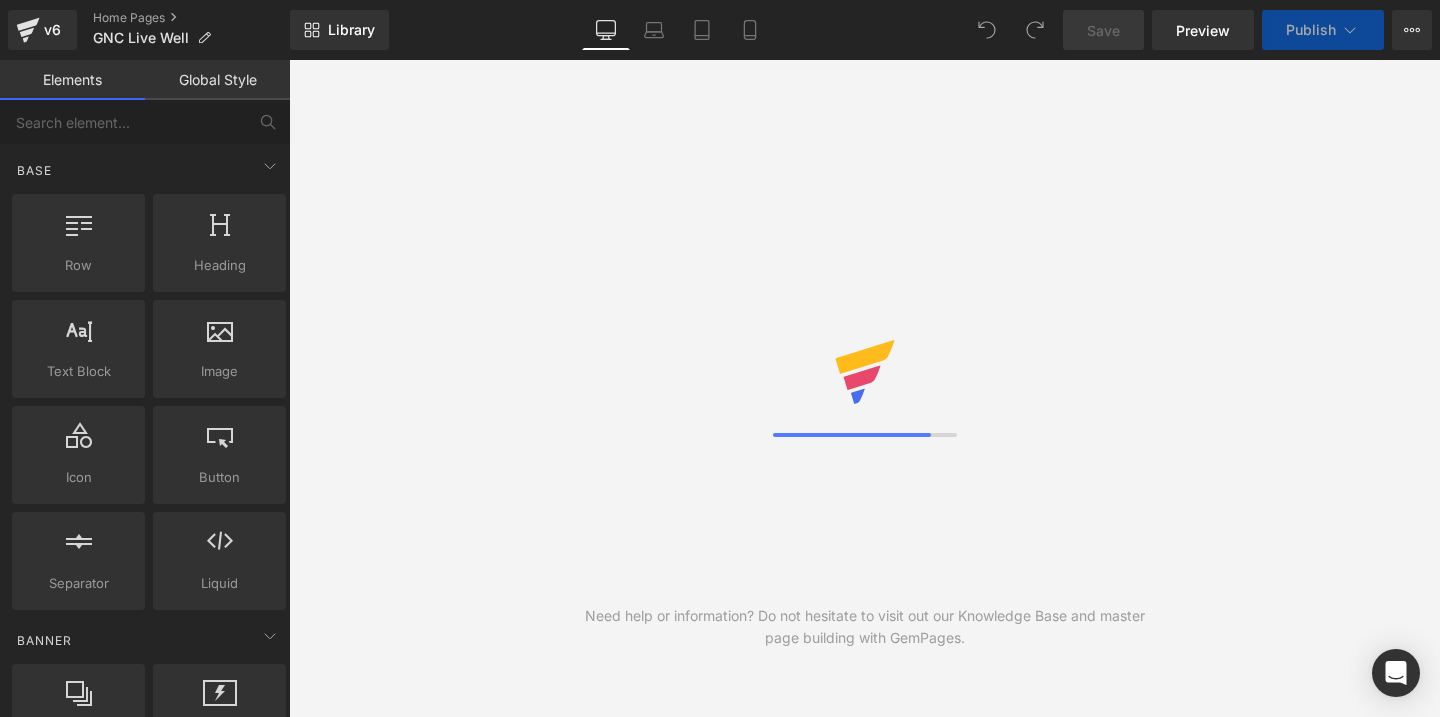 scroll, scrollTop: 0, scrollLeft: 0, axis: both 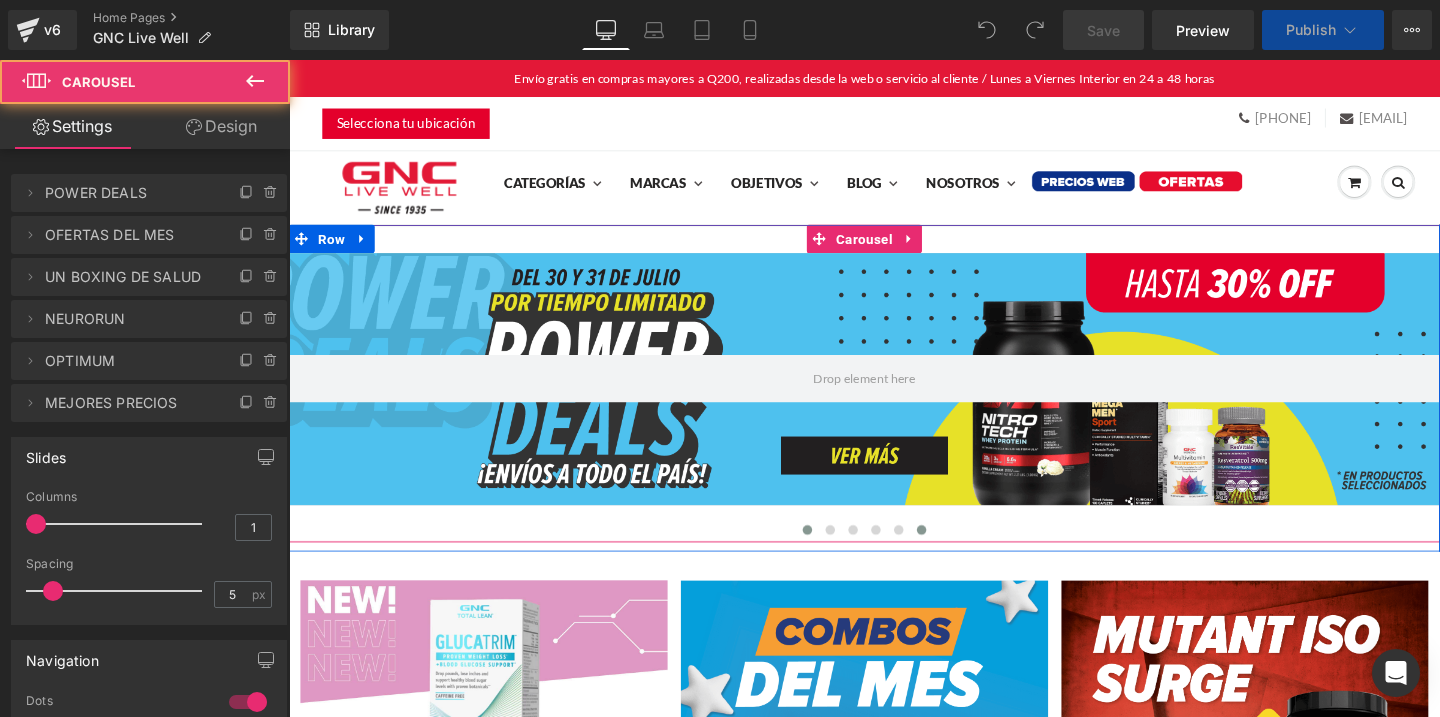 click at bounding box center (954, 554) 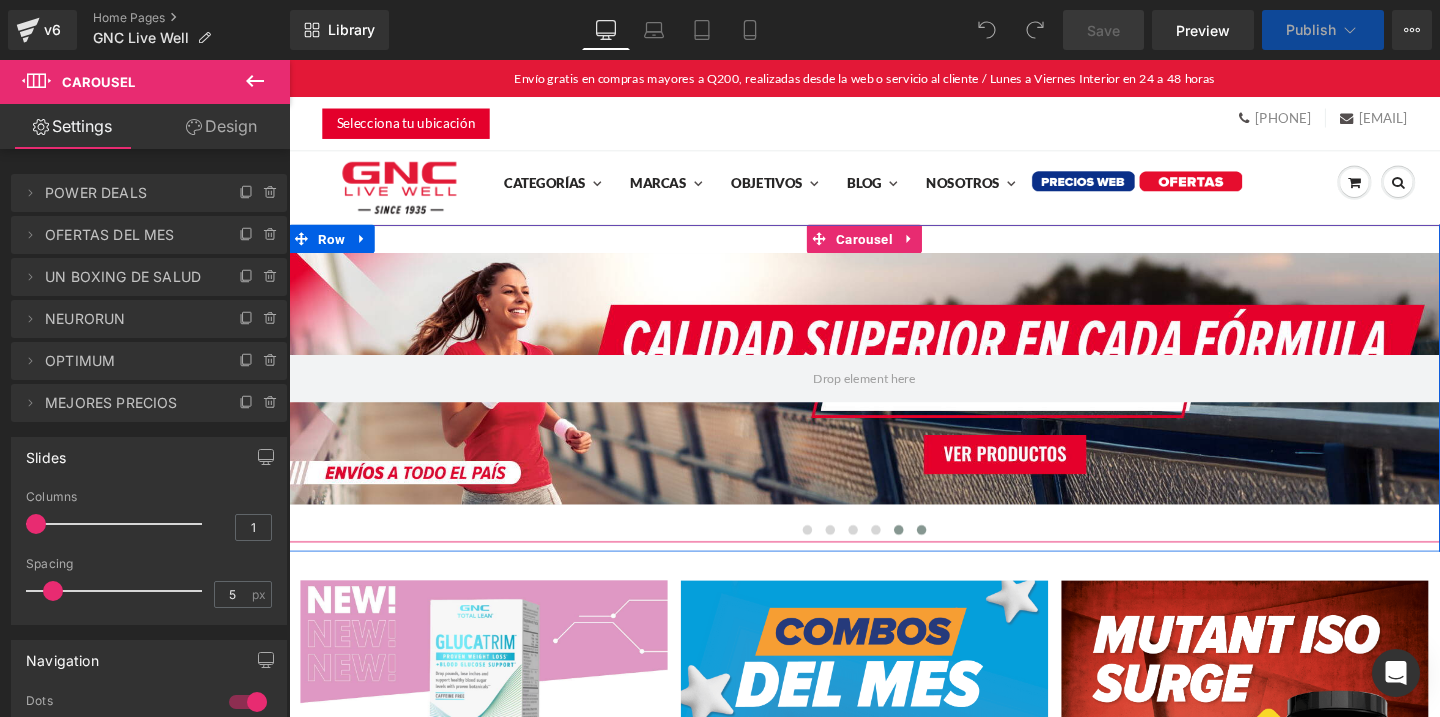 click at bounding box center (930, 554) 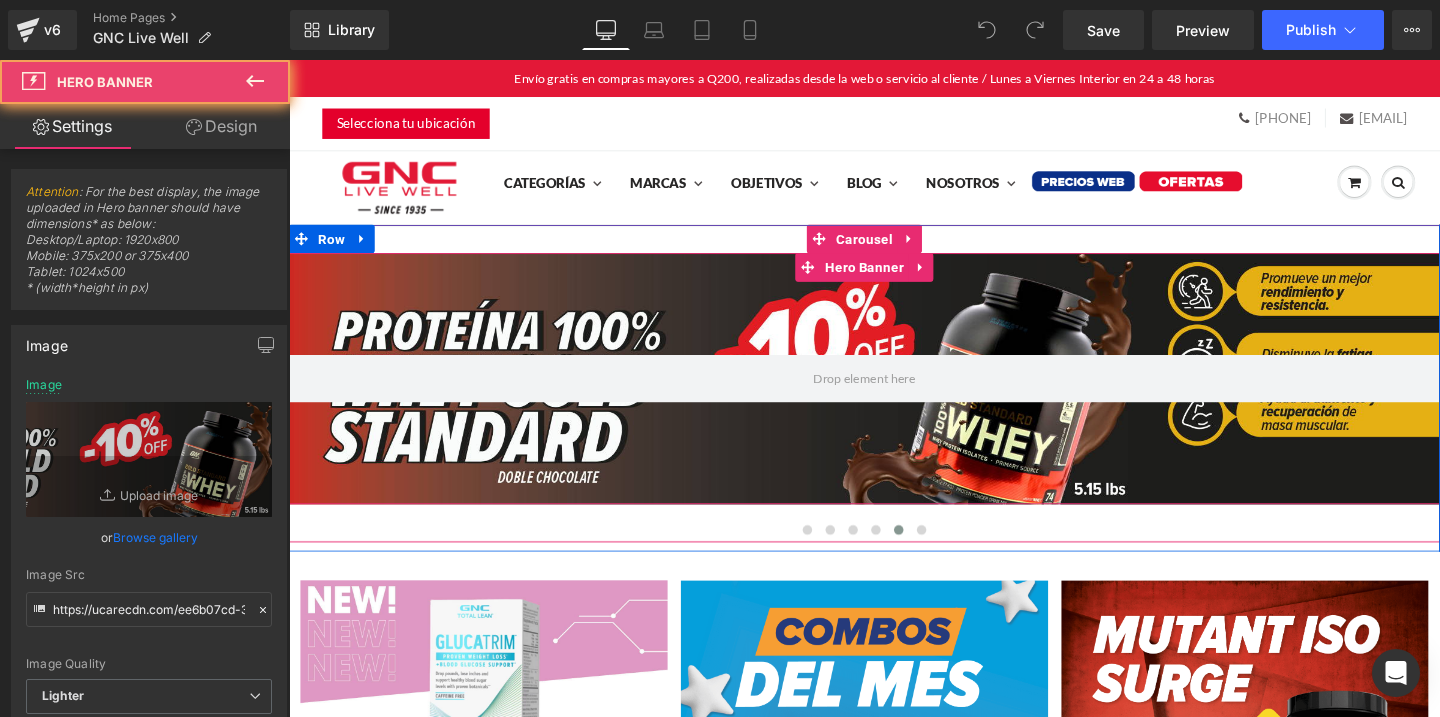 click at bounding box center (894, 395) 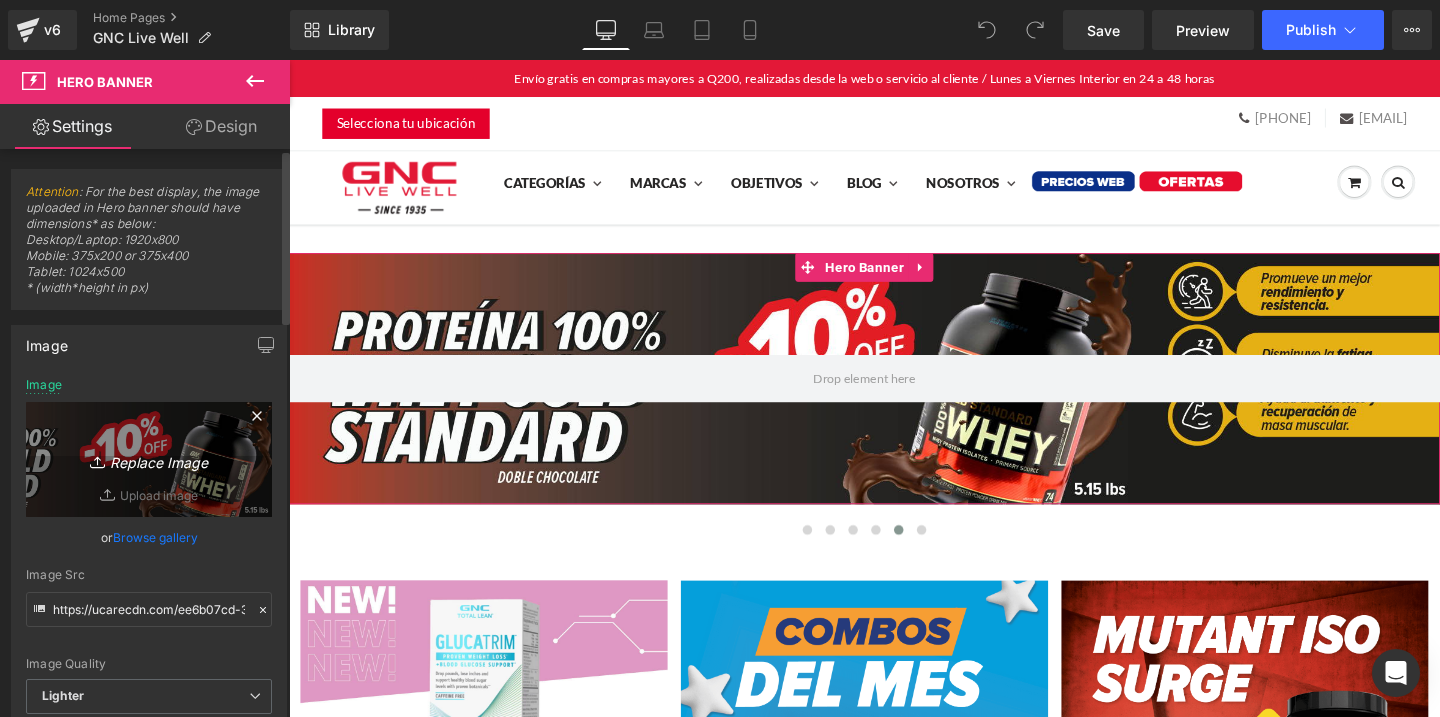 click on "Replace Image" at bounding box center (149, 459) 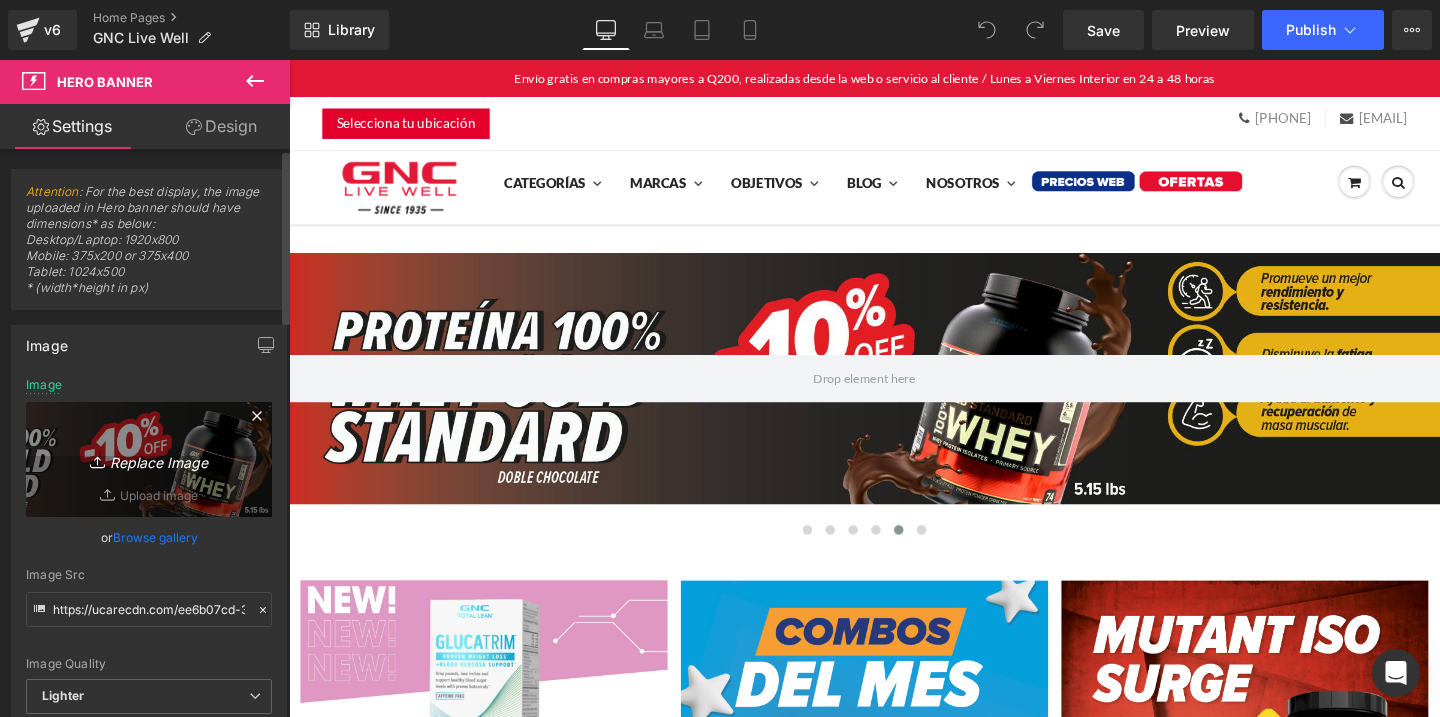 type on "C:\fakepath\banner desktop.jpg" 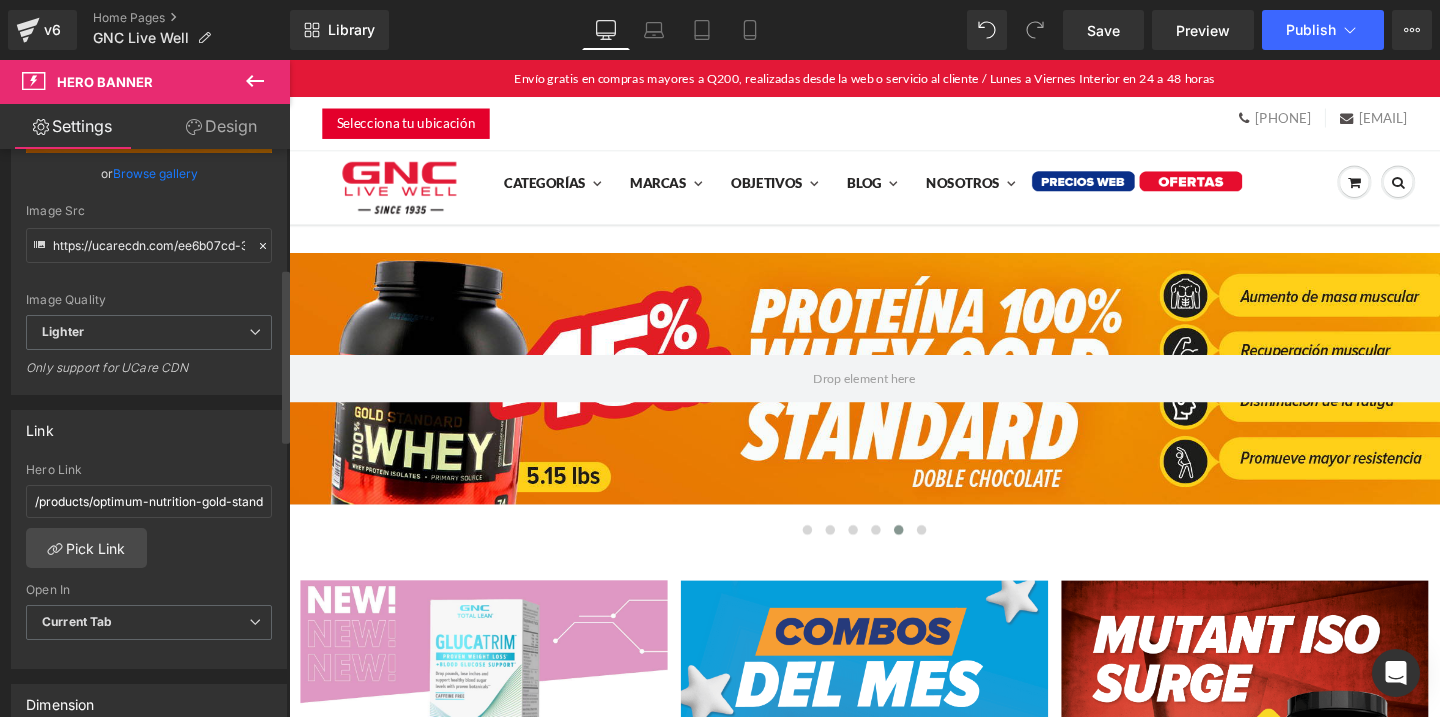 scroll, scrollTop: 393, scrollLeft: 0, axis: vertical 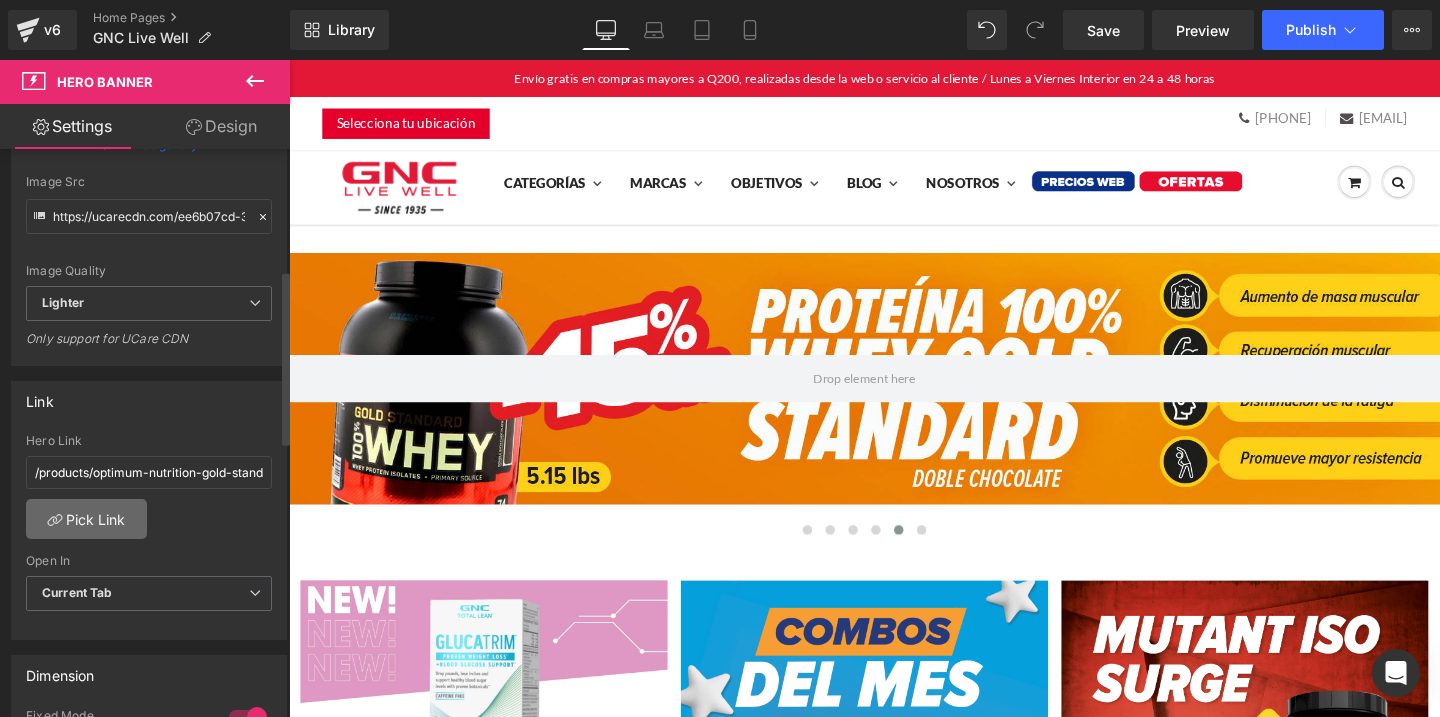 click on "Pick Link" at bounding box center [86, 519] 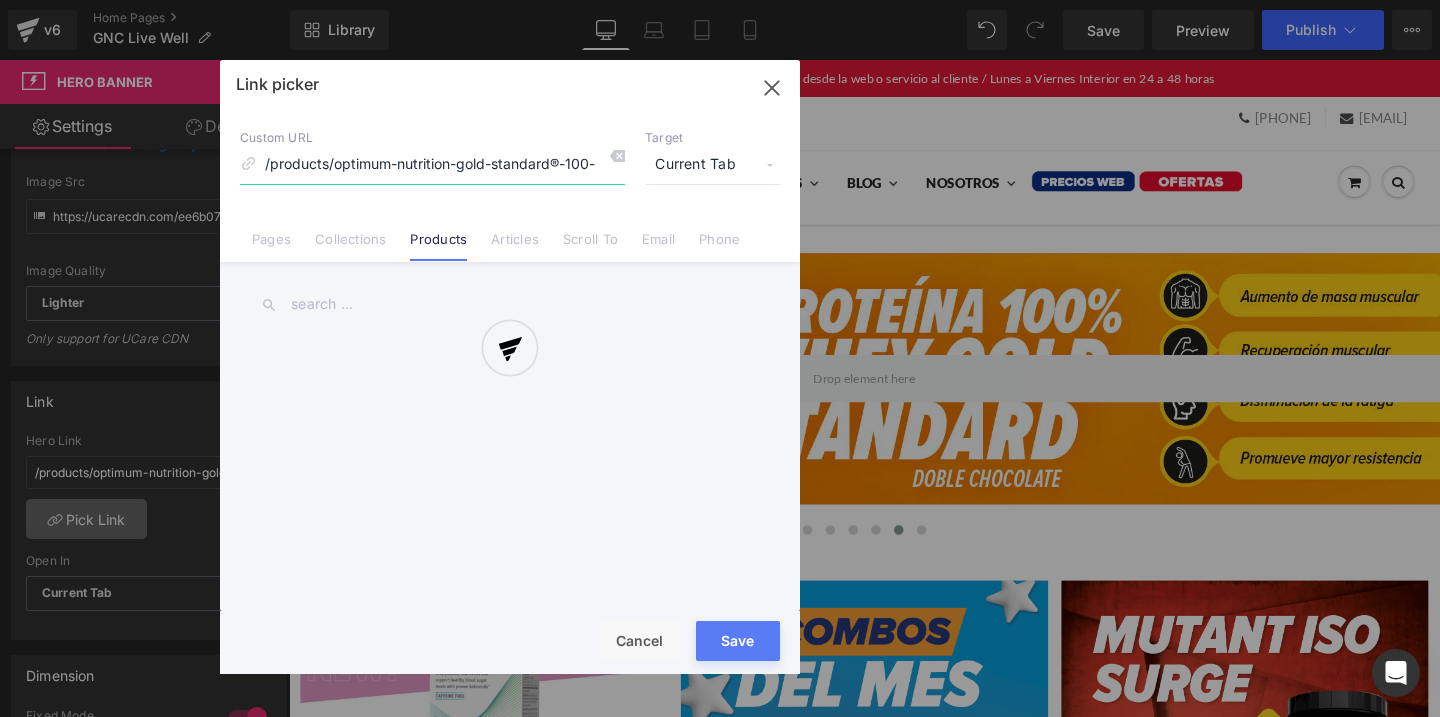 scroll, scrollTop: 0, scrollLeft: 59, axis: horizontal 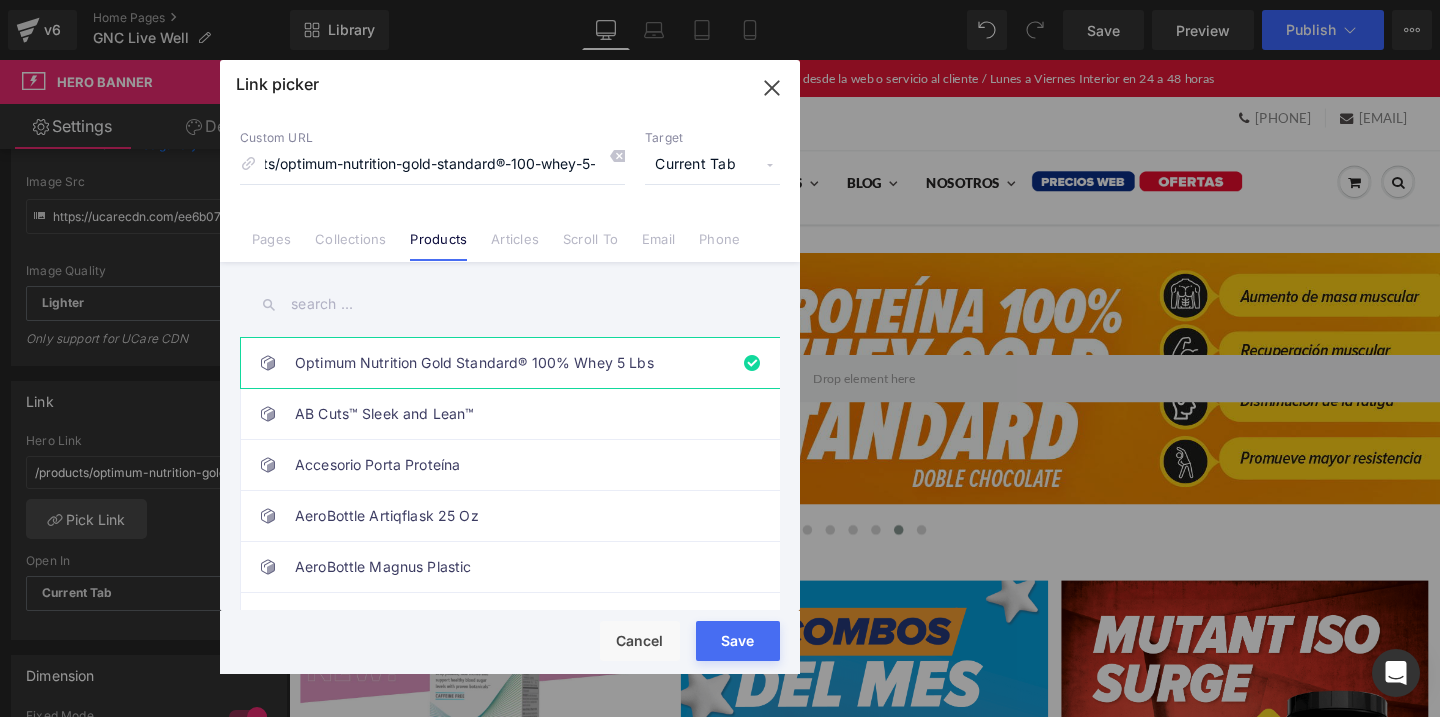 click at bounding box center (510, 304) 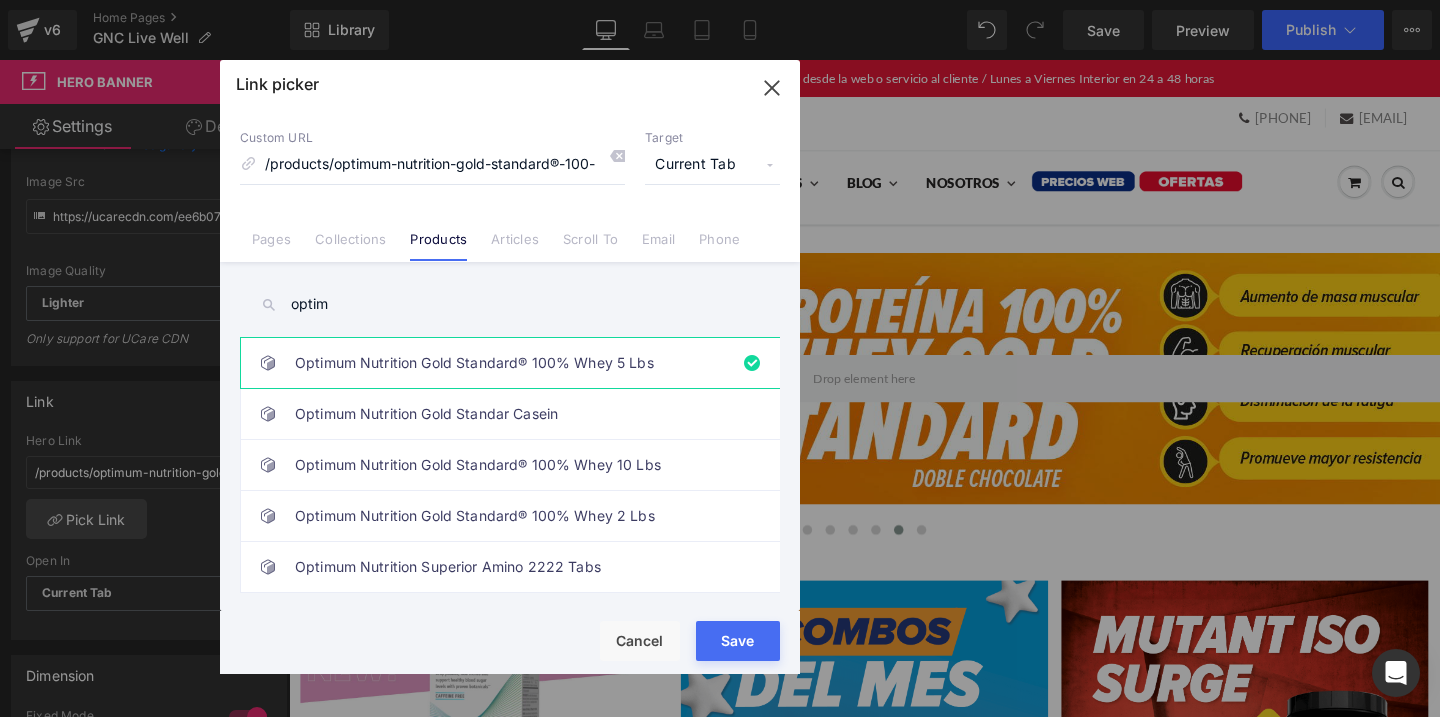 type on "optim" 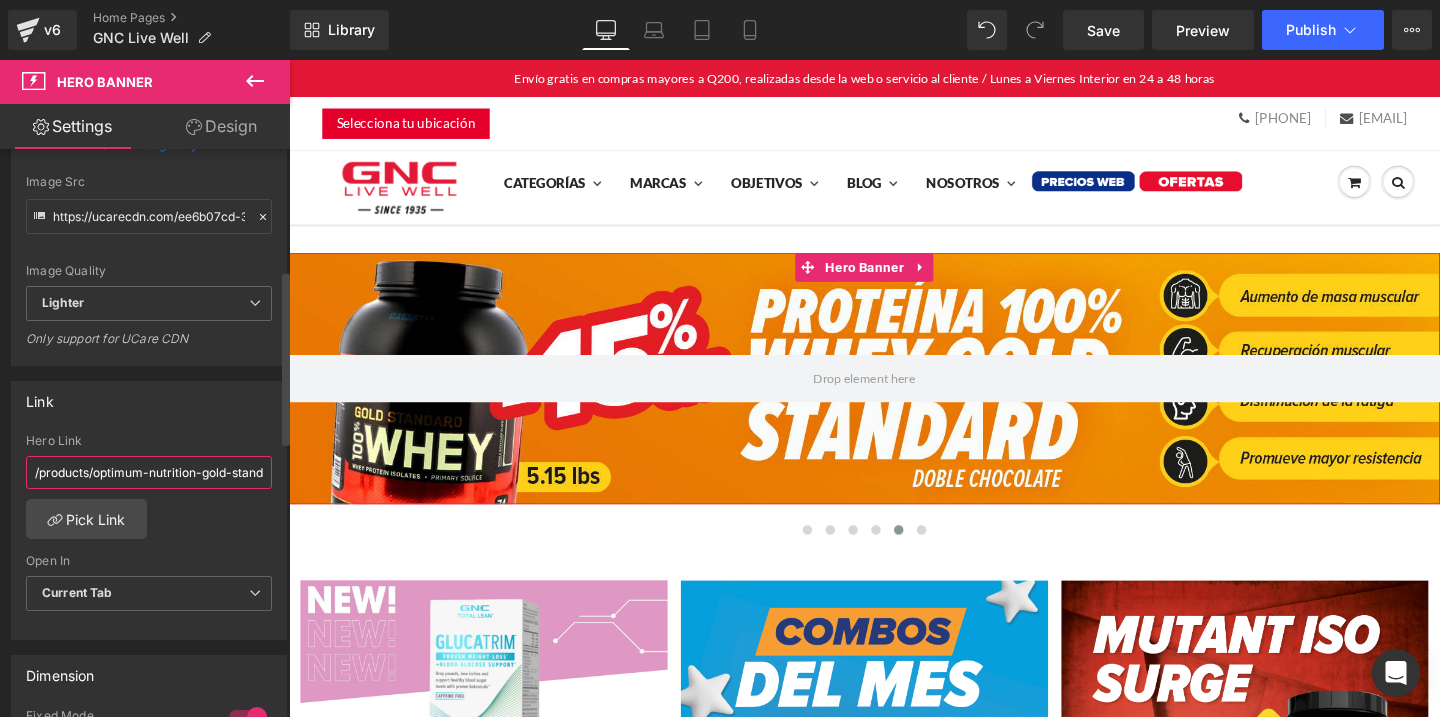 click on "/products/optimum-nutrition-gold-standard®-100-whey-5-lbs" at bounding box center [149, 472] 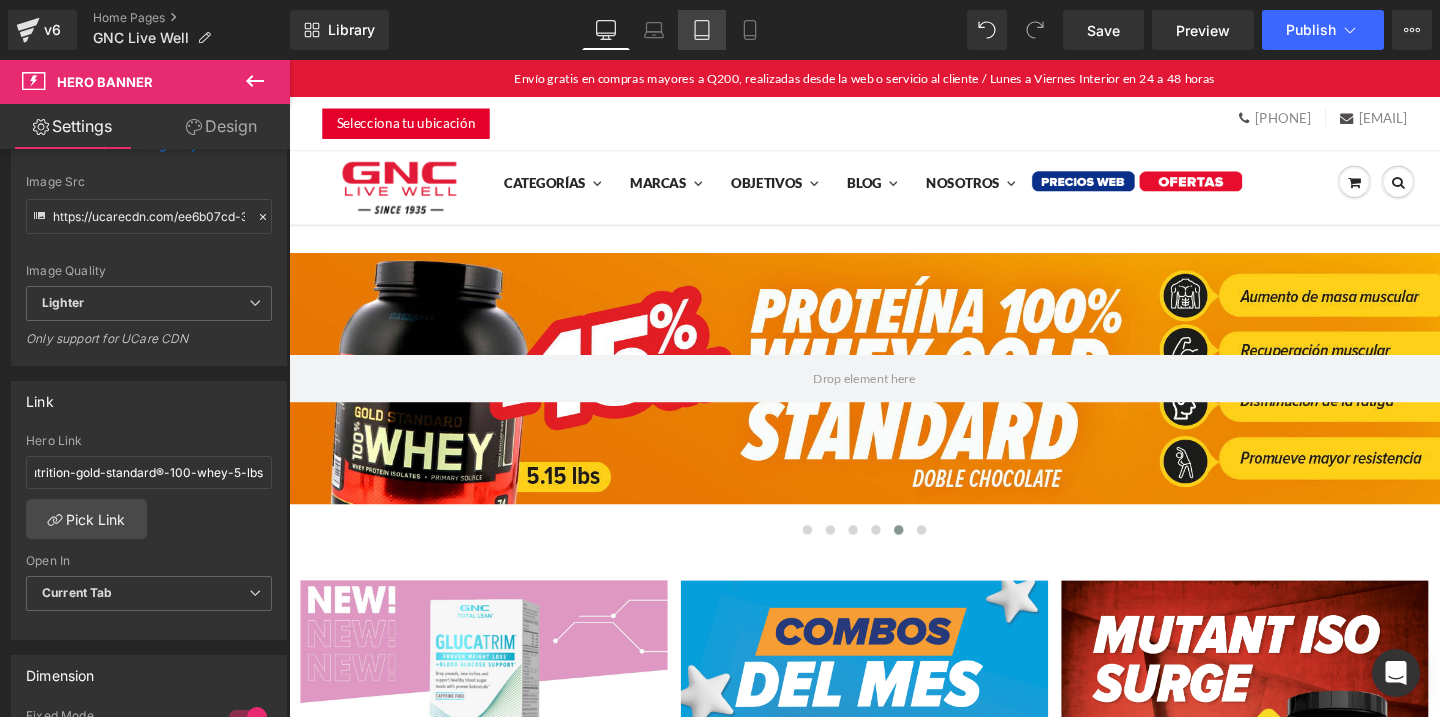 click on "Tablet" at bounding box center [702, 30] 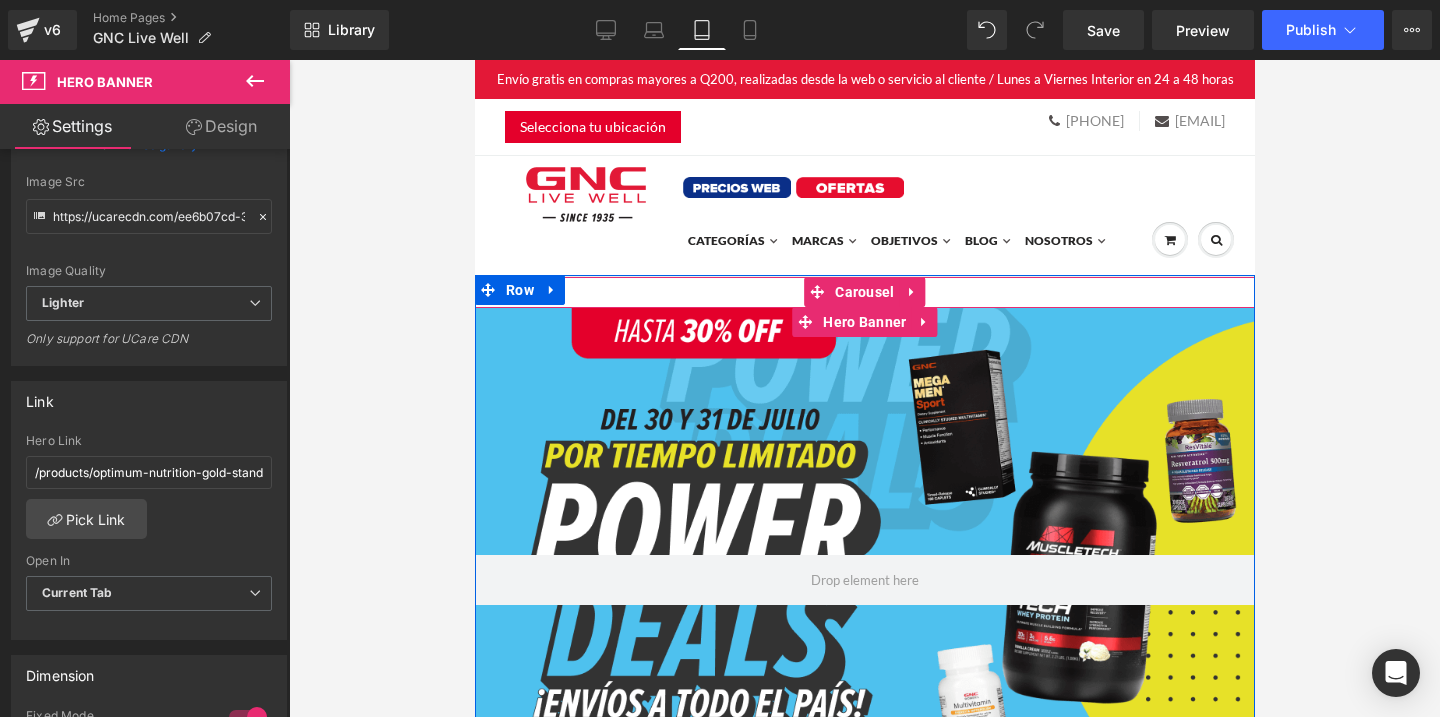 scroll, scrollTop: 456, scrollLeft: 0, axis: vertical 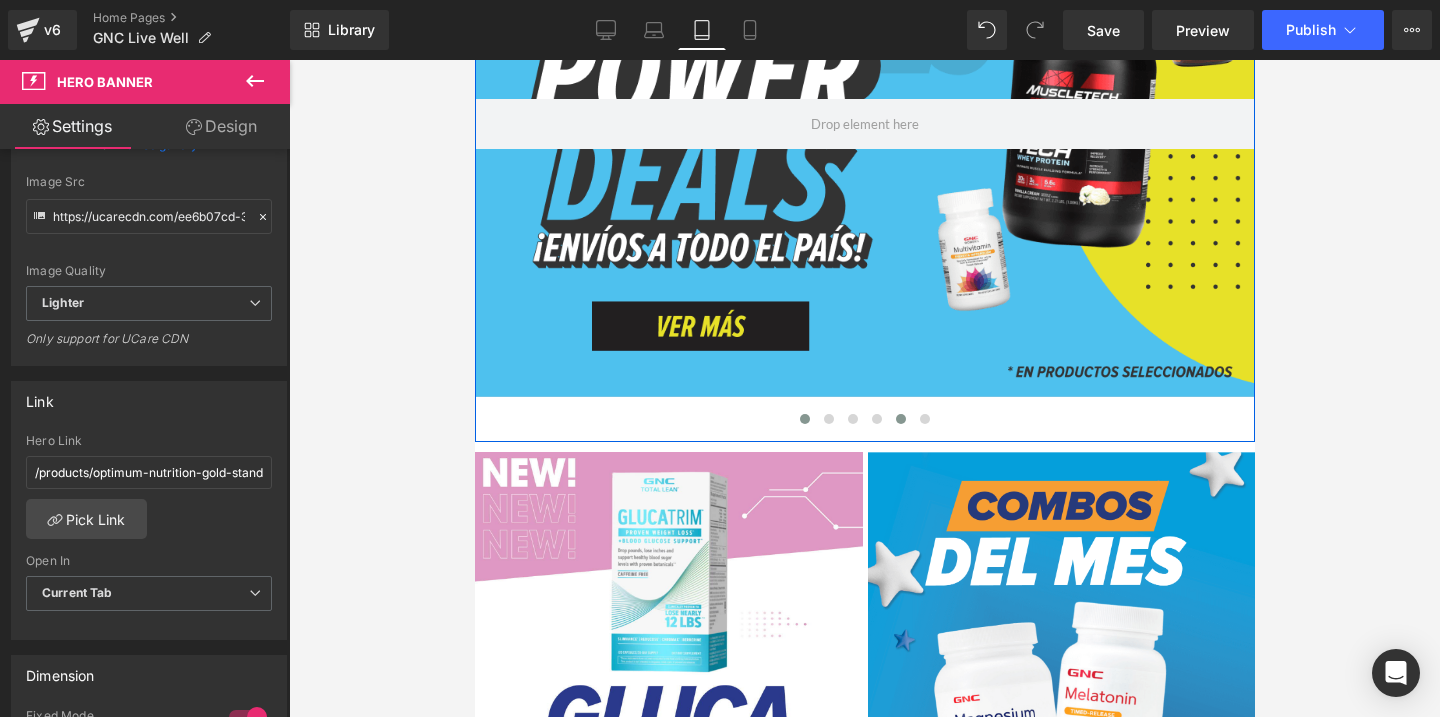 click at bounding box center [900, 419] 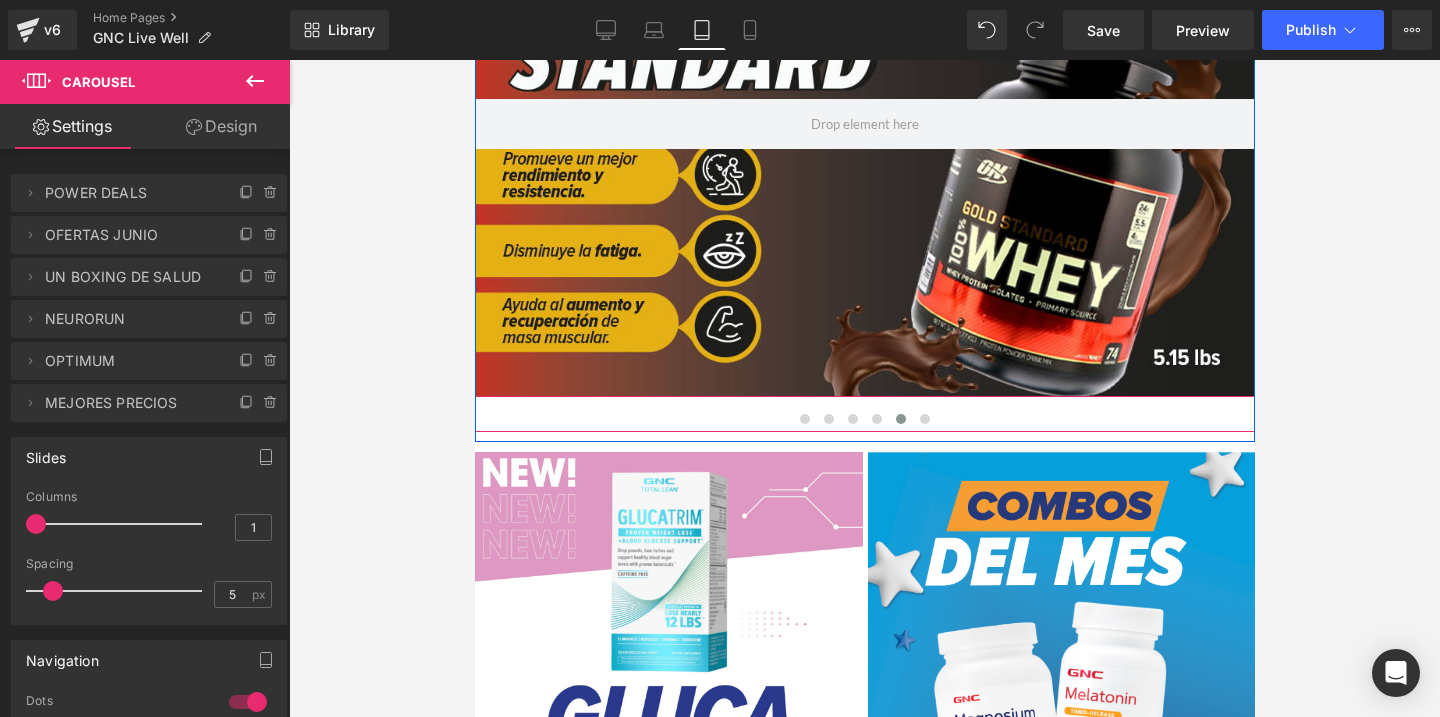 click at bounding box center [864, 124] 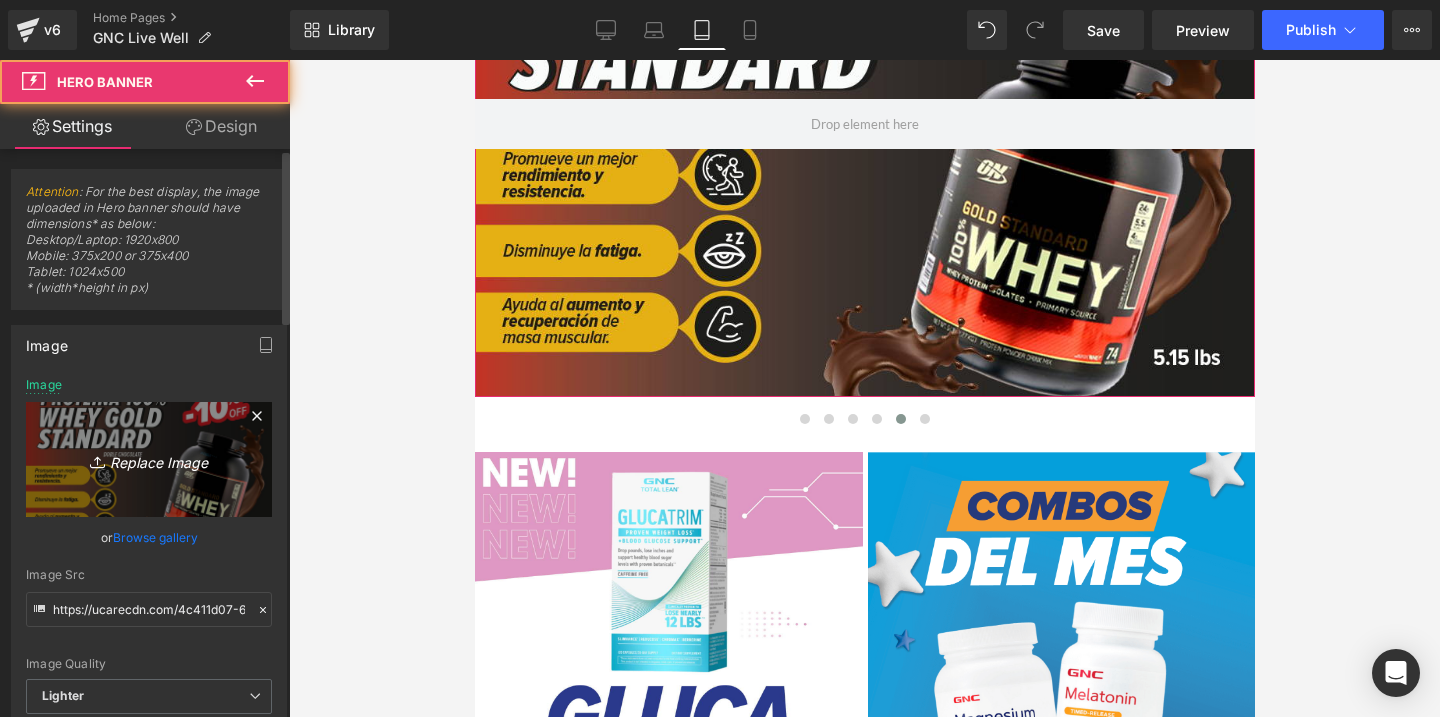 click on "Replace Image" at bounding box center (149, 459) 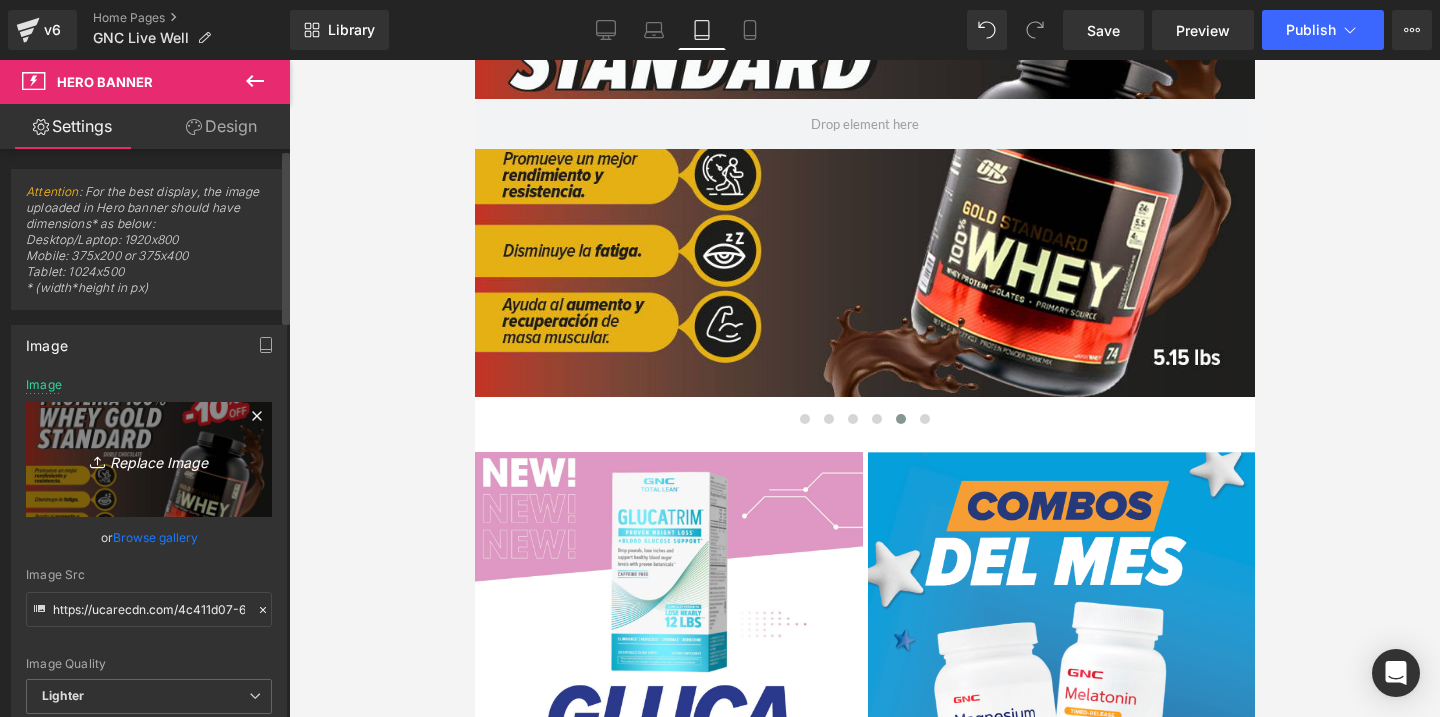 type on "C:\fakepath\banner mobile.jpg" 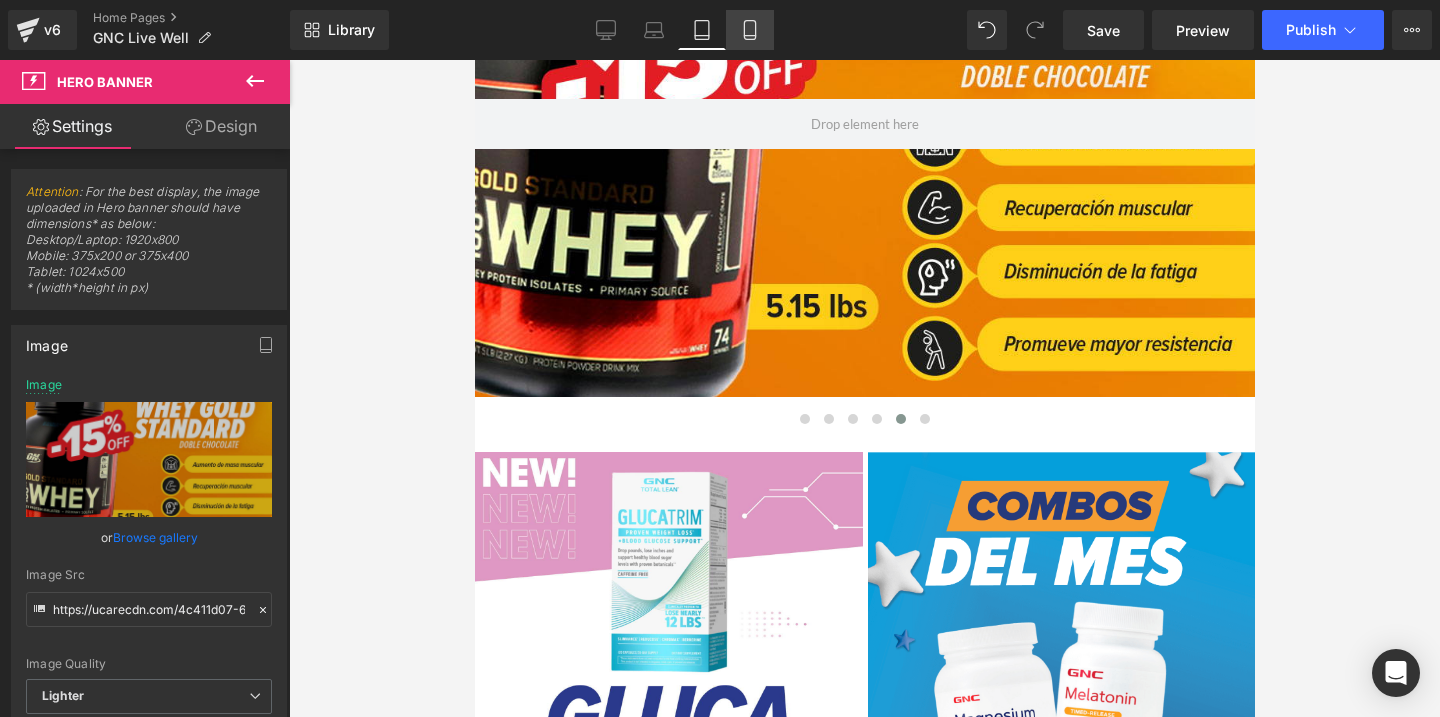click 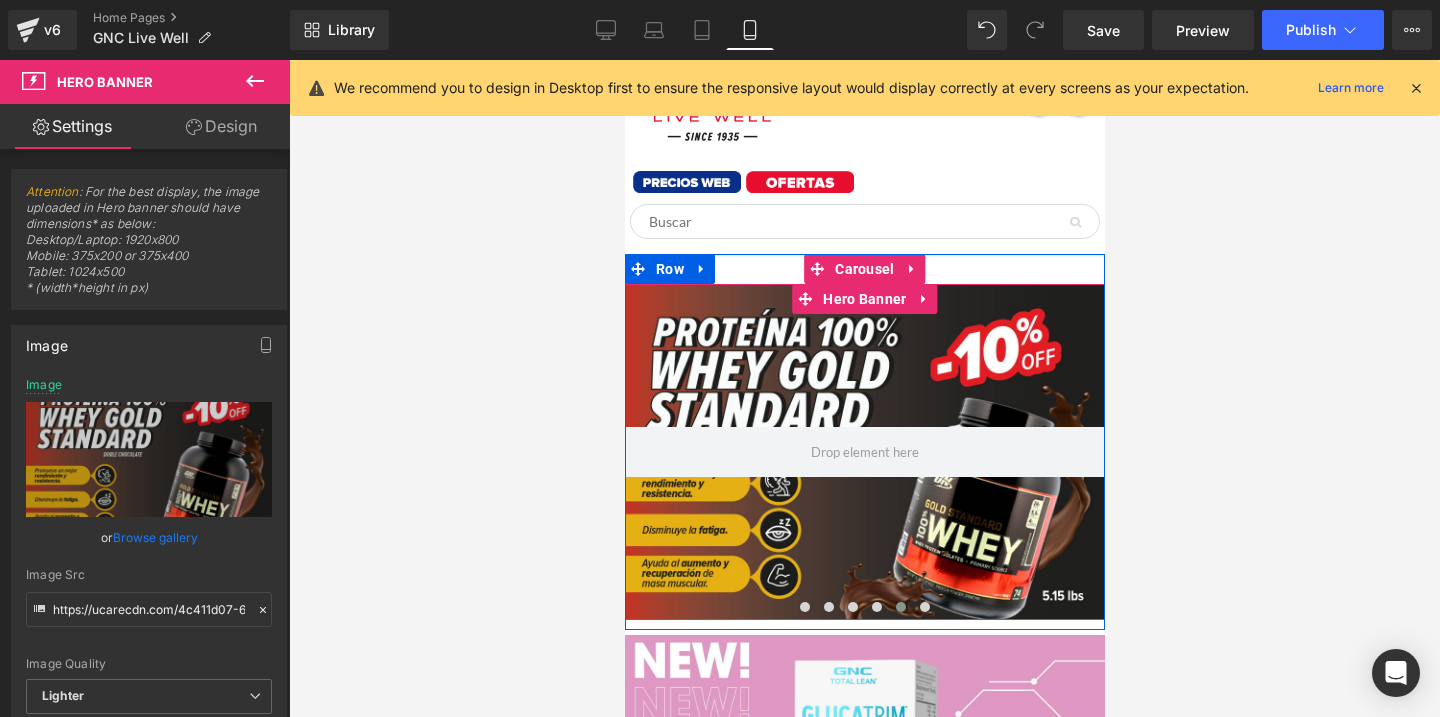 click at bounding box center [864, 452] 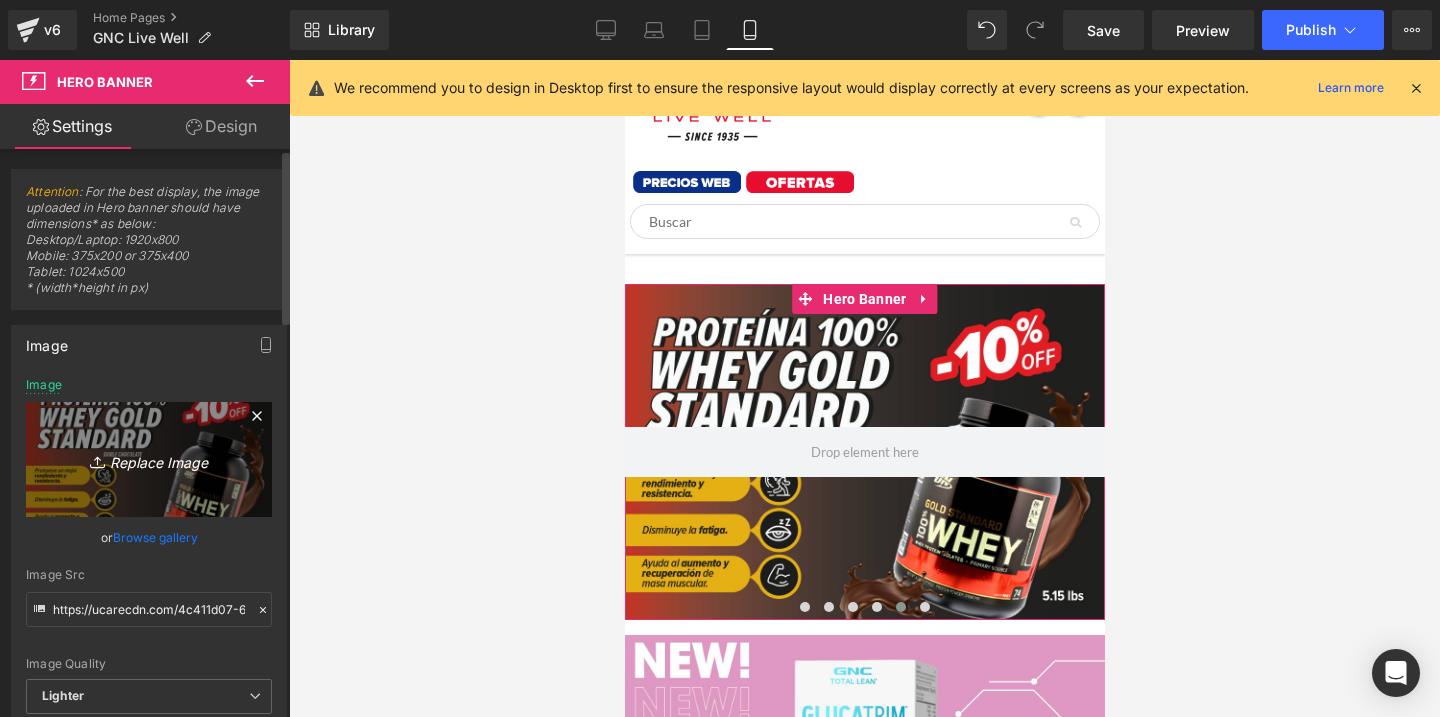 click on "Replace Image" at bounding box center [149, 459] 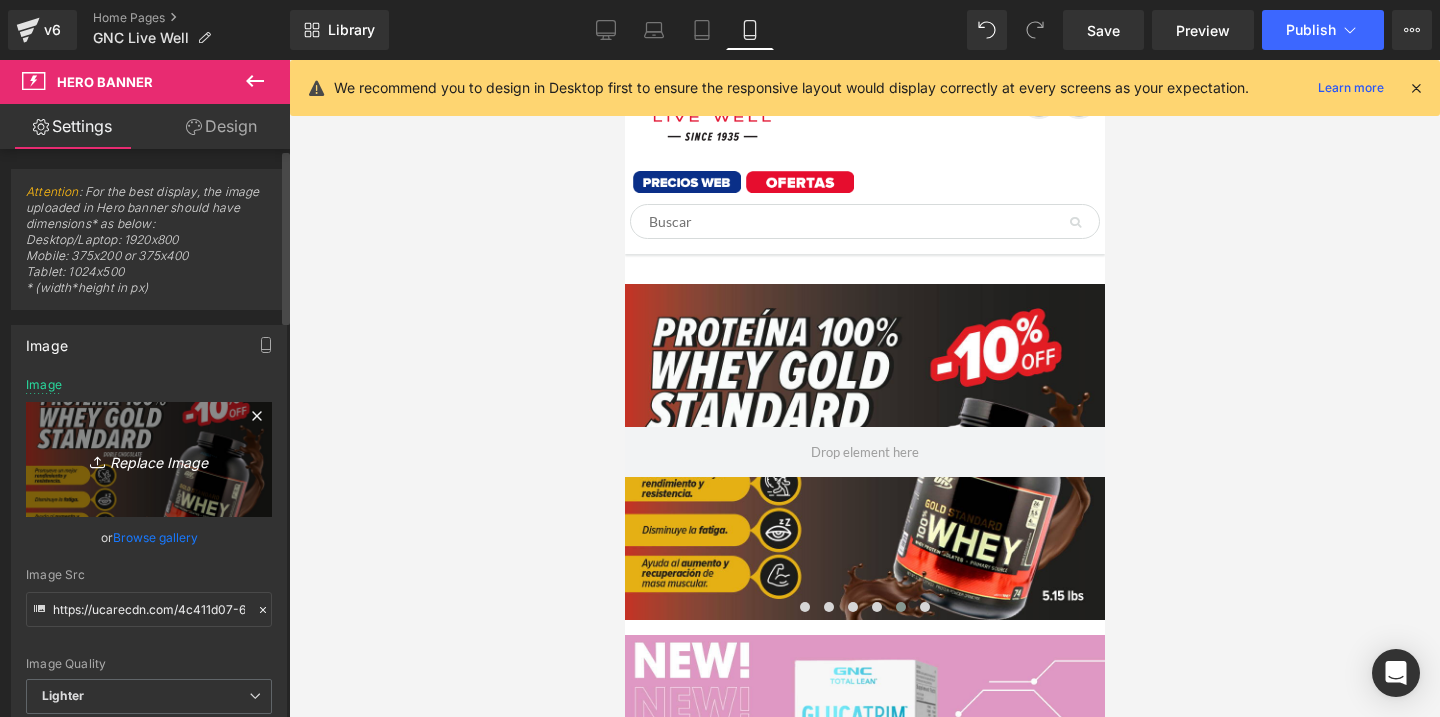 type on "C:\fakepath\banner mobile.jpg" 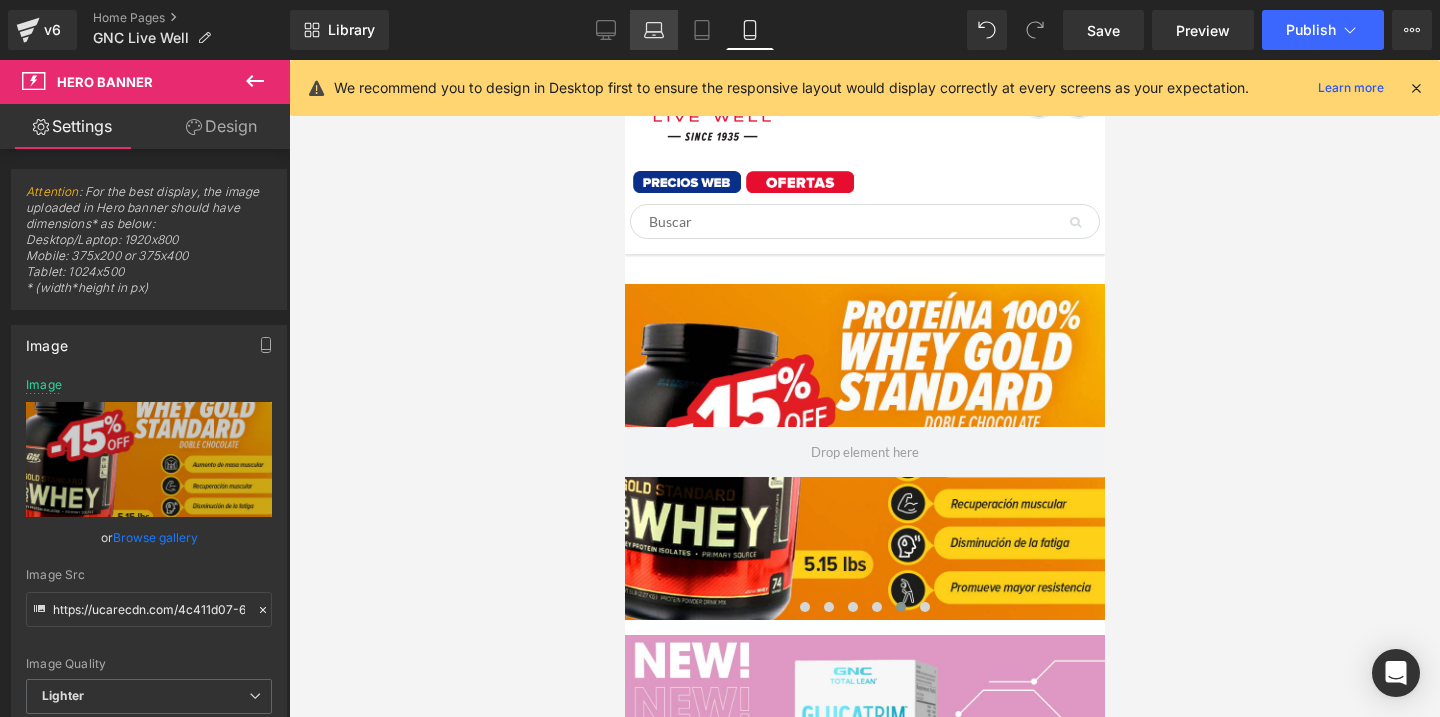 click on "Laptop" at bounding box center [654, 30] 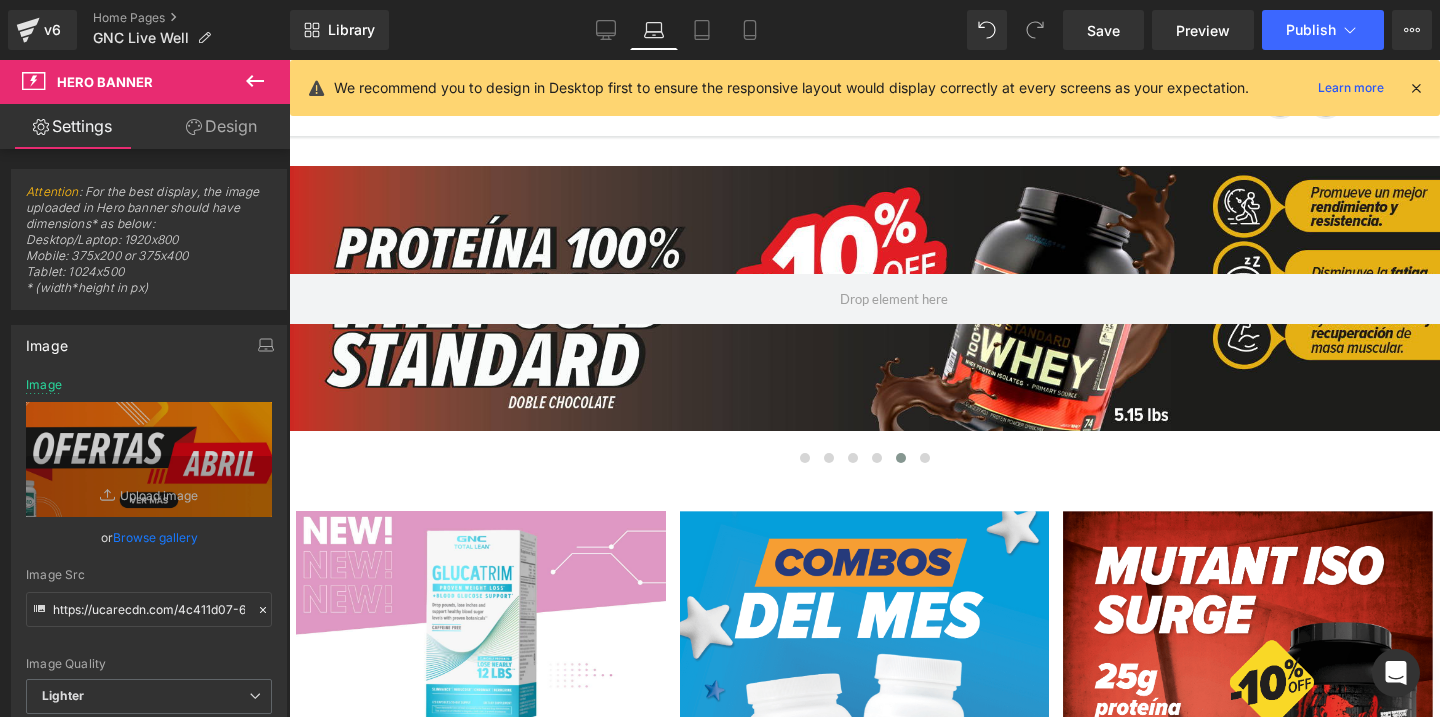 scroll, scrollTop: 0, scrollLeft: 0, axis: both 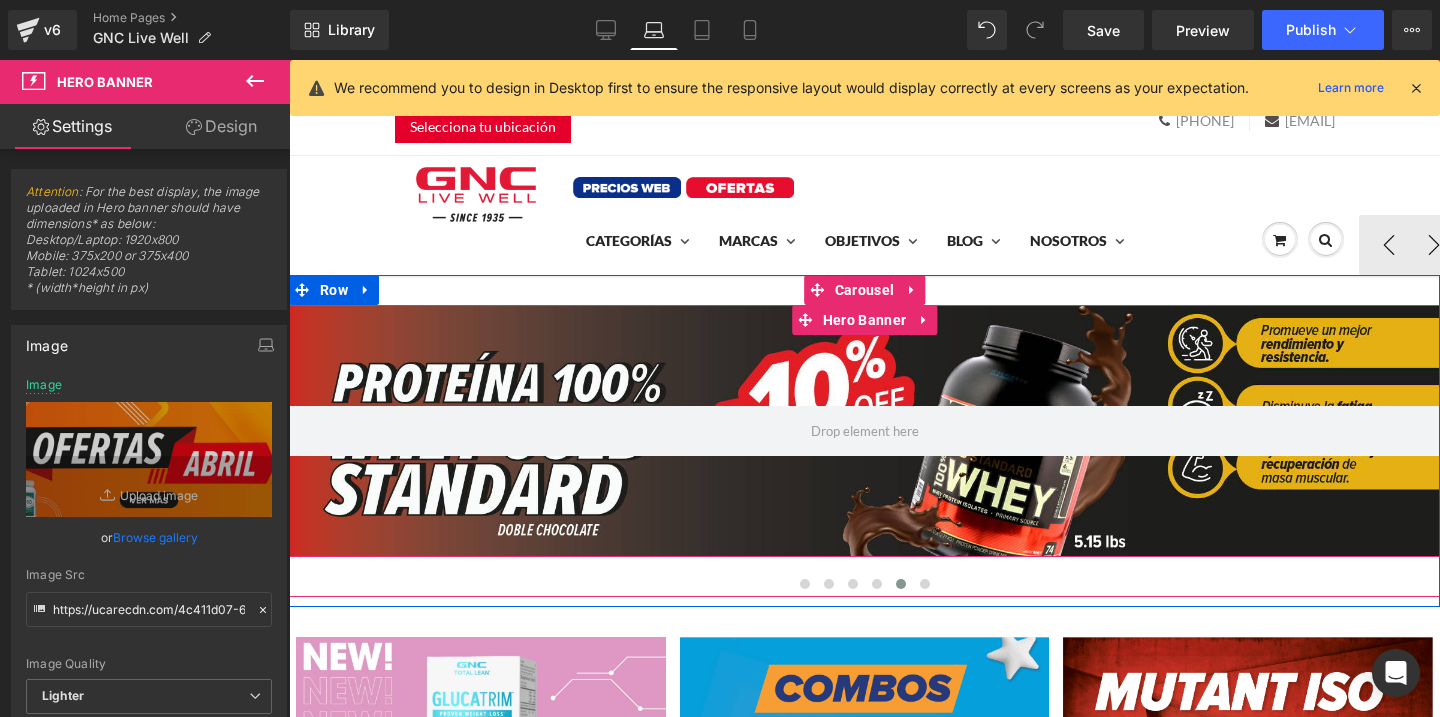 click at bounding box center (864, 431) 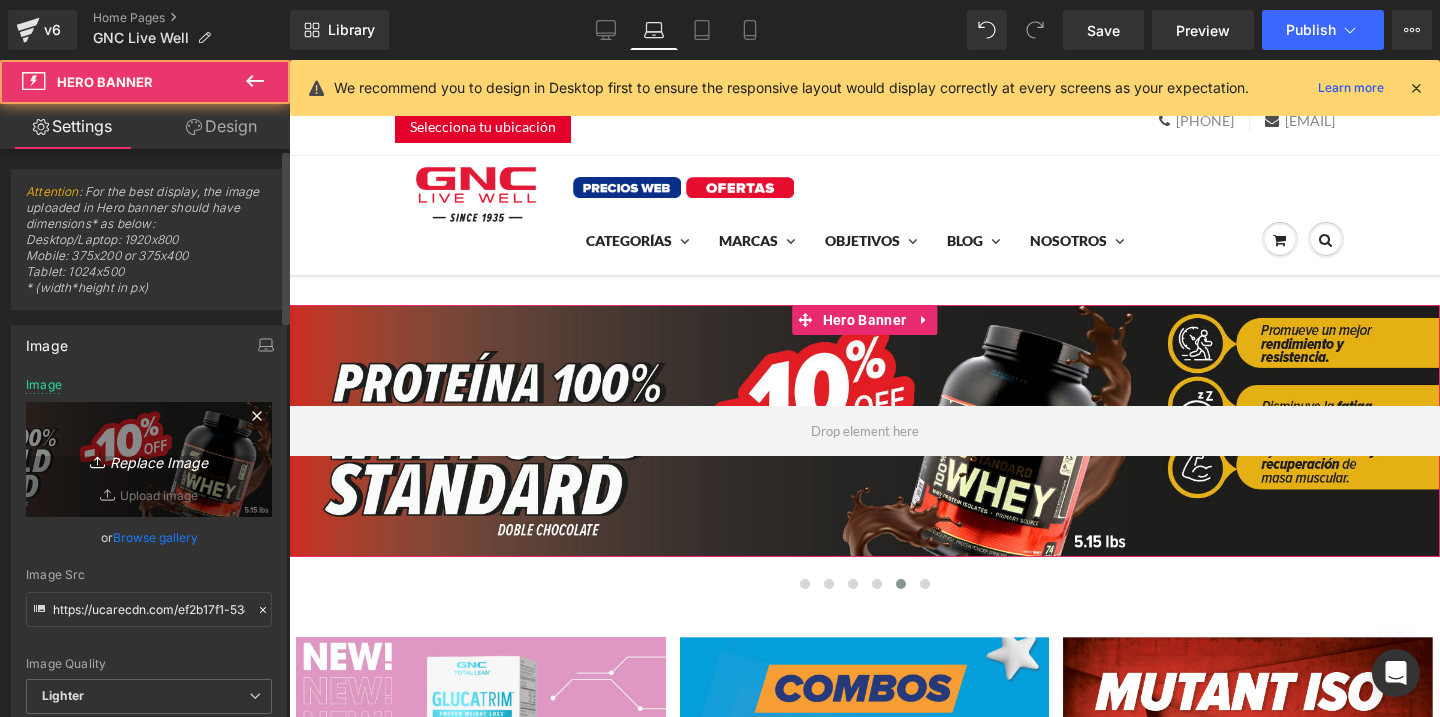 click on "Replace Image" at bounding box center [149, 459] 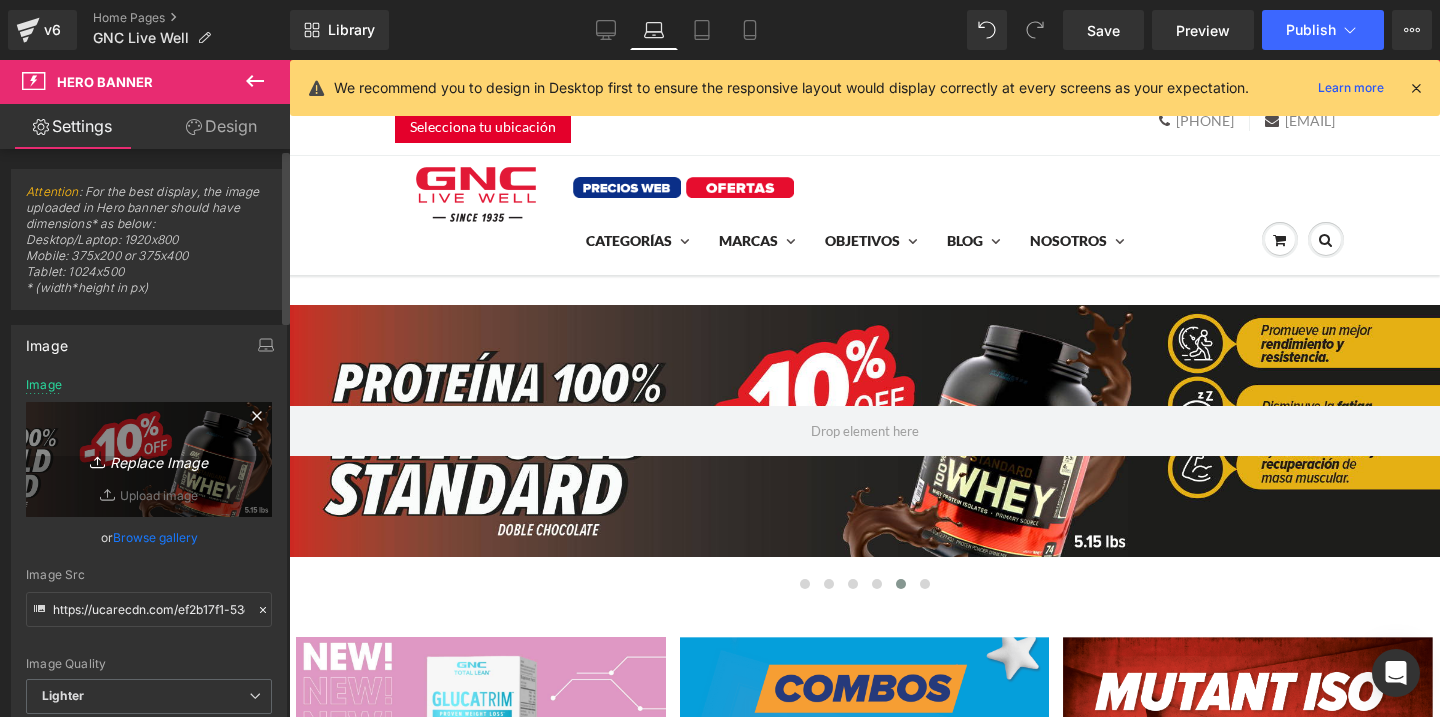 type on "C:\fakepath\banner desktop.jpg" 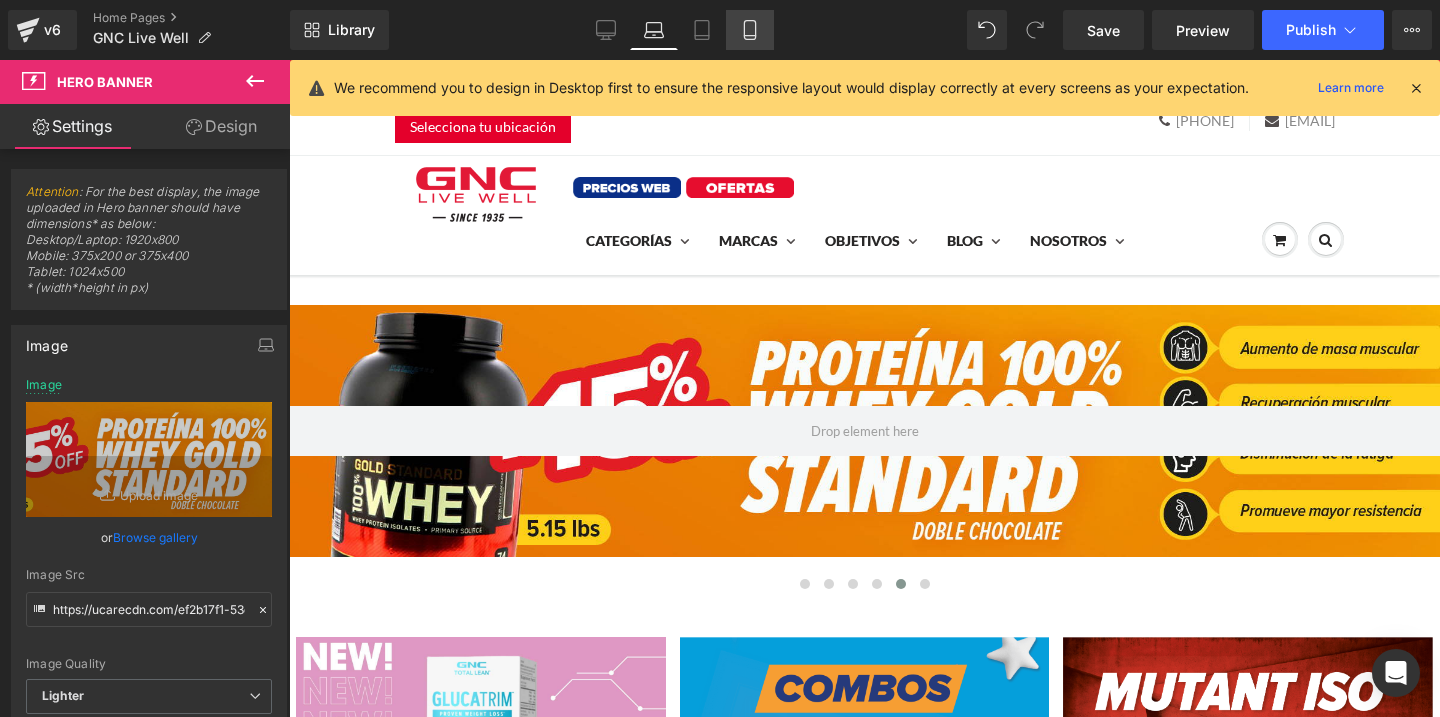 click 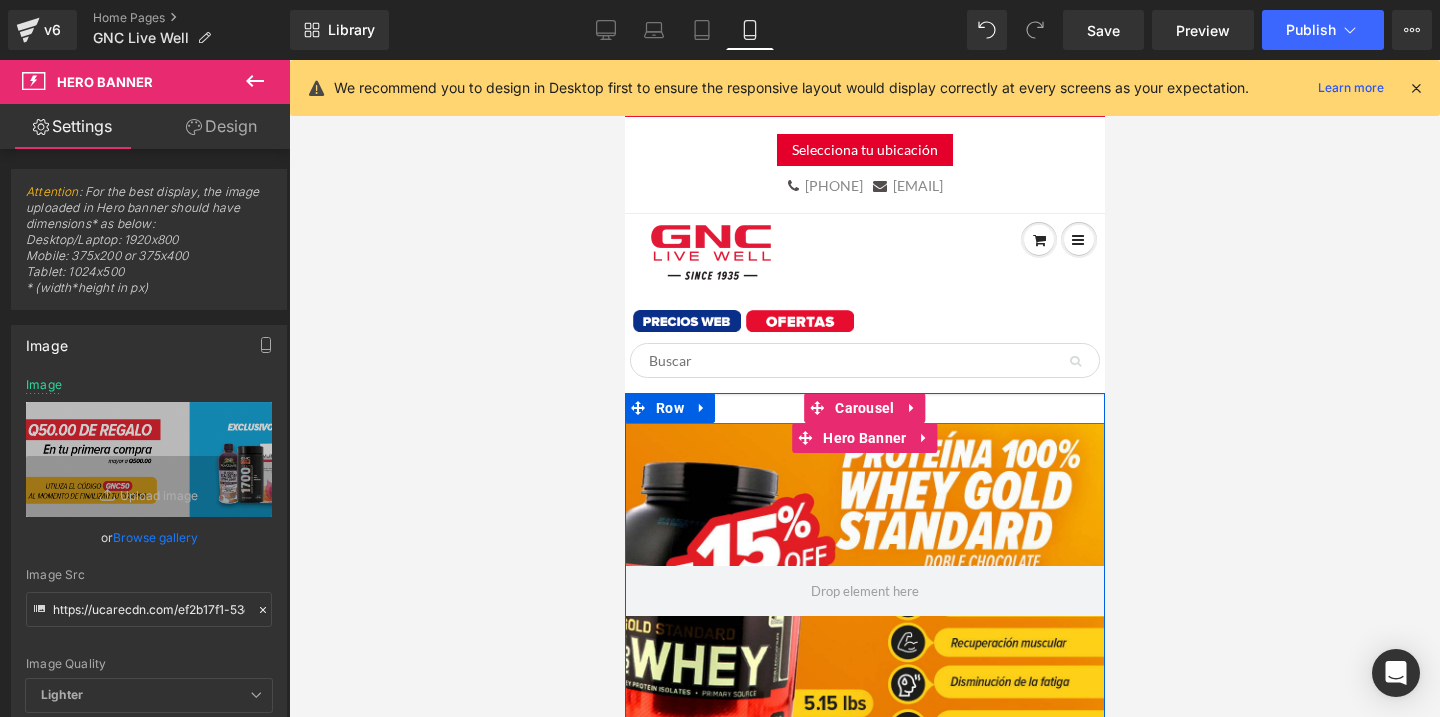 click at bounding box center [864, 591] 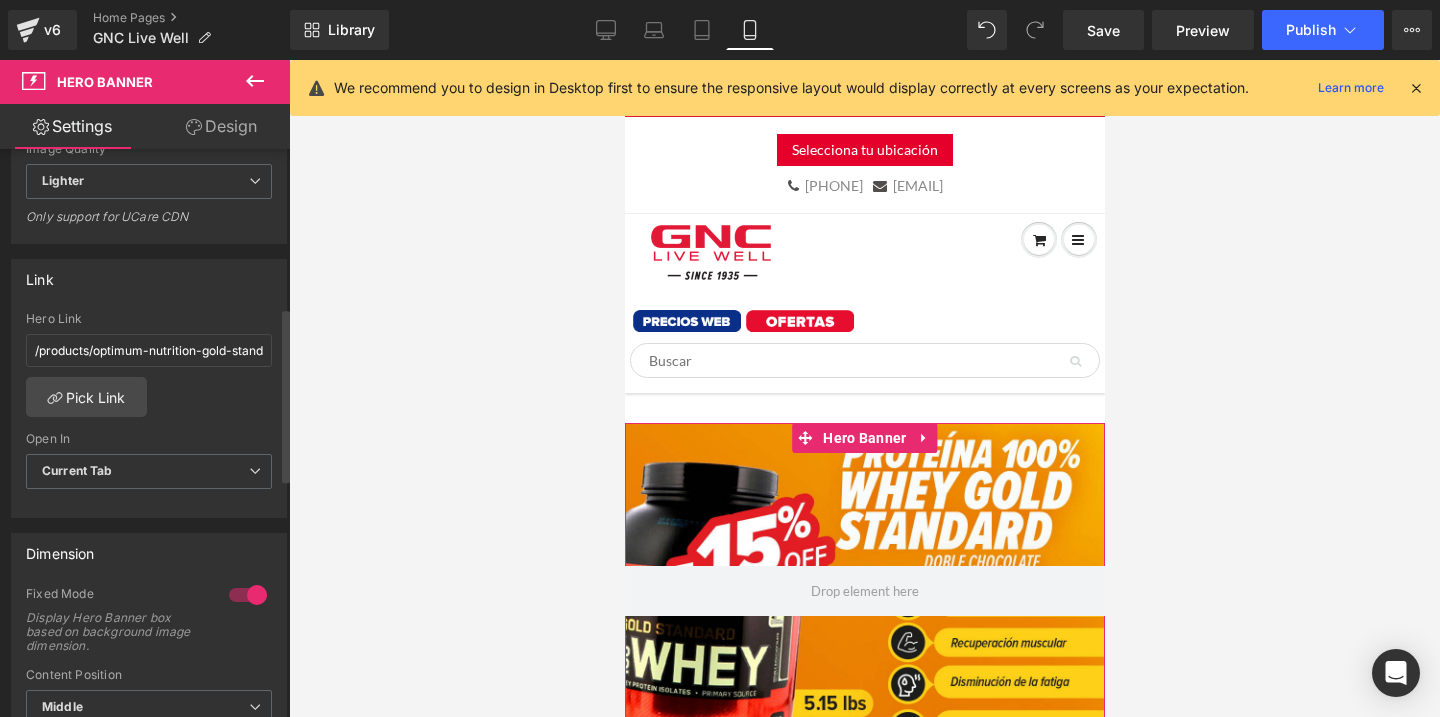 scroll, scrollTop: 516, scrollLeft: 0, axis: vertical 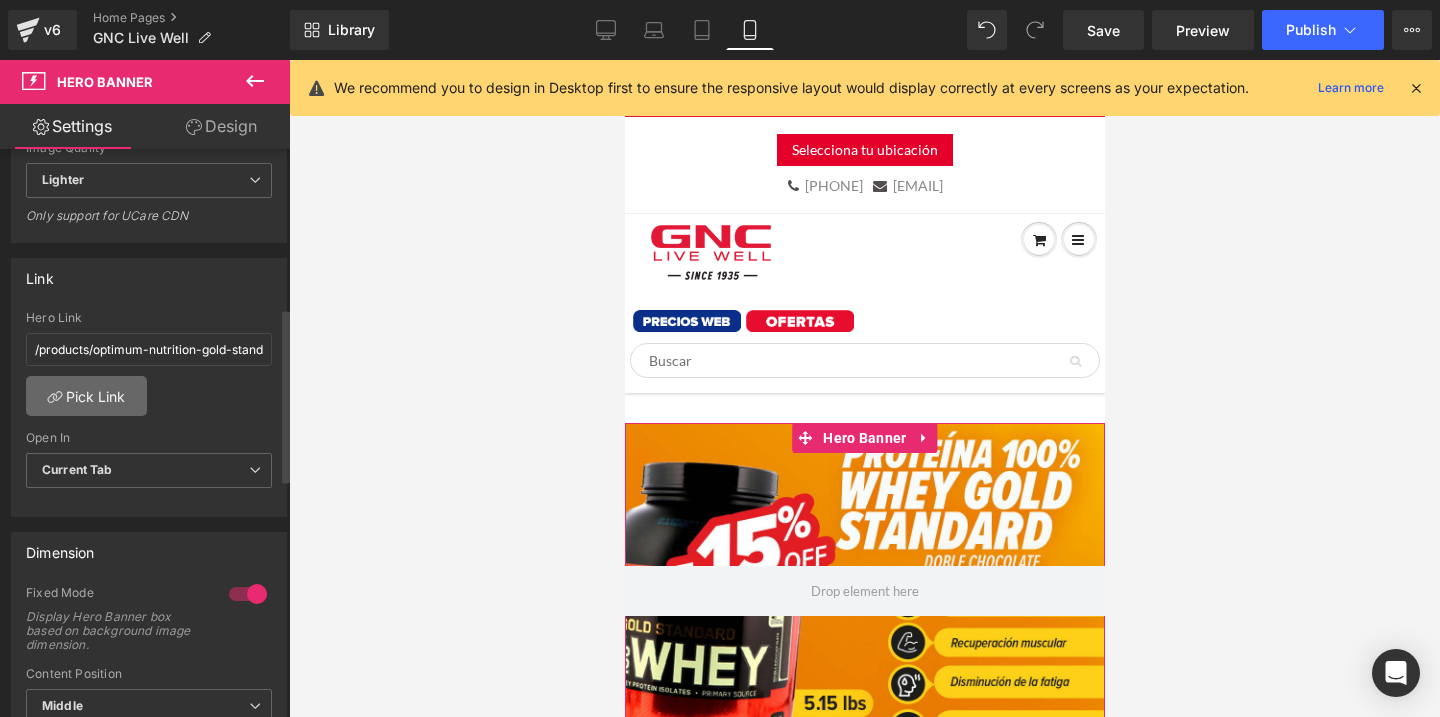 click on "Pick Link" at bounding box center (86, 396) 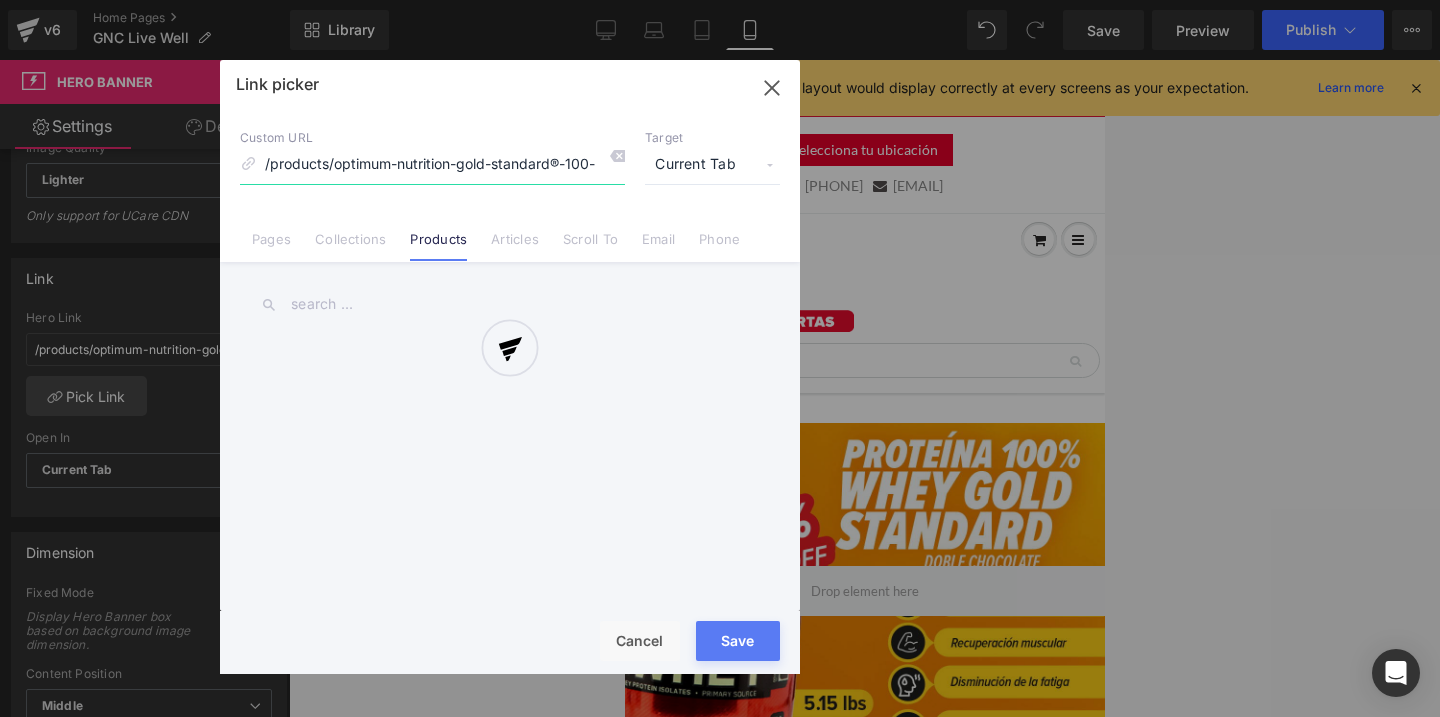 scroll, scrollTop: 0, scrollLeft: 59, axis: horizontal 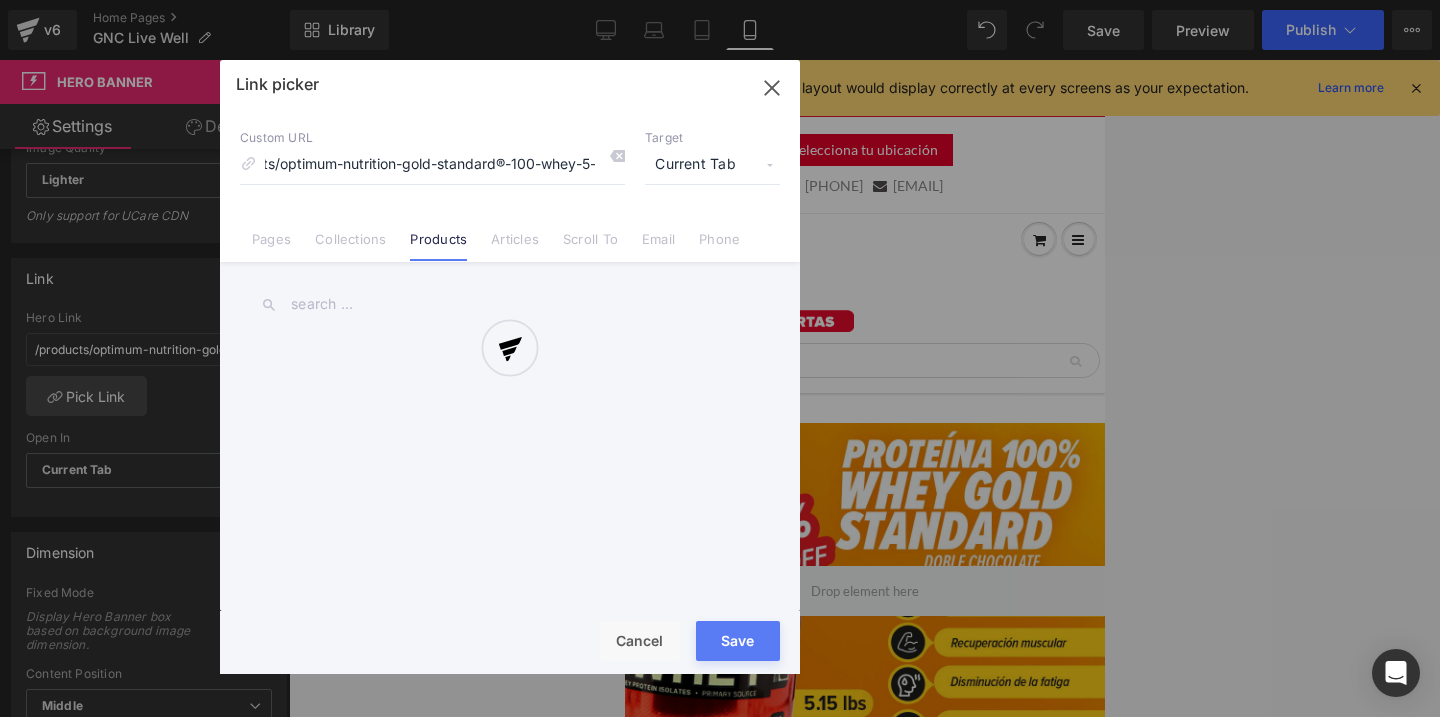 click at bounding box center (510, 367) 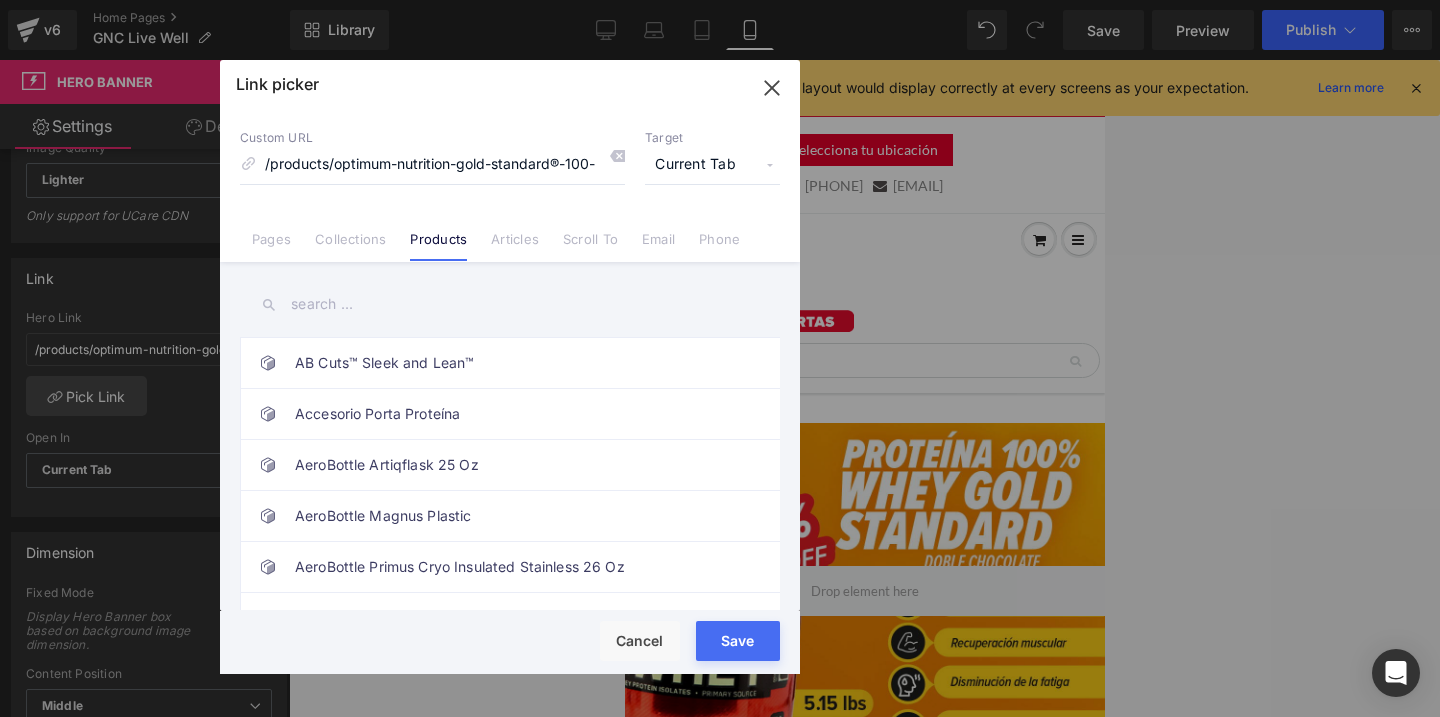 click at bounding box center (510, 304) 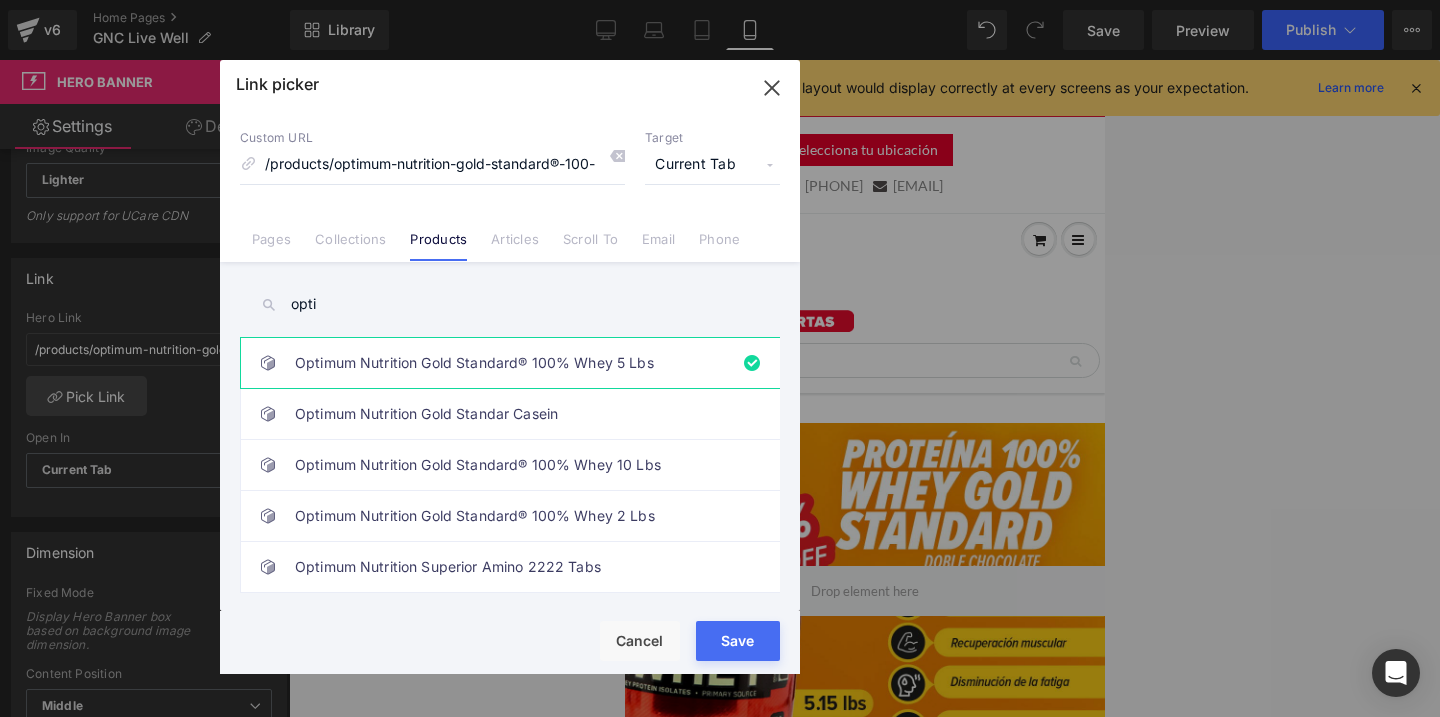type on "opti" 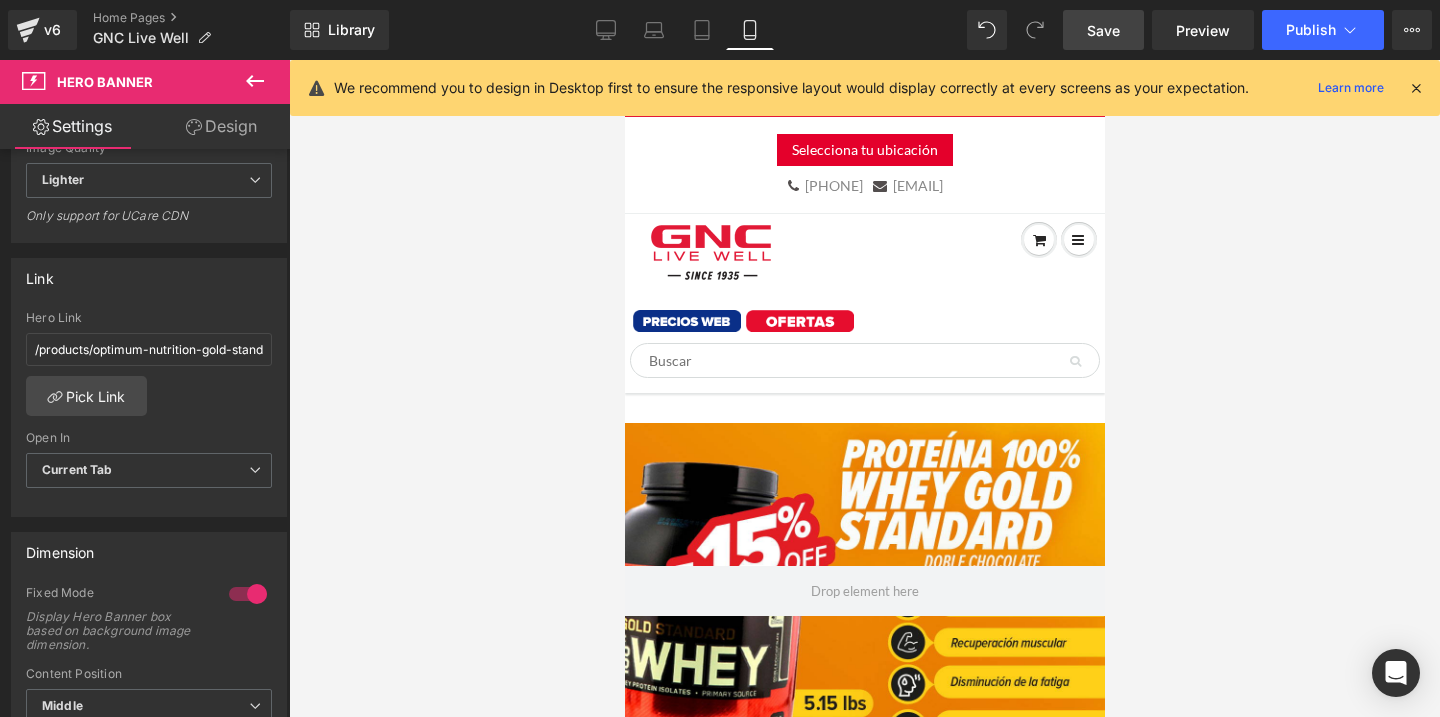 click on "Save" at bounding box center (1103, 30) 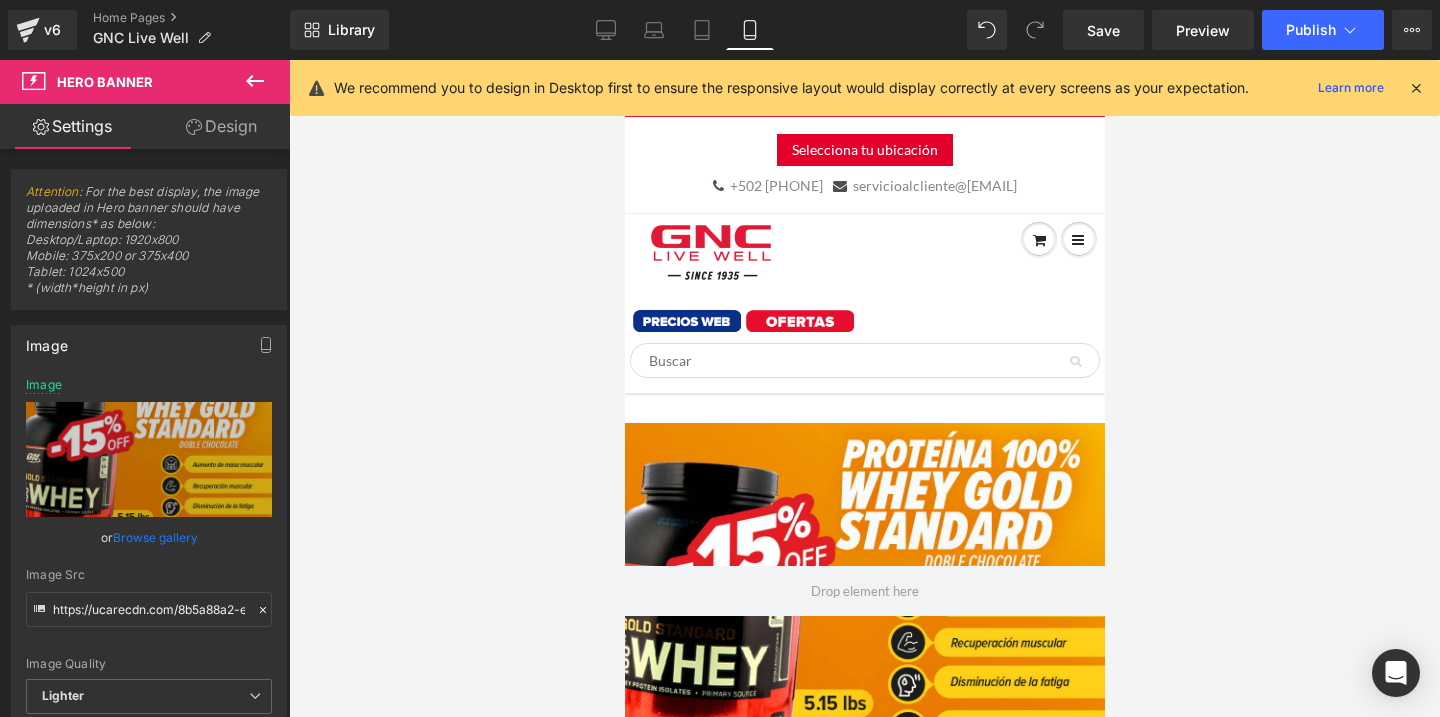 scroll, scrollTop: 0, scrollLeft: 0, axis: both 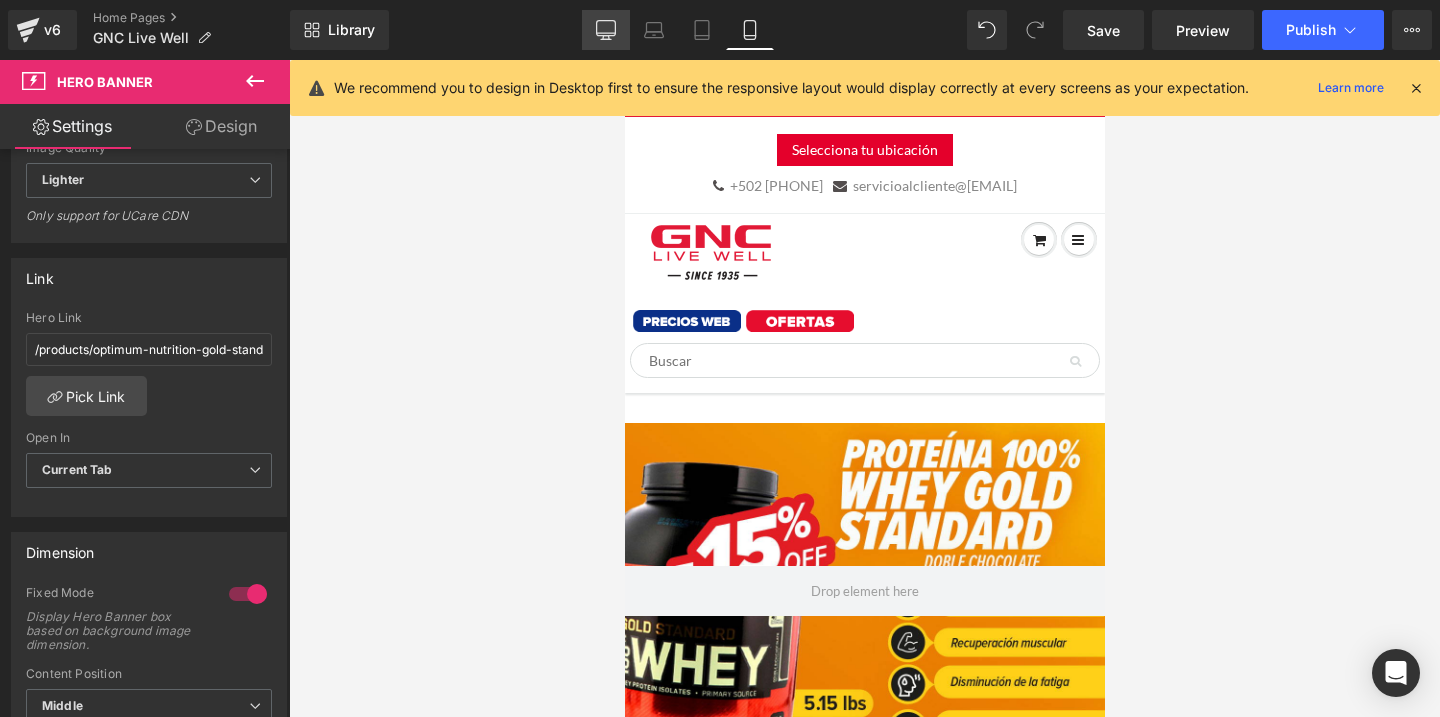 click 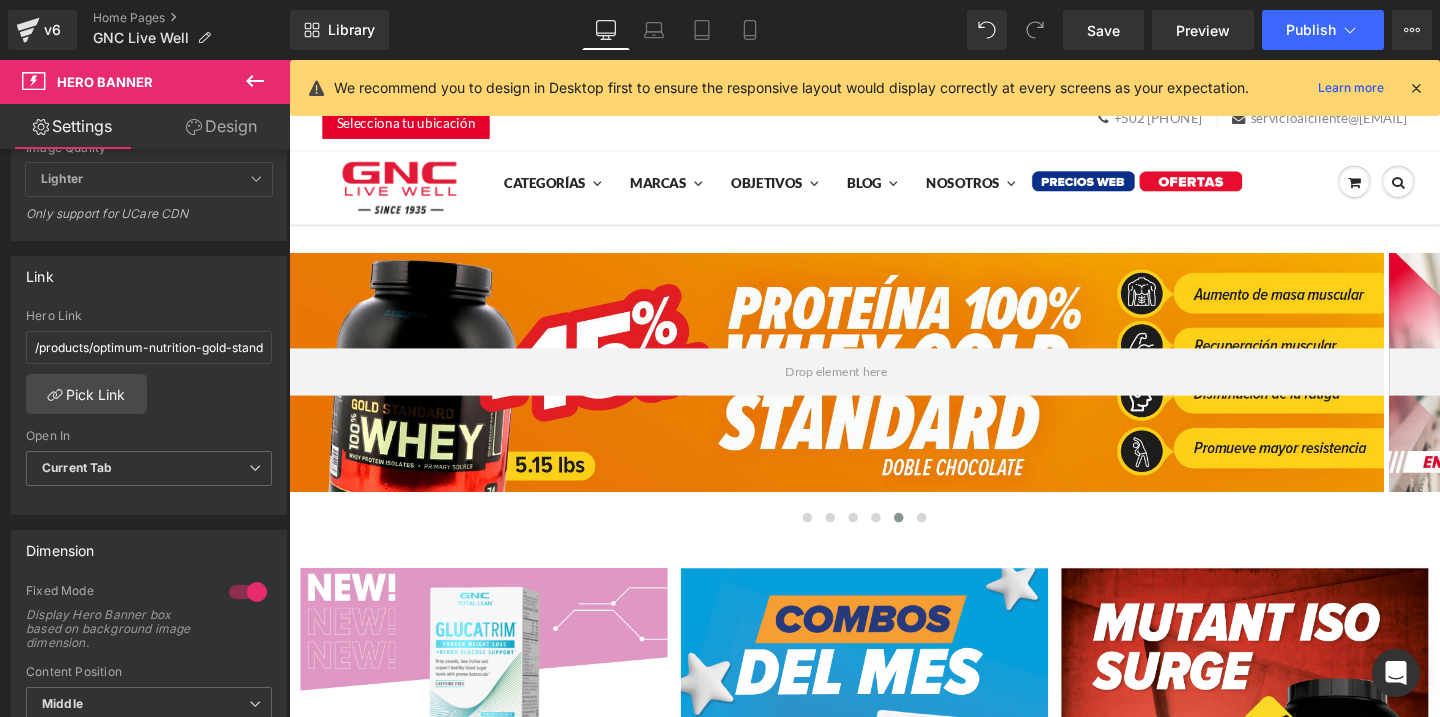 type on "https://d1um8515vdn9kb.cloudfront.net/images/hero.jpg" 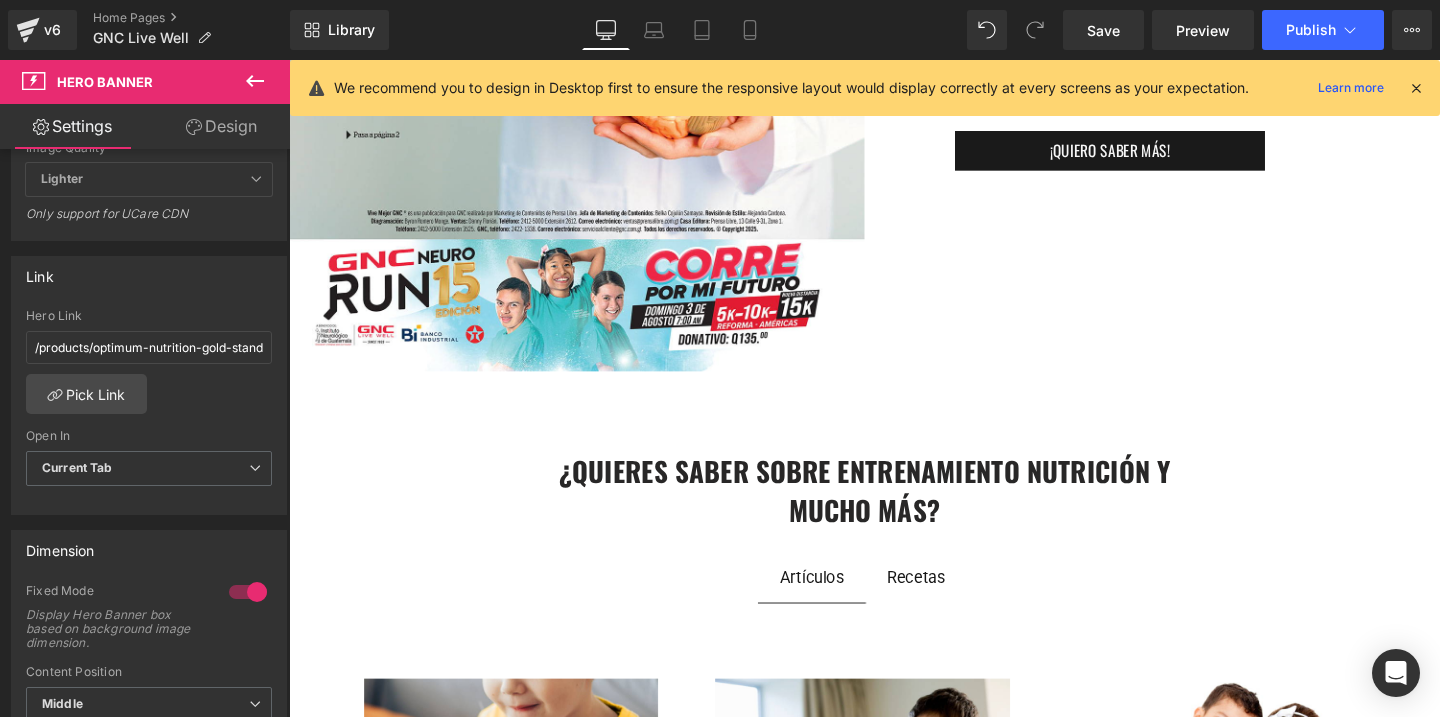 scroll, scrollTop: 4016, scrollLeft: 0, axis: vertical 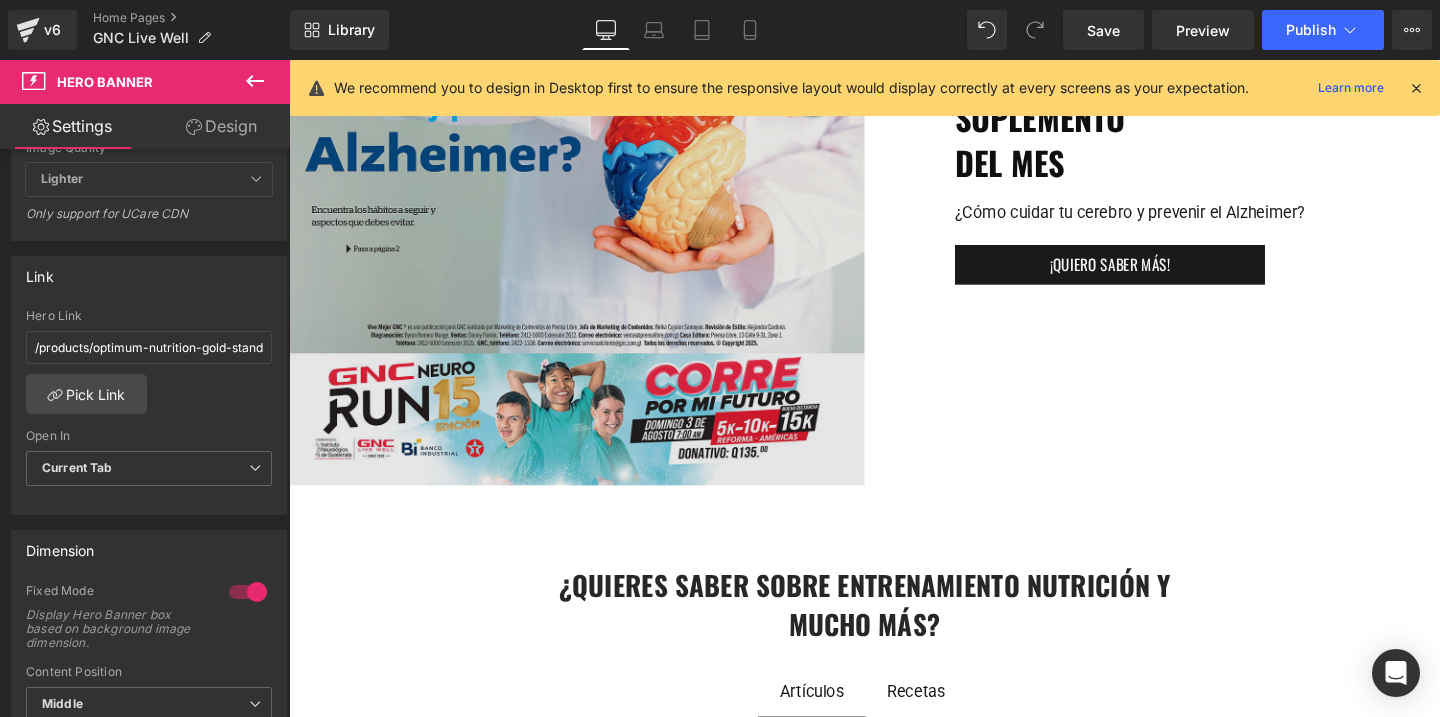 click at bounding box center [591, 201] 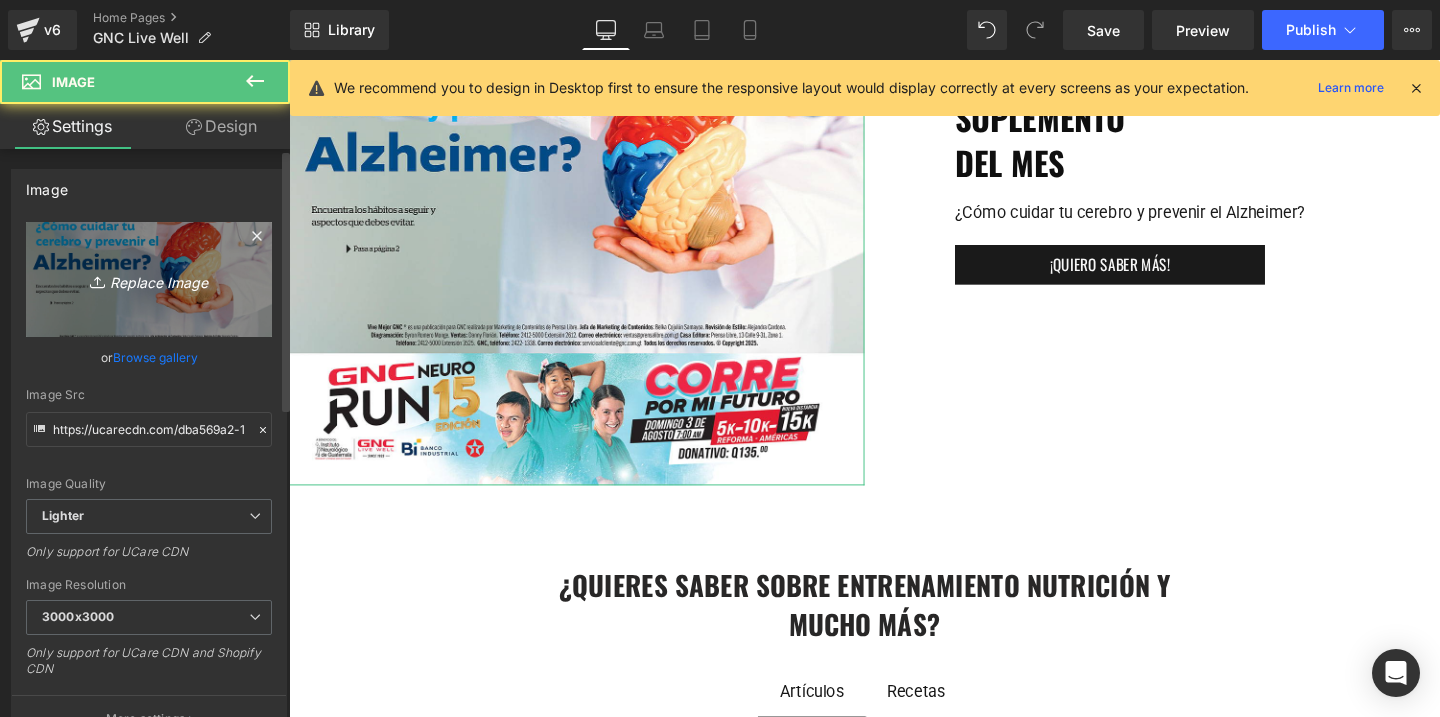 click on "Replace Image" at bounding box center [149, 279] 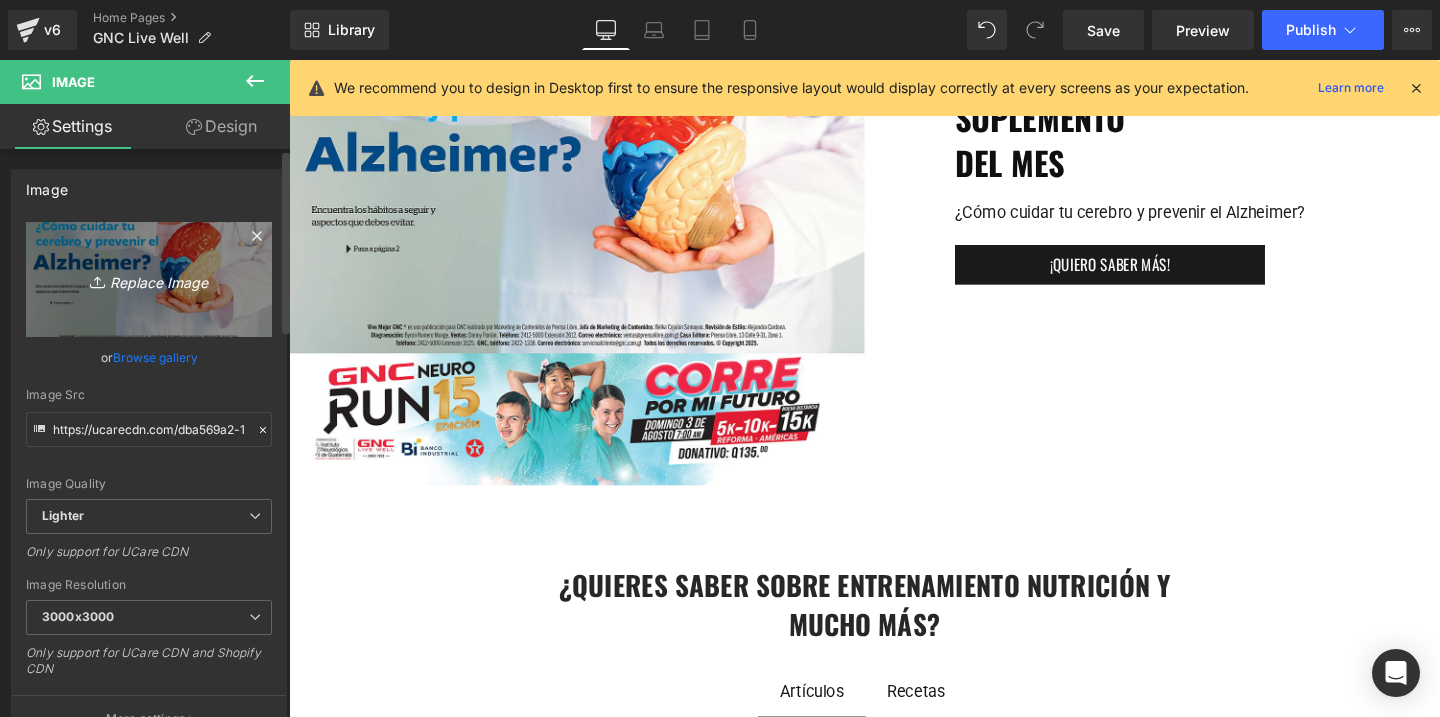 type on "C:\fakepath\SUPLEMENTO AGOSTO-1.jpg" 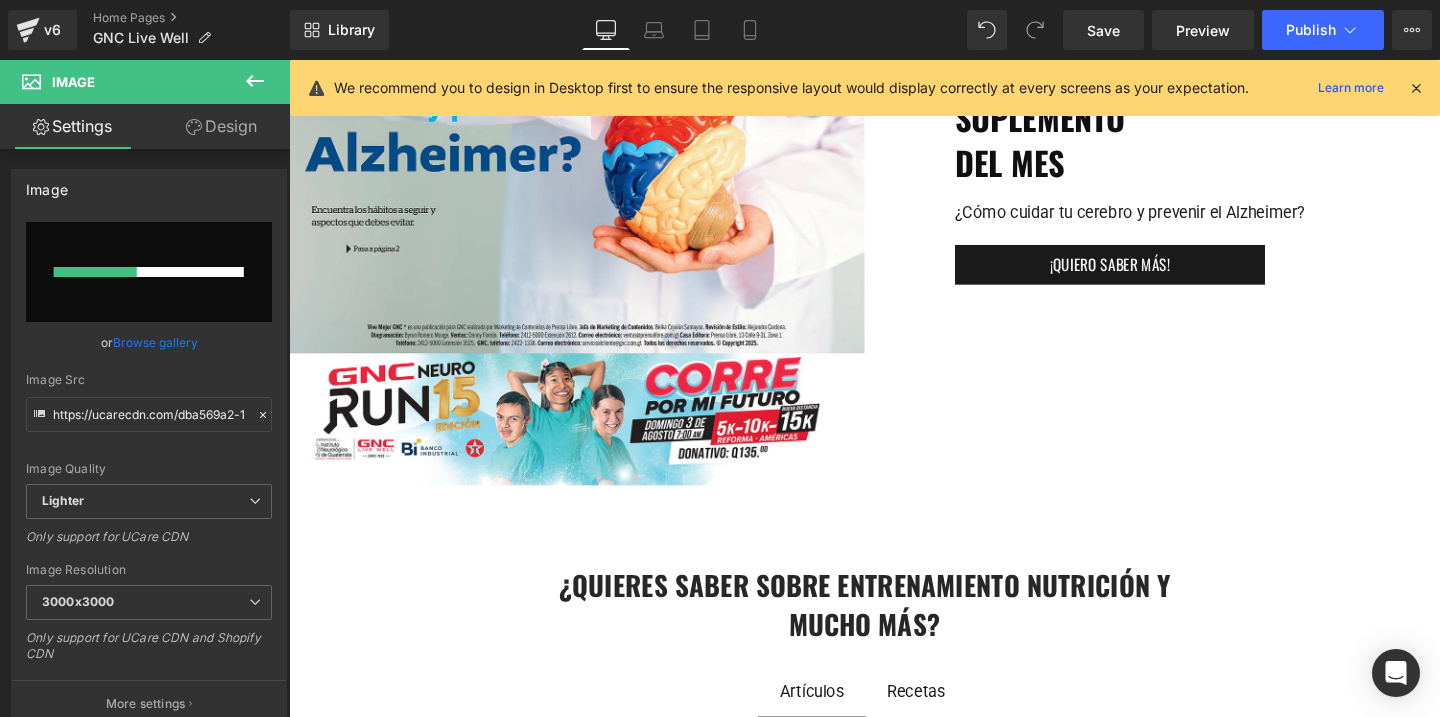 type 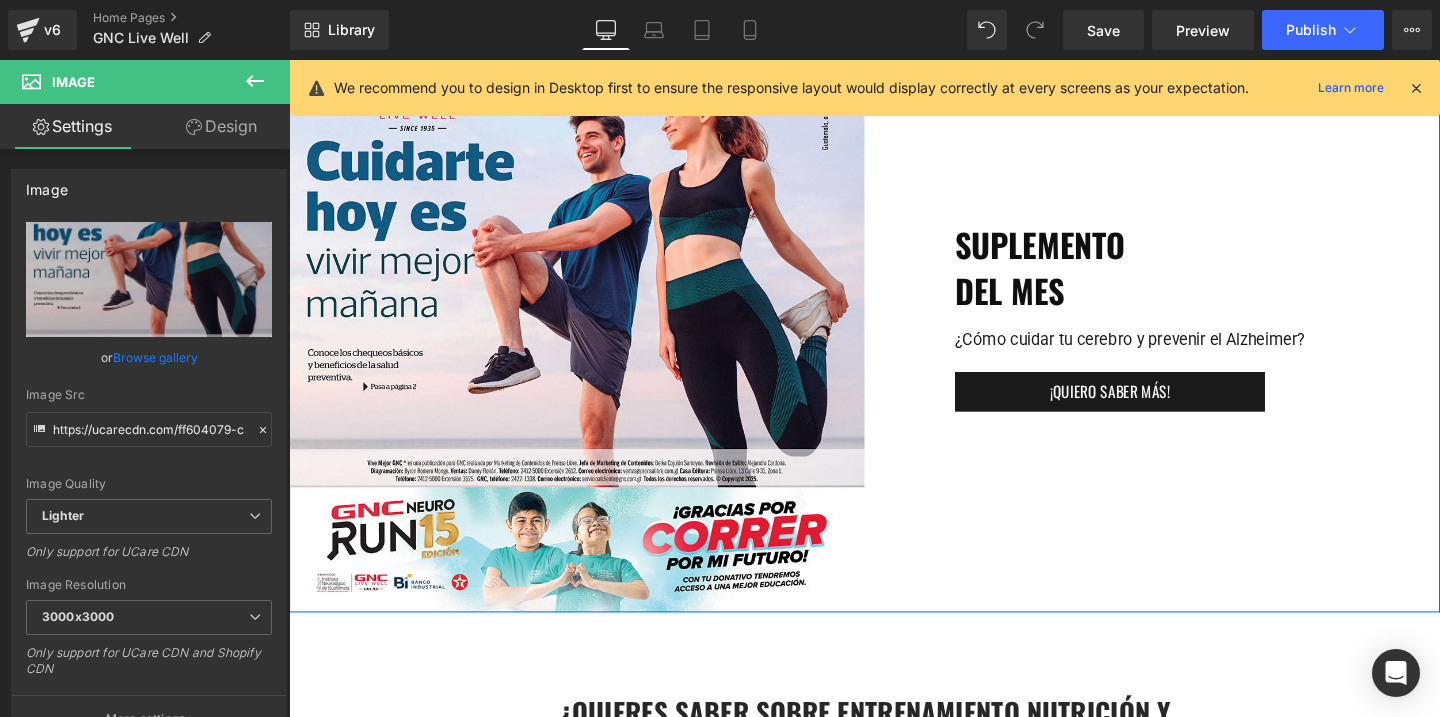 scroll, scrollTop: 3869, scrollLeft: 0, axis: vertical 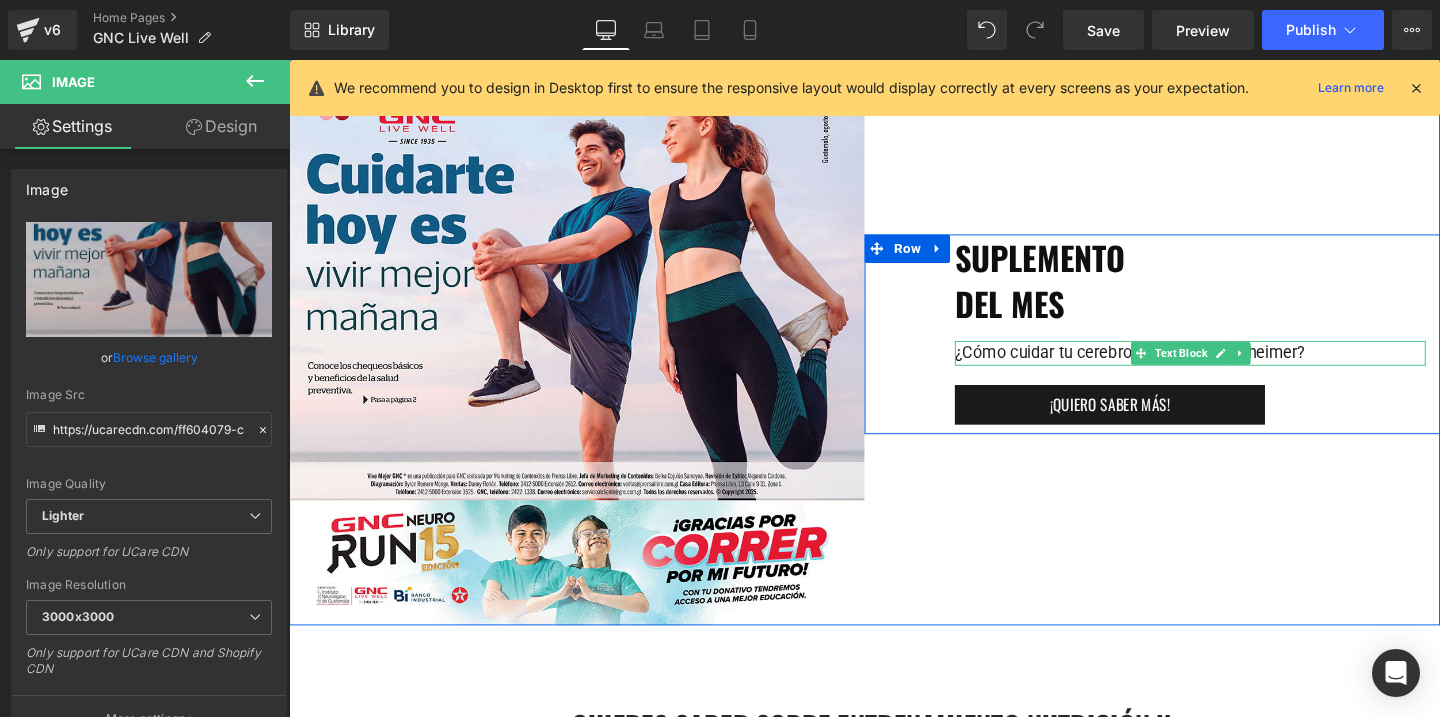 click on "¿Cómo cuidar tu cerebro y prevenir el Alzheimer?" at bounding box center (1236, 368) 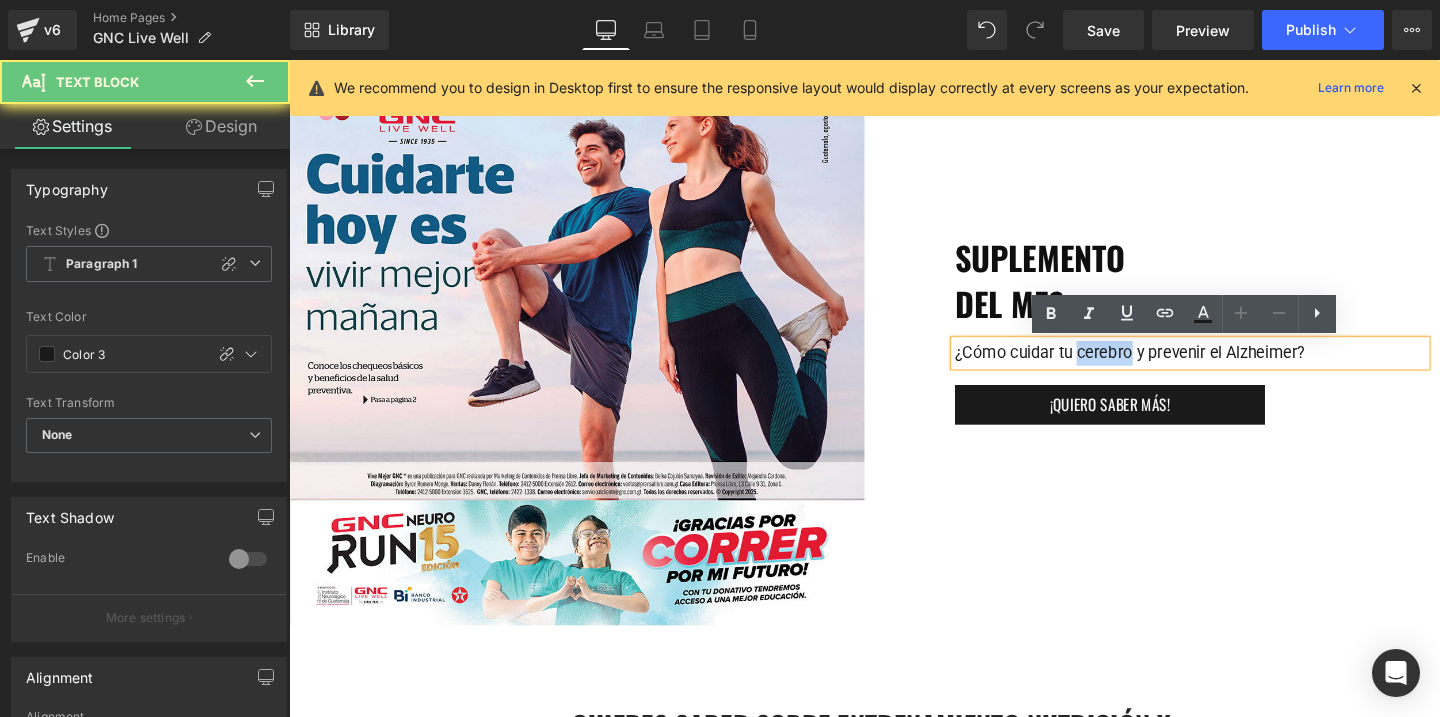 click on "¿Cómo cuidar tu cerebro y prevenir el Alzheimer?" at bounding box center [1236, 368] 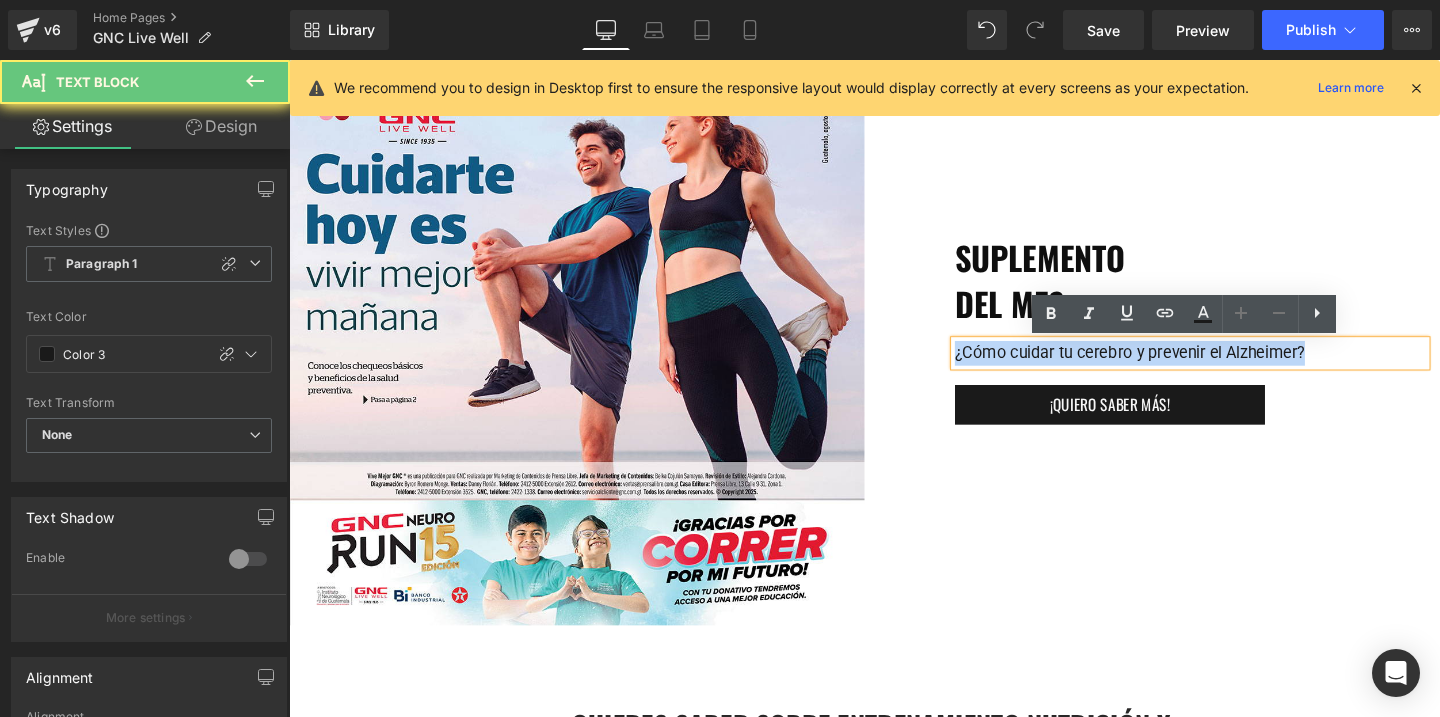 click on "¿Cómo cuidar tu cerebro y prevenir el Alzheimer?" at bounding box center [1236, 368] 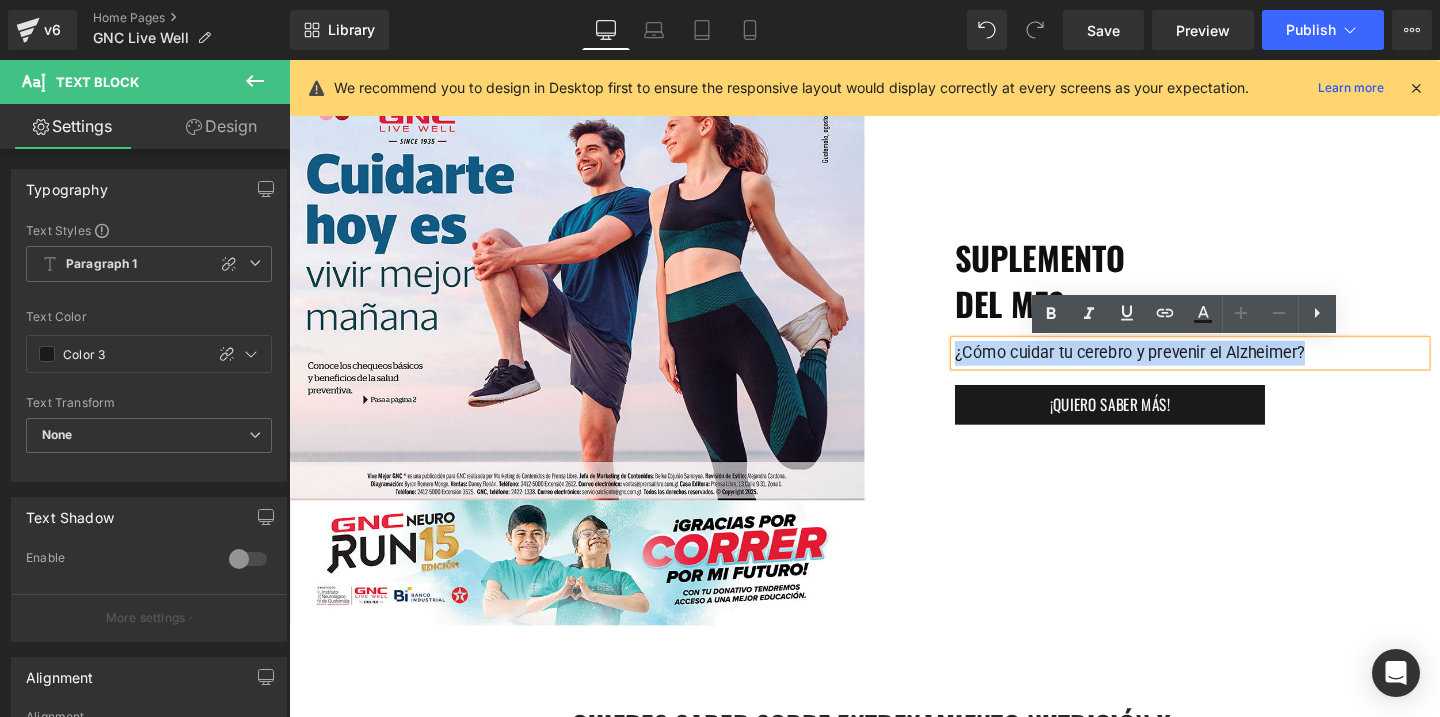type 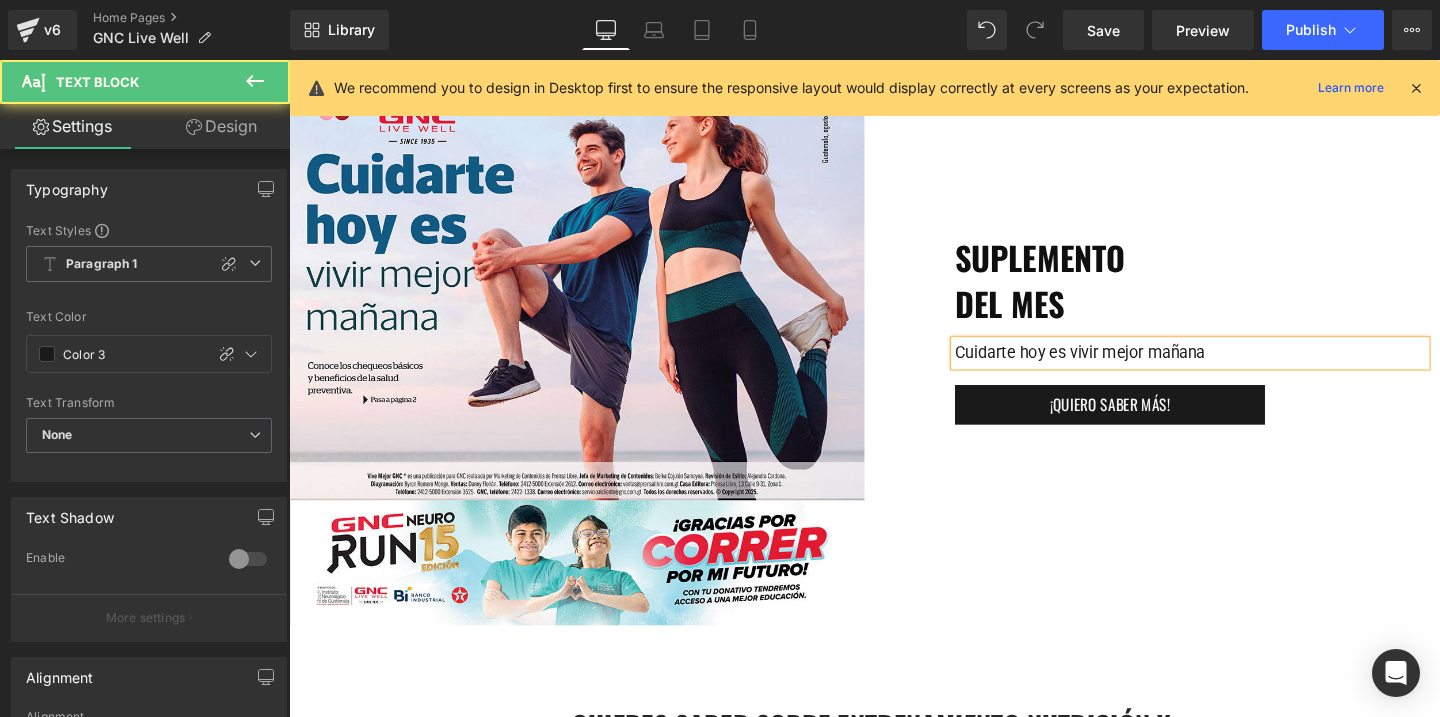 click on "Cuidarte hoy es vivir mejor mañana" at bounding box center [1236, 368] 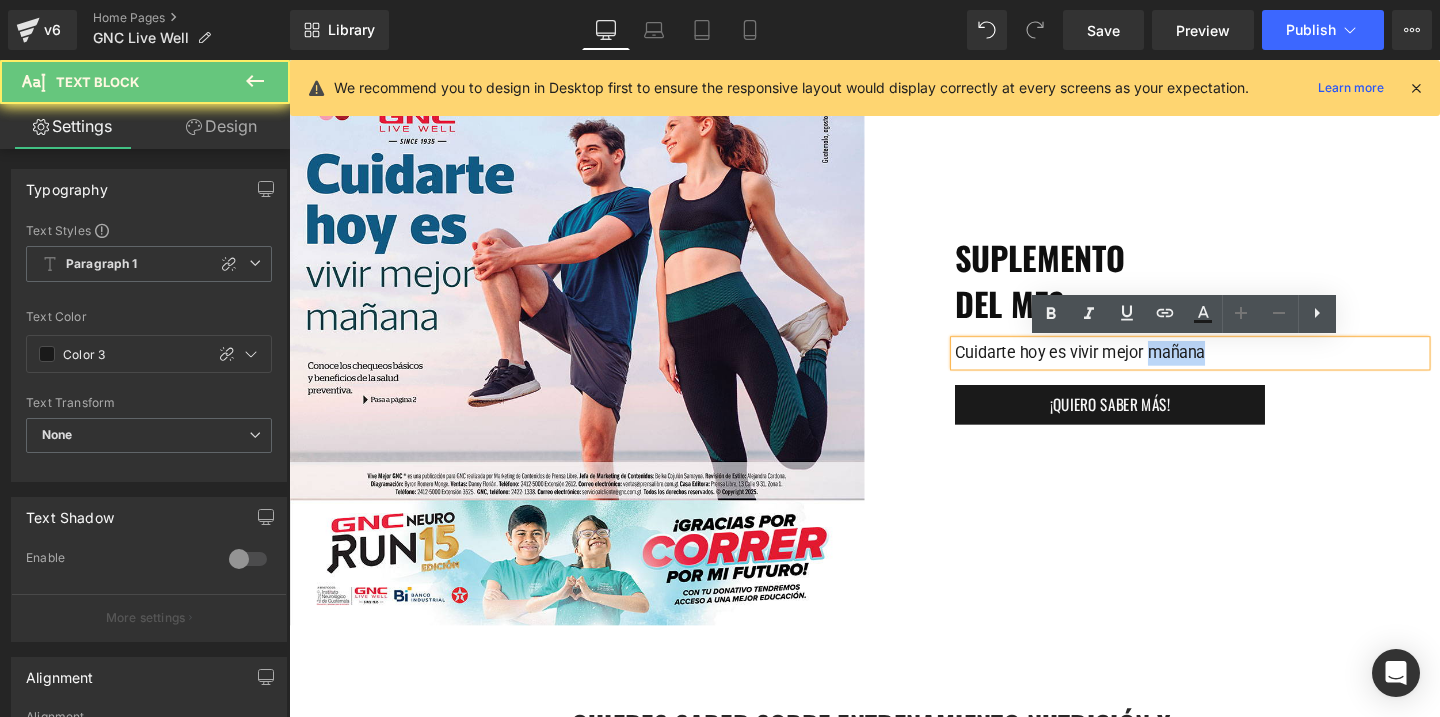 click on "Cuidarte hoy es vivir mejor mañana" at bounding box center (1236, 368) 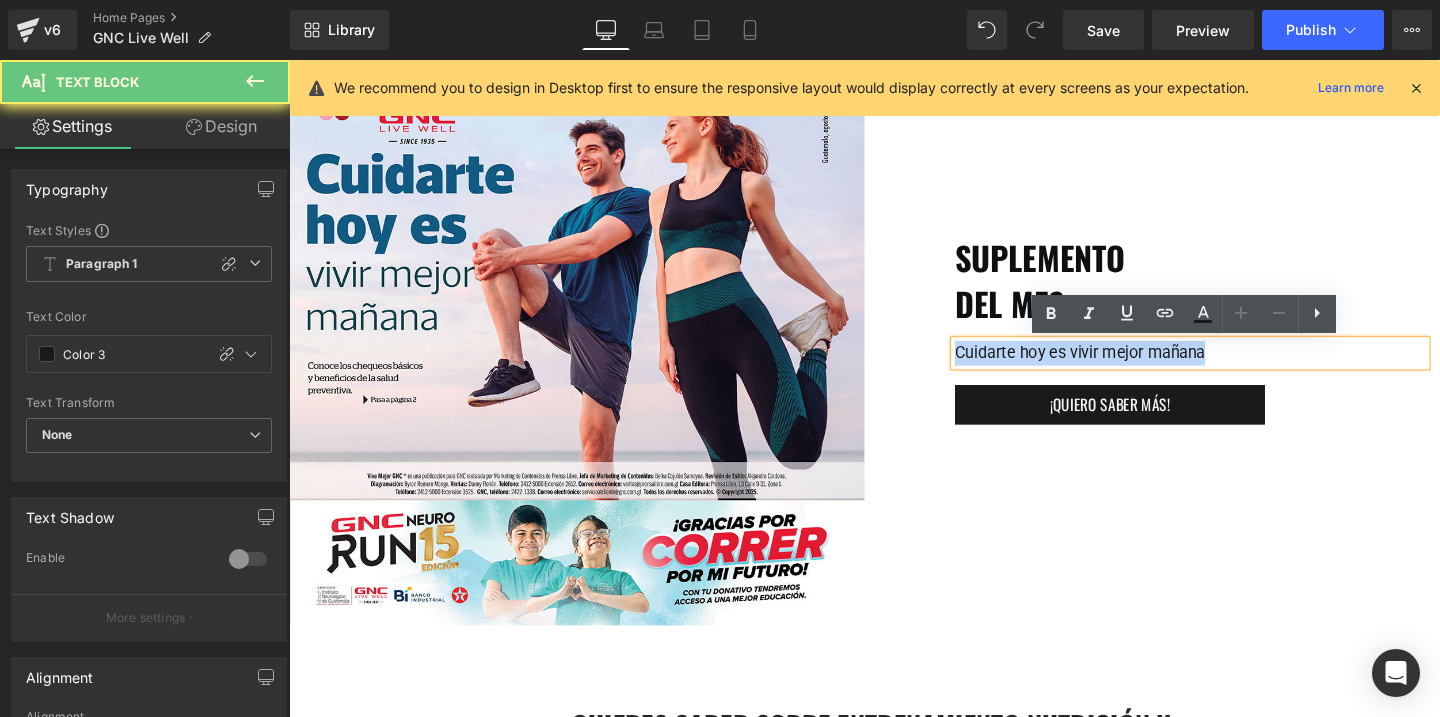 click on "Cuidarte hoy es vivir mejor mañana" at bounding box center (1236, 368) 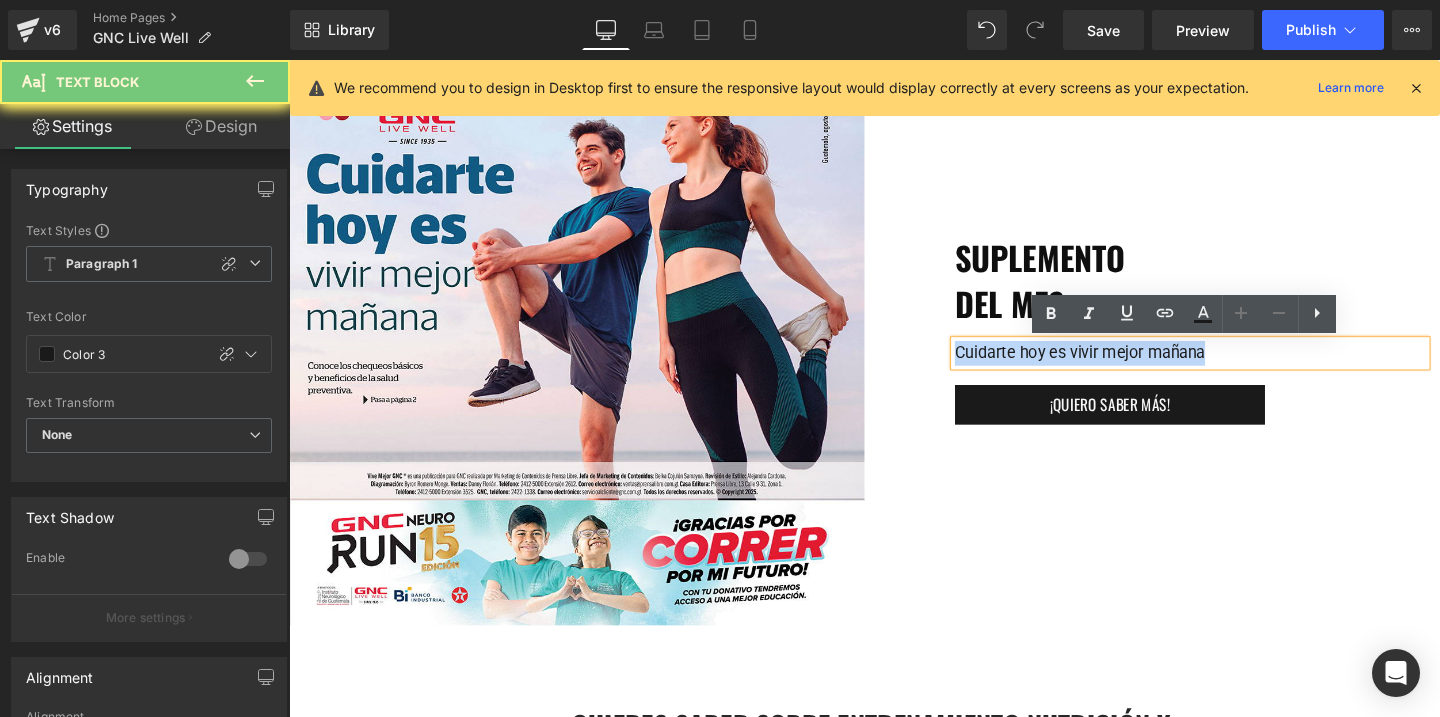 copy on "Cuidarte hoy es vivir mejor mañana" 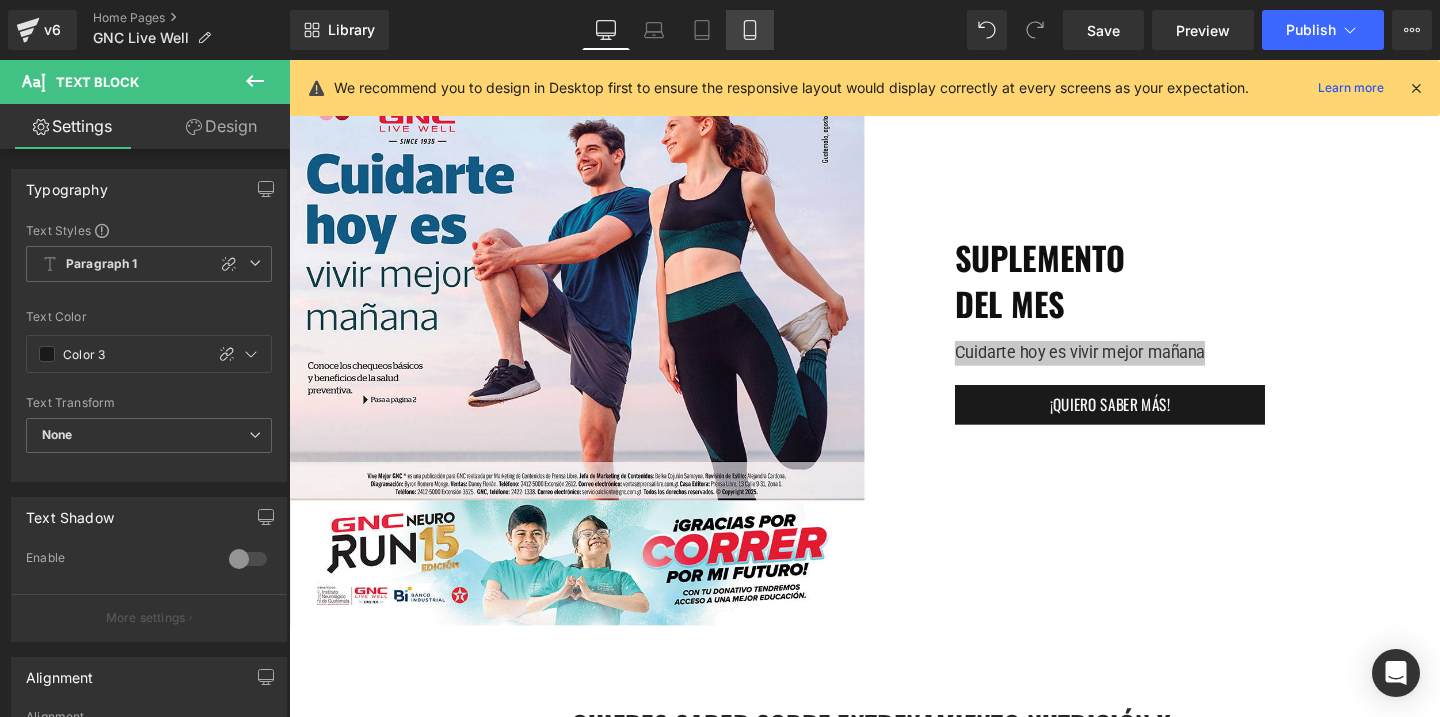 click 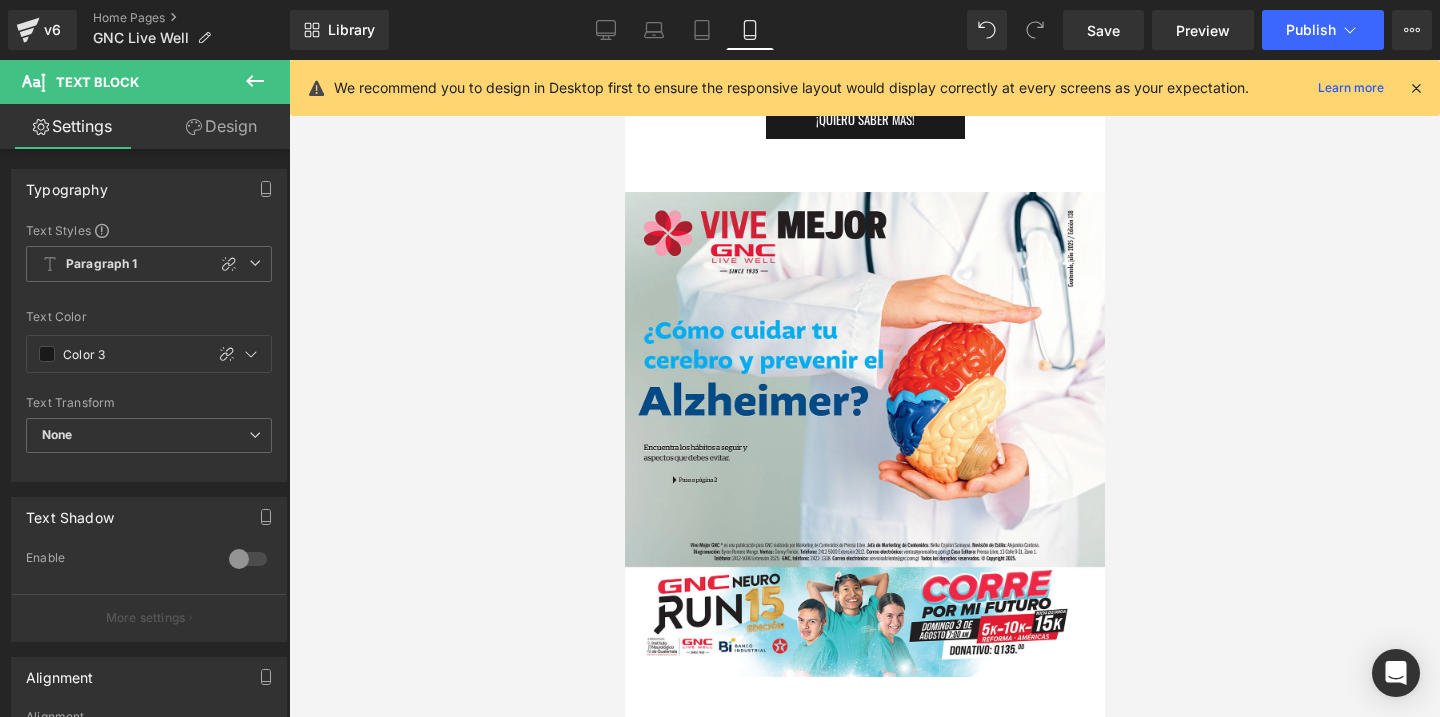 scroll, scrollTop: 5543, scrollLeft: 0, axis: vertical 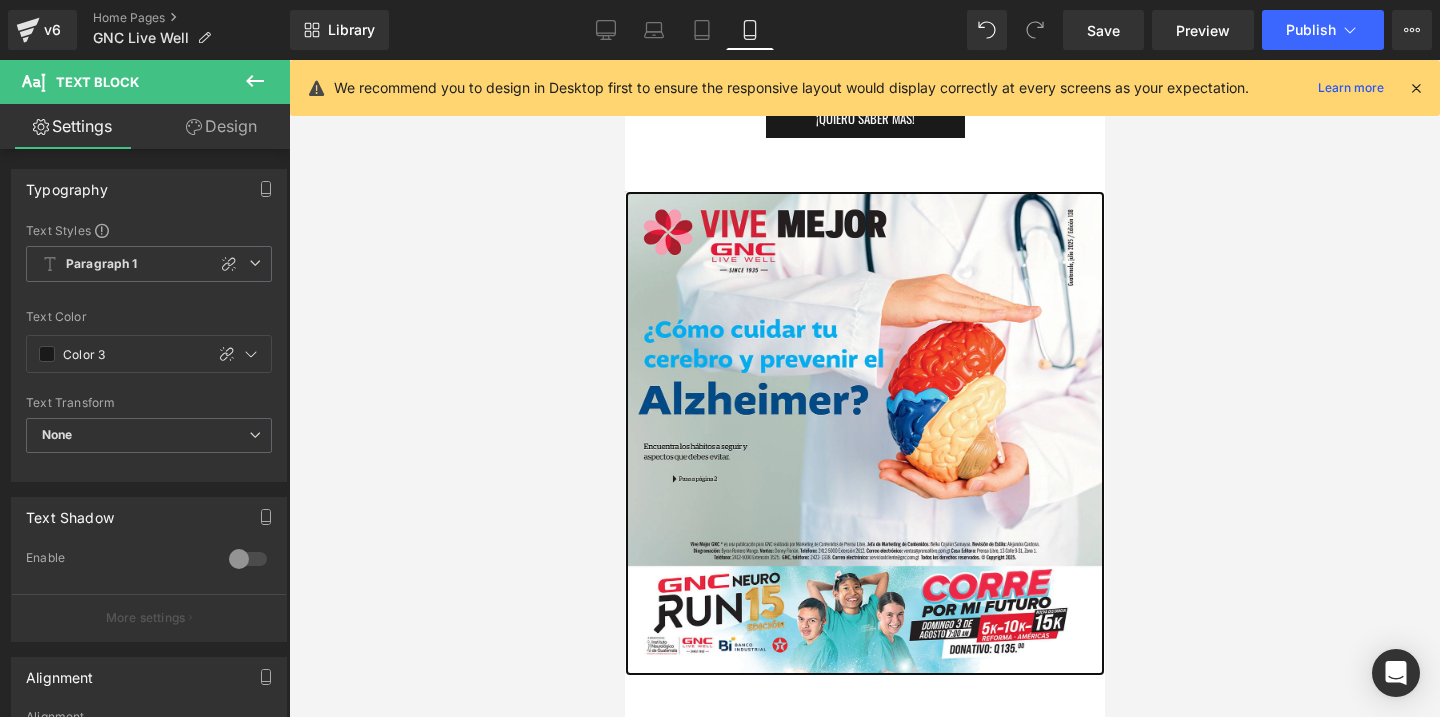click at bounding box center (864, 433) 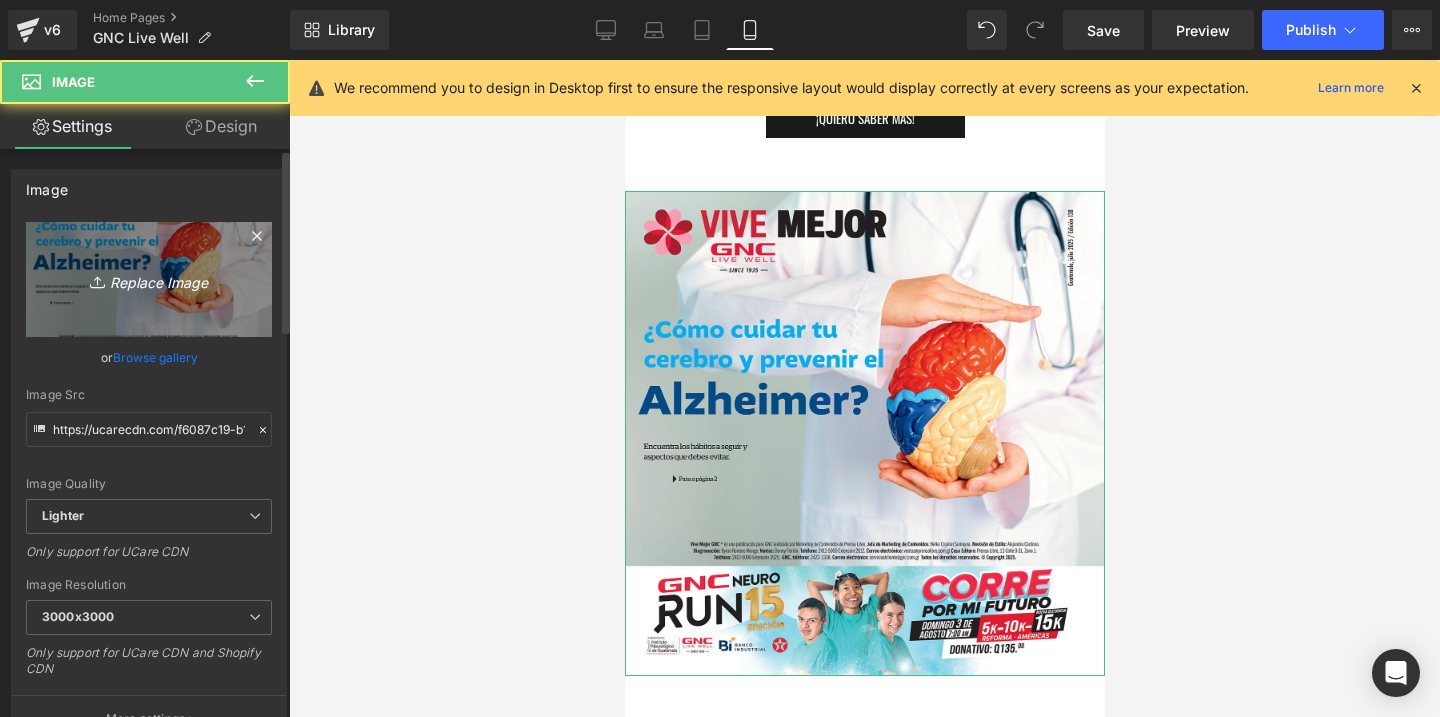 click on "Replace Image" at bounding box center (149, 279) 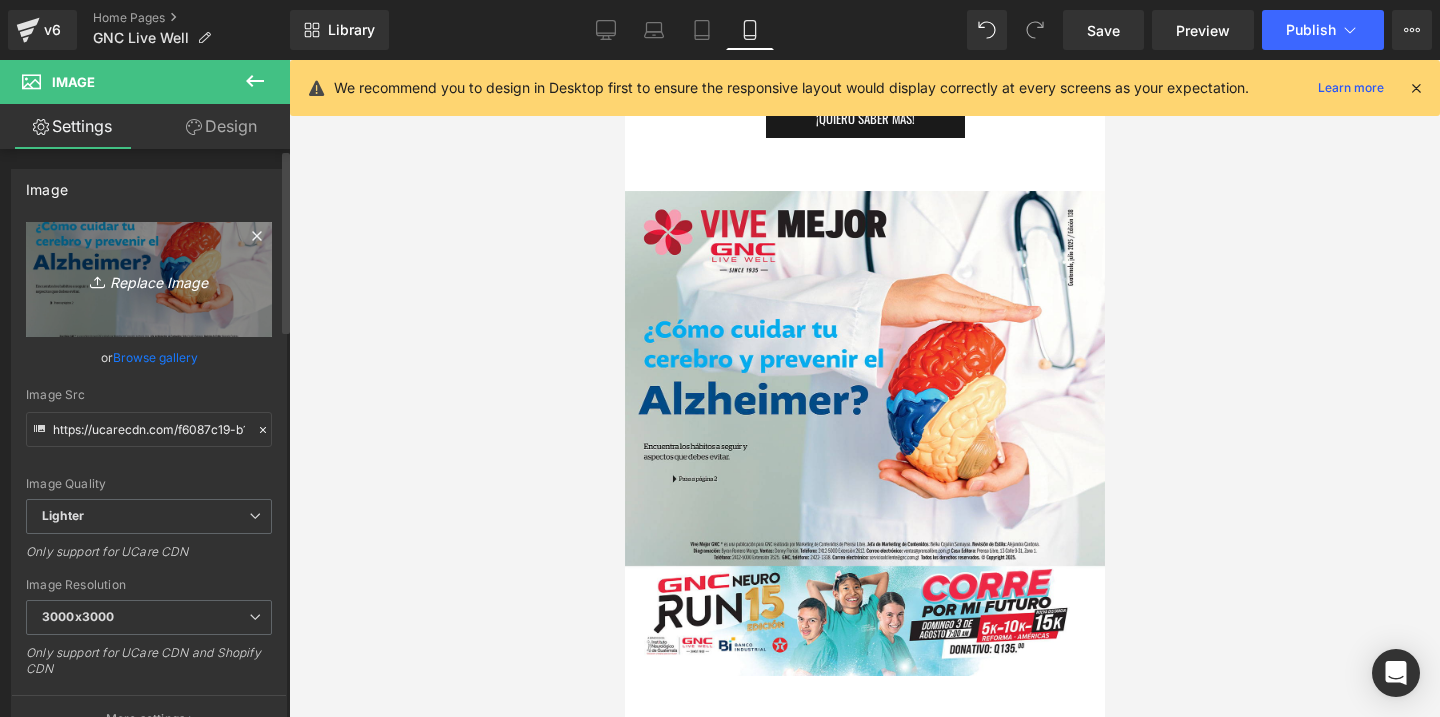 type on "C:\fakepath\SUPLEMENTO AGOSTO-1.jpg" 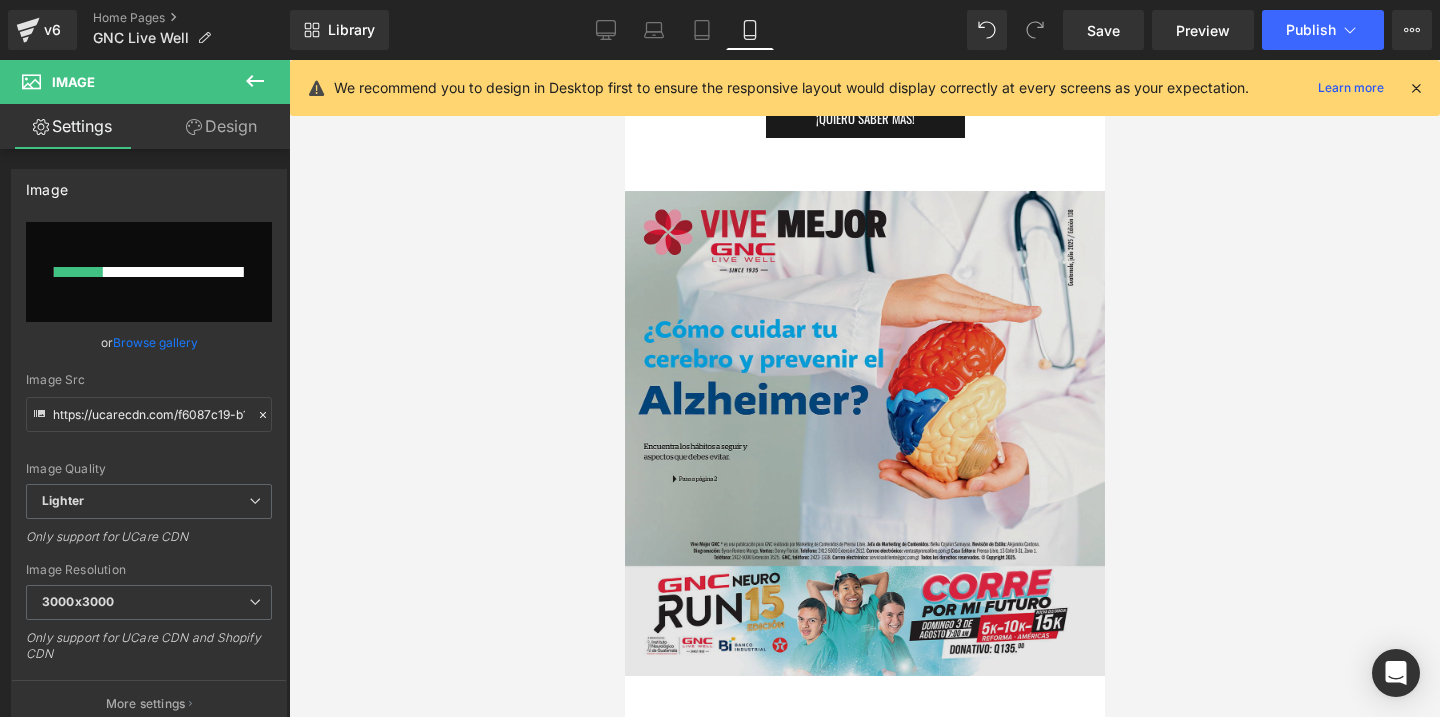 type 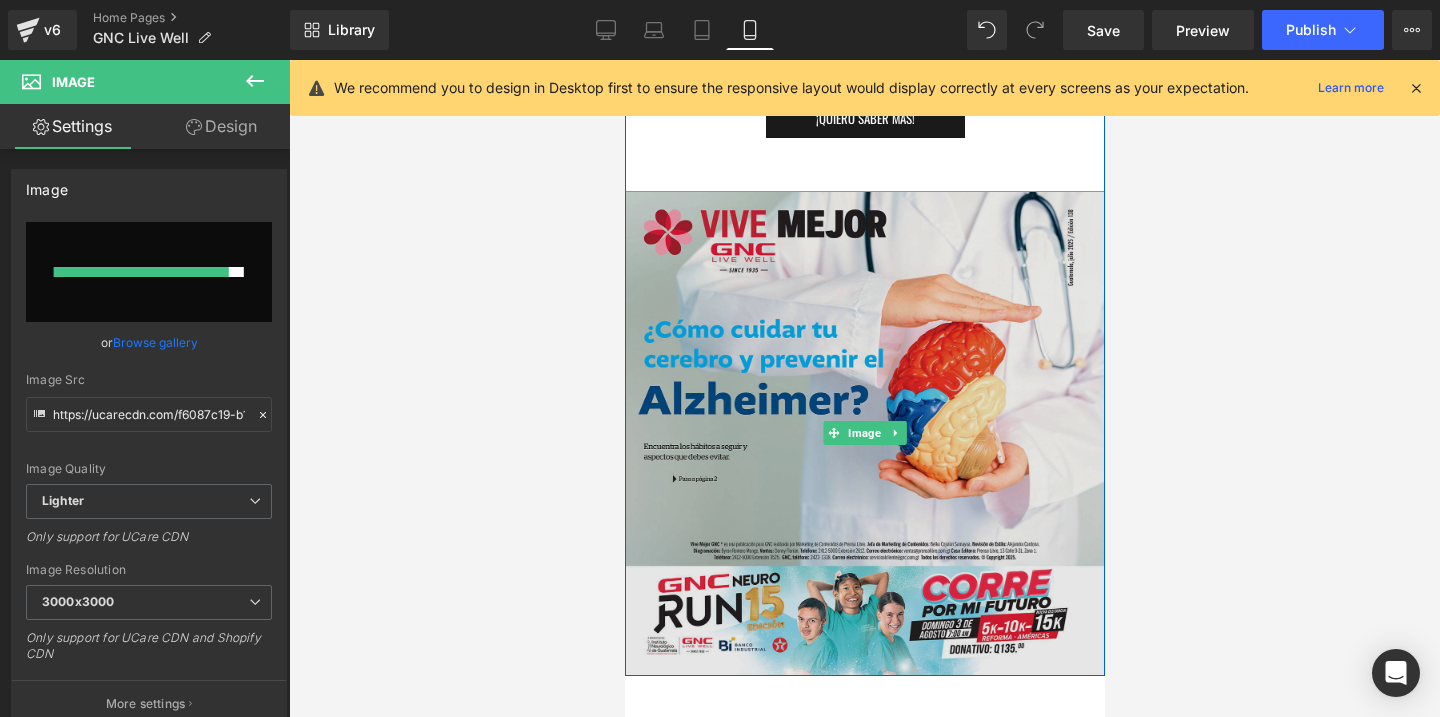 type on "https://ucarecdn.com/6b69747c-e3e4-49ce-b3dd-0a4184d36790/-/format/auto/-/preview/3000x3000/-/quality/lighter/SUPLEMENTO%20AGOSTO-1.jpg" 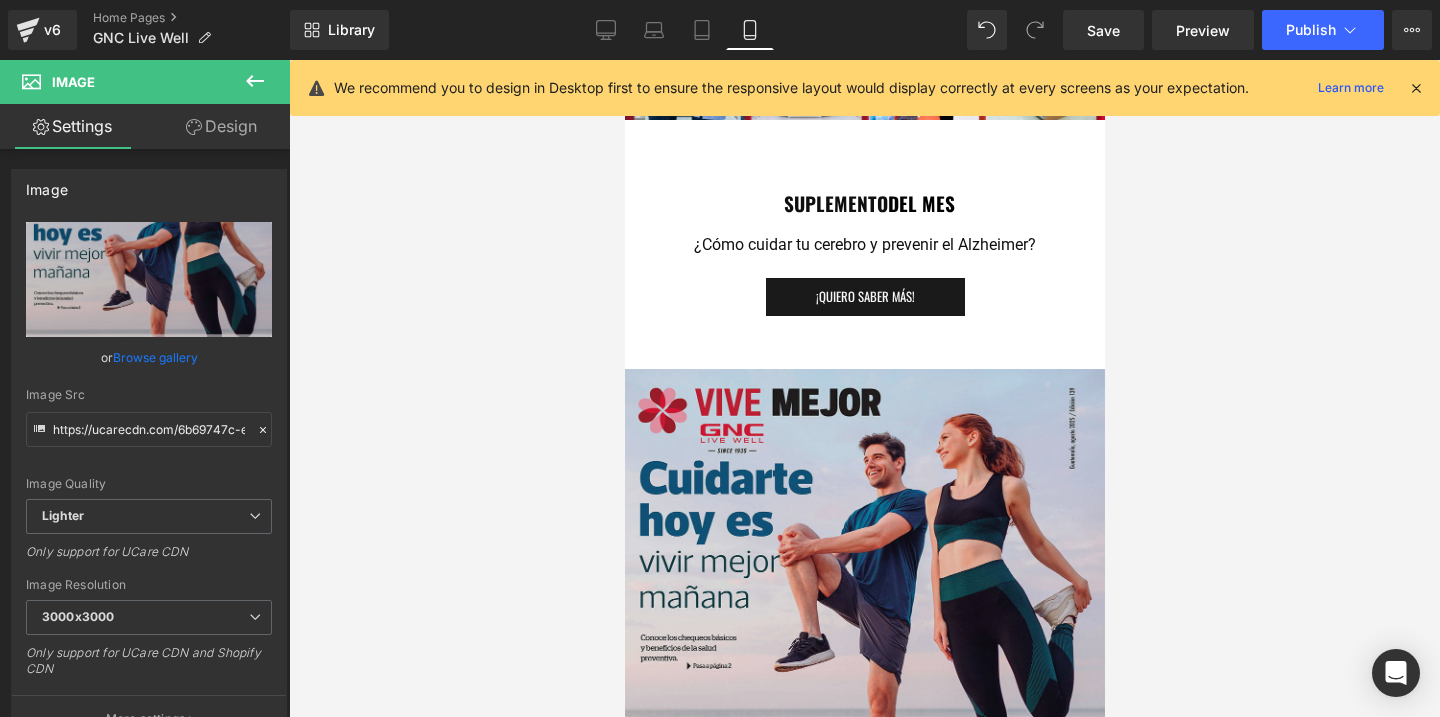 scroll, scrollTop: 5363, scrollLeft: 0, axis: vertical 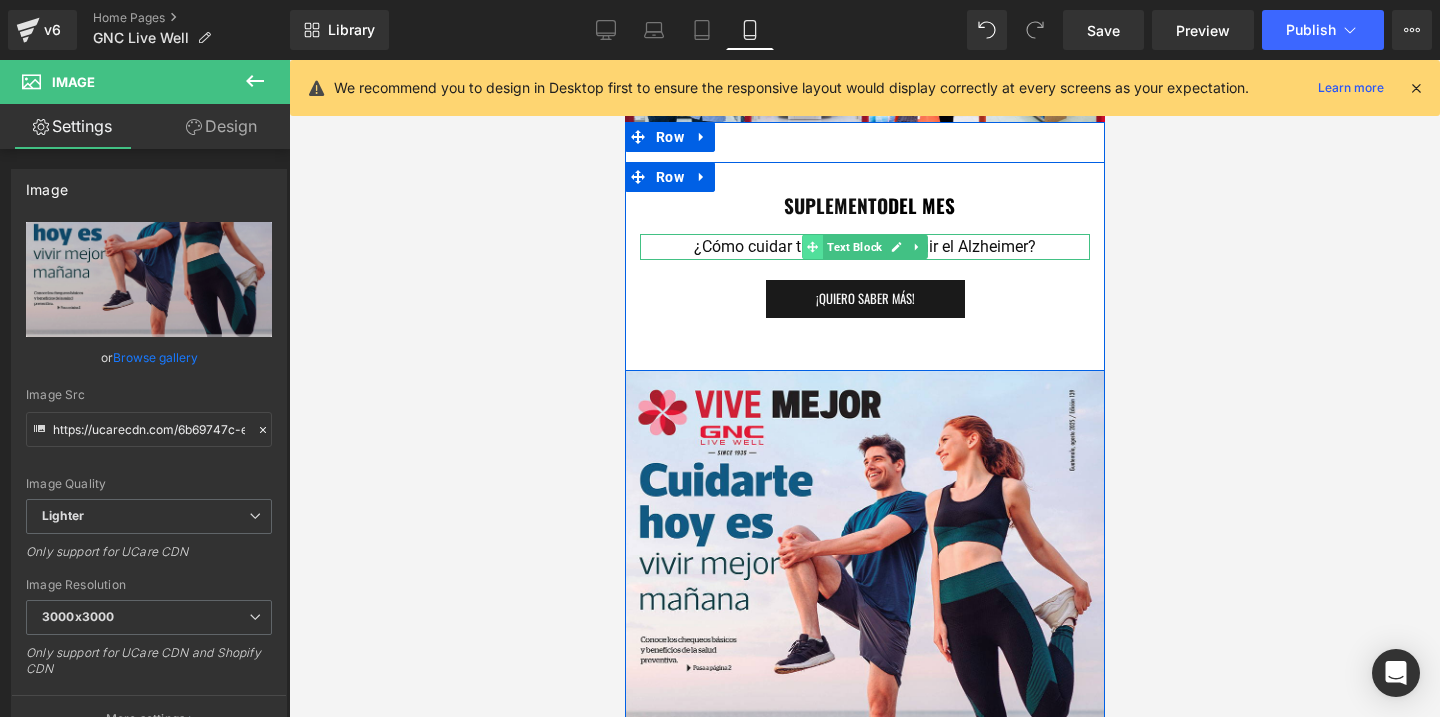 click 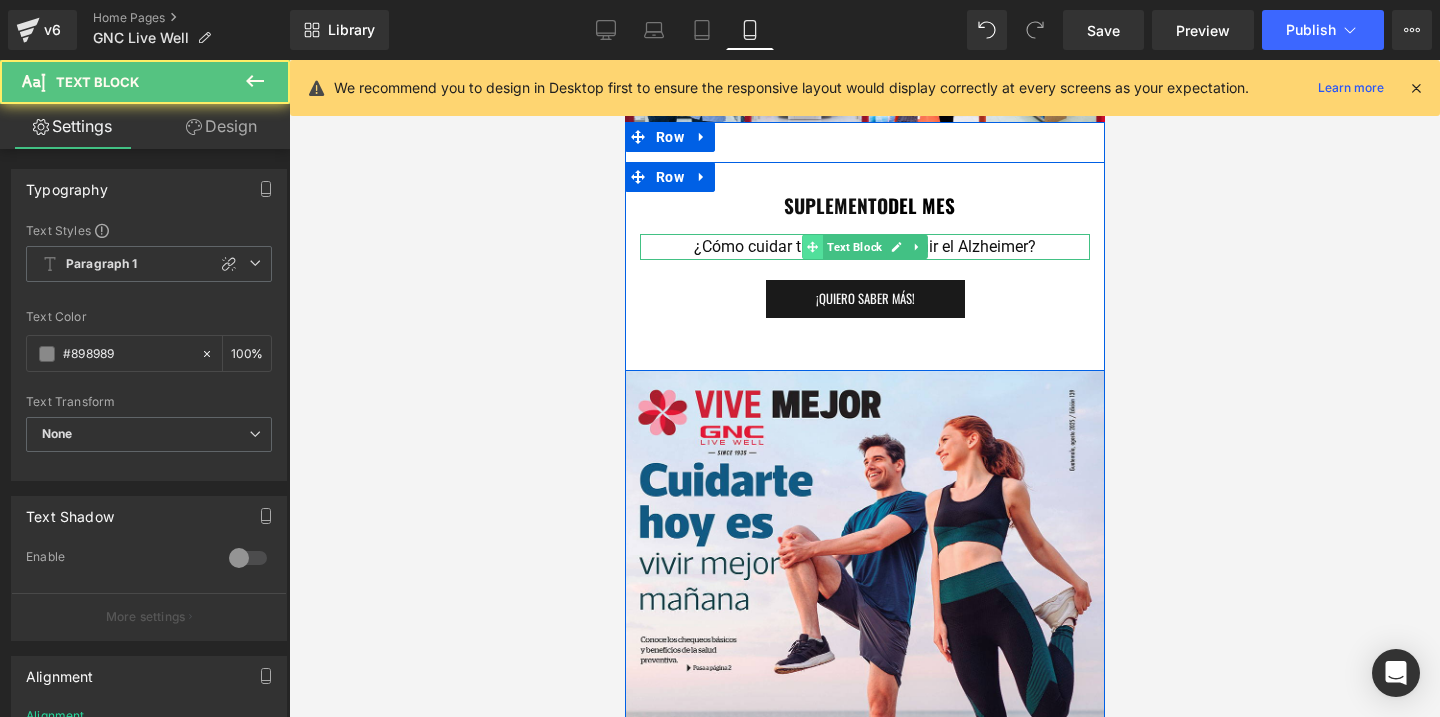 click 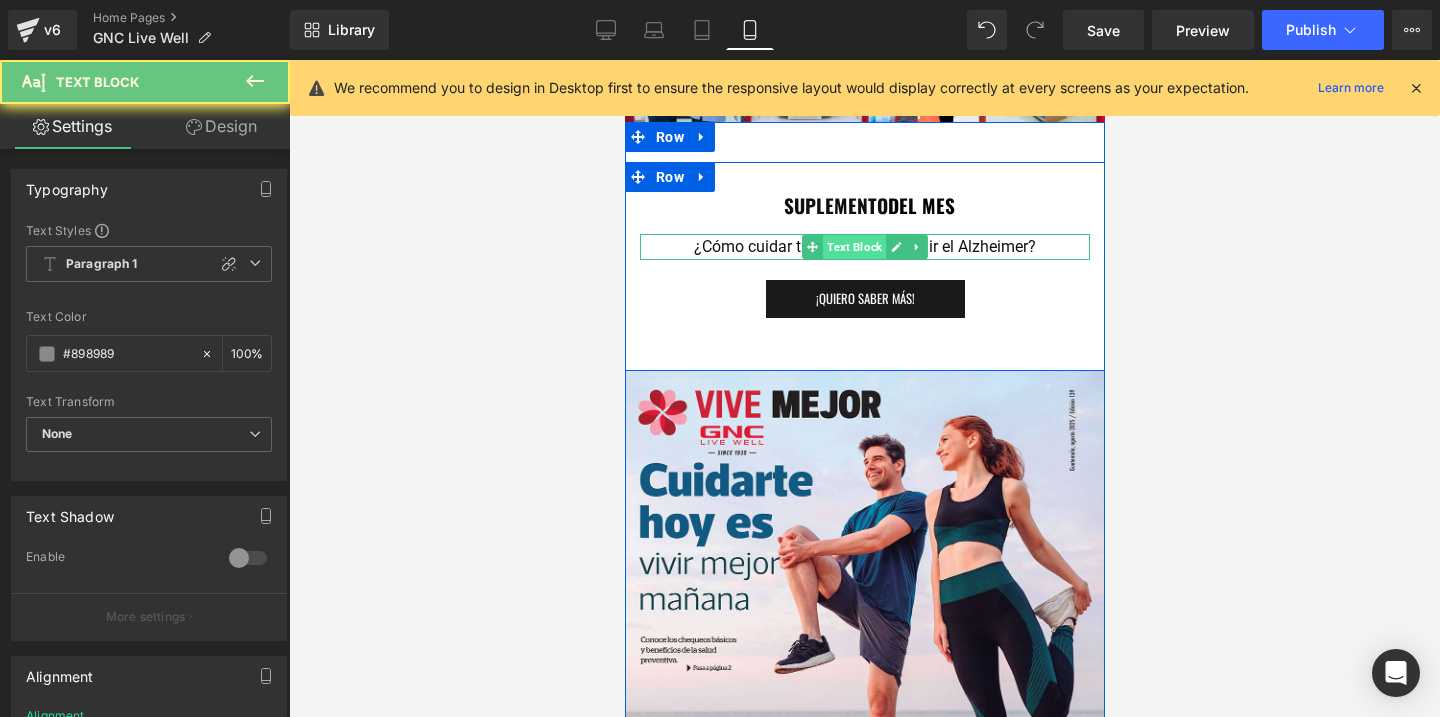 click on "Text Block" at bounding box center (853, 247) 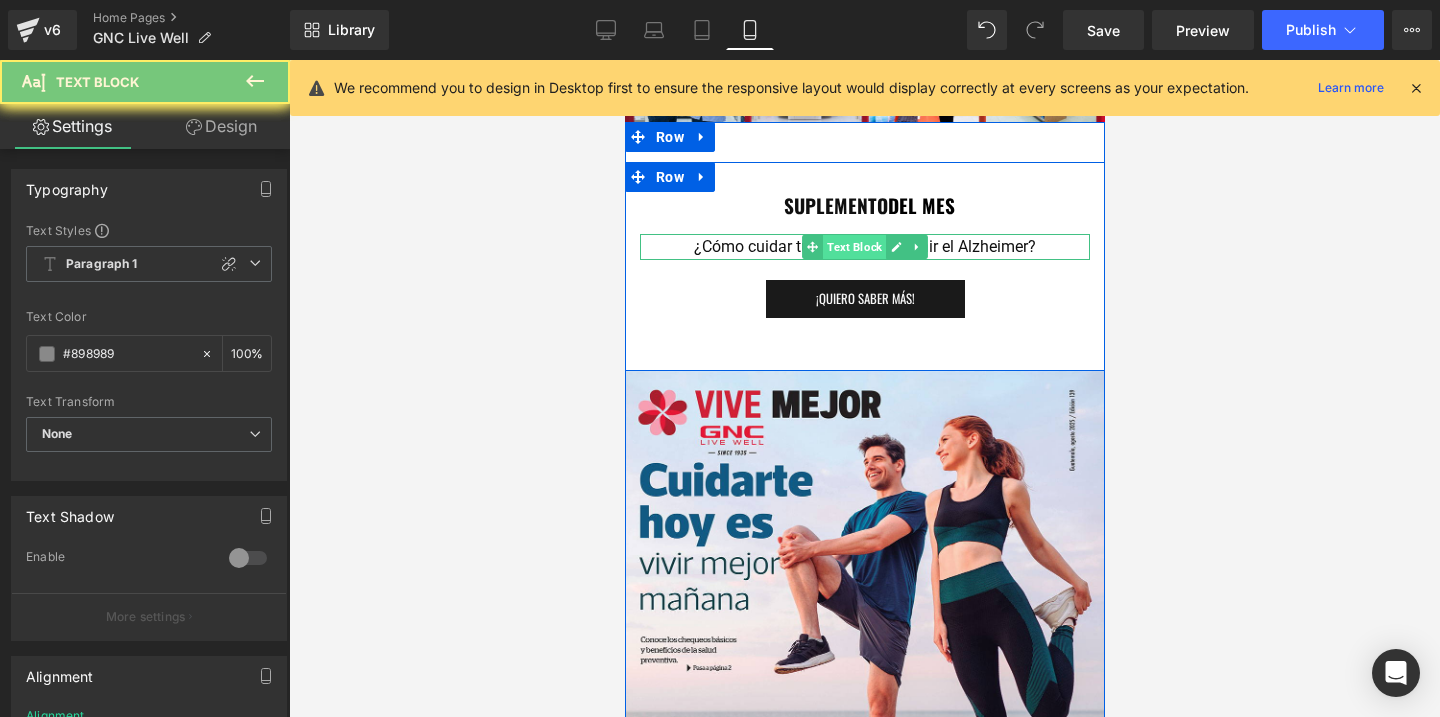 click on "Text Block" at bounding box center [853, 247] 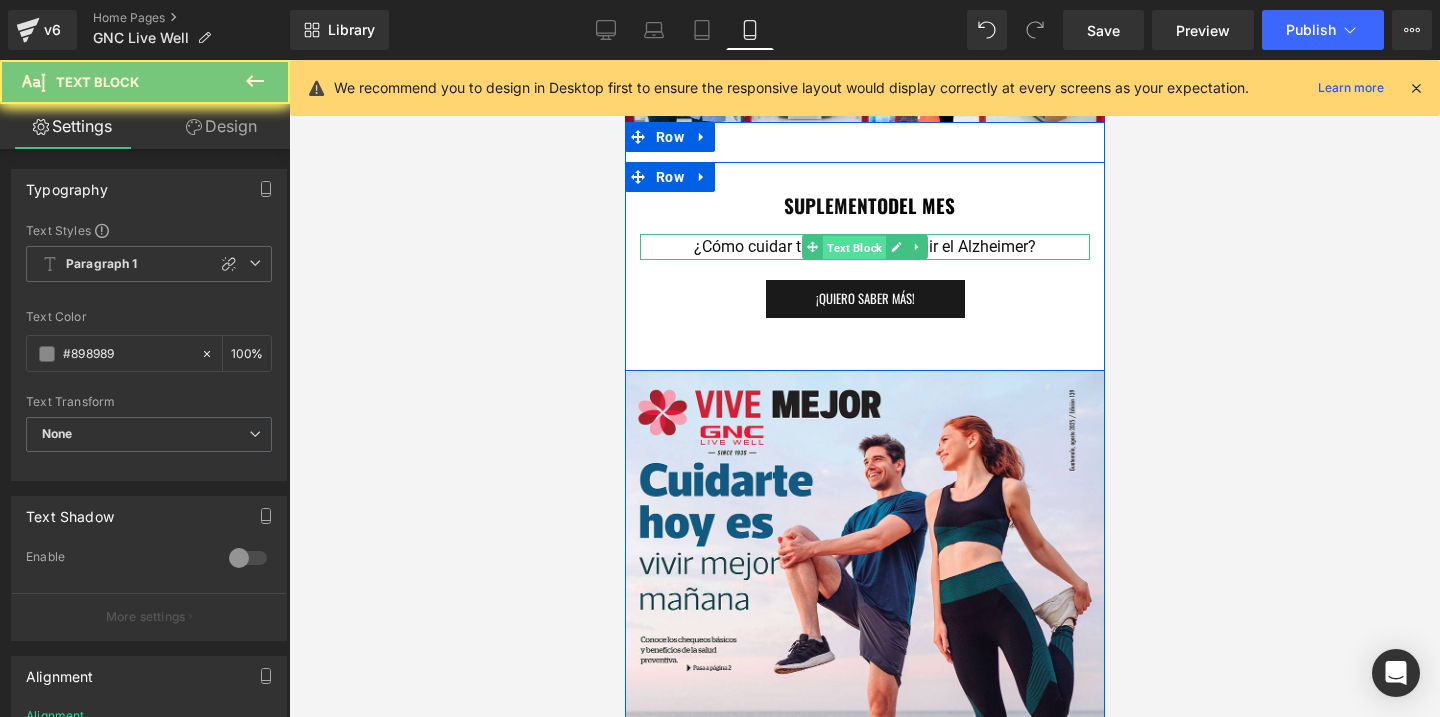 click on "Text Block" at bounding box center [853, 248] 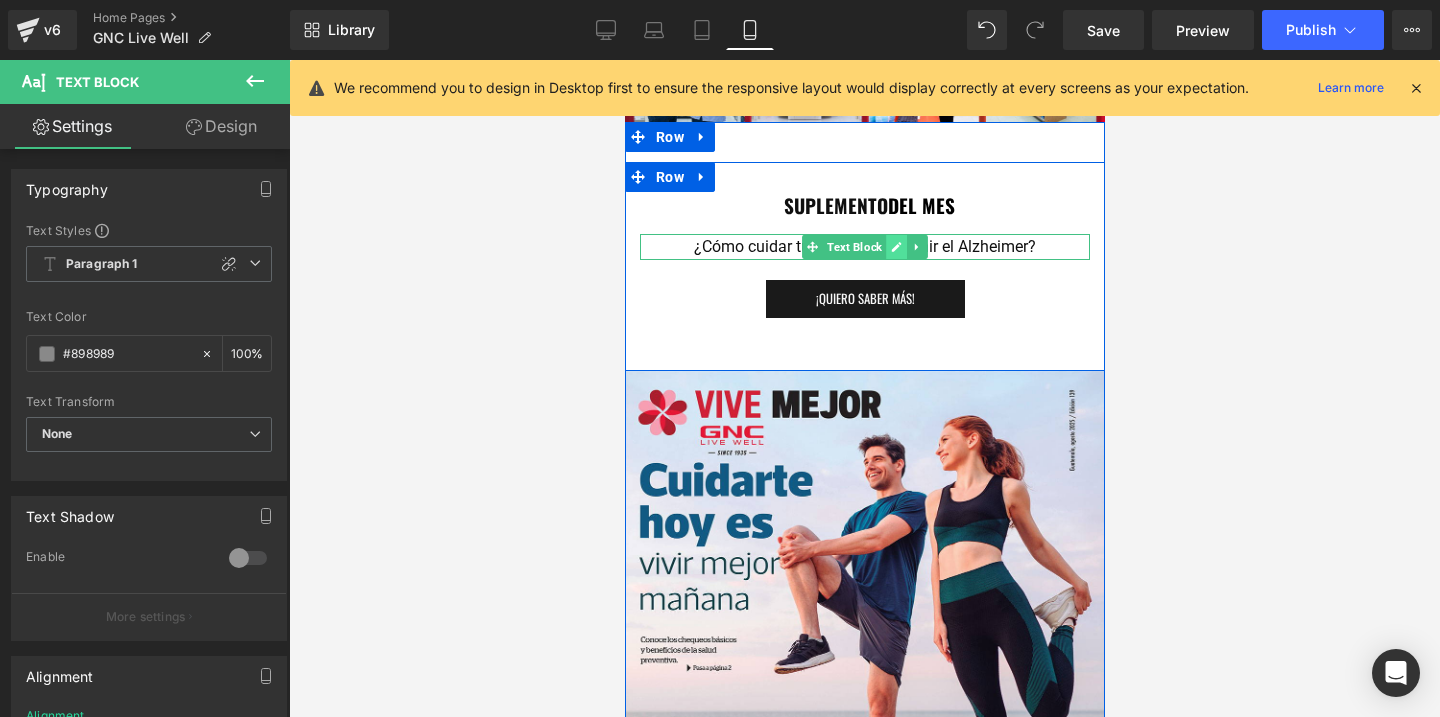 click at bounding box center [895, 247] 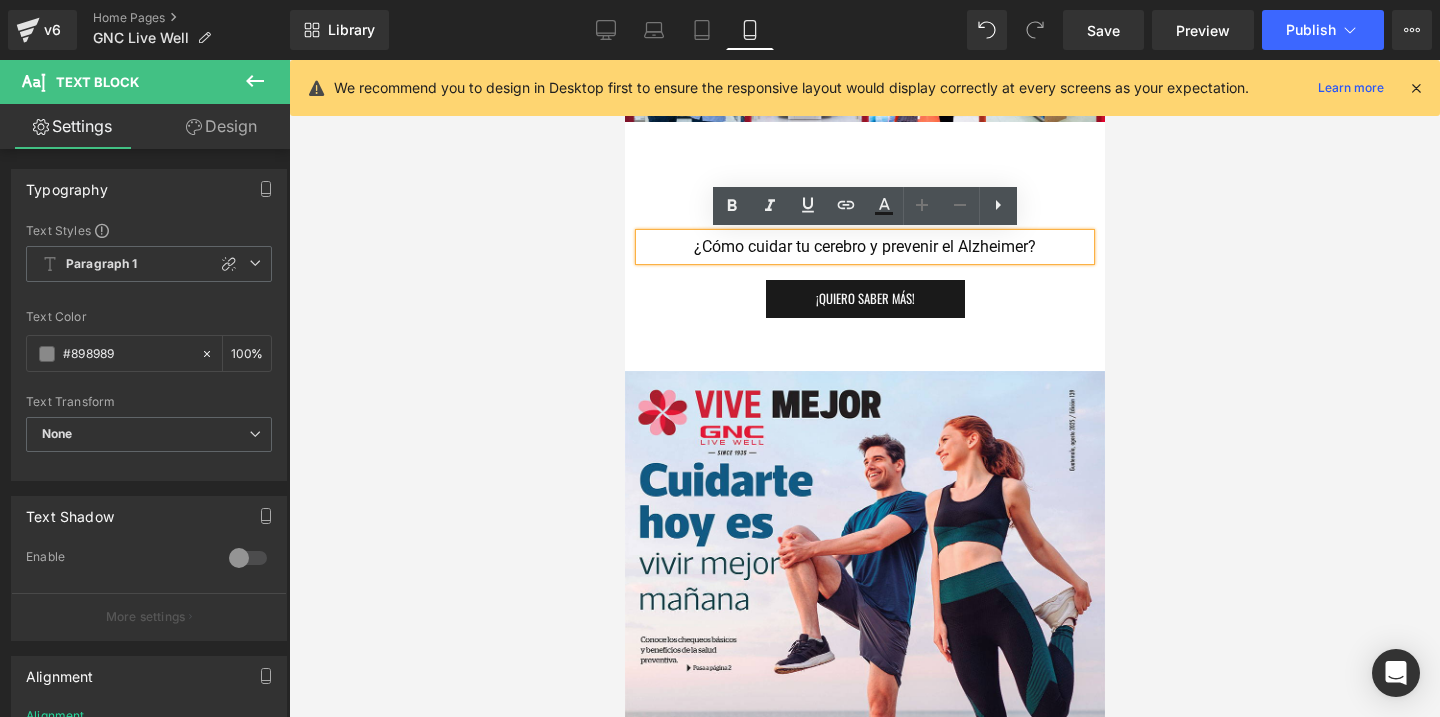 click on "¿Cómo cuidar tu cerebro y prevenir el Alzheimer?" at bounding box center [864, 246] 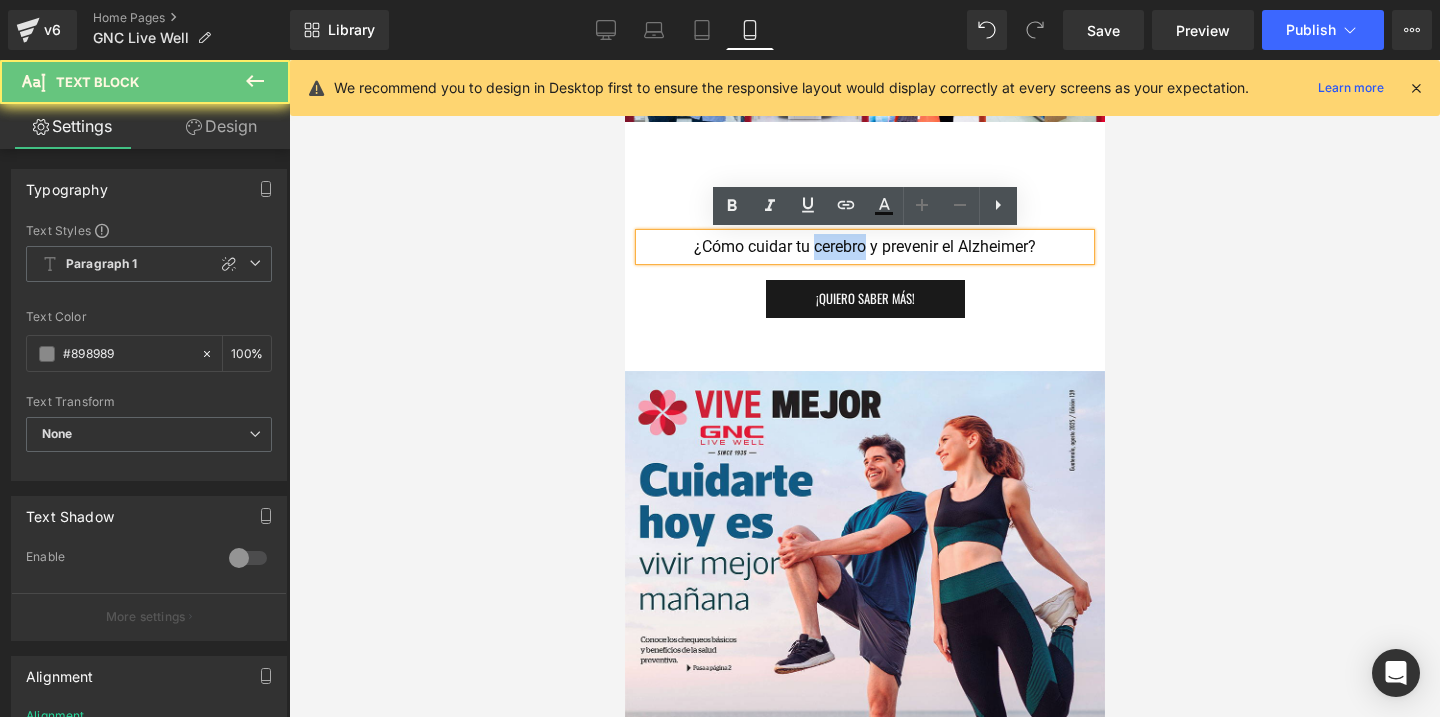 click on "¿Cómo cuidar tu cerebro y prevenir el Alzheimer?" at bounding box center [864, 246] 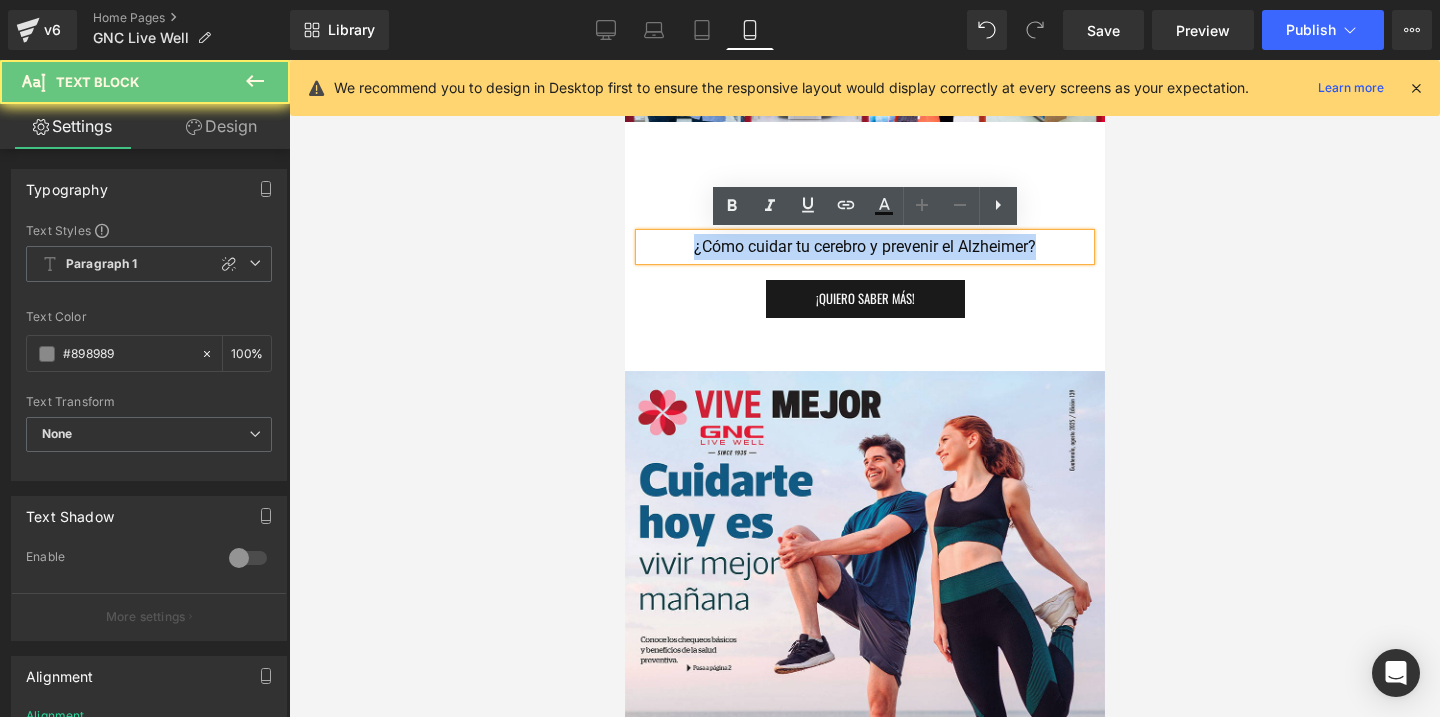 click on "¿Cómo cuidar tu cerebro y prevenir el Alzheimer?" at bounding box center [864, 246] 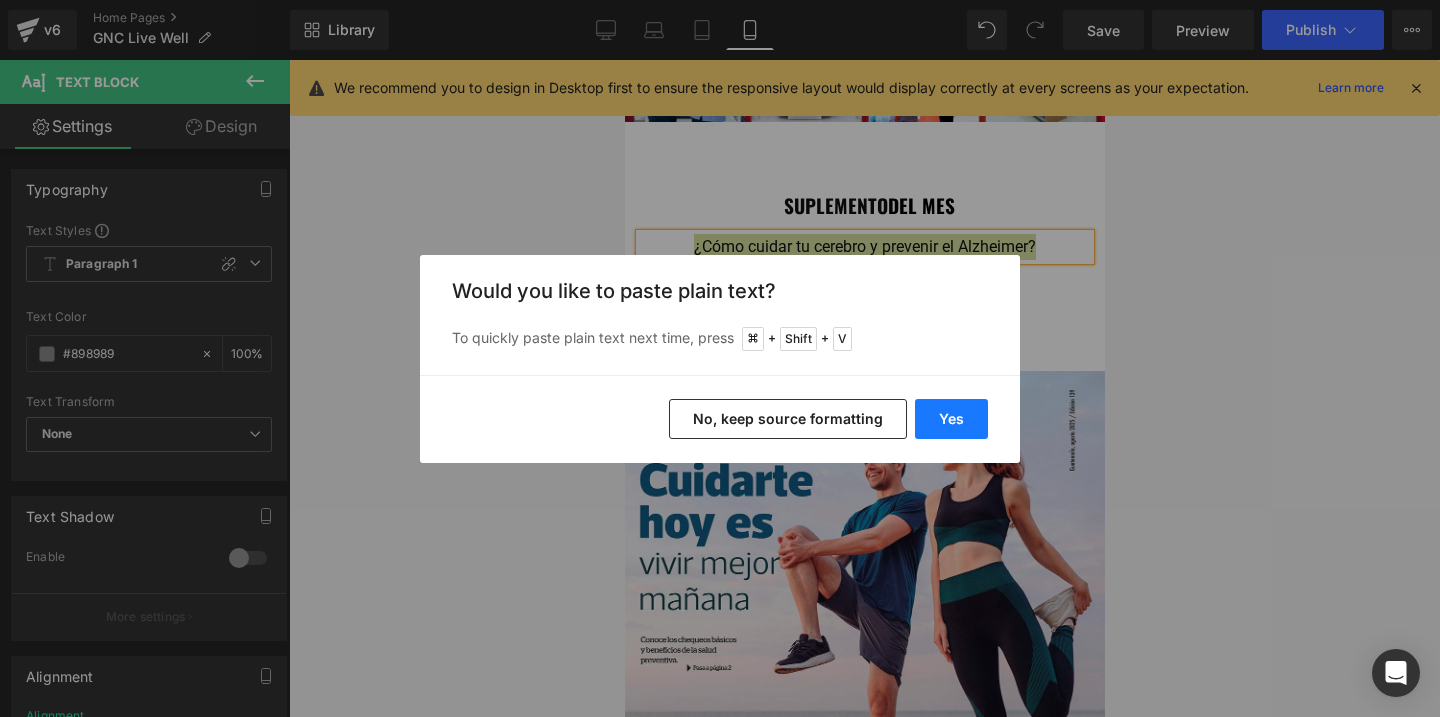 drag, startPoint x: 948, startPoint y: 420, endPoint x: 323, endPoint y: 361, distance: 627.7786 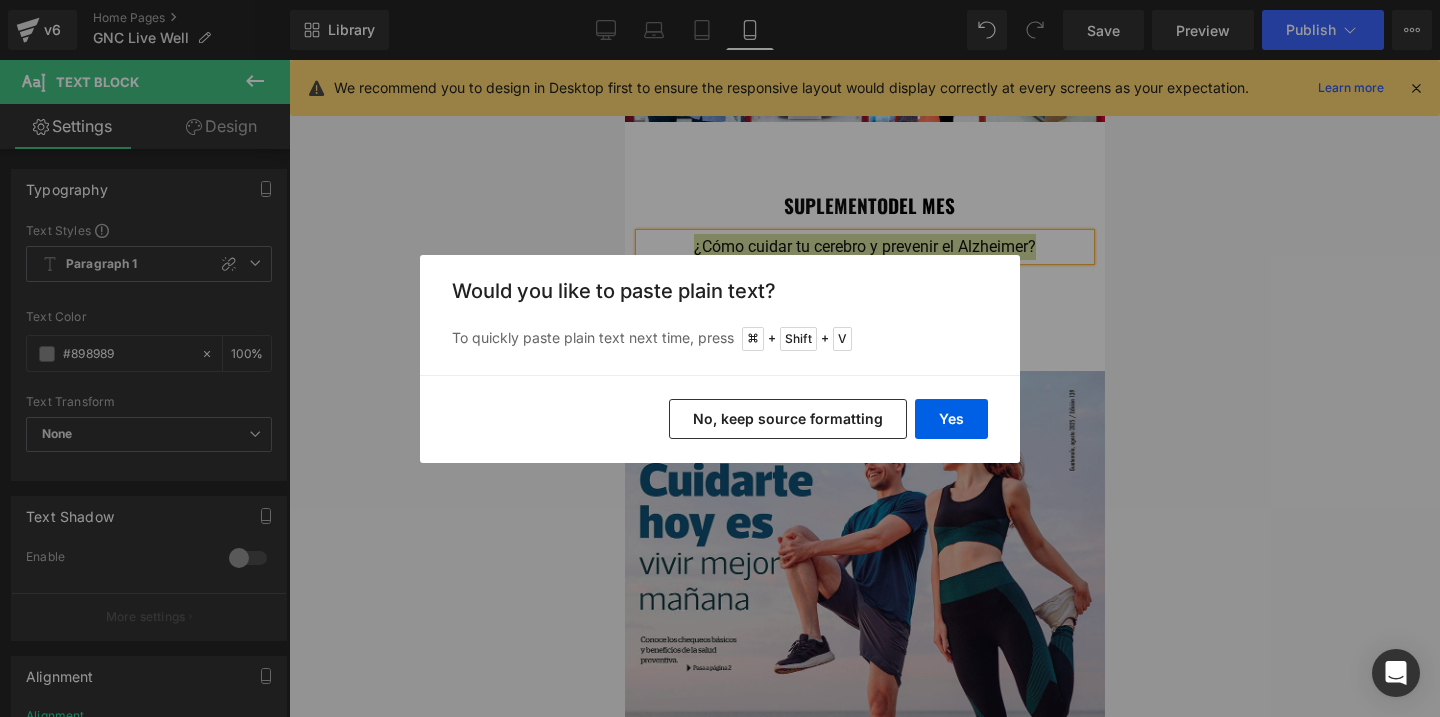 type 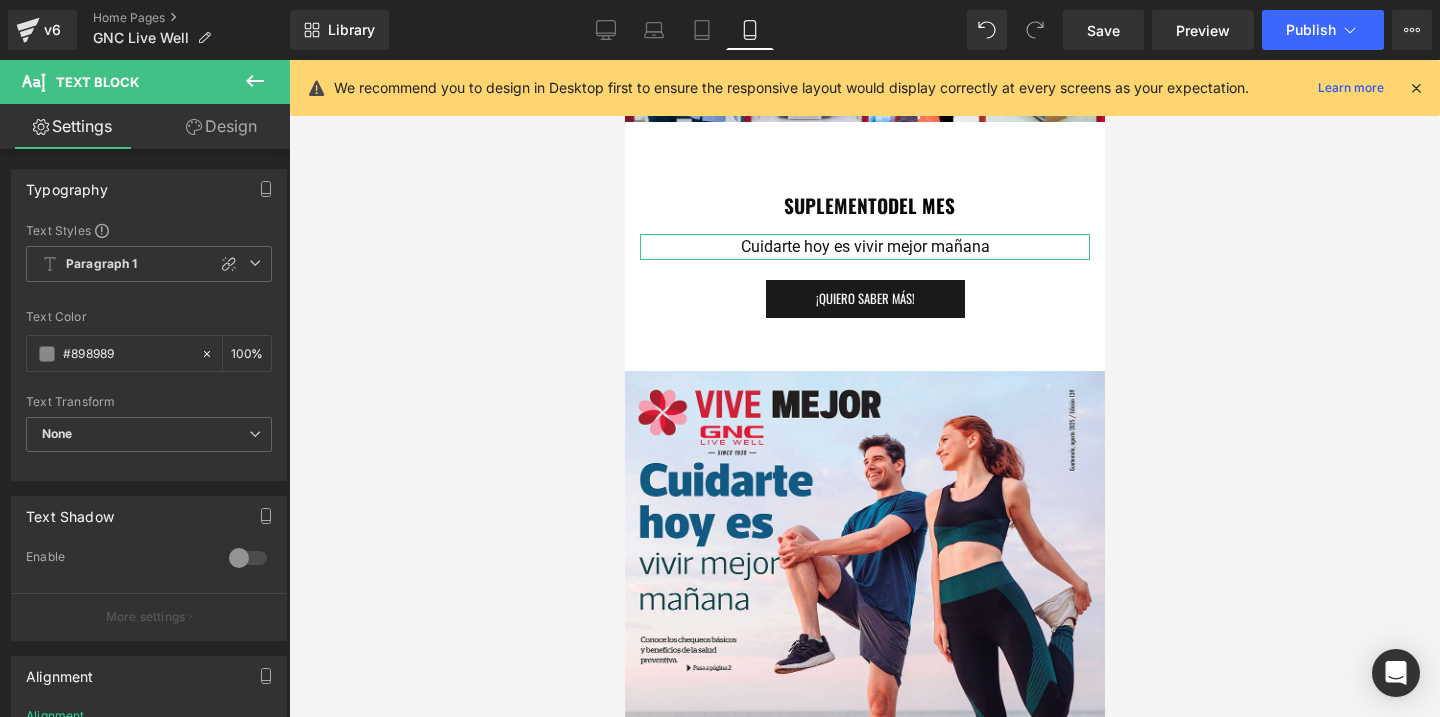 scroll, scrollTop: 1, scrollLeft: 0, axis: vertical 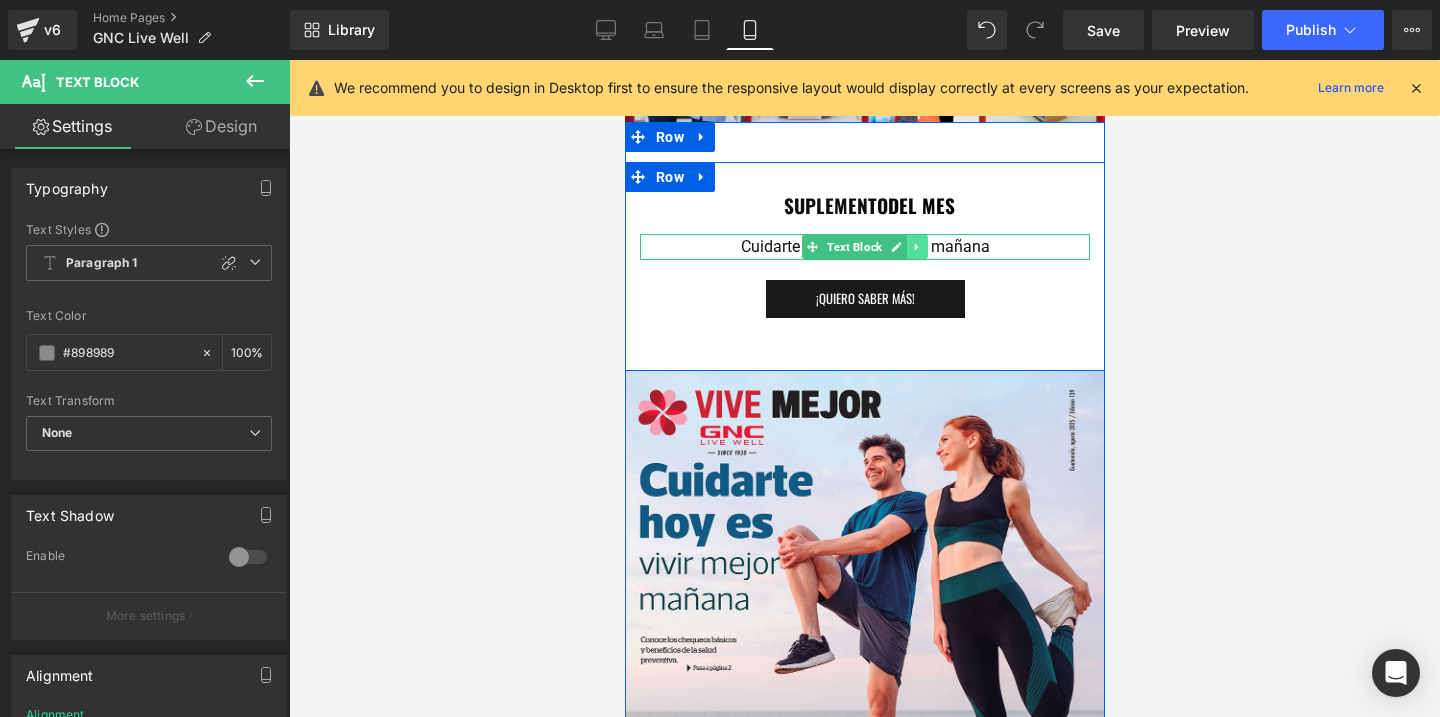 click 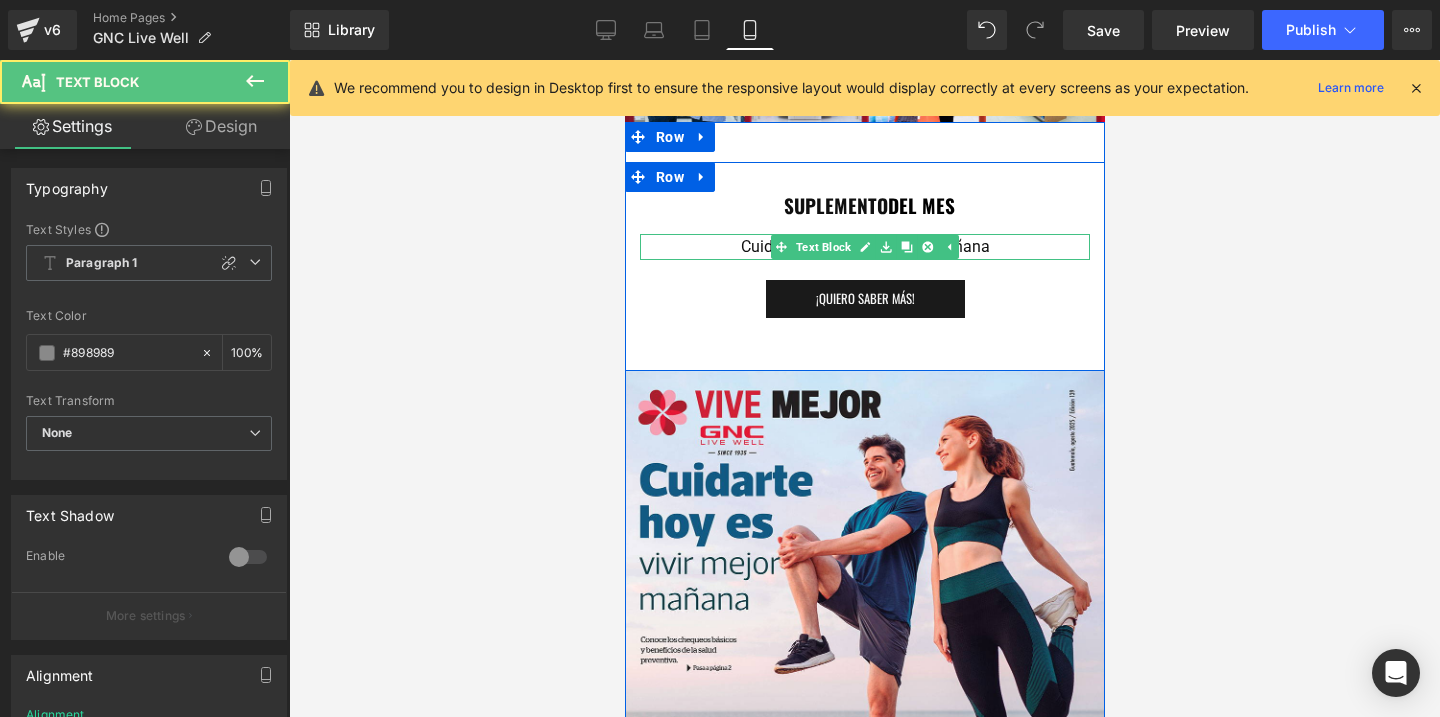 click on "Cuidarte hoy es vivir mejor mañana" at bounding box center [864, 247] 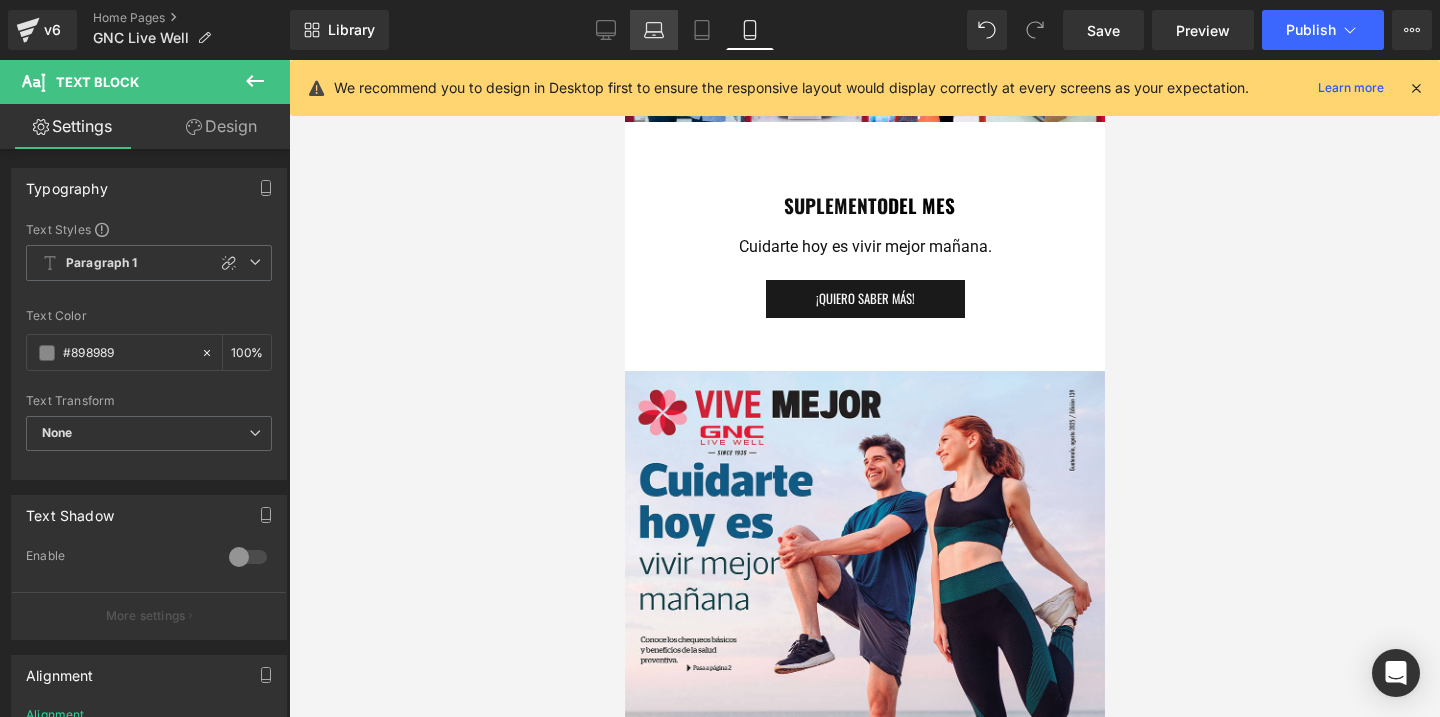 click 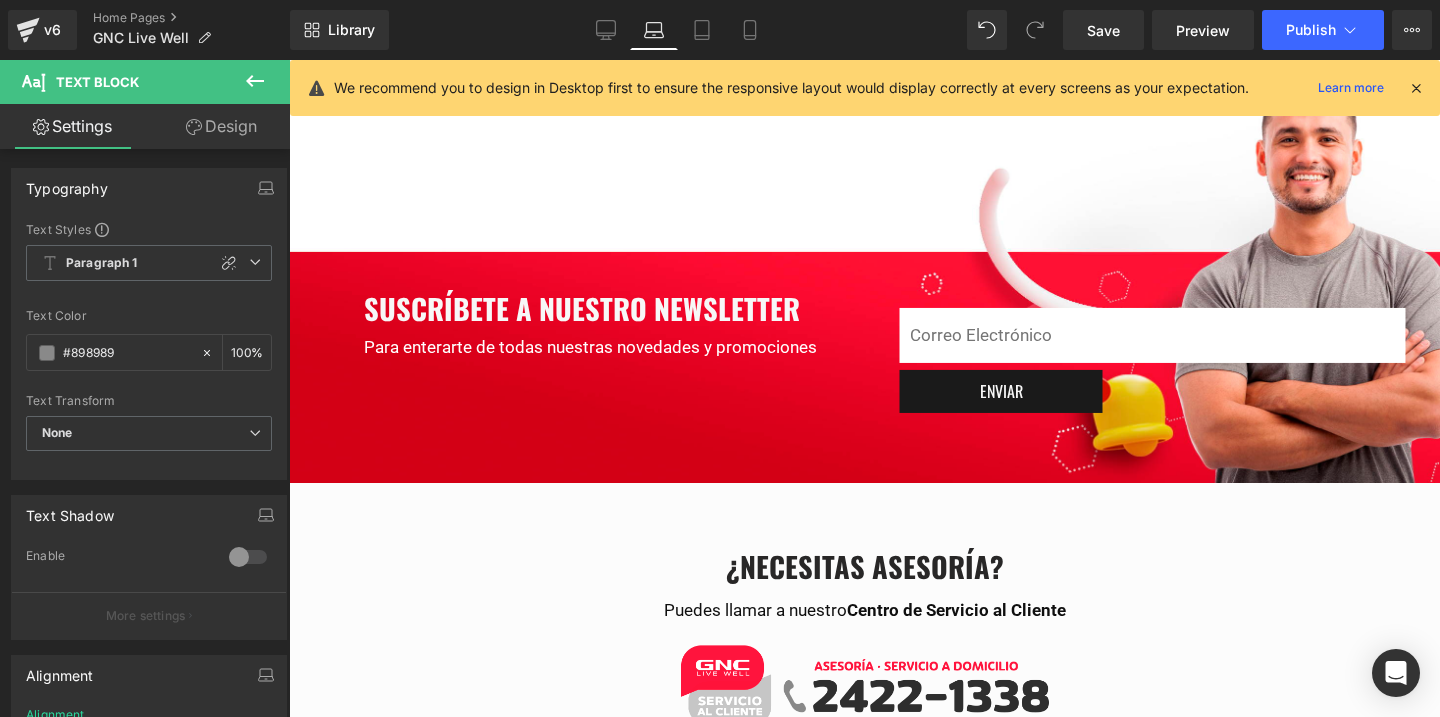 scroll, scrollTop: 0, scrollLeft: 0, axis: both 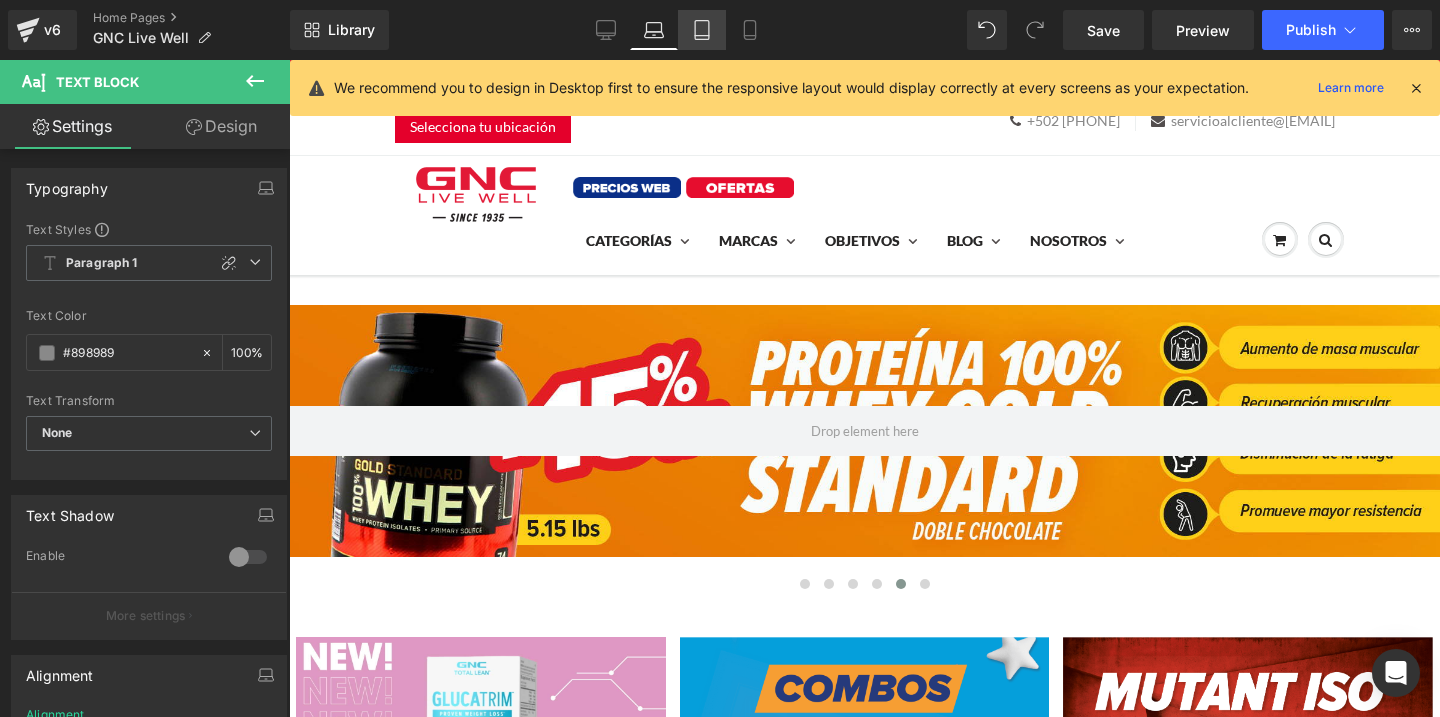 click 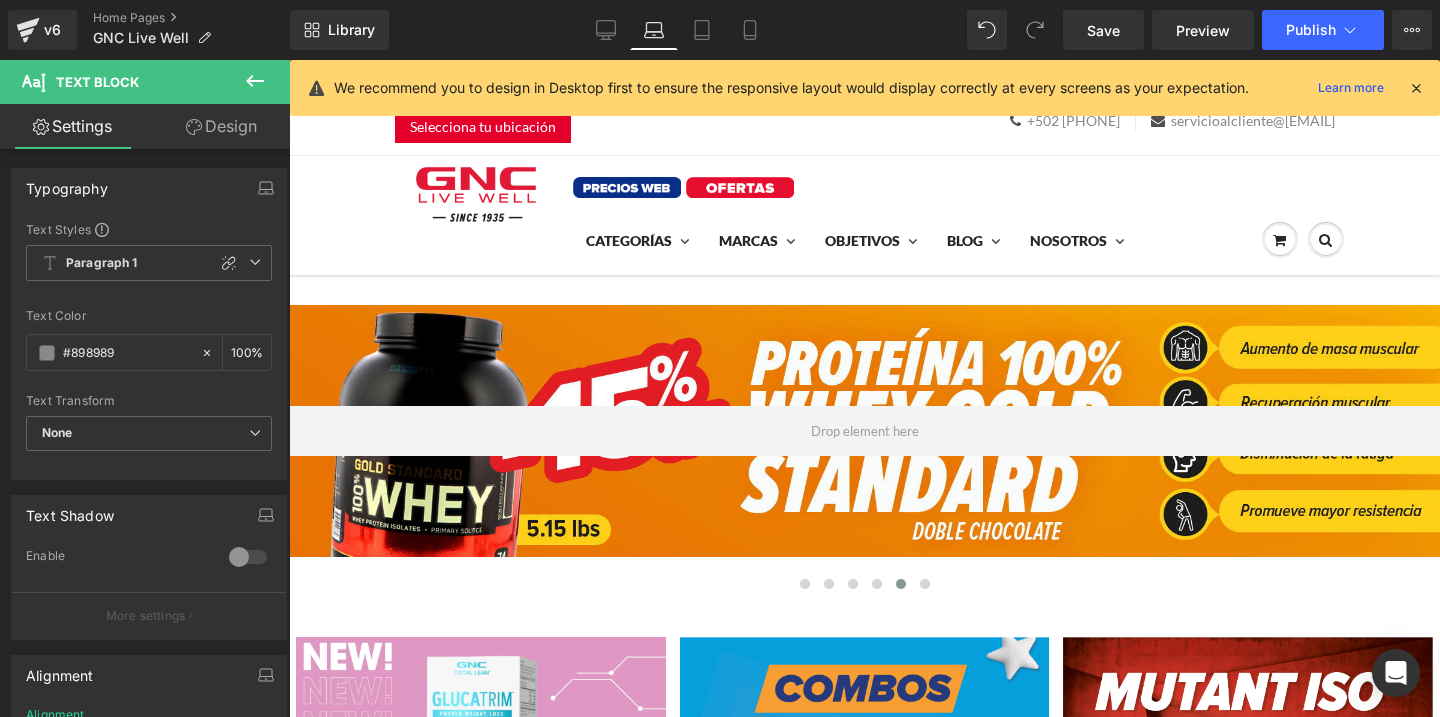 type on "100" 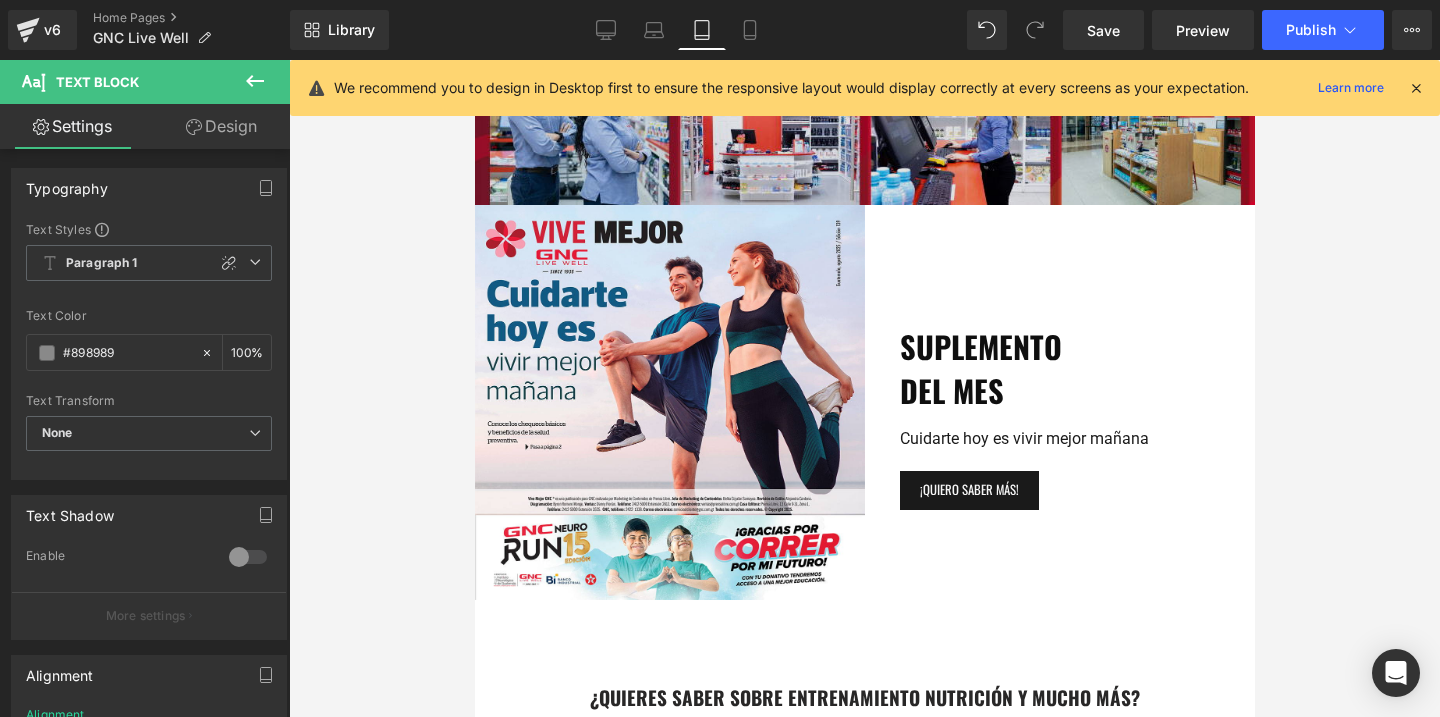 scroll, scrollTop: 4202, scrollLeft: 0, axis: vertical 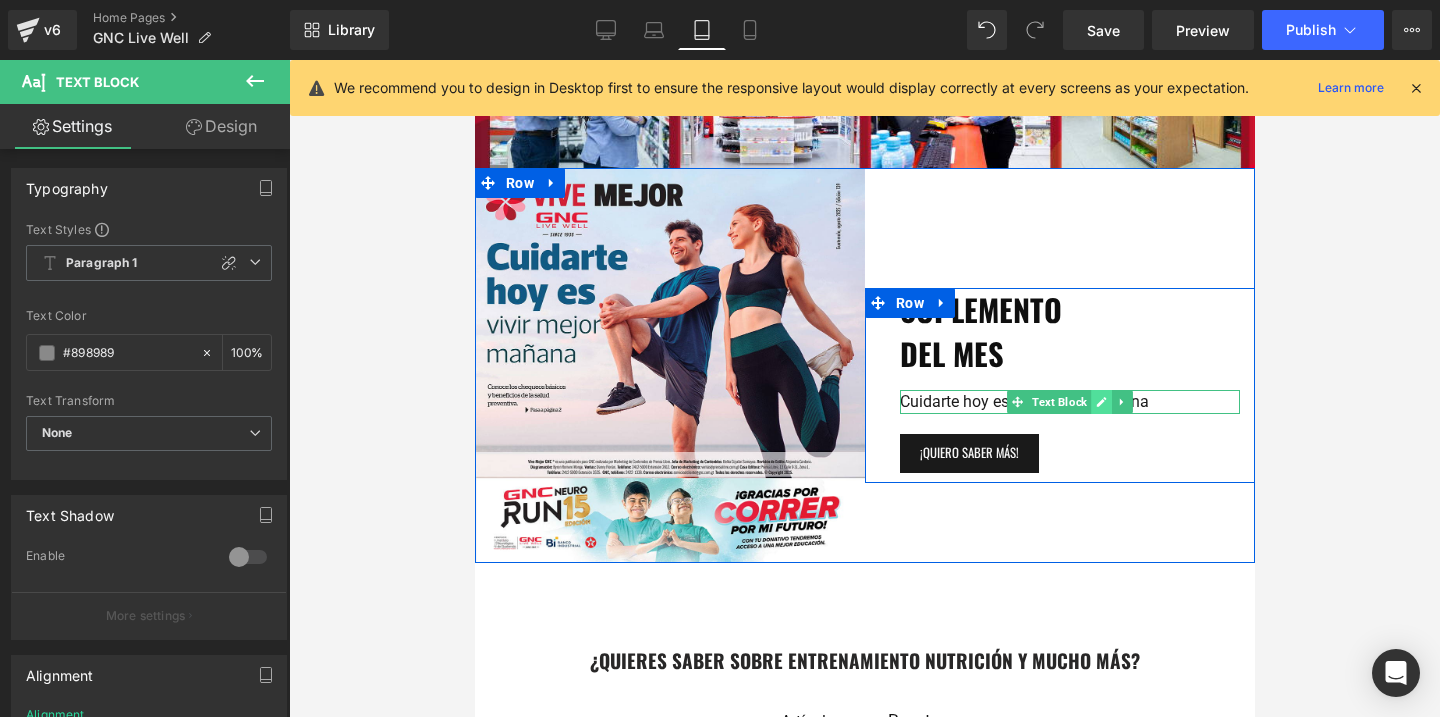 click at bounding box center [1100, 402] 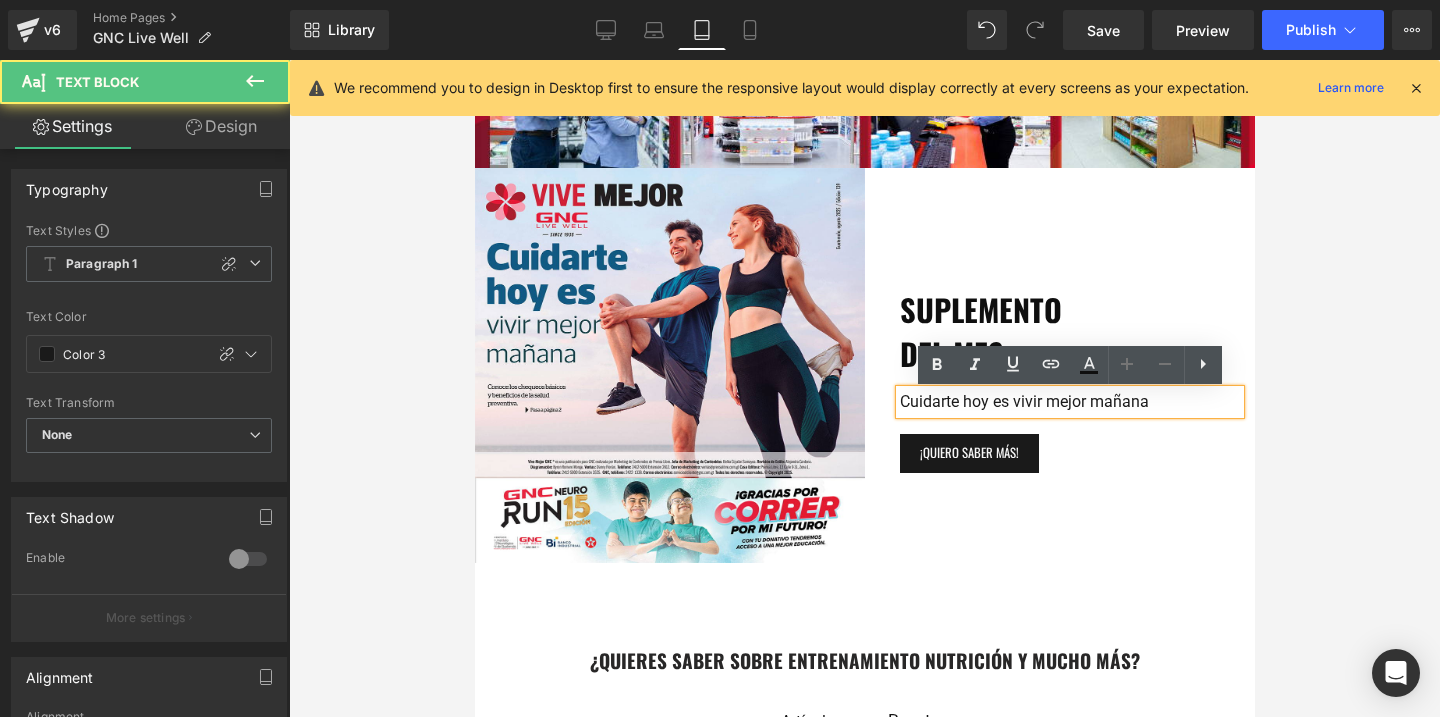 click on "Cuidarte hoy es vivir mejor mañana" at bounding box center (1069, 402) 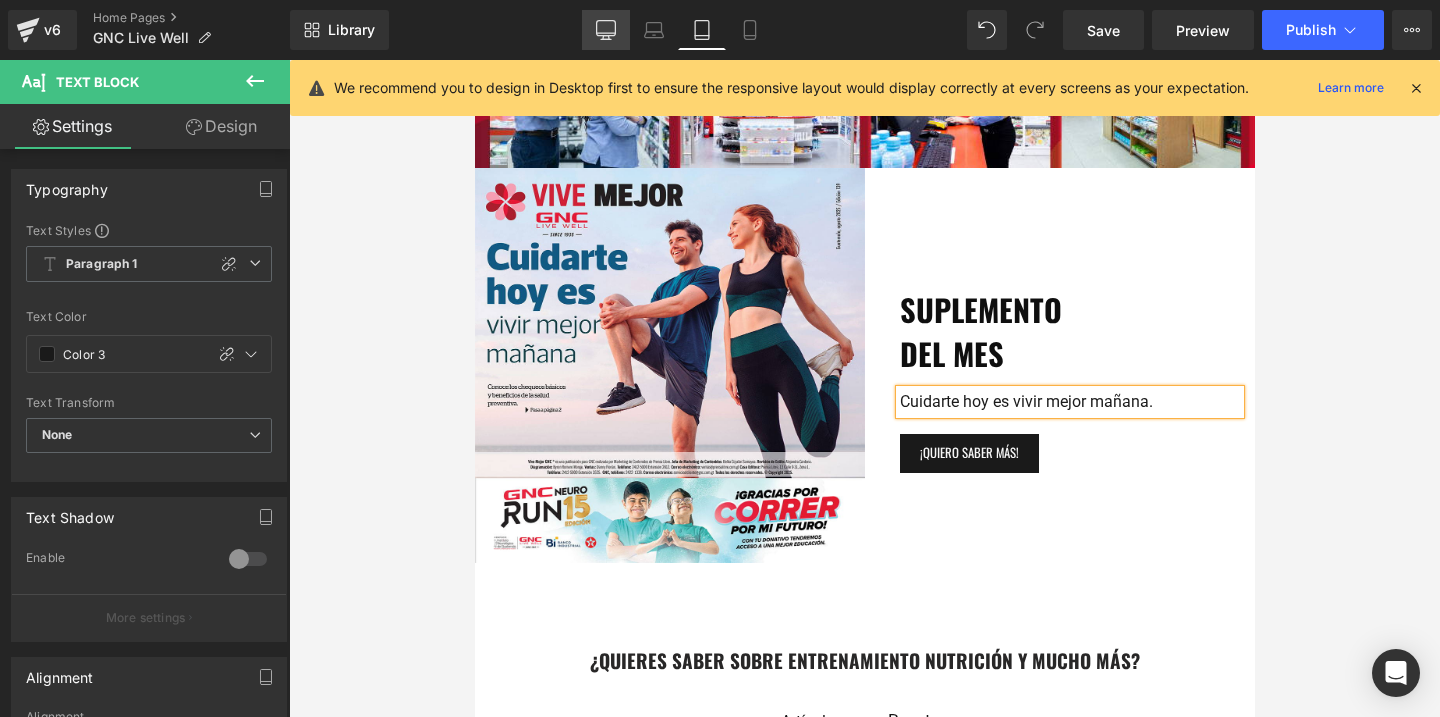 click 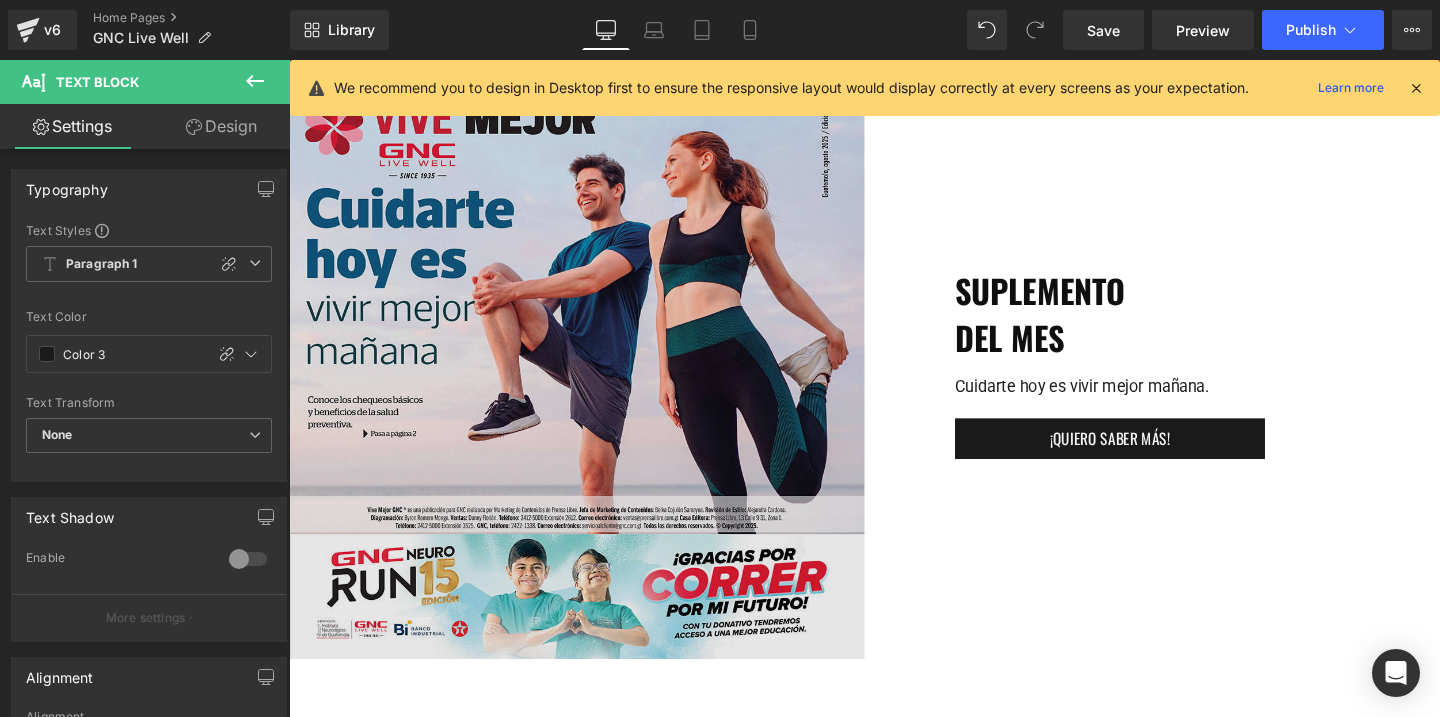 scroll, scrollTop: 3832, scrollLeft: 0, axis: vertical 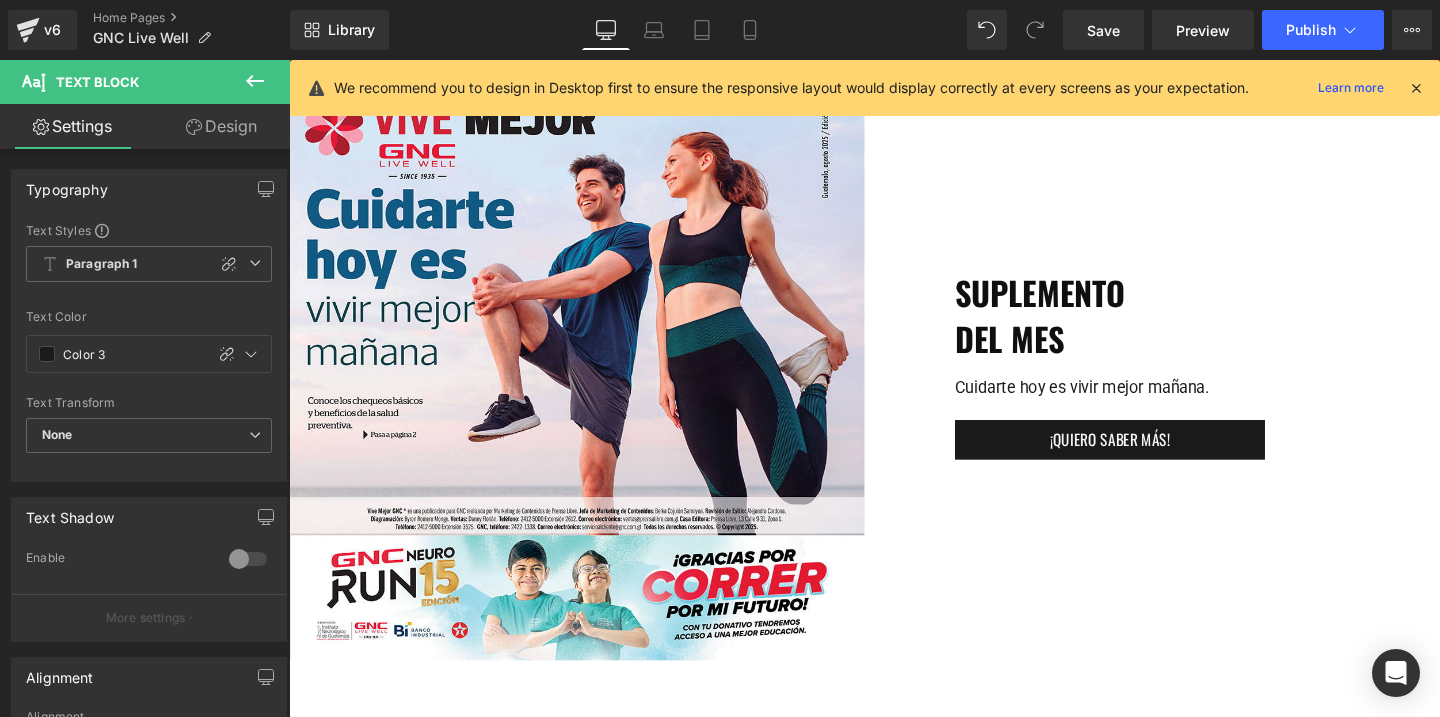 click on "Mobile" at bounding box center [750, 30] 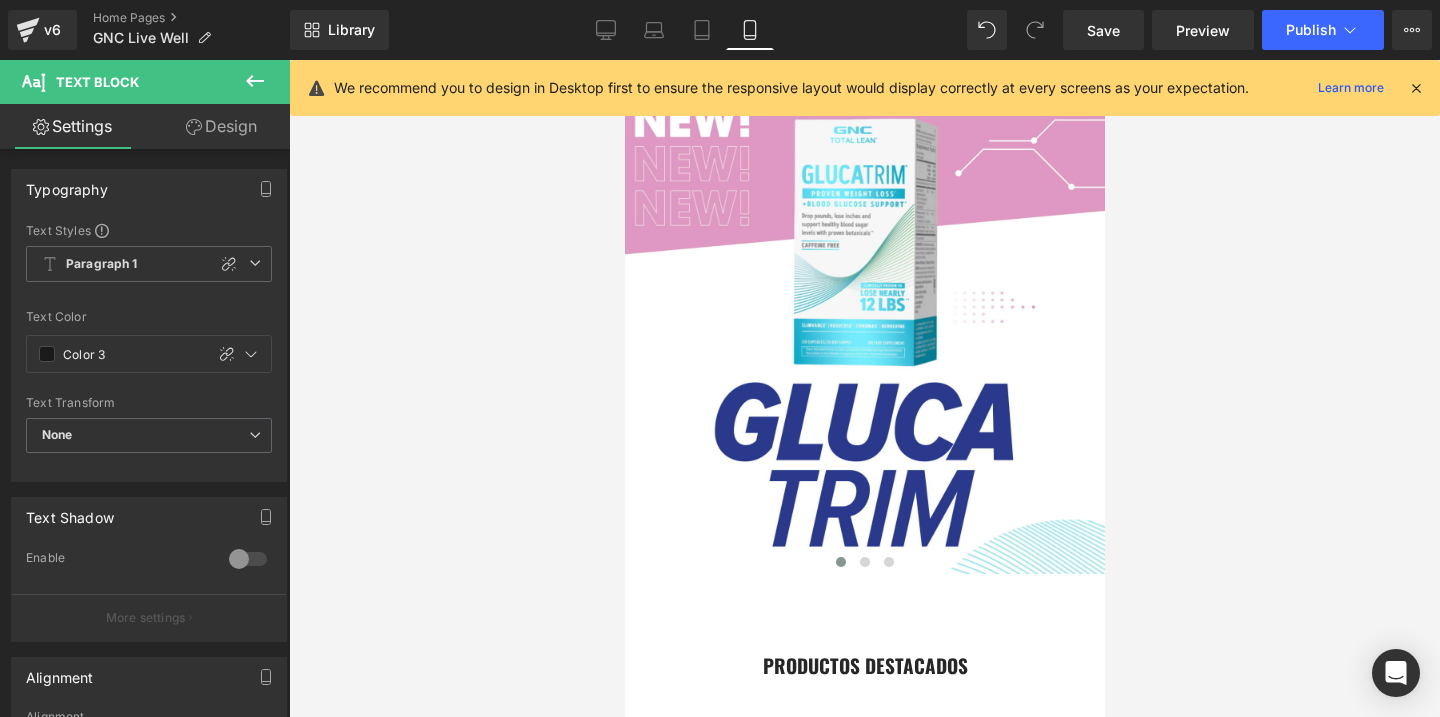 scroll, scrollTop: 677, scrollLeft: 0, axis: vertical 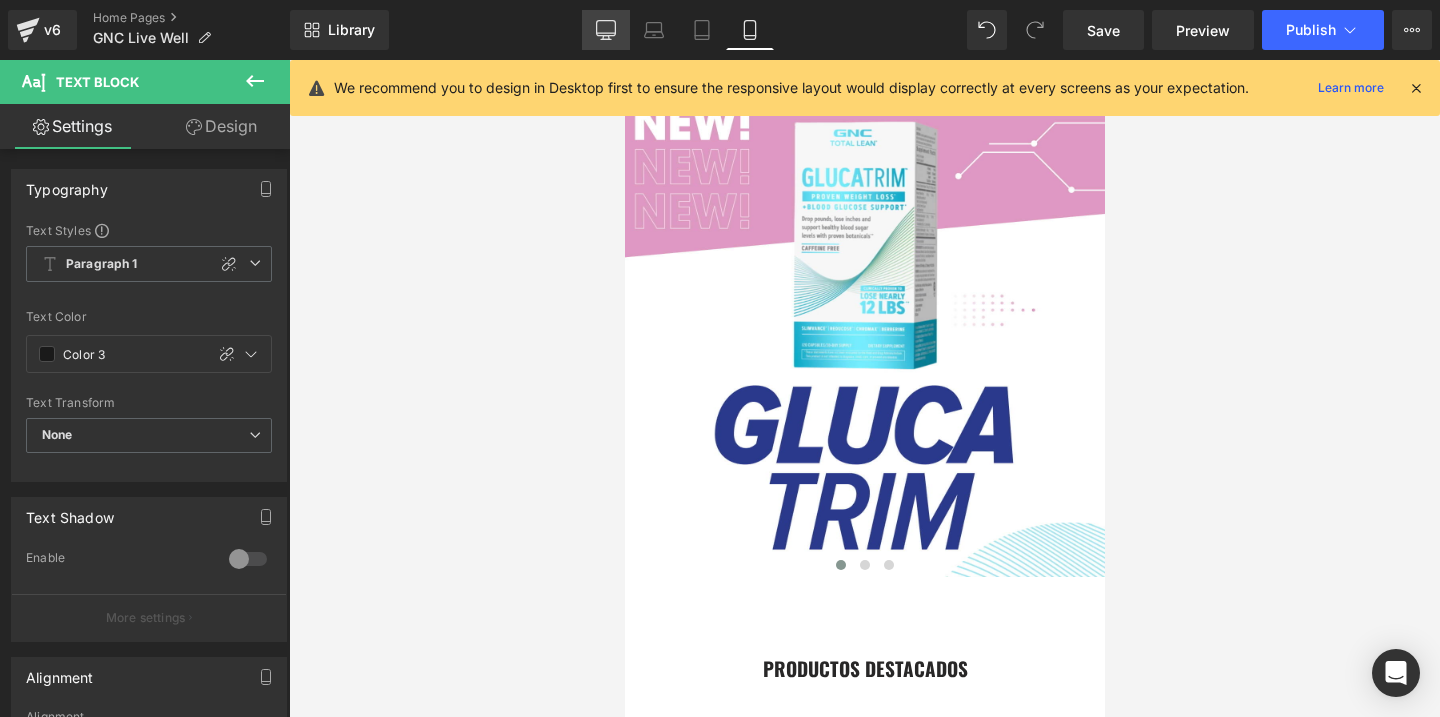 click 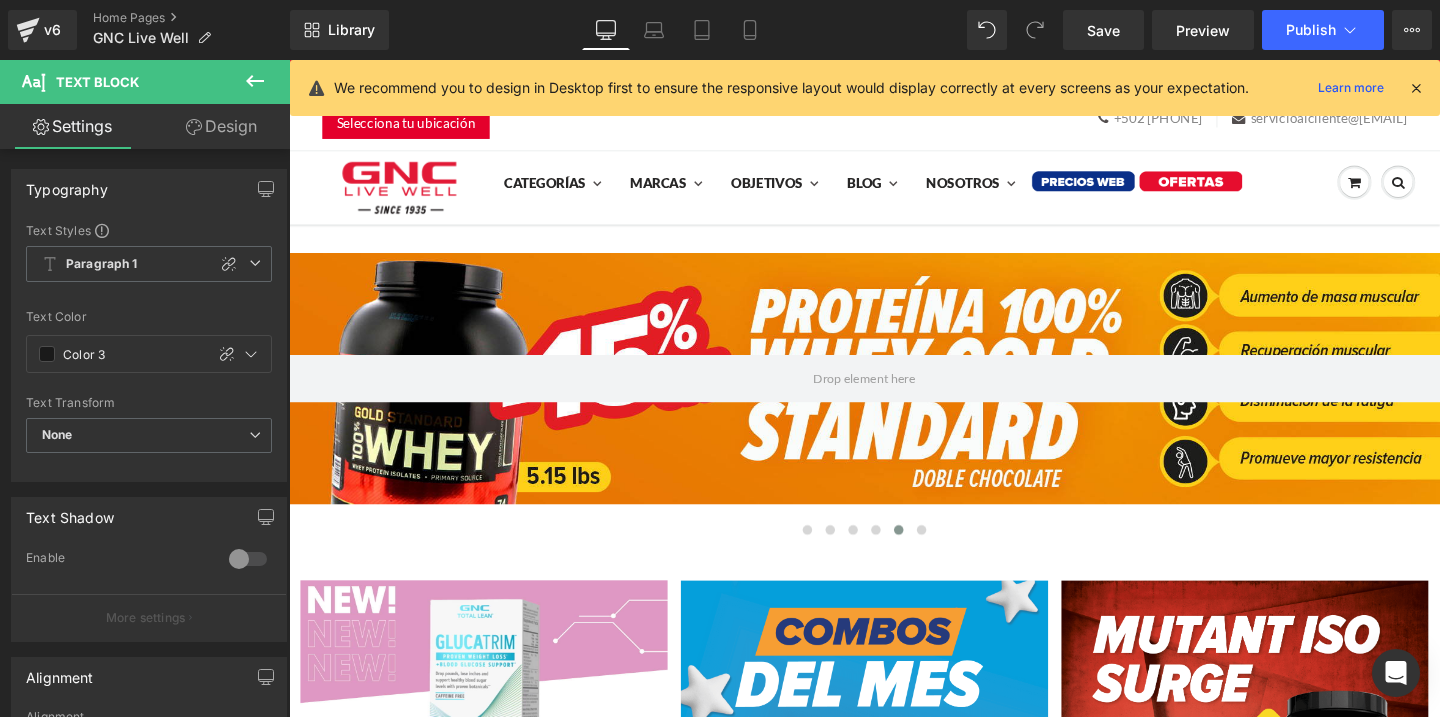 scroll, scrollTop: 435, scrollLeft: 0, axis: vertical 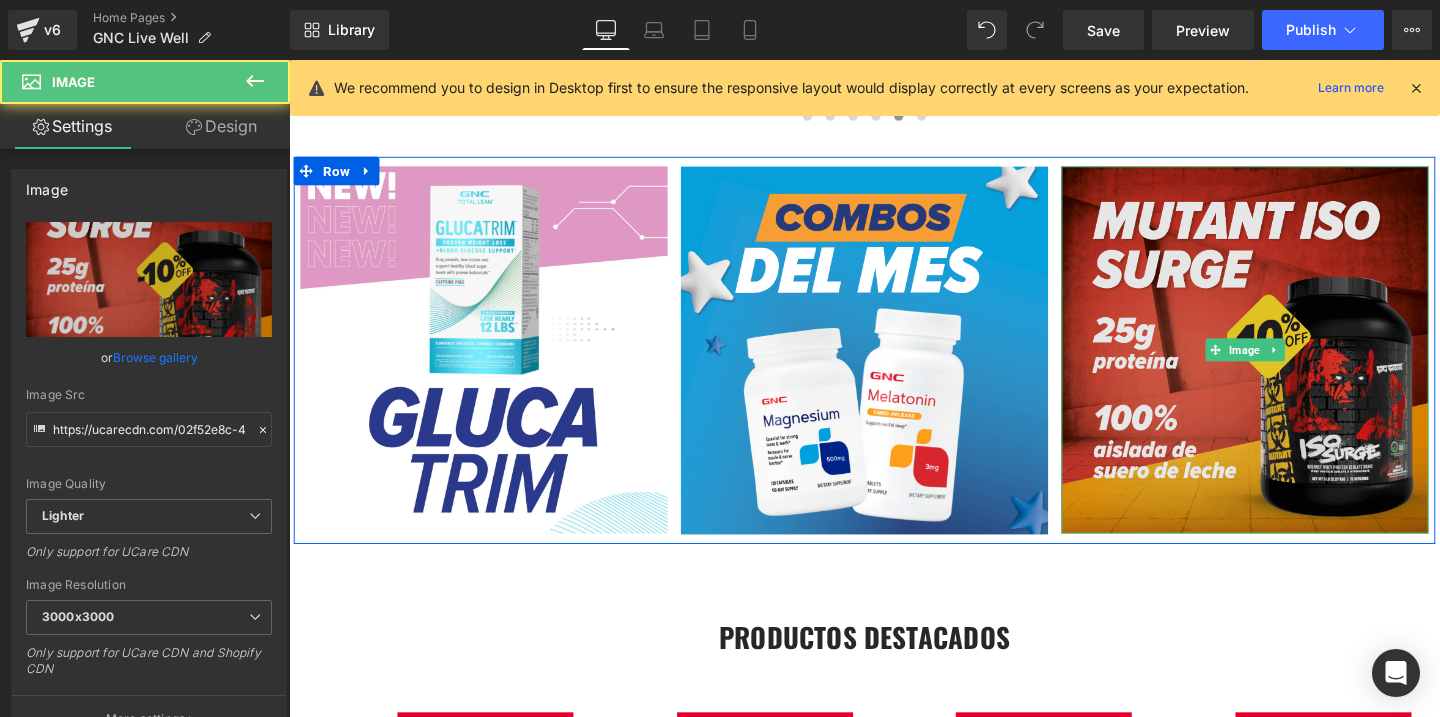 click at bounding box center (1294, 365) 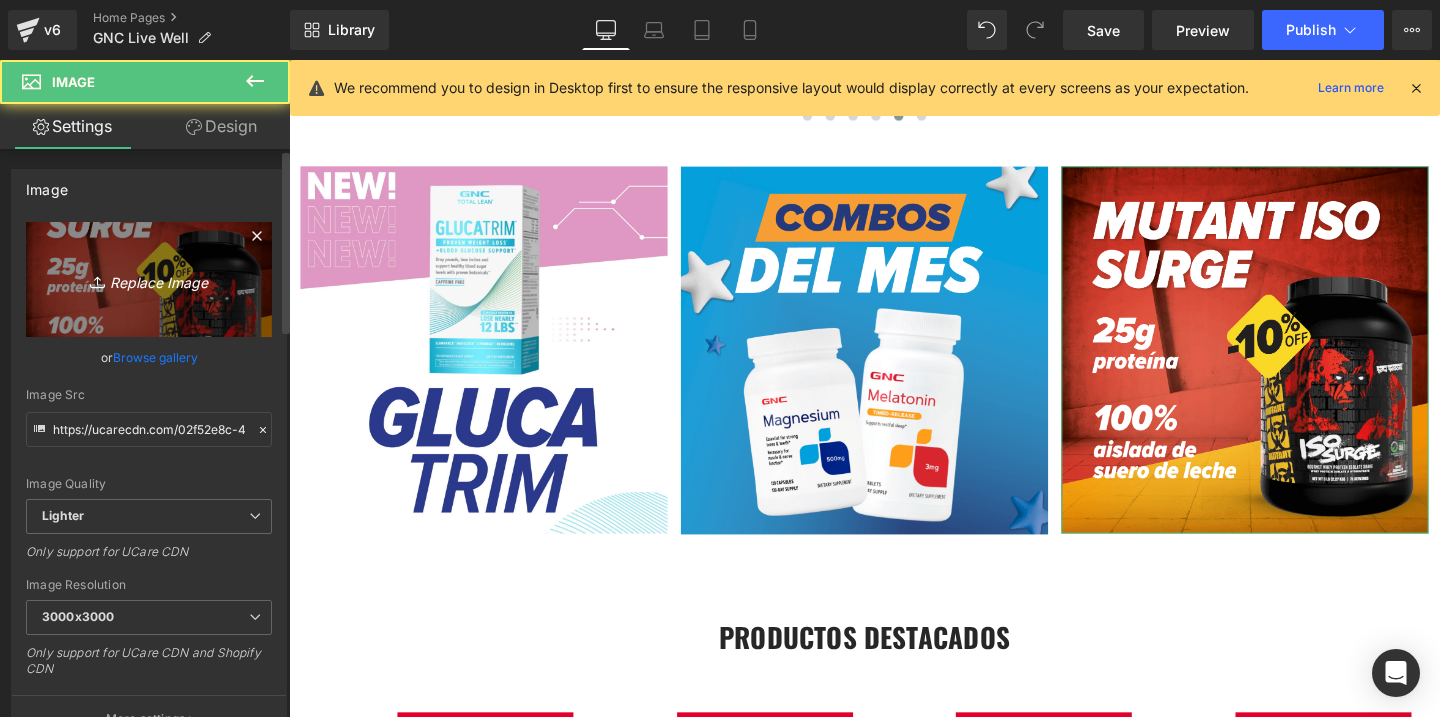 click on "Replace Image" at bounding box center (149, 279) 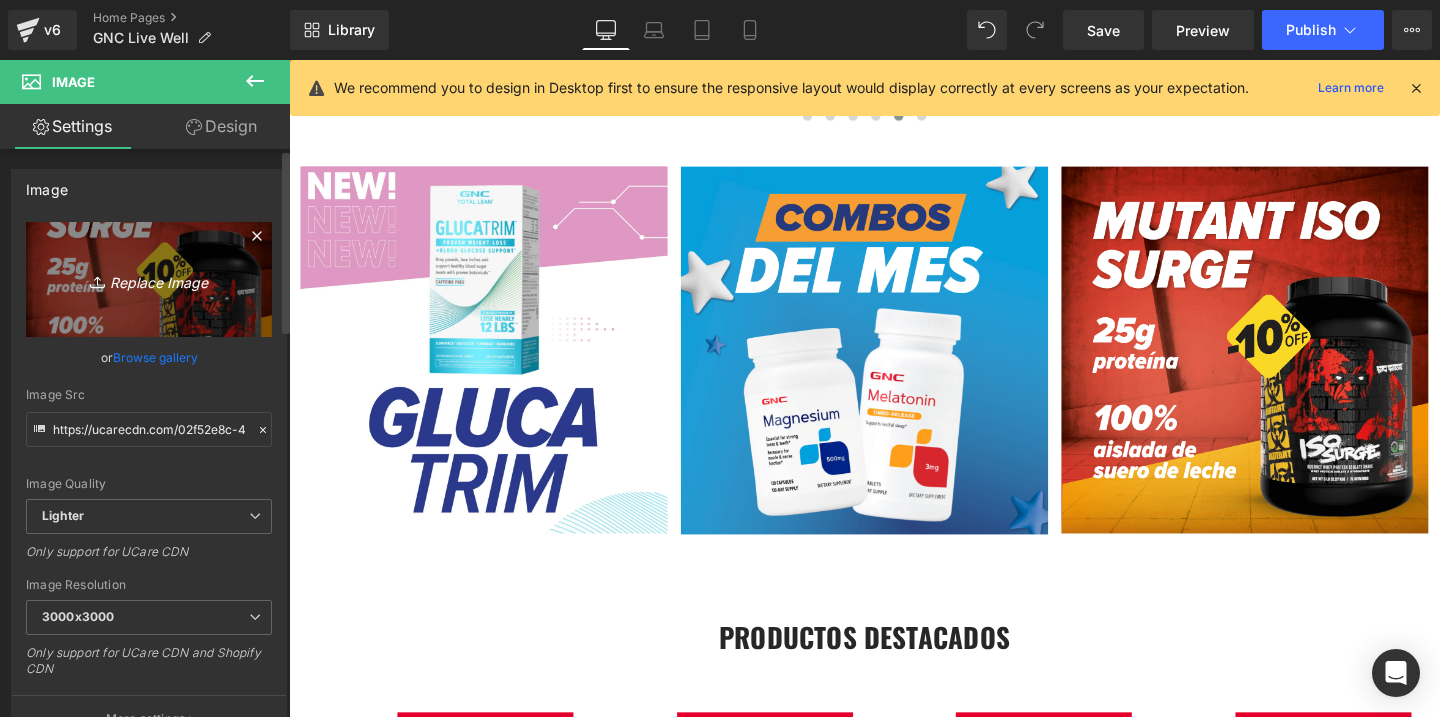 type on "C:\fakepath\subhero iso mutant-.jpg" 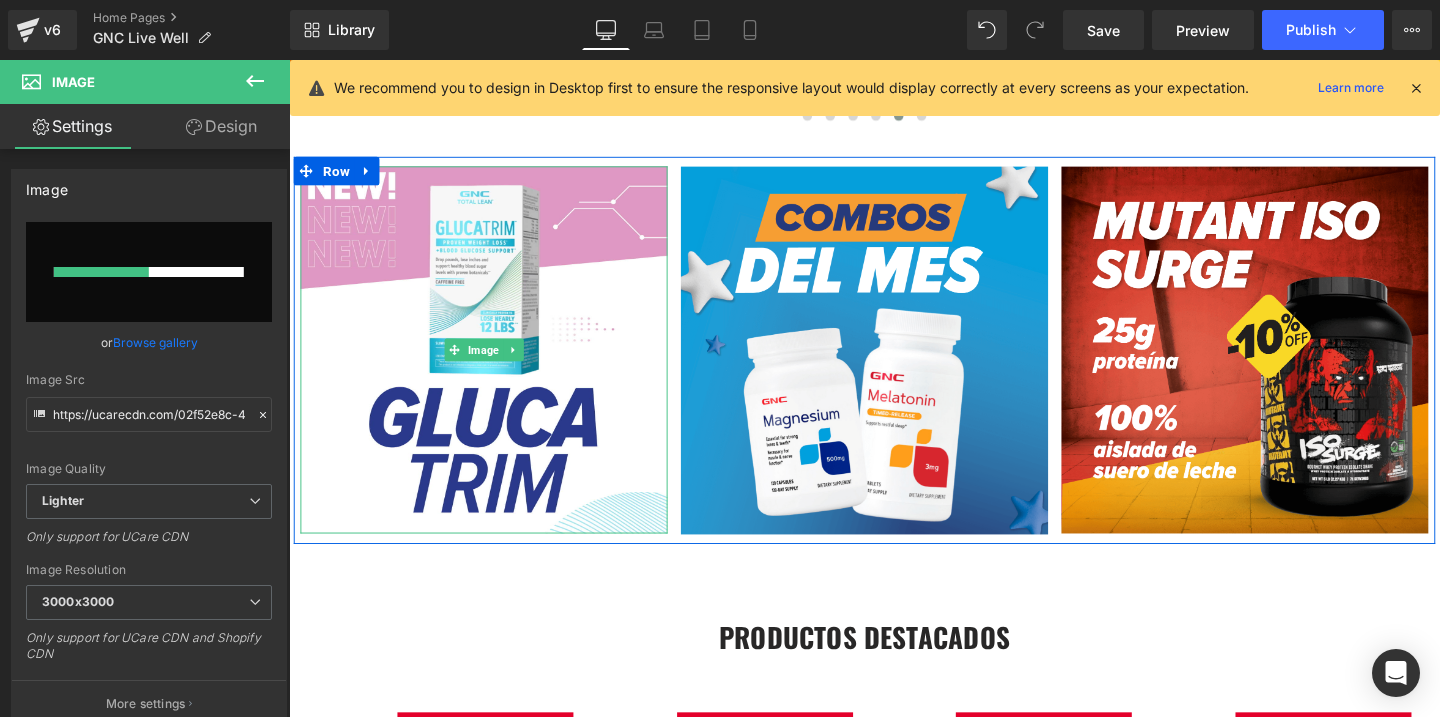 type 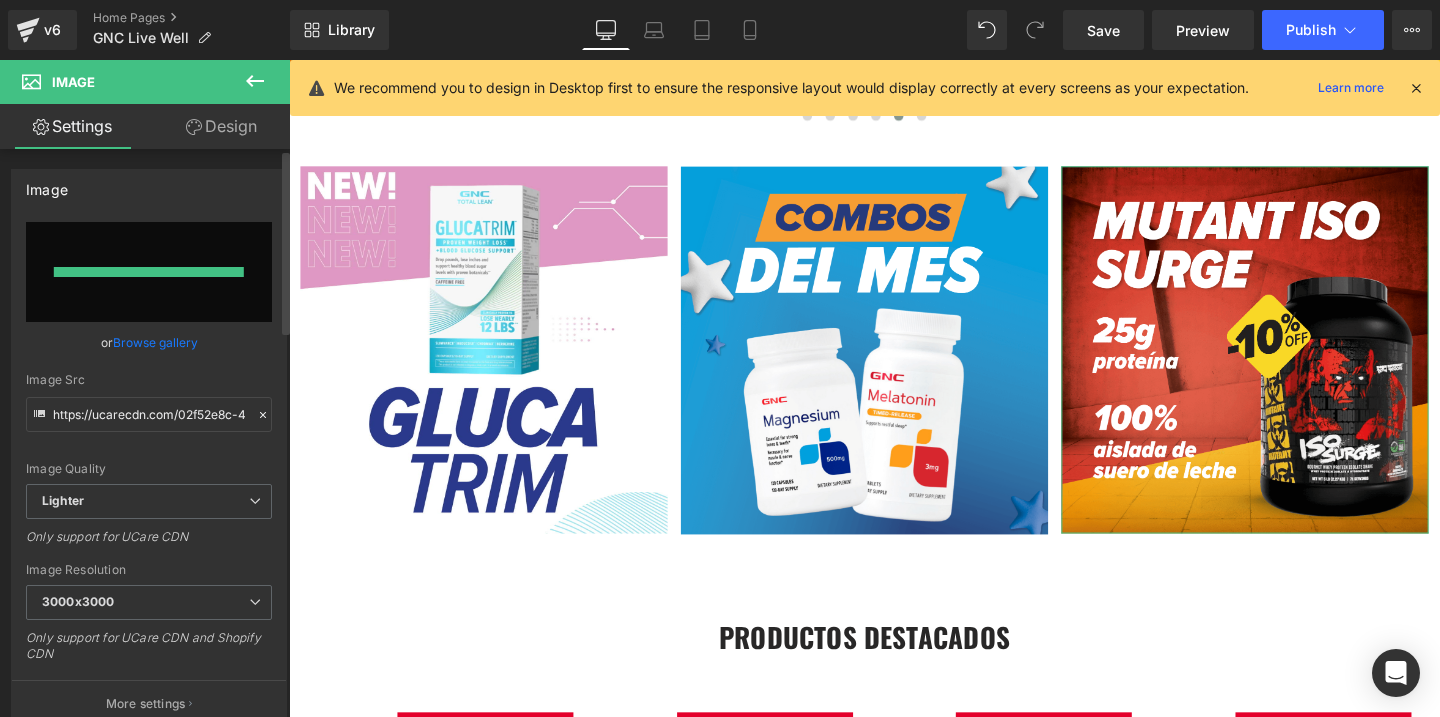 type on "https://ucarecdn.com/7e5920ff-9b03-4045-b752-fe3f8e61060f/-/format/auto/-/preview/3000x3000/-/quality/lighter/subhero%20iso%20mutant-.jpg" 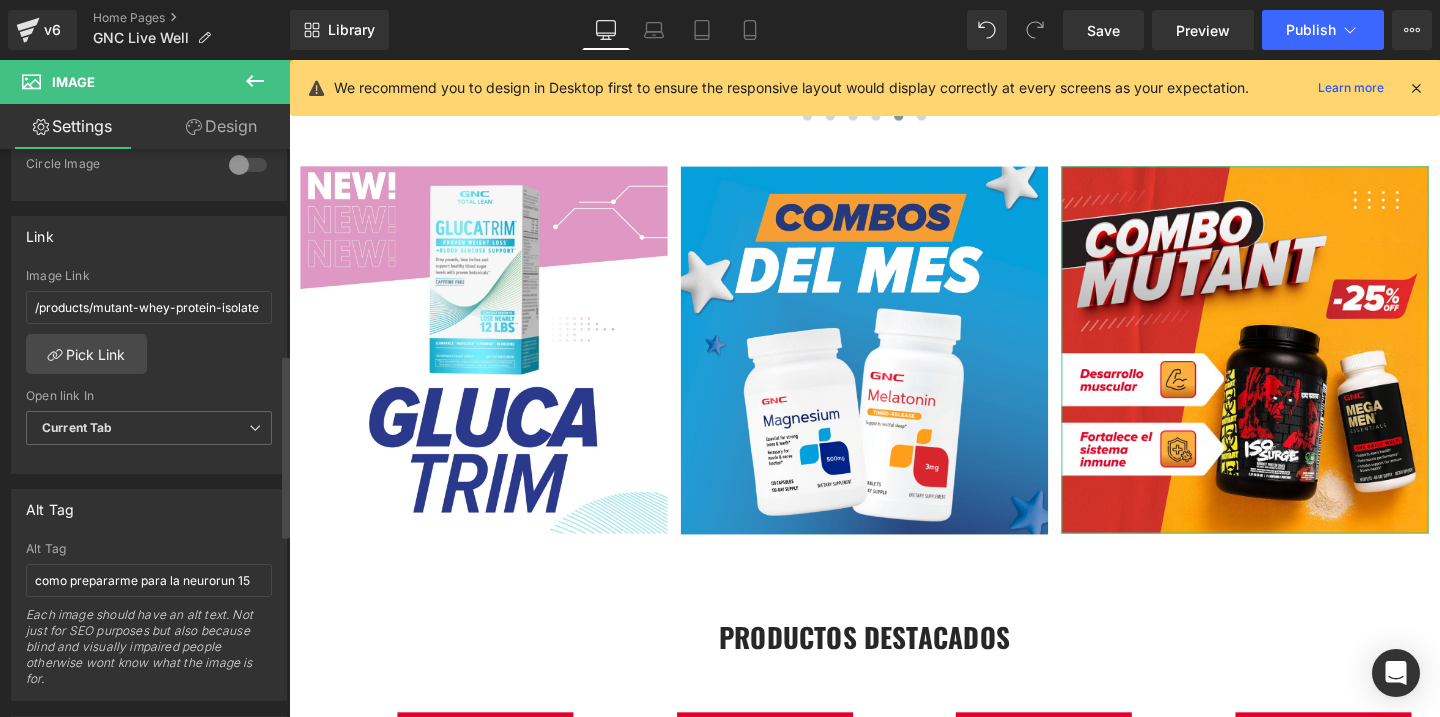 scroll, scrollTop: 838, scrollLeft: 0, axis: vertical 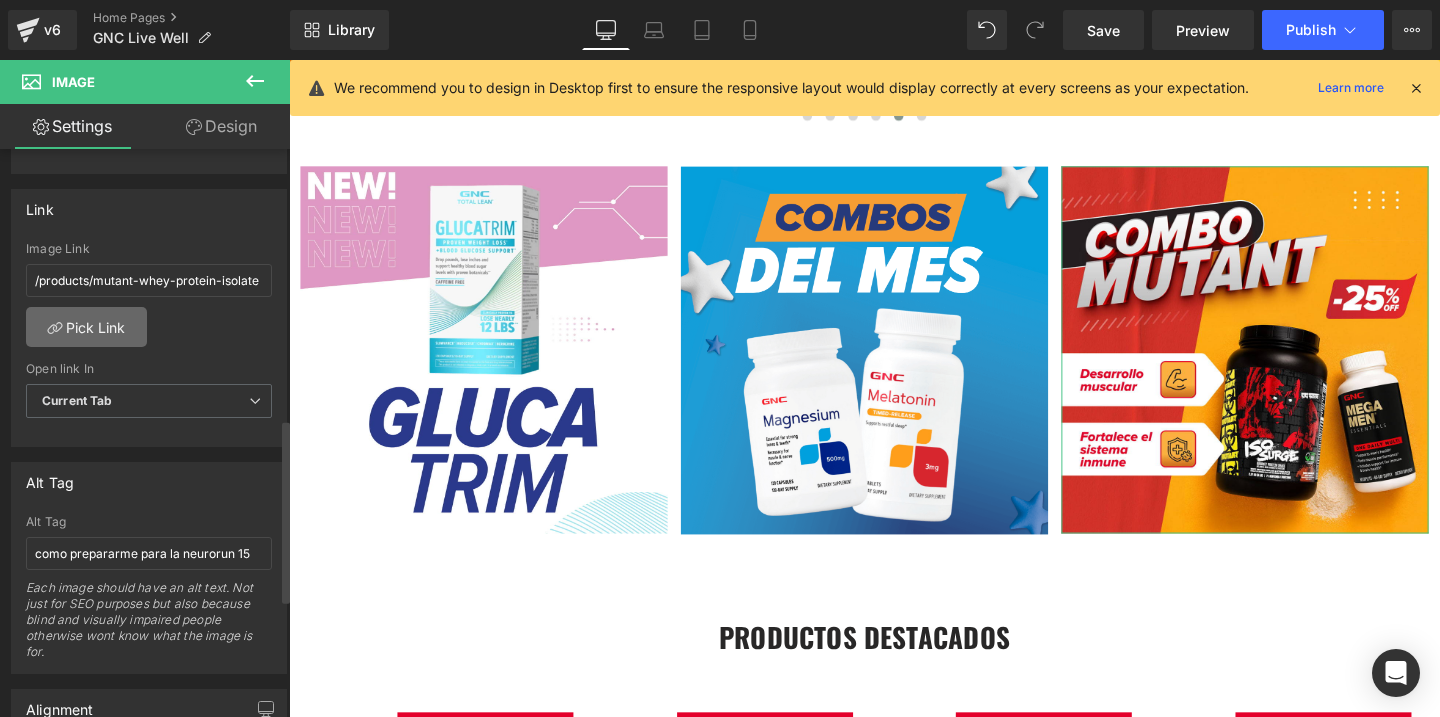 click on "Pick Link" at bounding box center [86, 327] 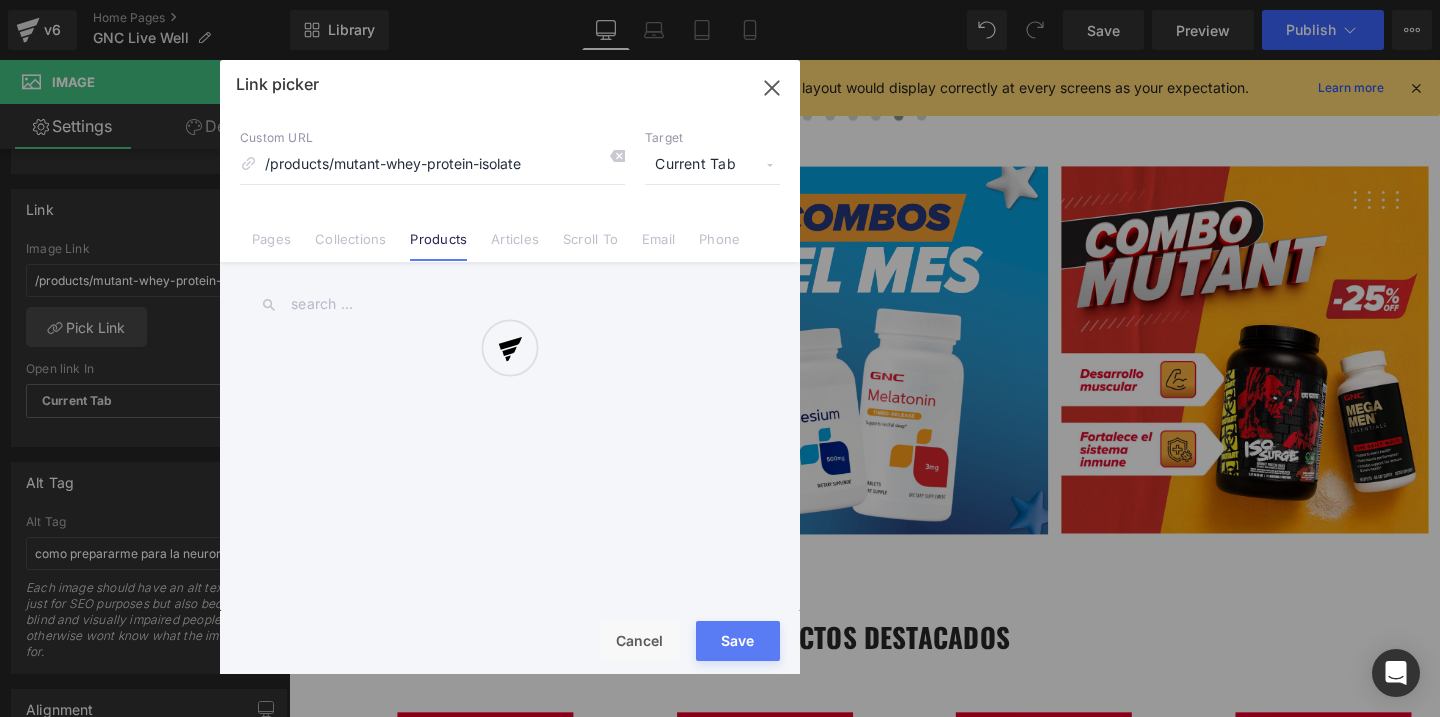 click at bounding box center [510, 367] 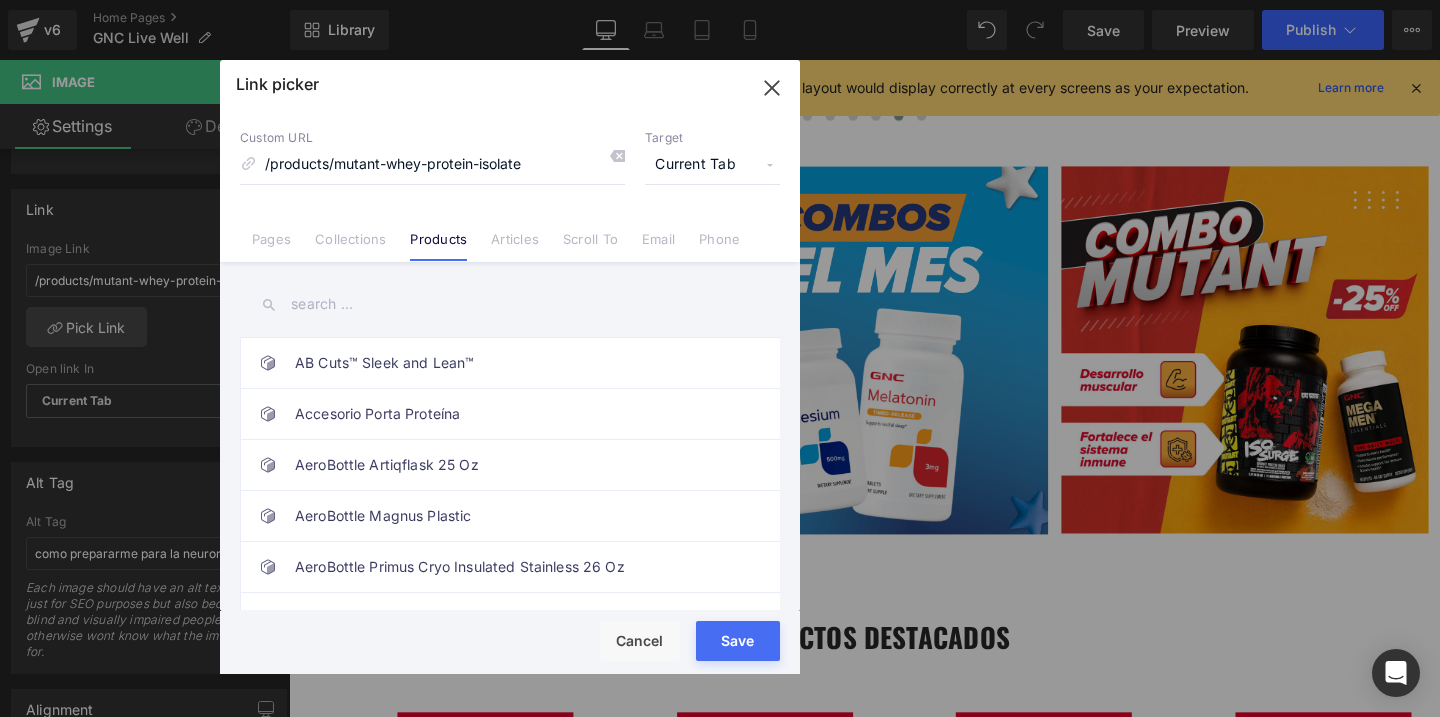 click at bounding box center (510, 304) 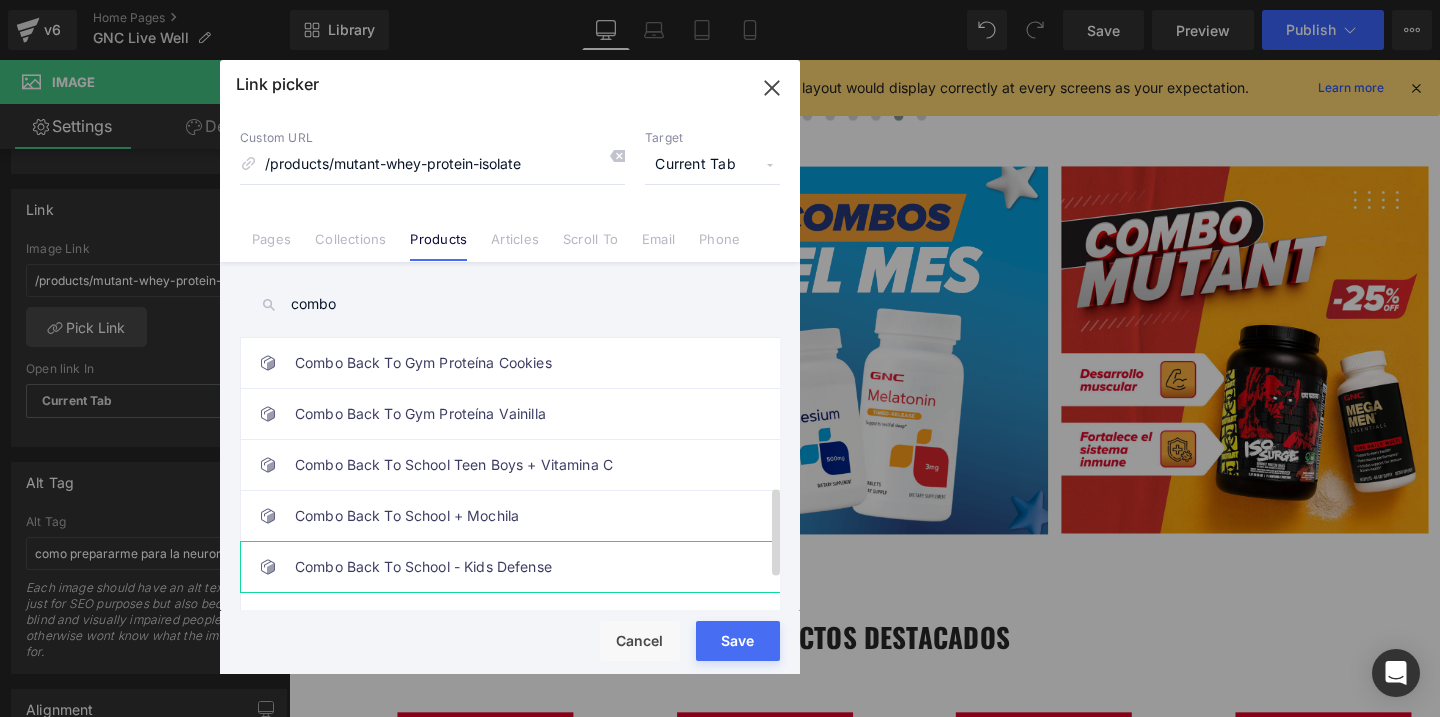 scroll, scrollTop: 458, scrollLeft: 0, axis: vertical 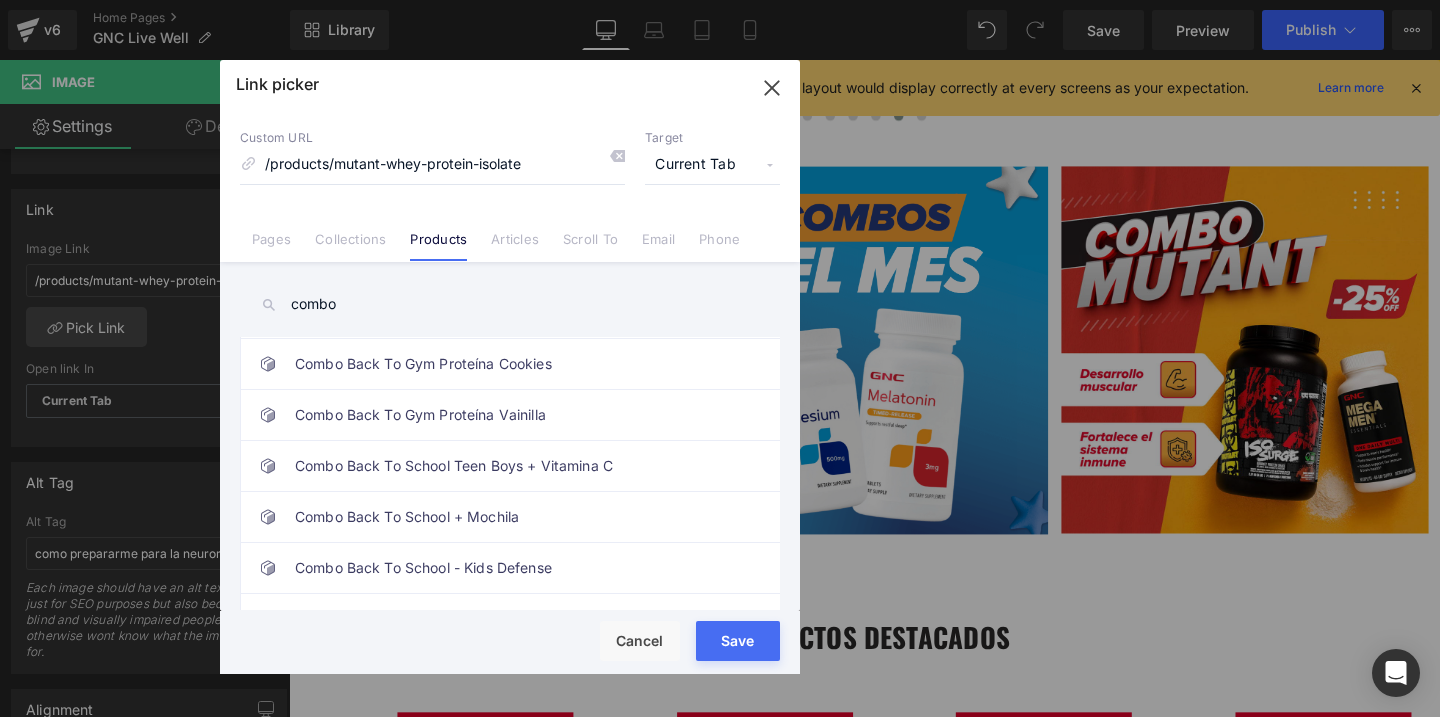 click on "combo" at bounding box center [510, 304] 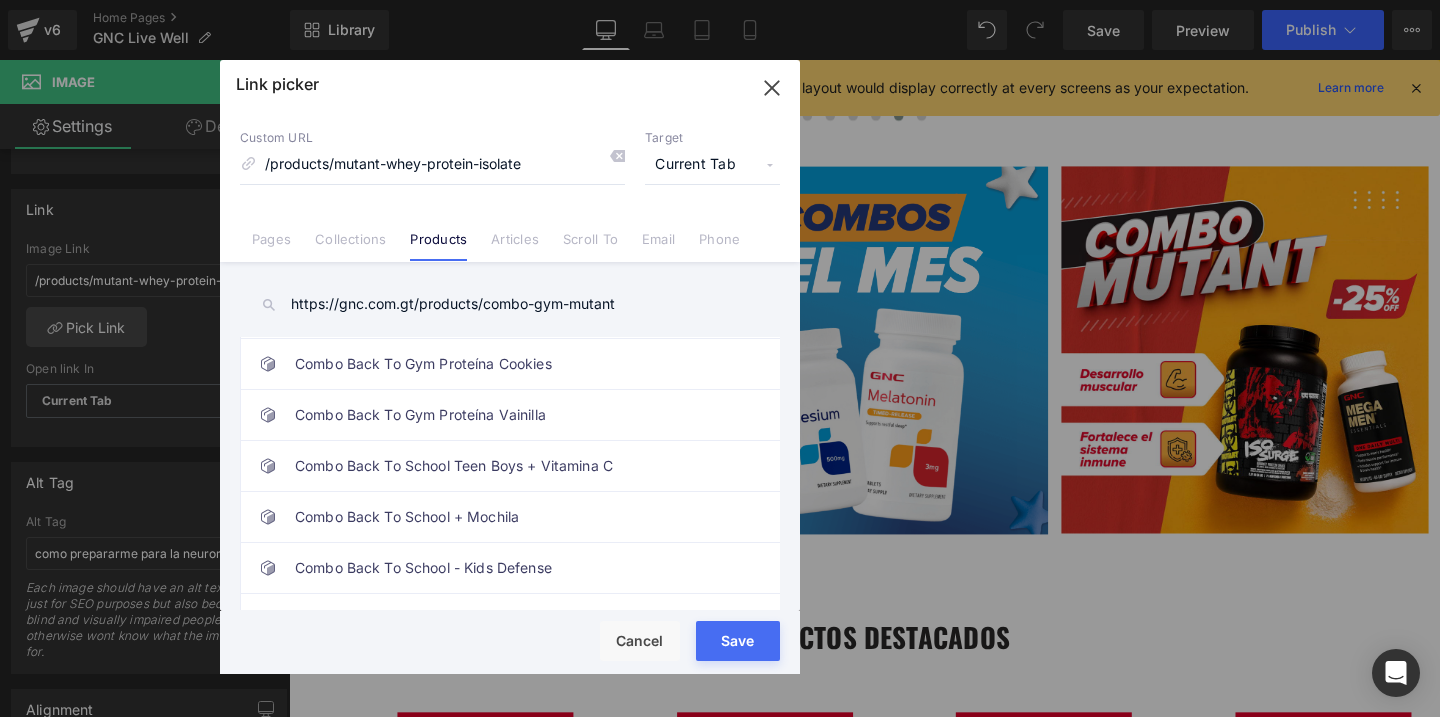 scroll, scrollTop: 0, scrollLeft: 0, axis: both 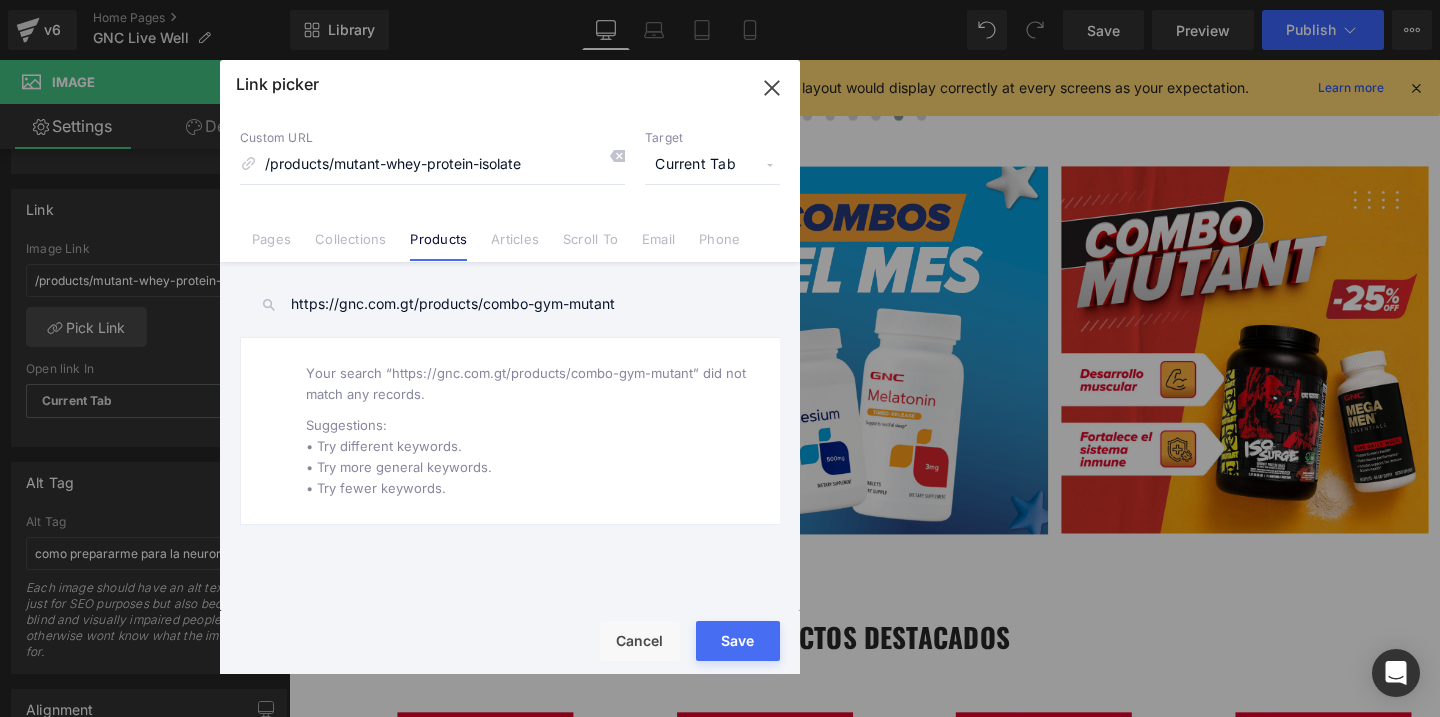 click on "https://gnc.com.gt/products/combo-gym-mutant" at bounding box center [510, 304] 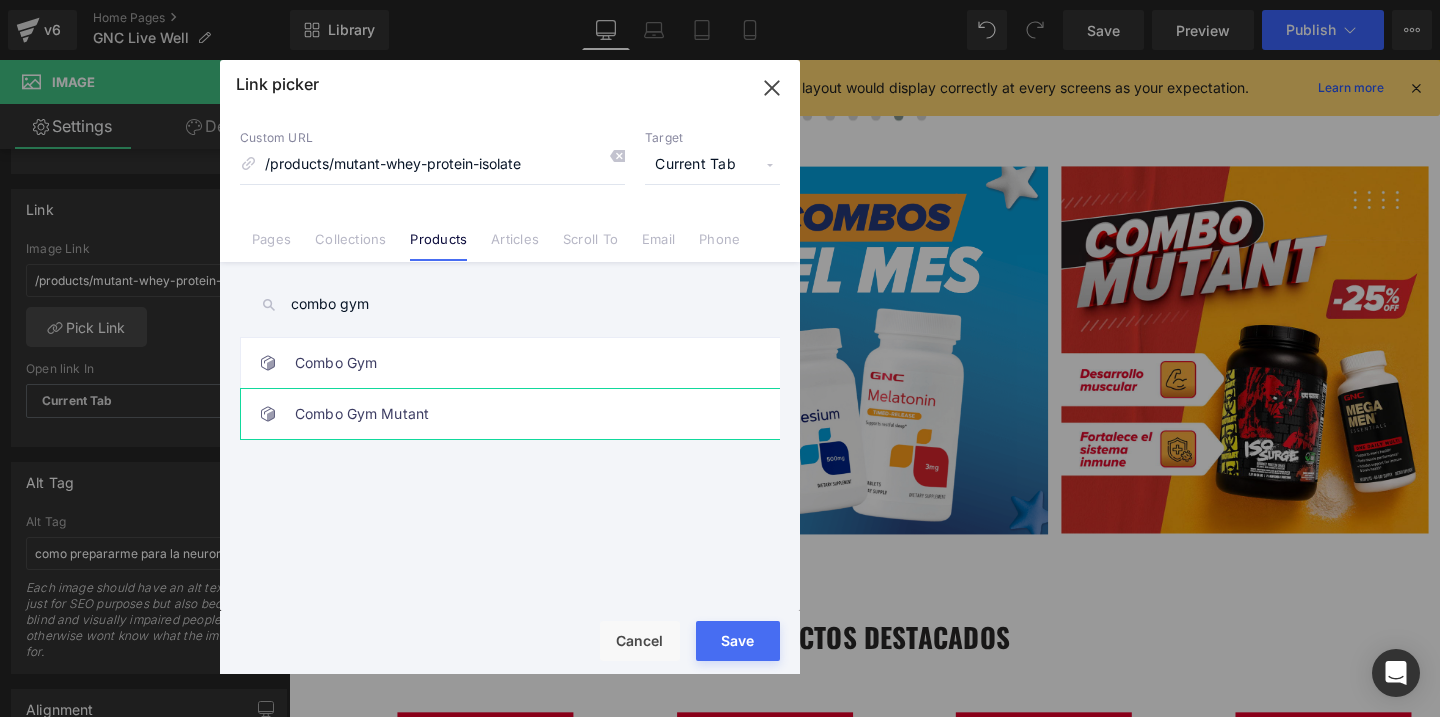 type on "combo gym" 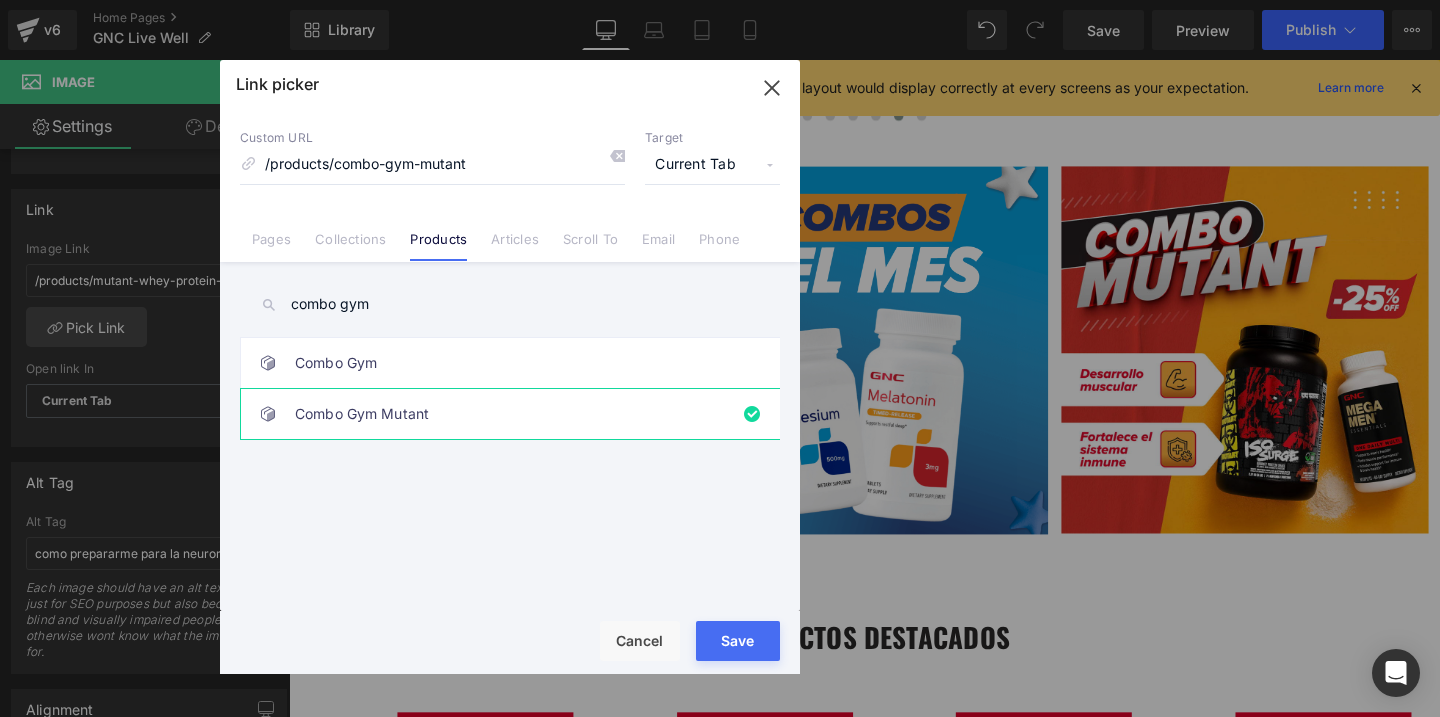 click on "Rendering Content" at bounding box center [720, 638] 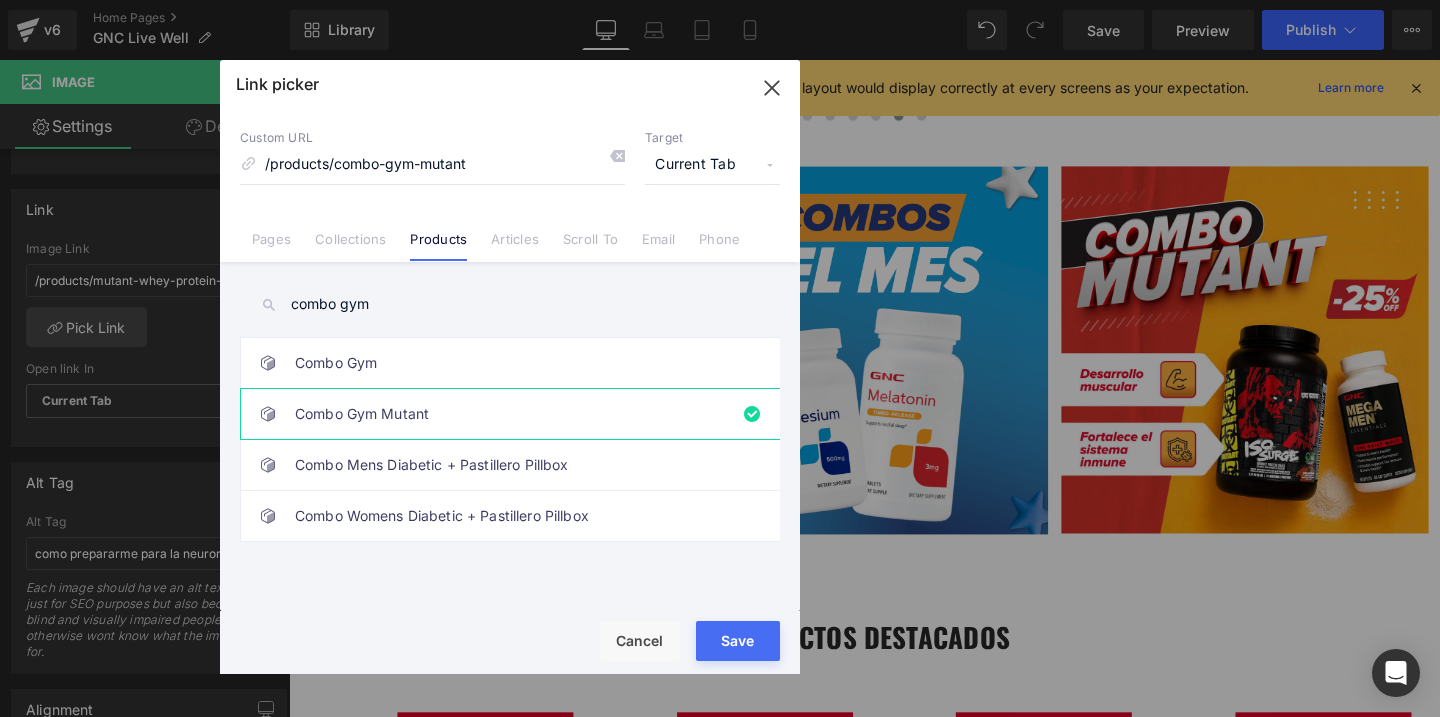 click on "Save" at bounding box center (738, 641) 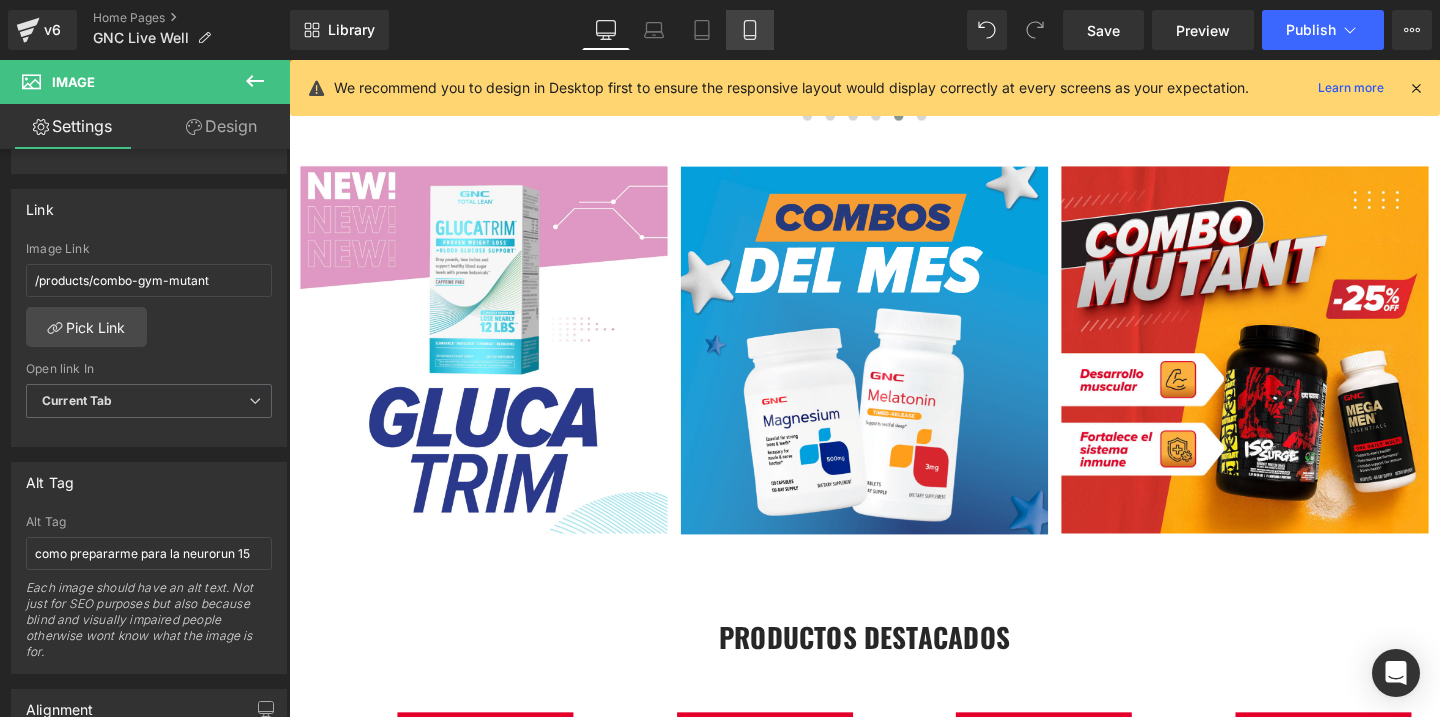 click on "Mobile" at bounding box center [750, 30] 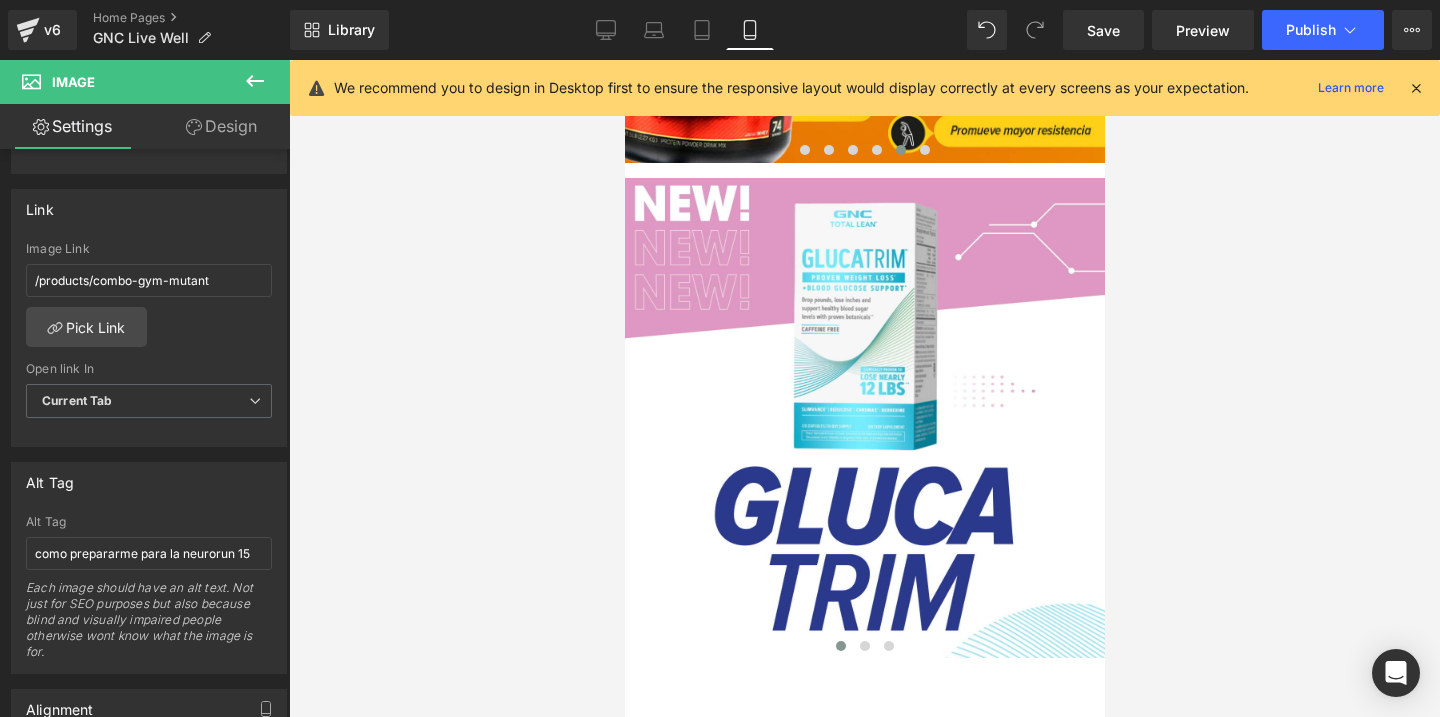 scroll, scrollTop: 597, scrollLeft: 0, axis: vertical 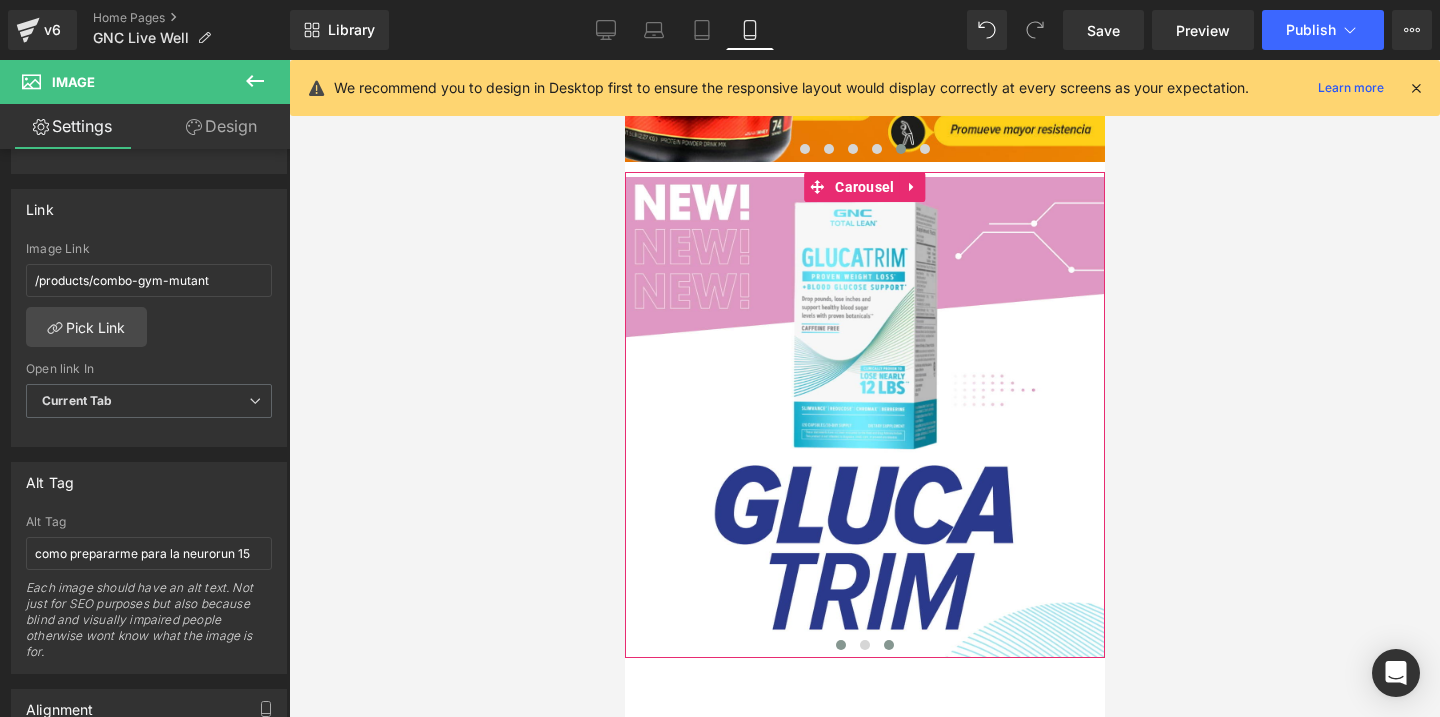 click at bounding box center [888, 645] 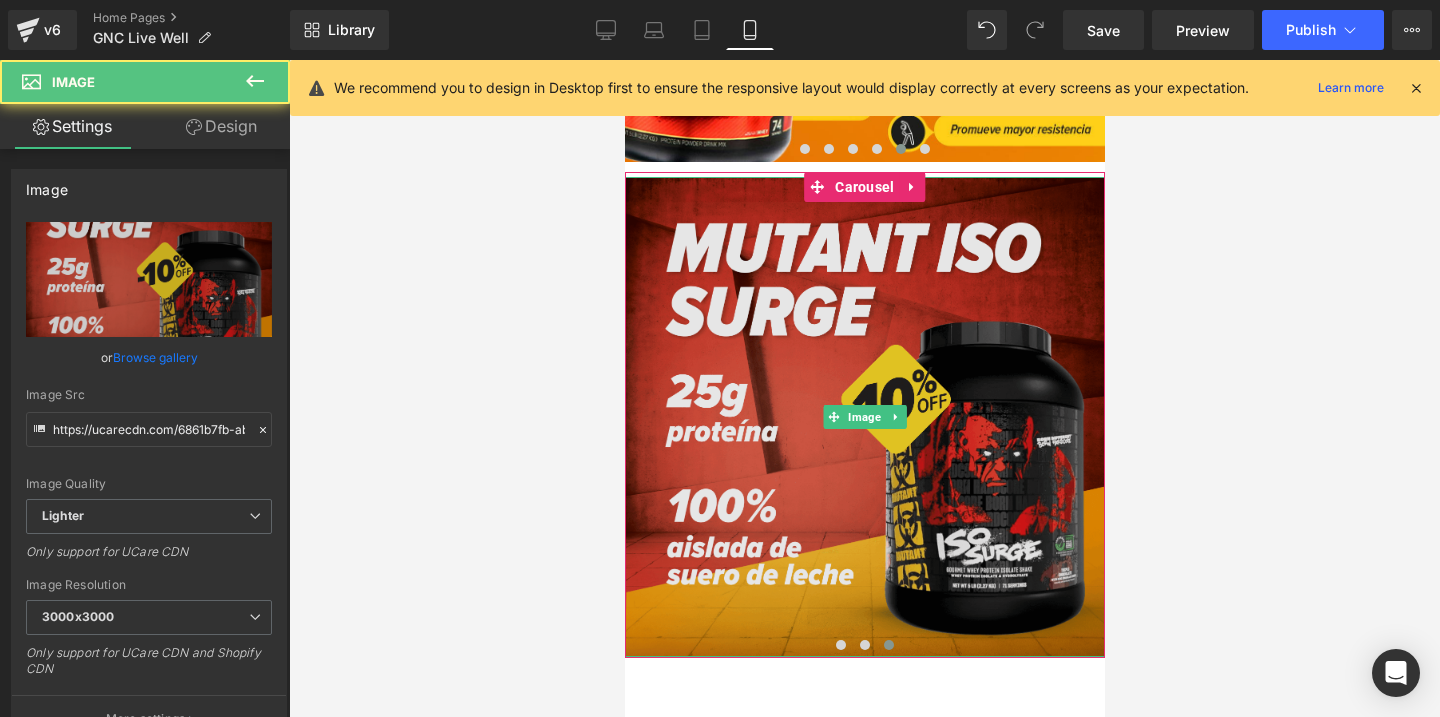 click at bounding box center (864, 417) 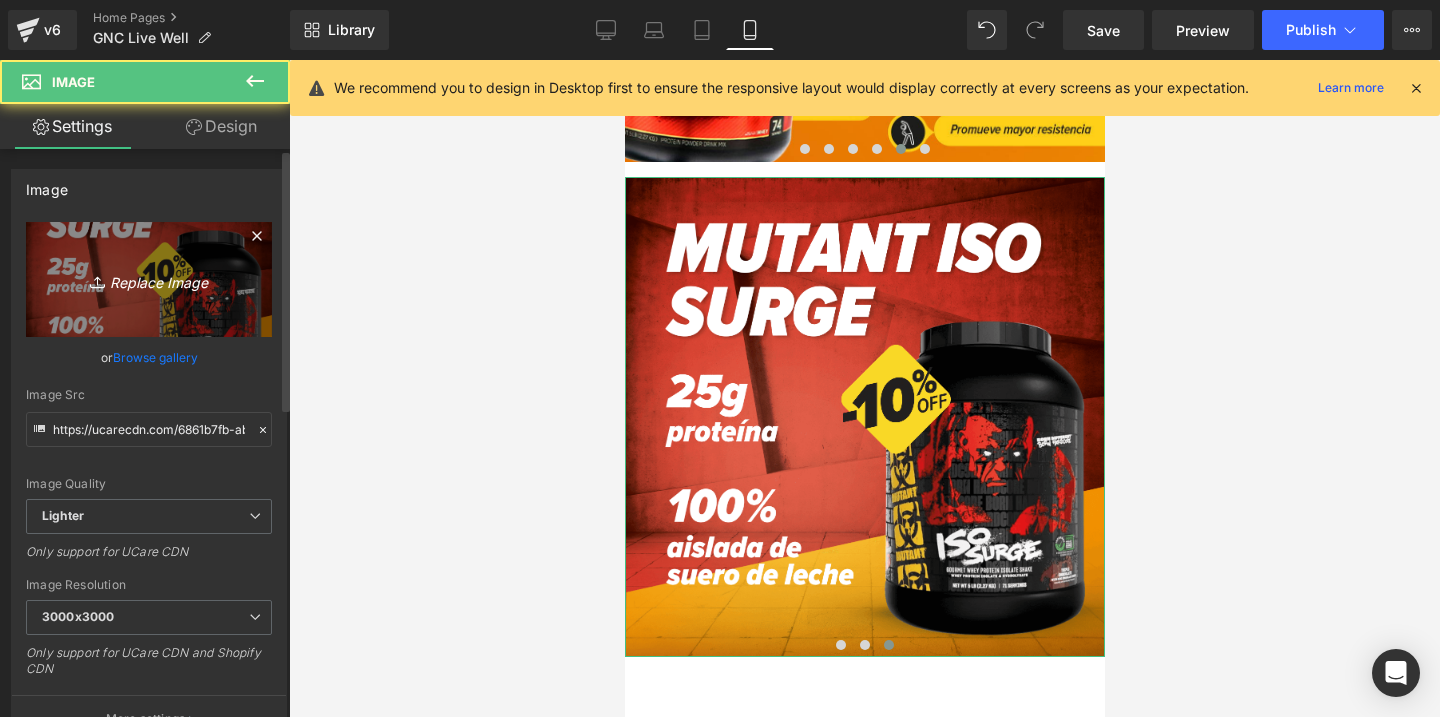 click on "Replace Image" at bounding box center [149, 279] 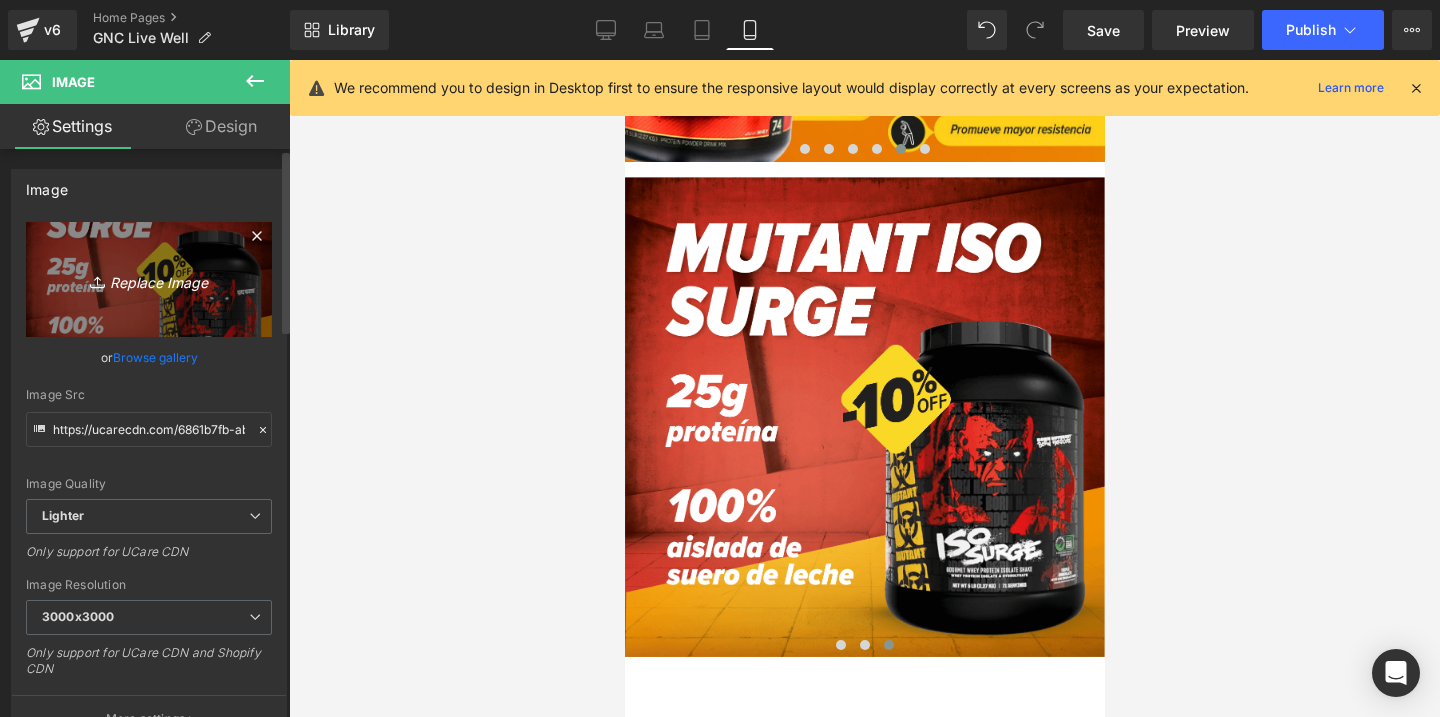 type on "C:\fakepath\subhero iso mutant-.jpg" 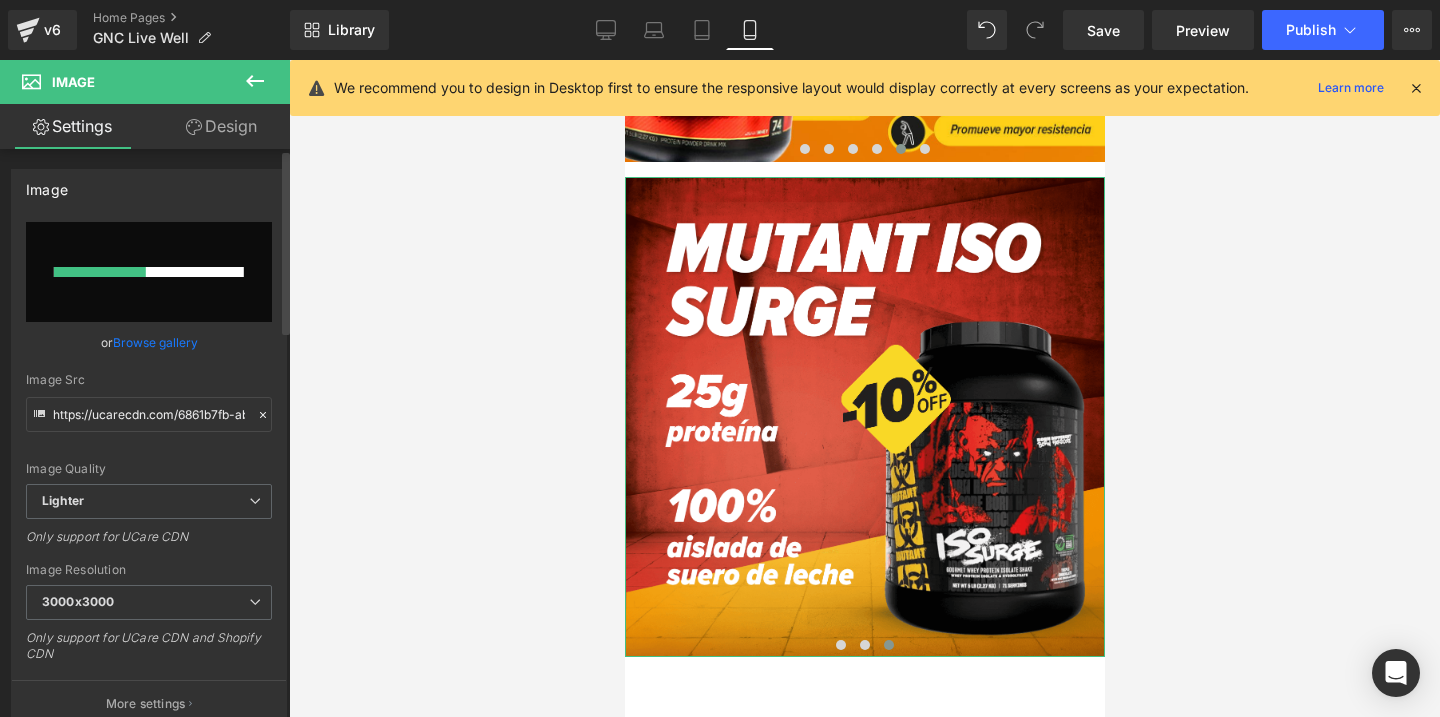 type 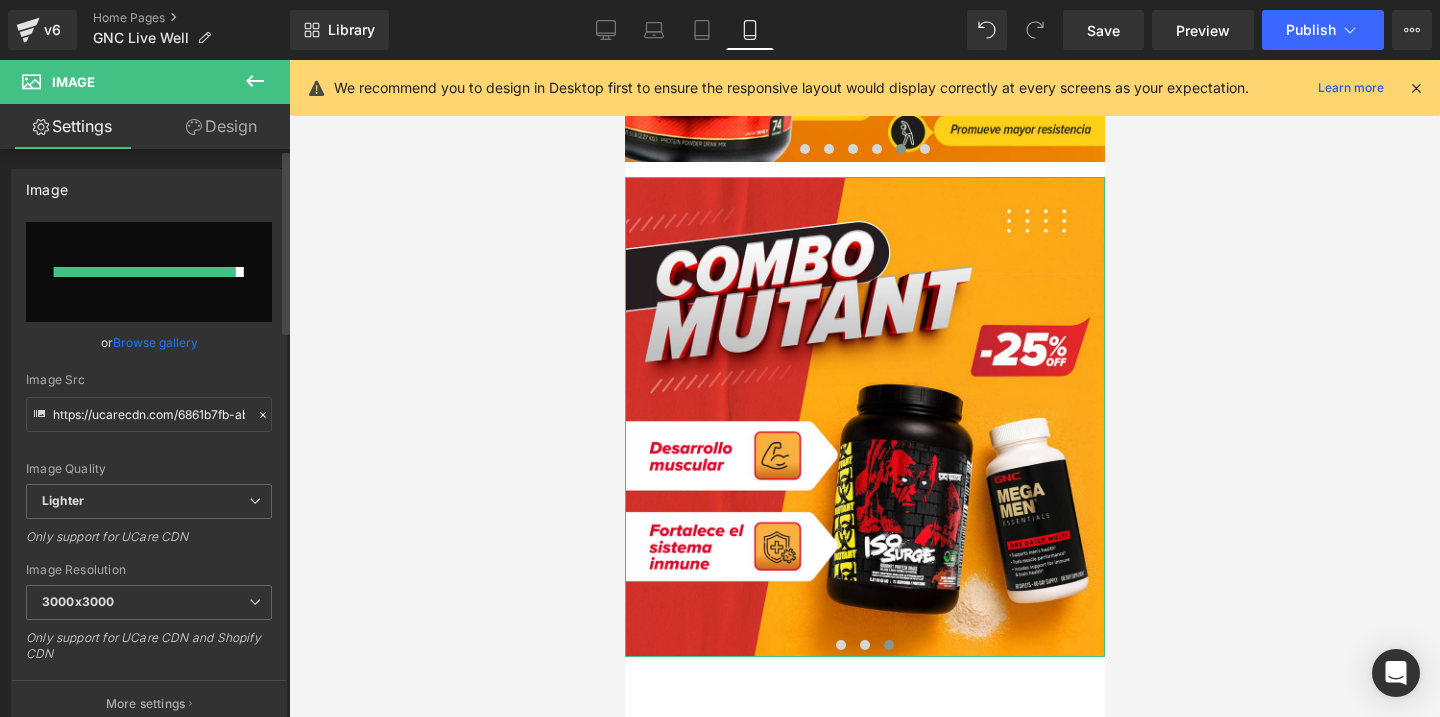 type on "https://ucarecdn.com/6a6f9827-72d2-4a5f-aa51-4d842097ff17/-/format/auto/-/preview/3000x3000/-/quality/lighter/subhero%20iso%20mutant-.jpg" 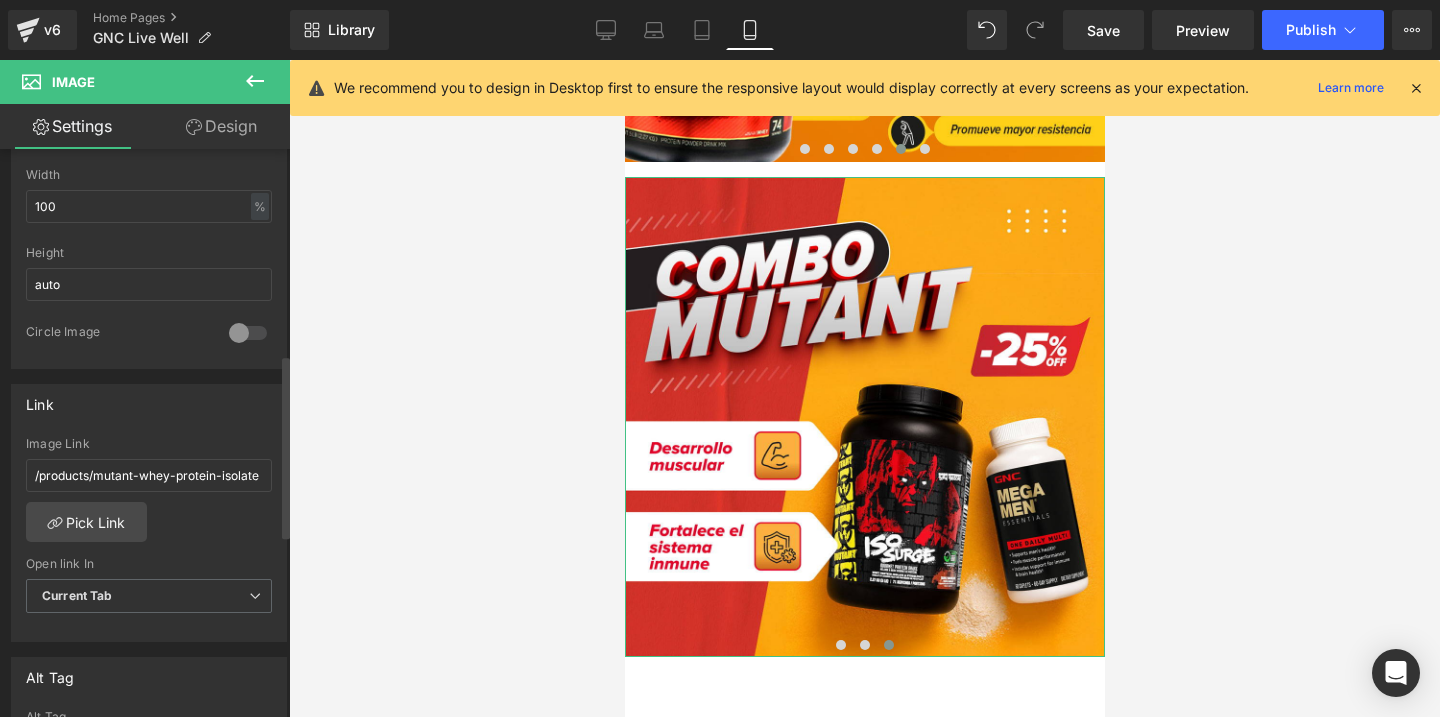 scroll, scrollTop: 647, scrollLeft: 0, axis: vertical 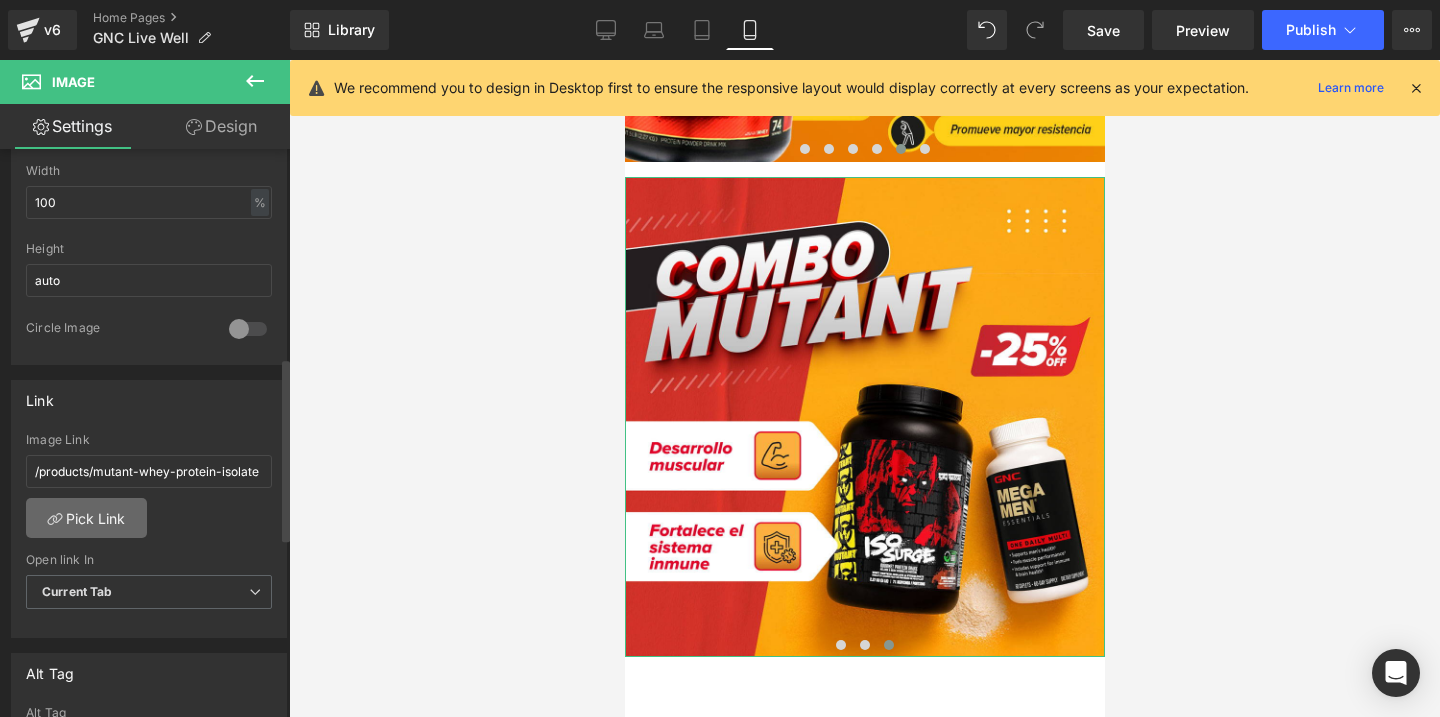click on "Pick Link" at bounding box center [86, 518] 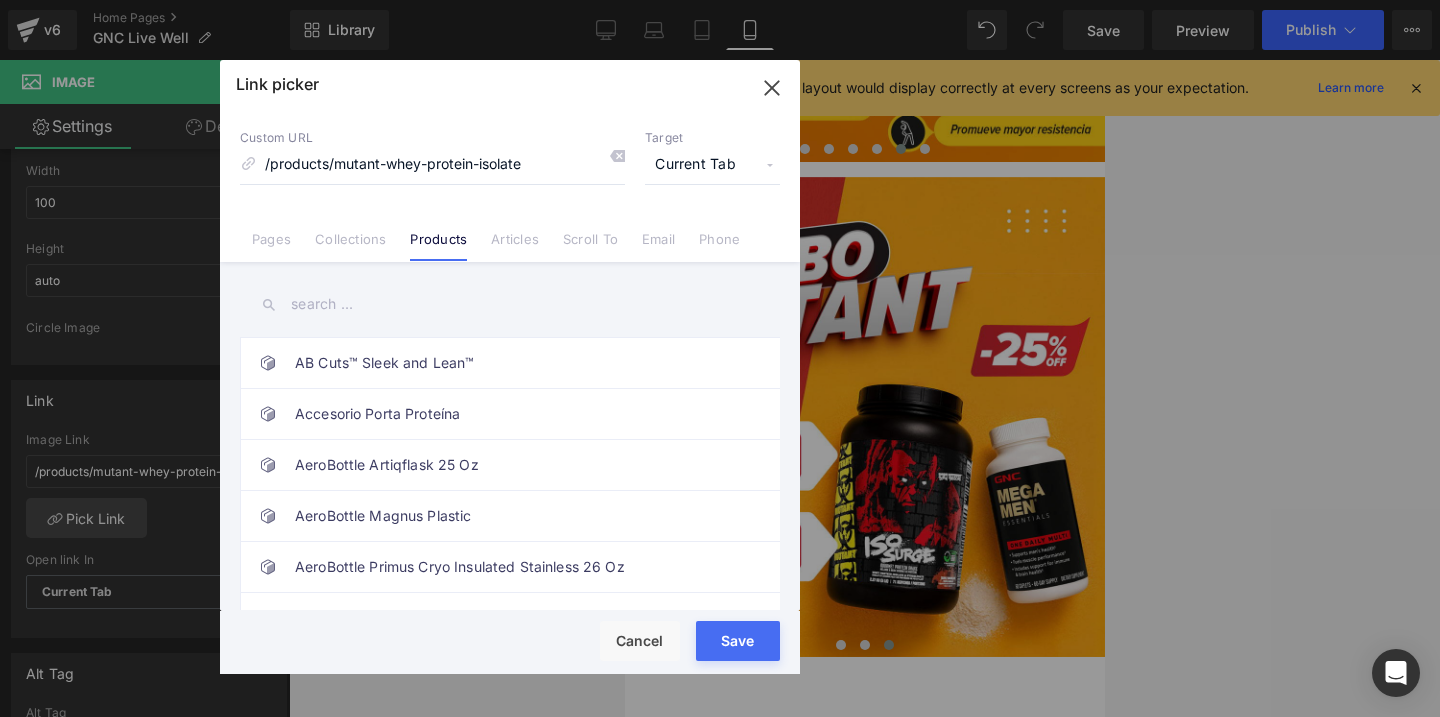 click at bounding box center [510, 304] 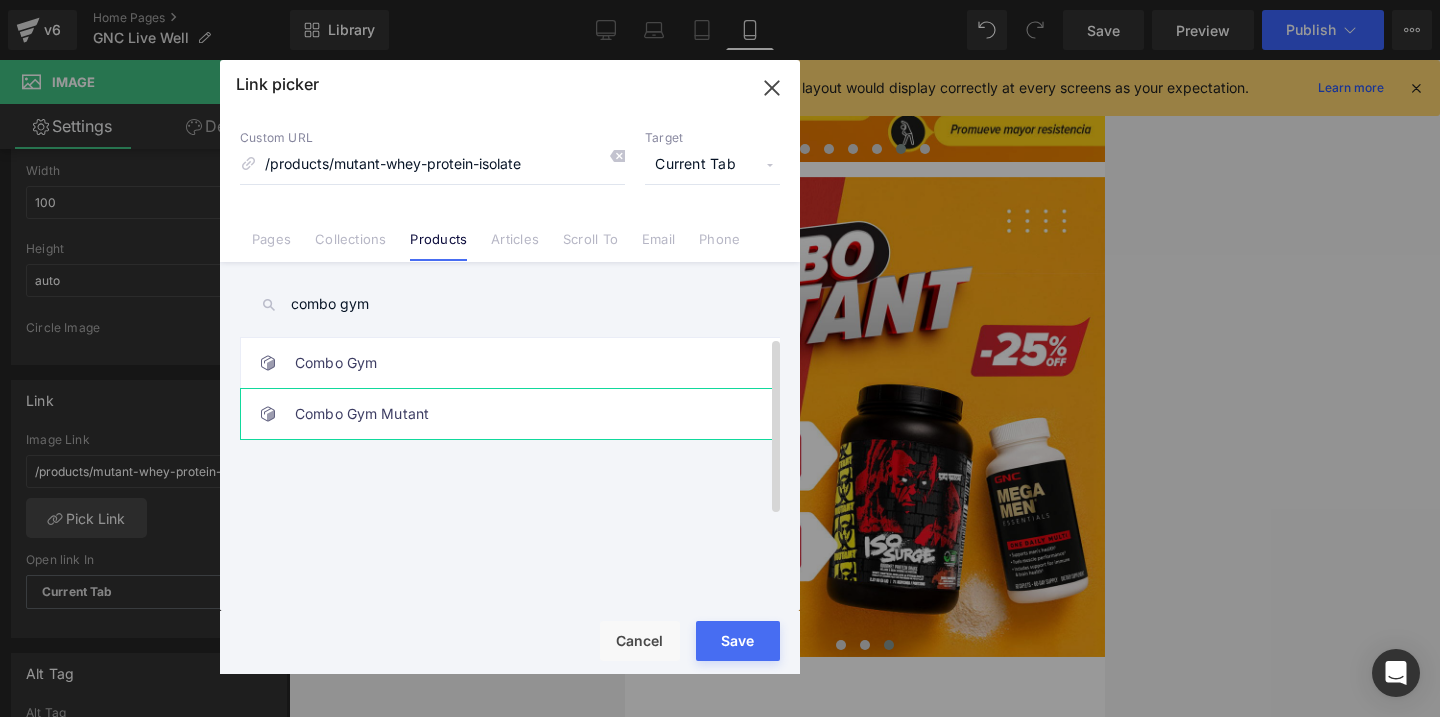 type on "combo gym" 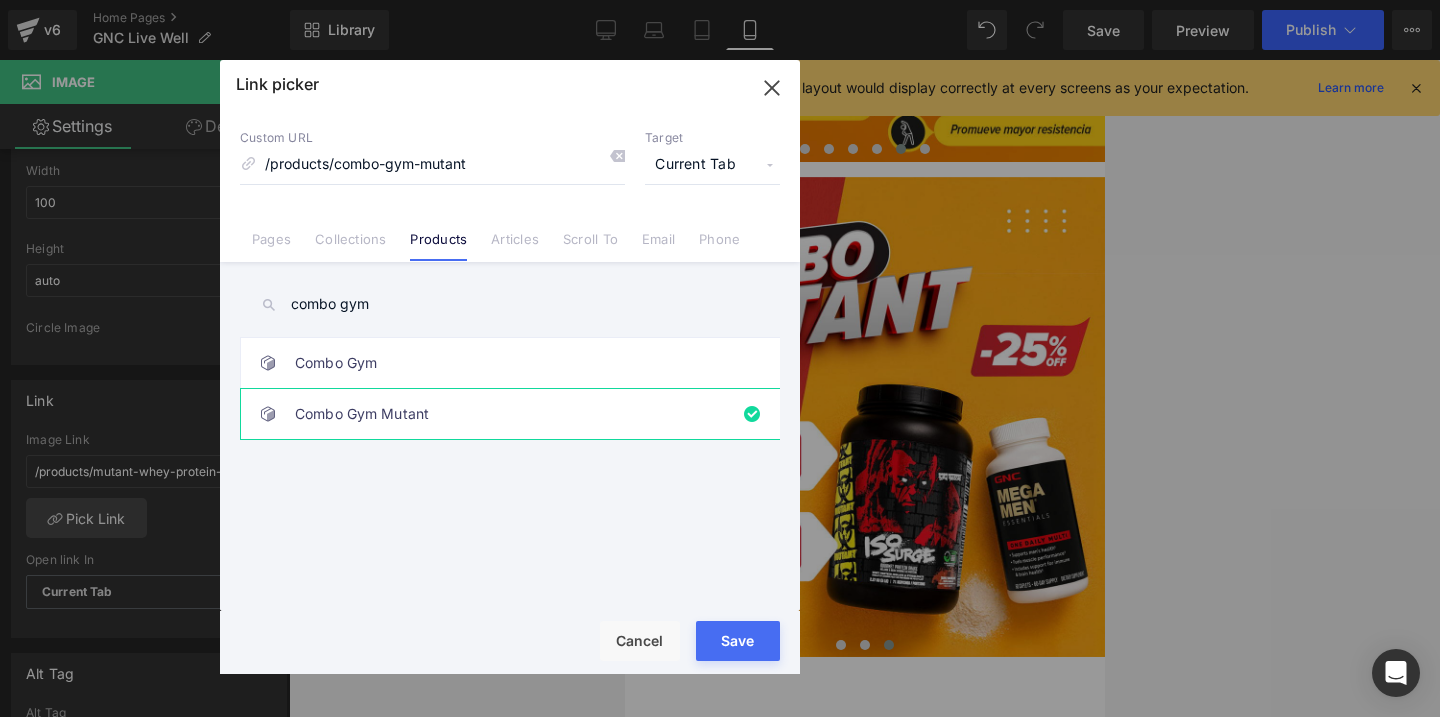 click on "Rendering Content" at bounding box center (720, 638) 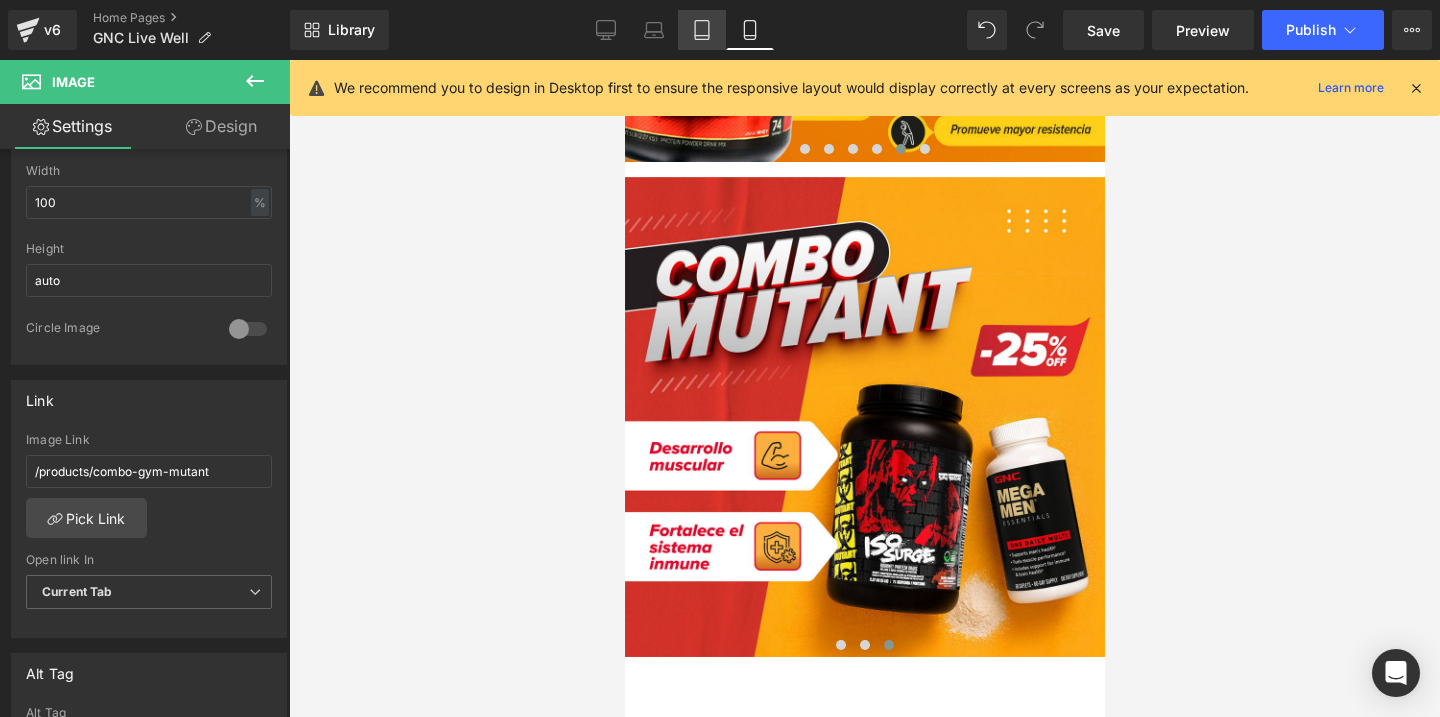 click 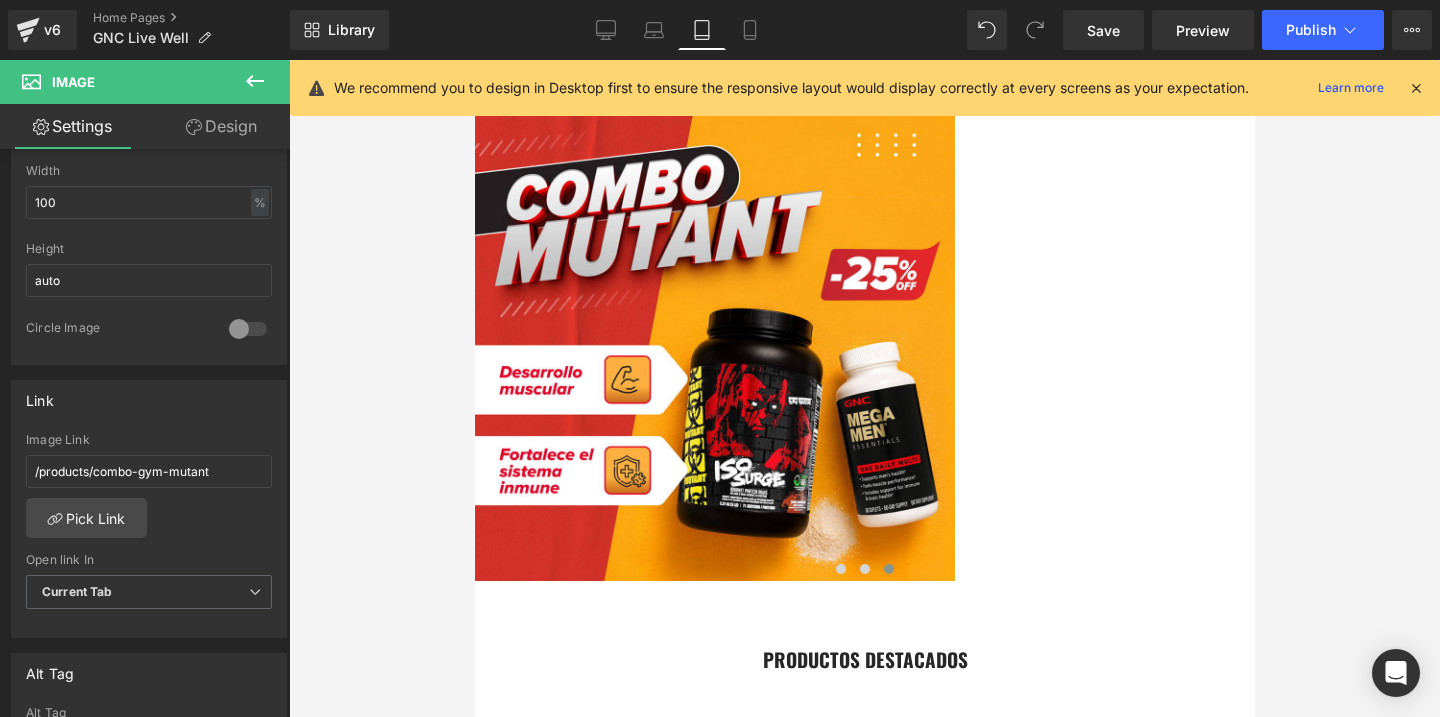 scroll, scrollTop: 516, scrollLeft: 0, axis: vertical 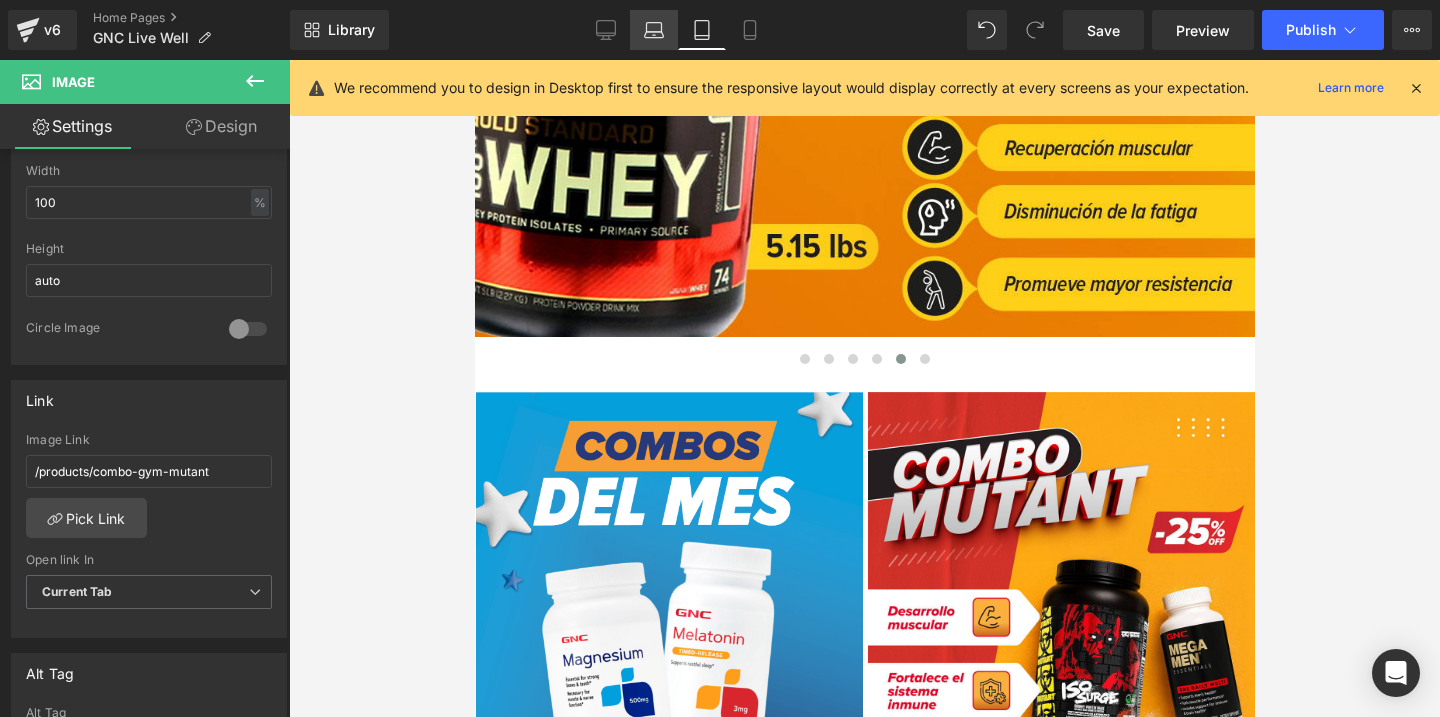 click 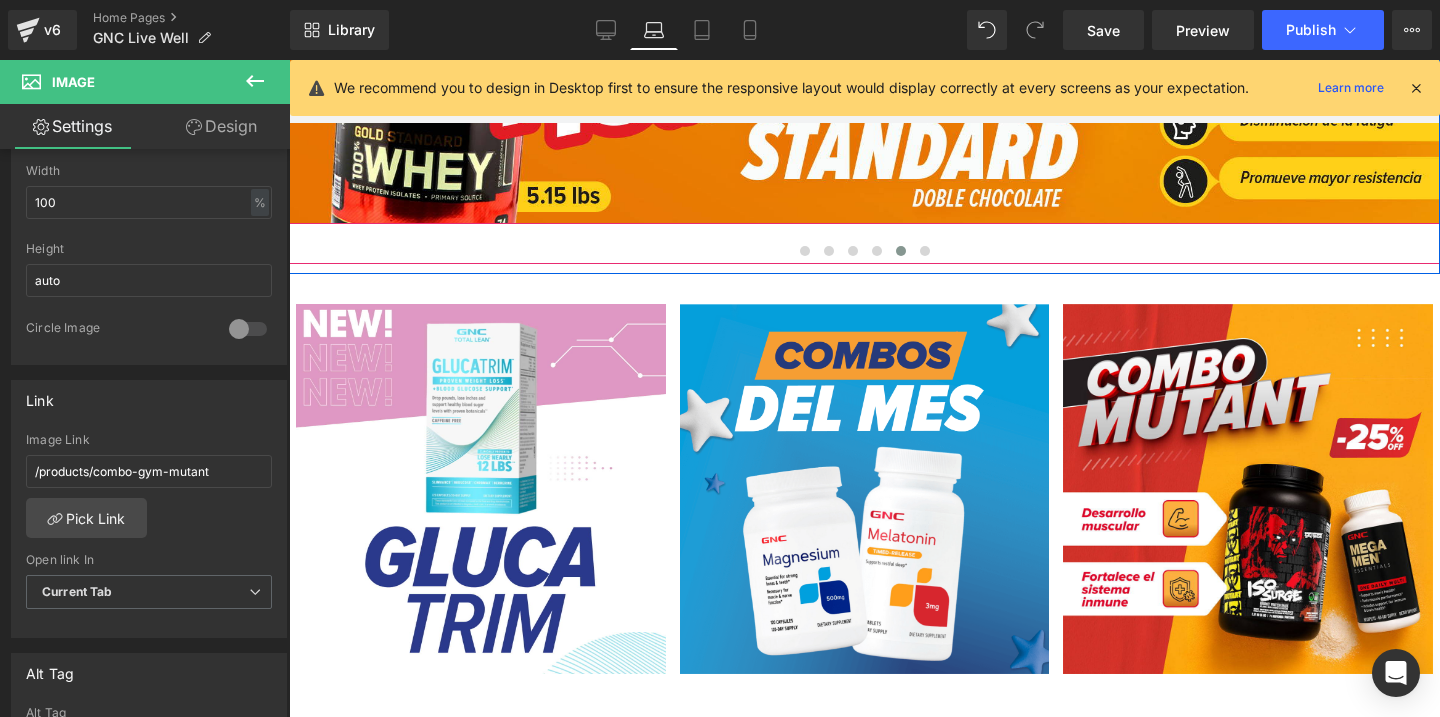 scroll, scrollTop: 583, scrollLeft: 0, axis: vertical 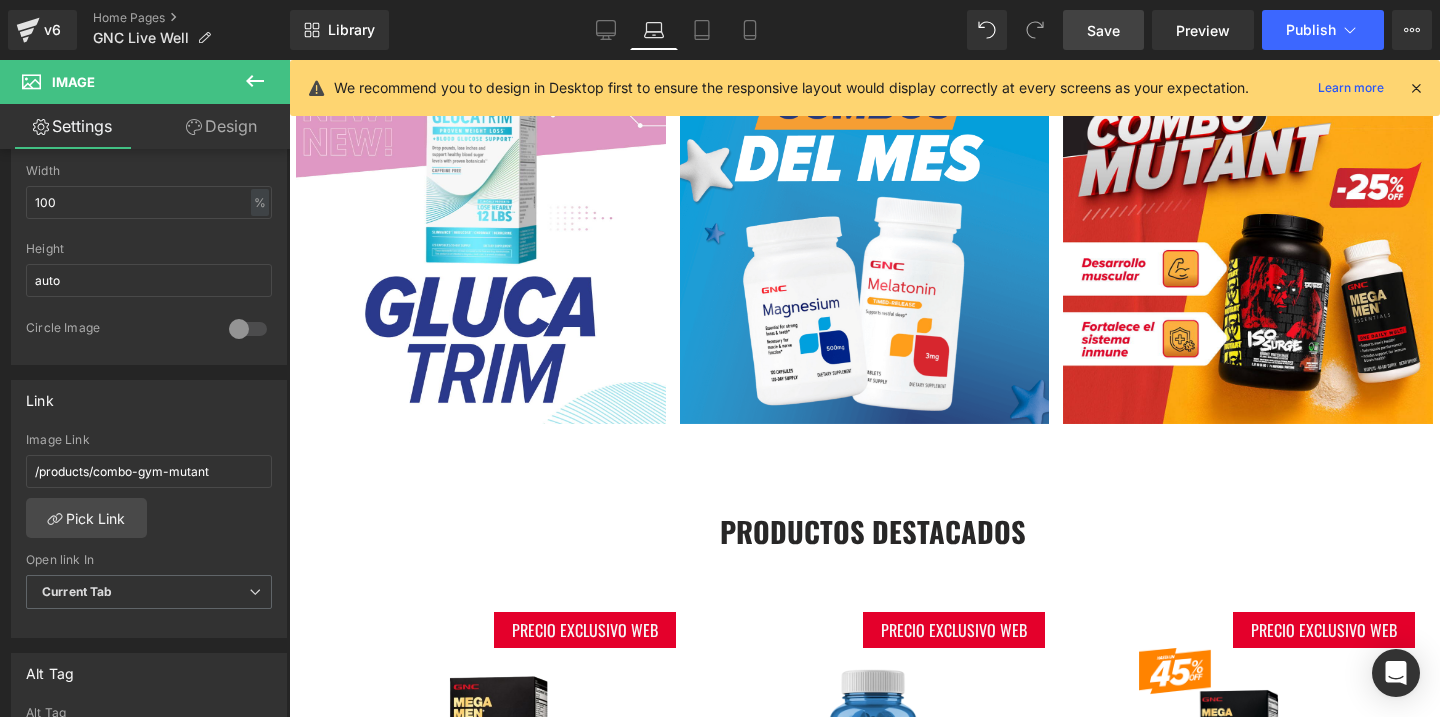 click on "Save" at bounding box center (1103, 30) 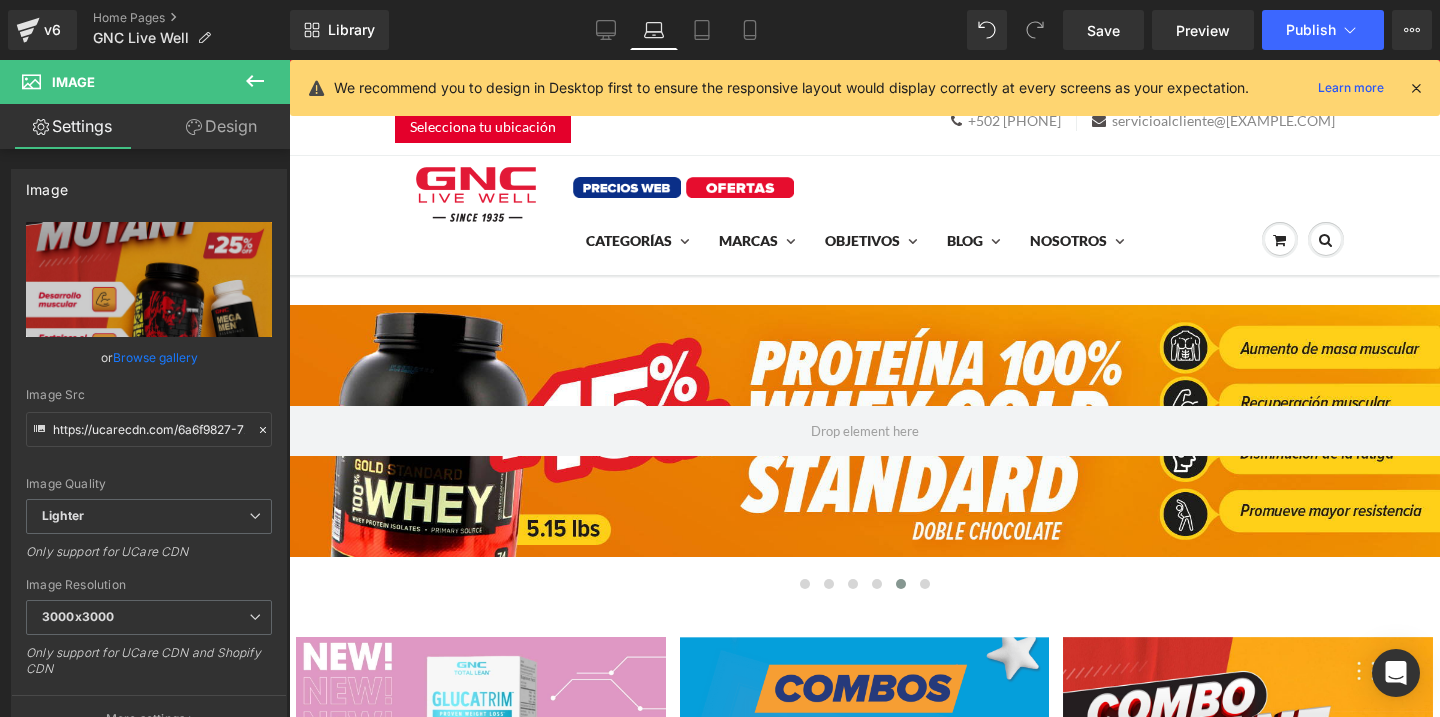scroll, scrollTop: 583, scrollLeft: 0, axis: vertical 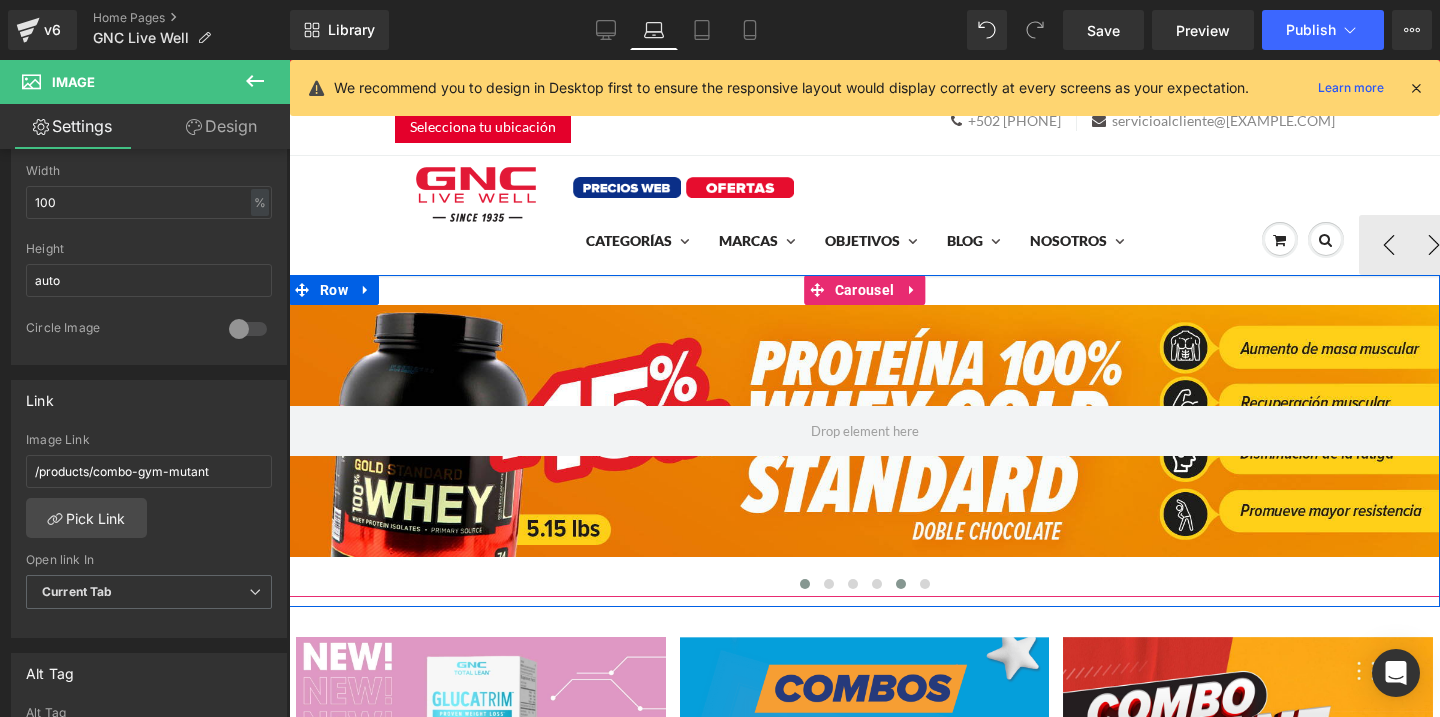 click at bounding box center (805, 584) 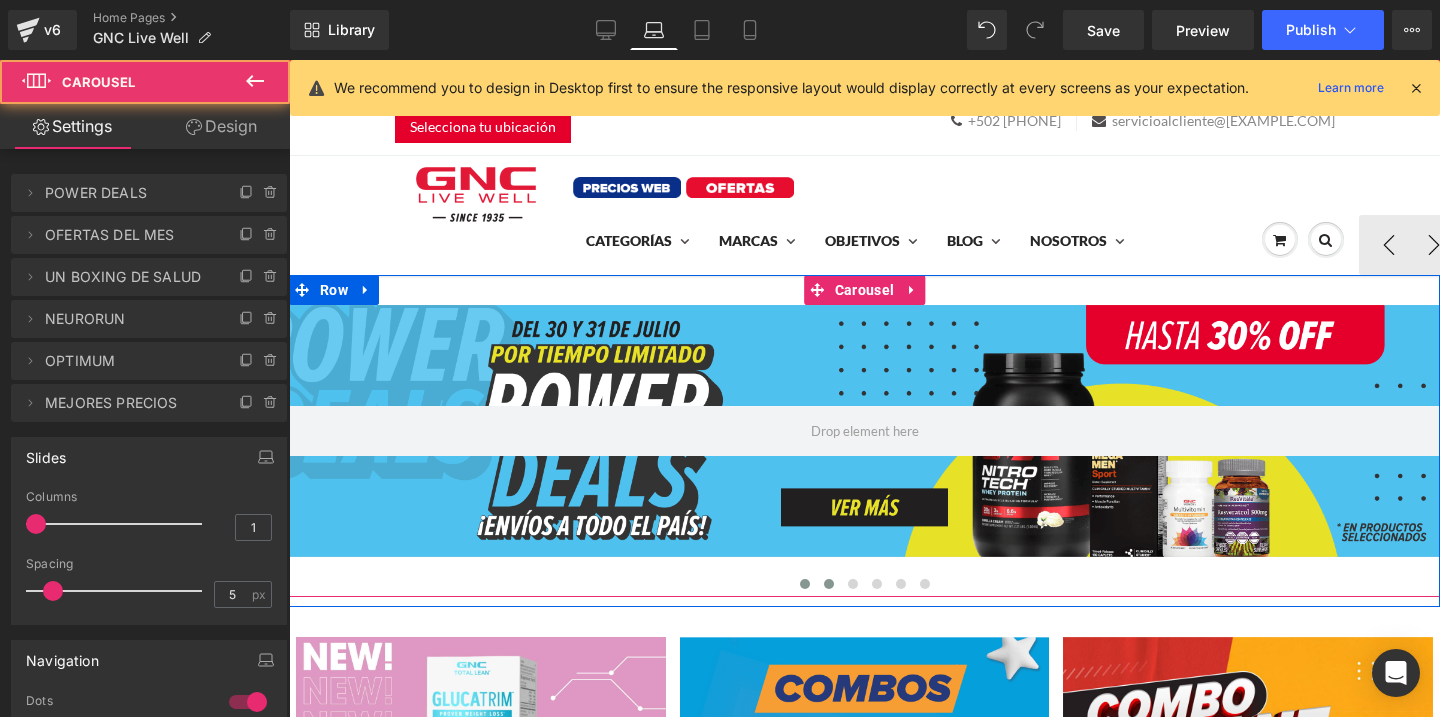 click at bounding box center [829, 584] 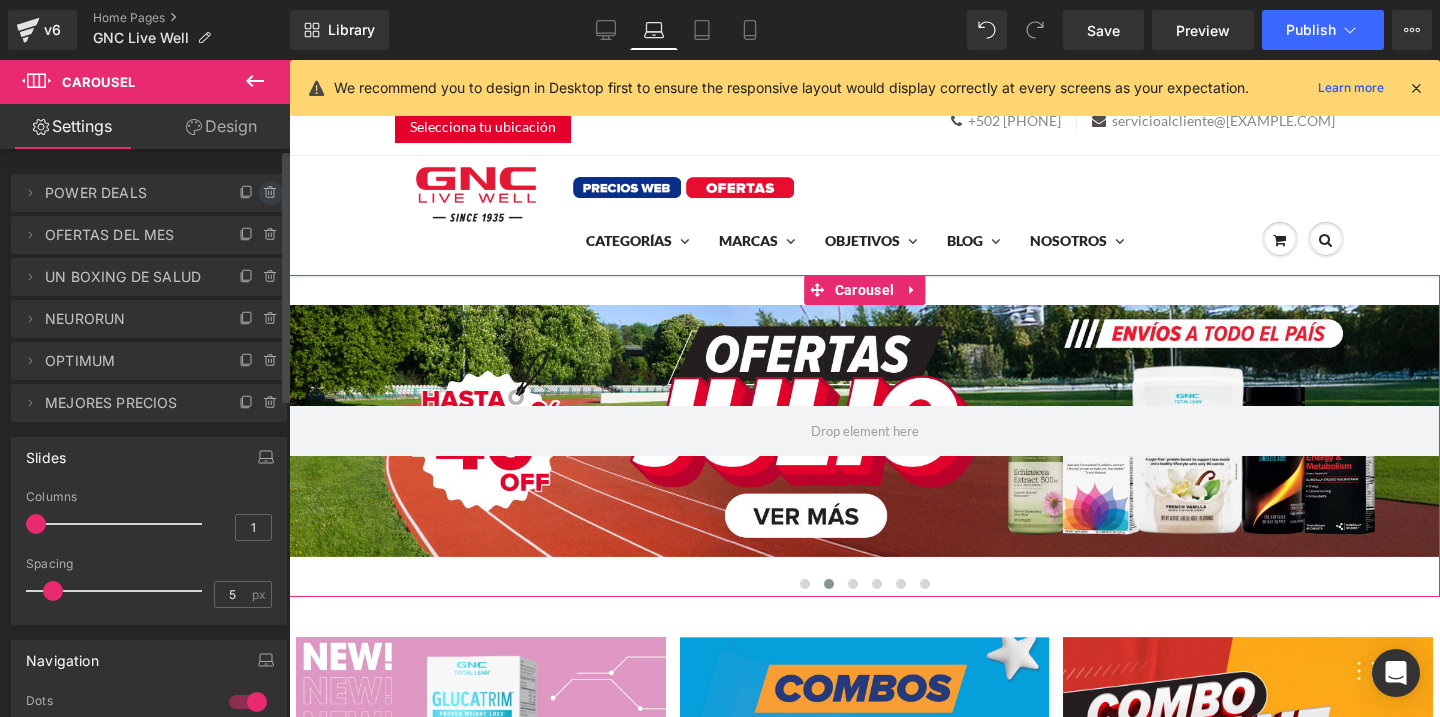 click 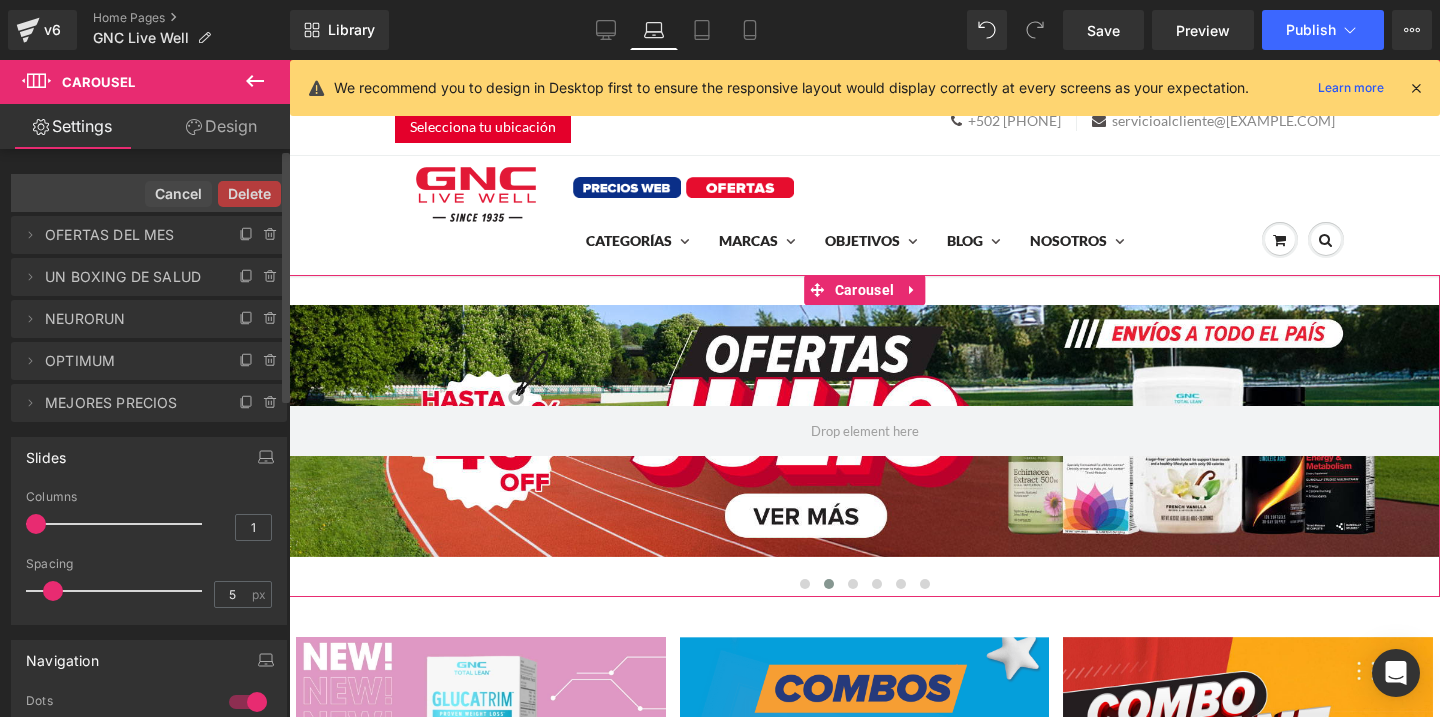 click on "Delete" at bounding box center [249, 194] 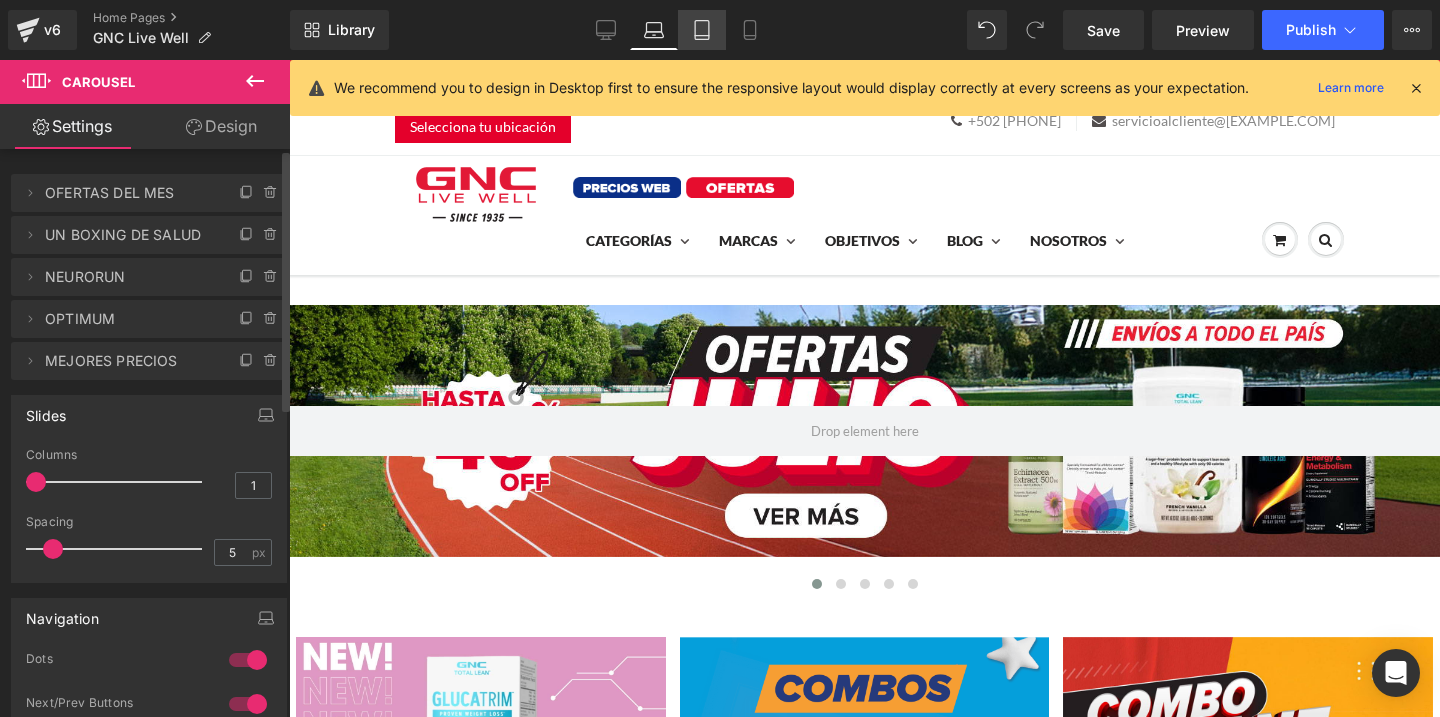 click on "Tablet" at bounding box center [702, 30] 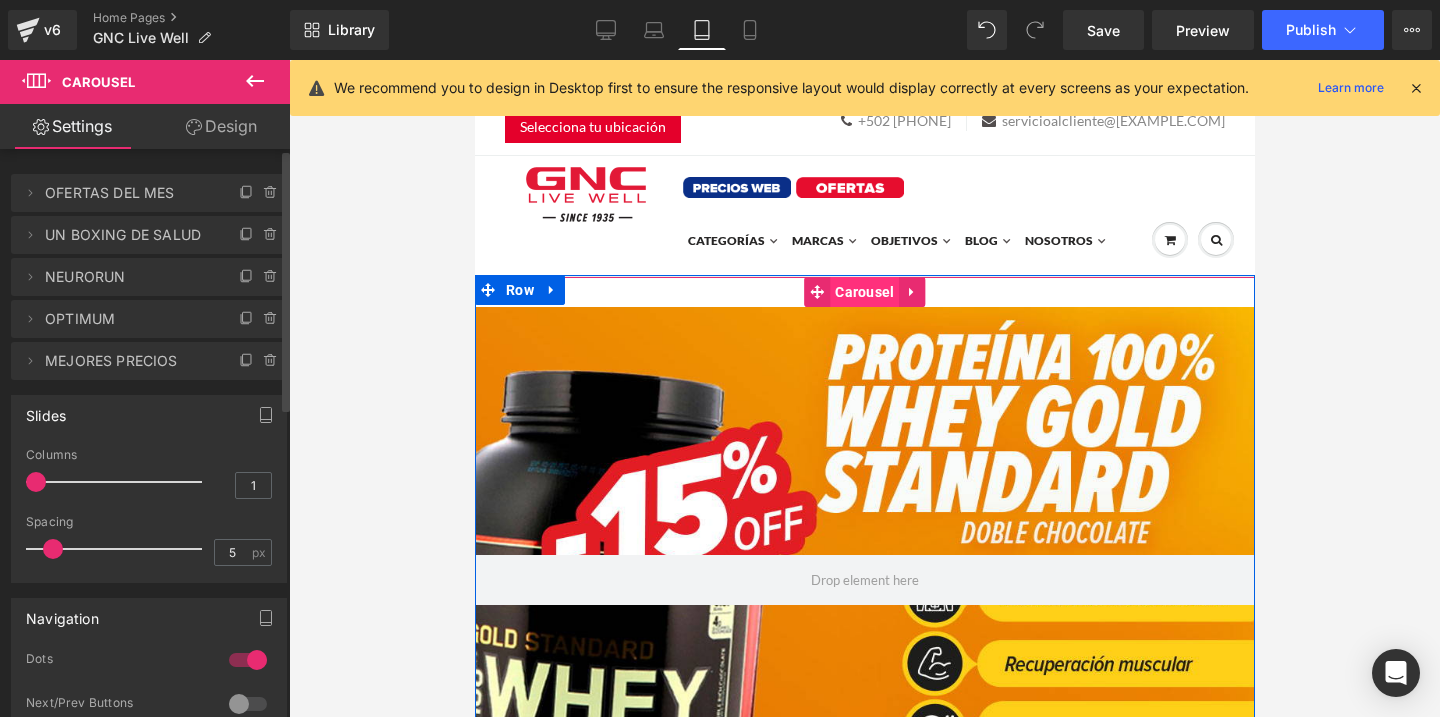 click on "Carousel" at bounding box center (863, 292) 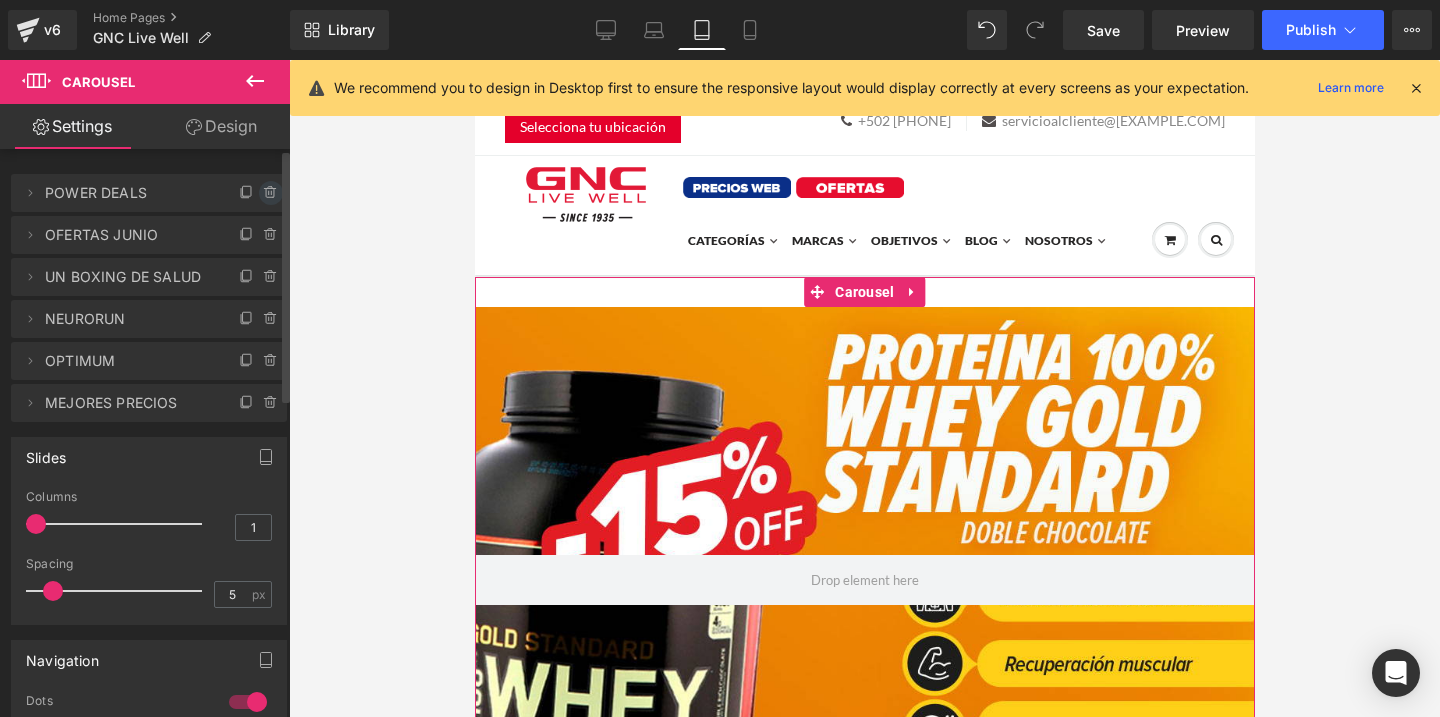 click at bounding box center (271, 193) 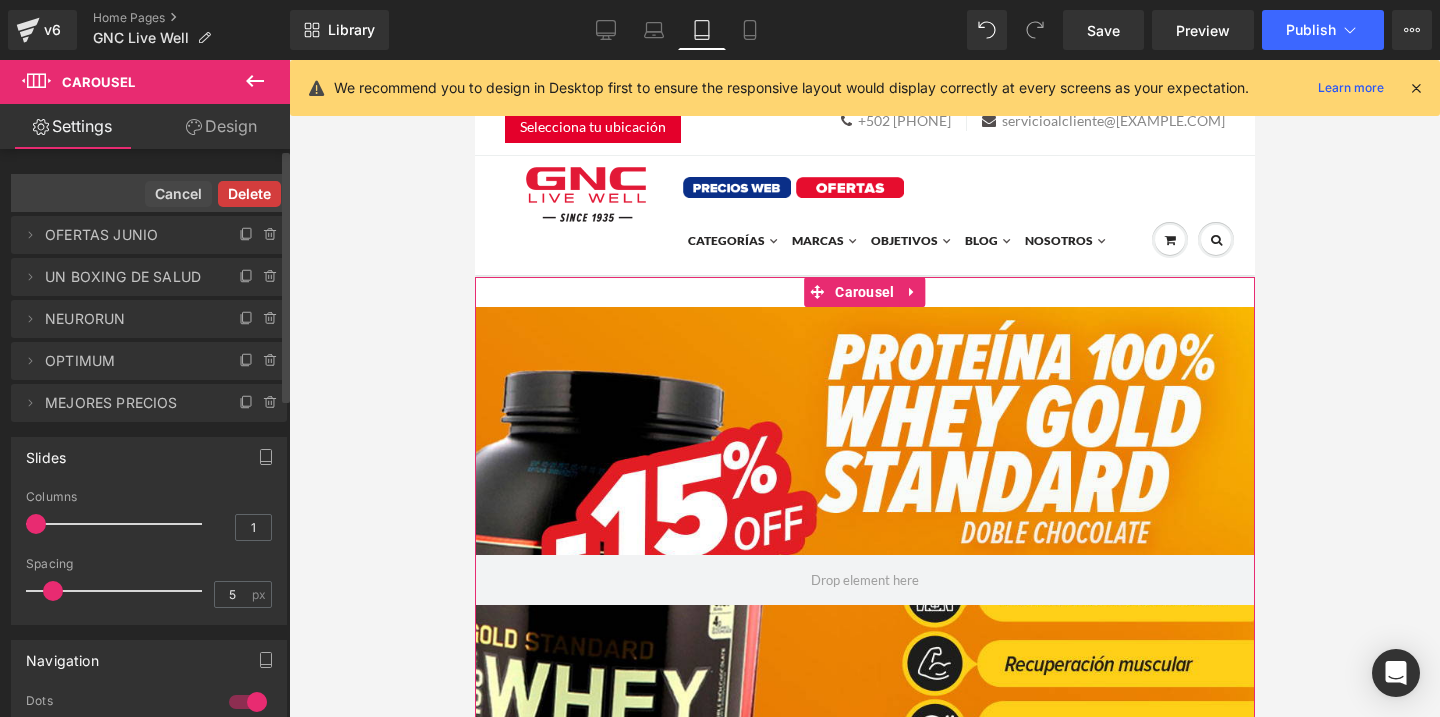 click on "Delete" at bounding box center [249, 194] 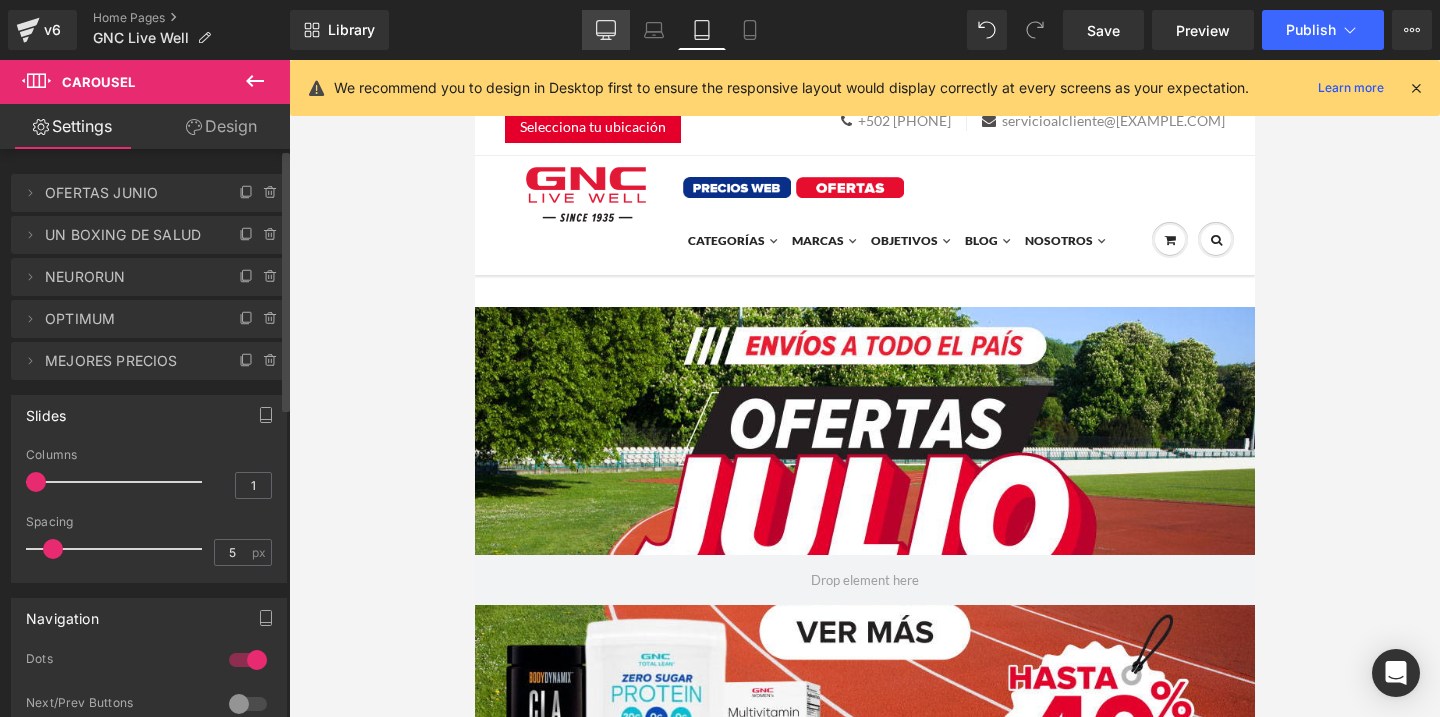 click 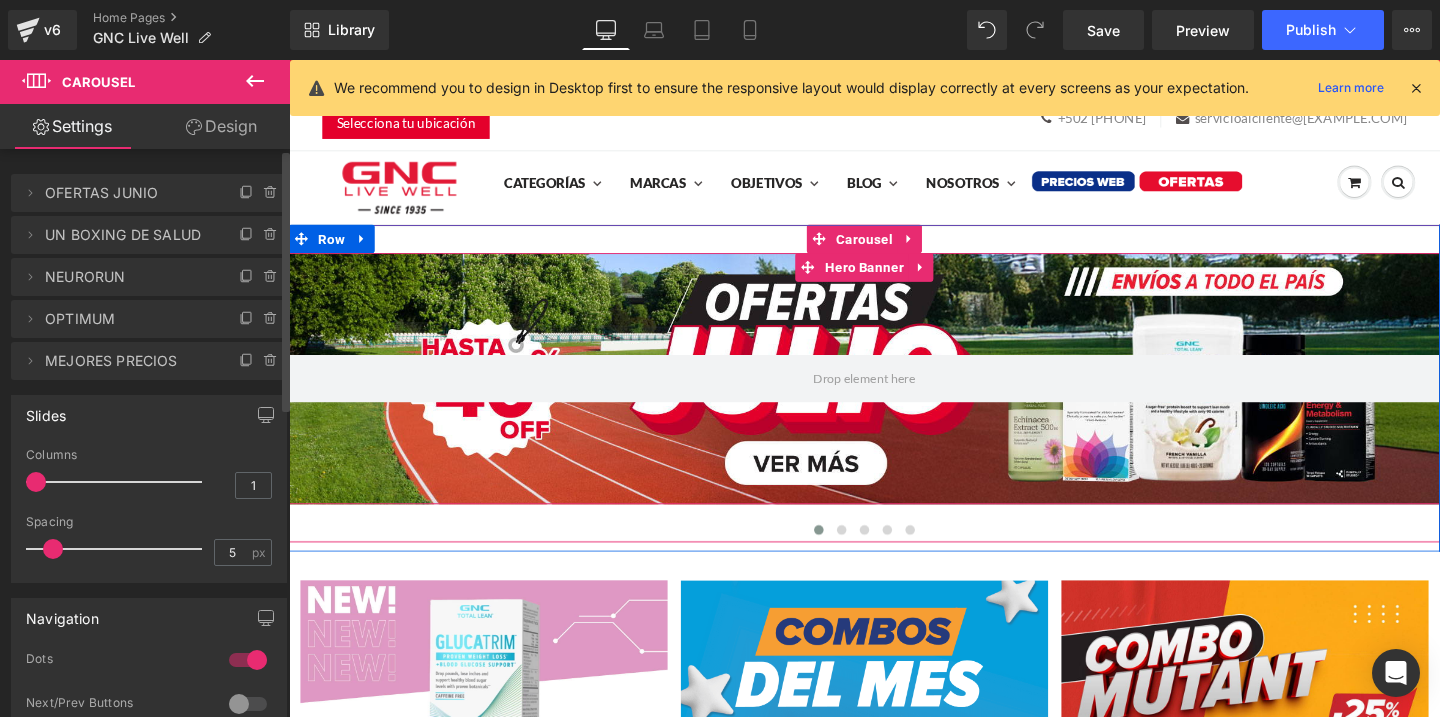 click at bounding box center (894, 395) 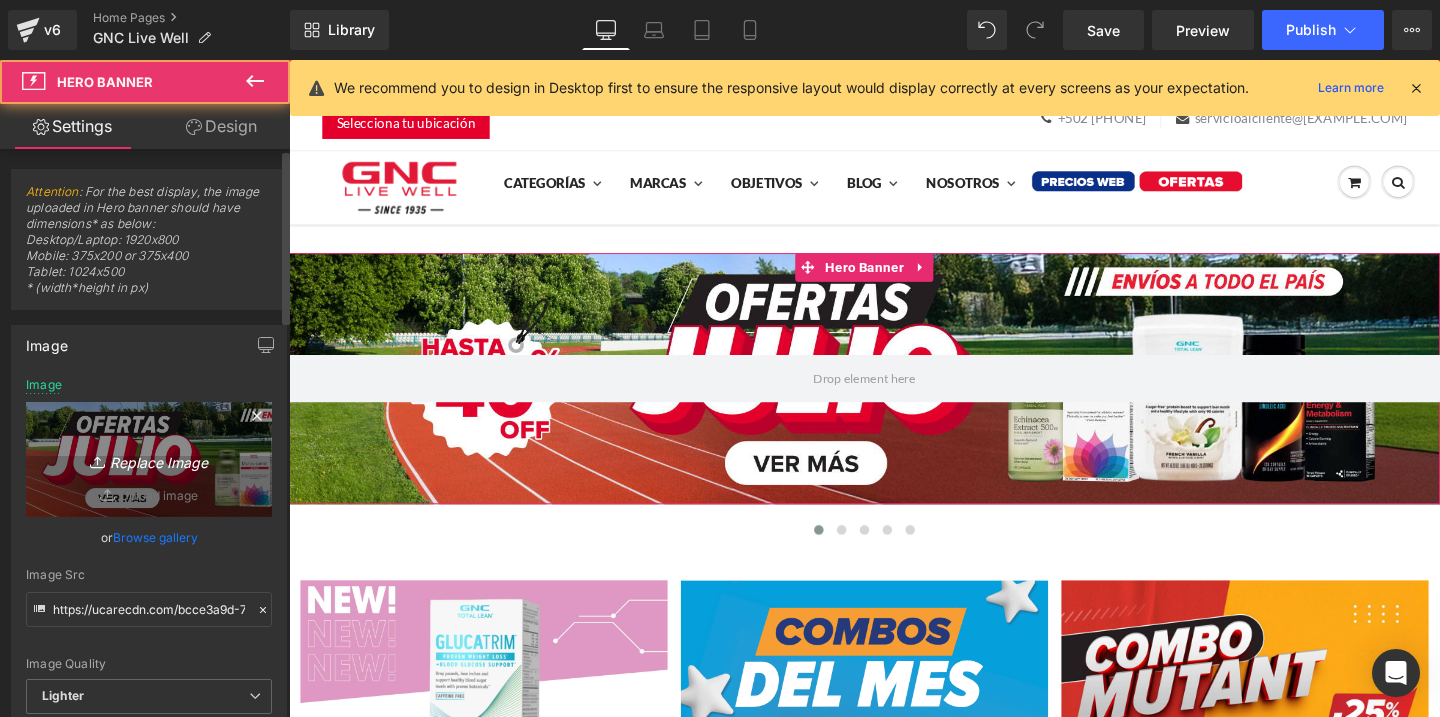click on "Replace Image" at bounding box center (149, 459) 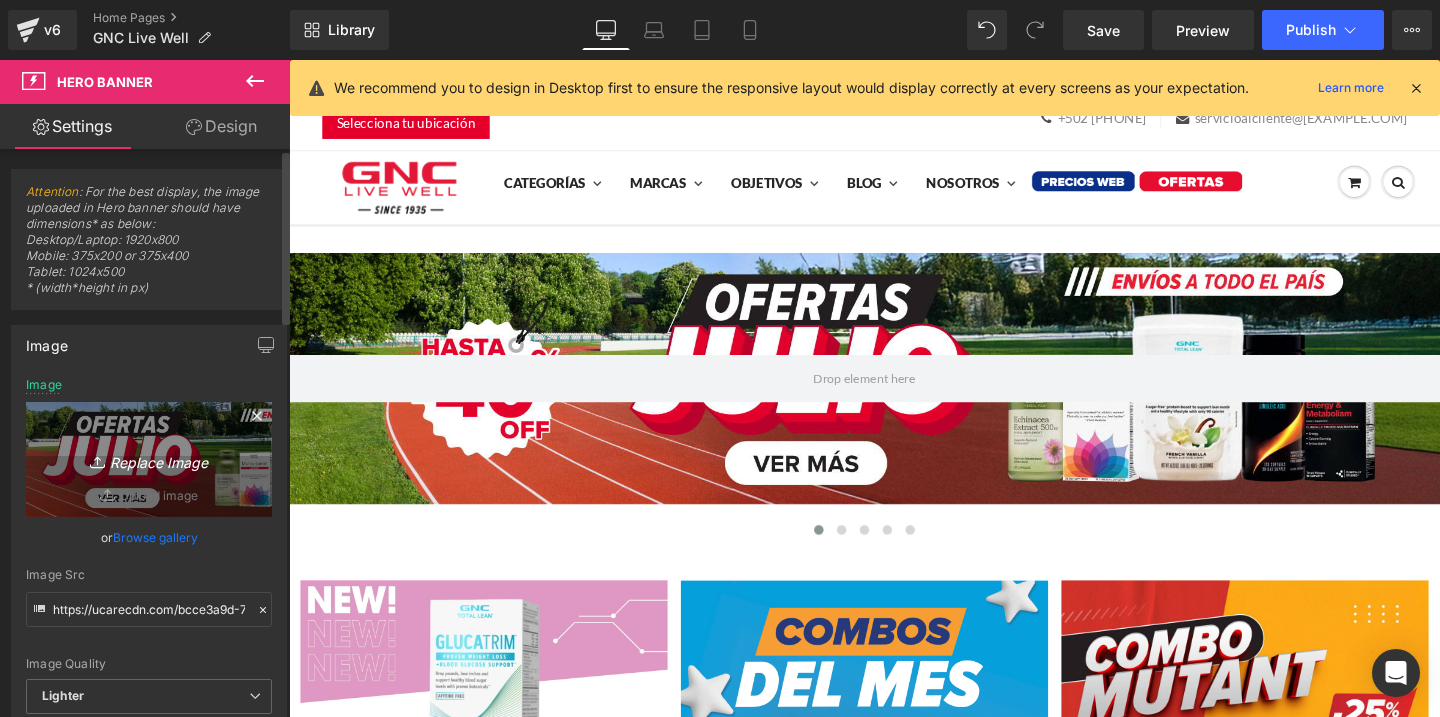 type on "C:\fakepath\banner mobile.jpg" 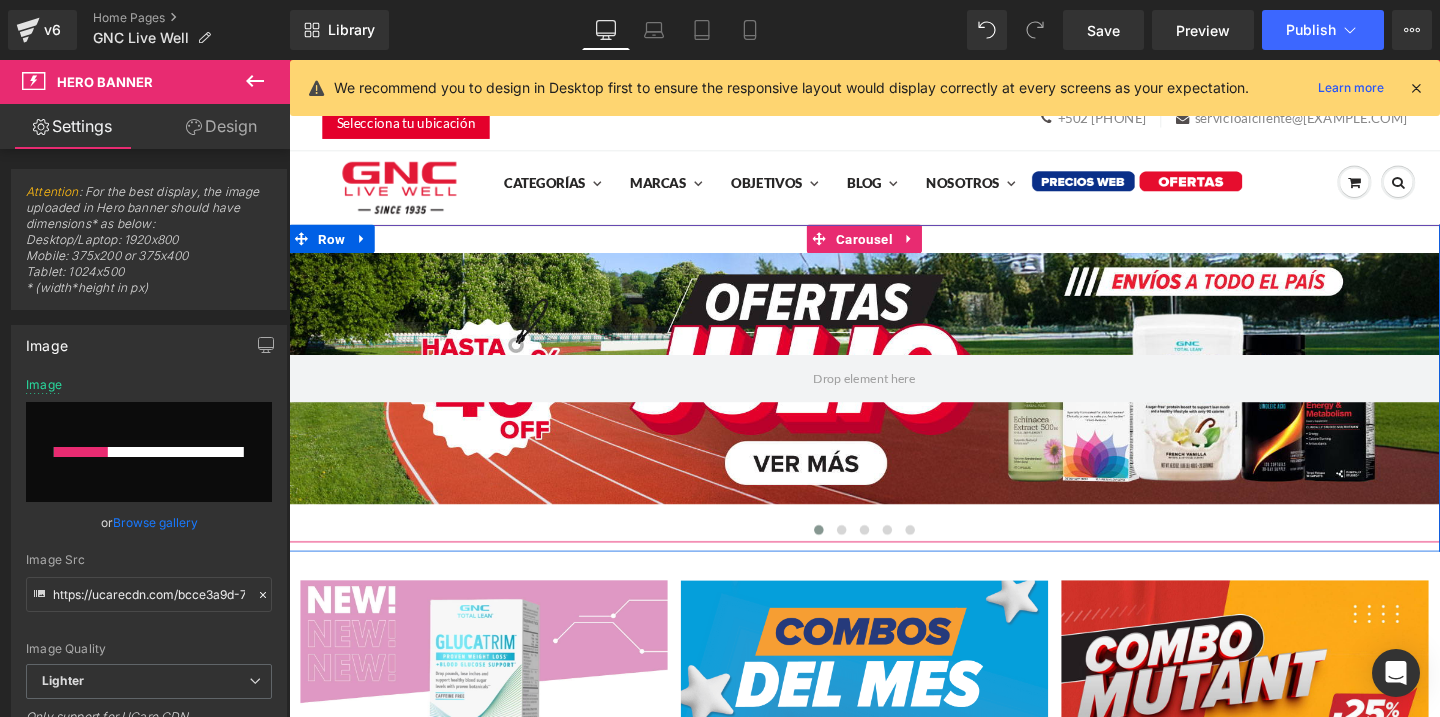 type 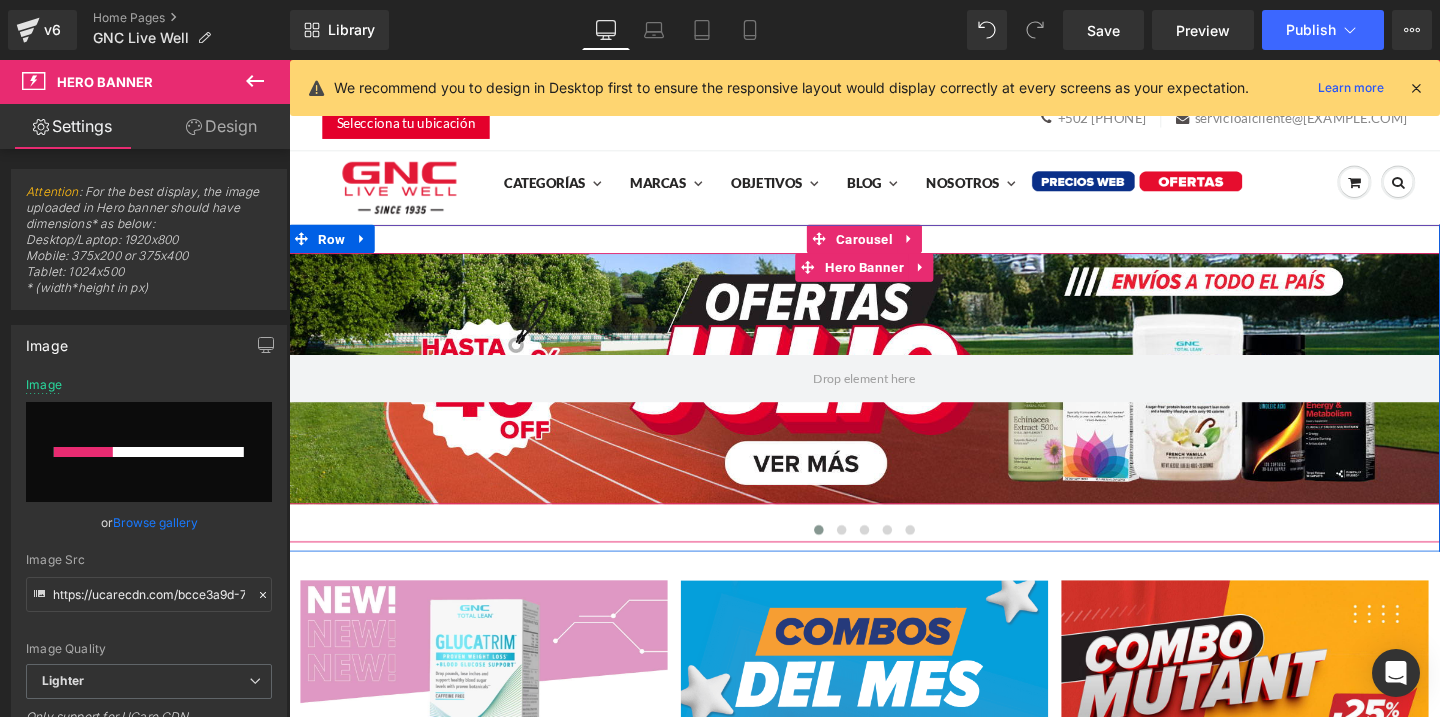 click at bounding box center [894, 395] 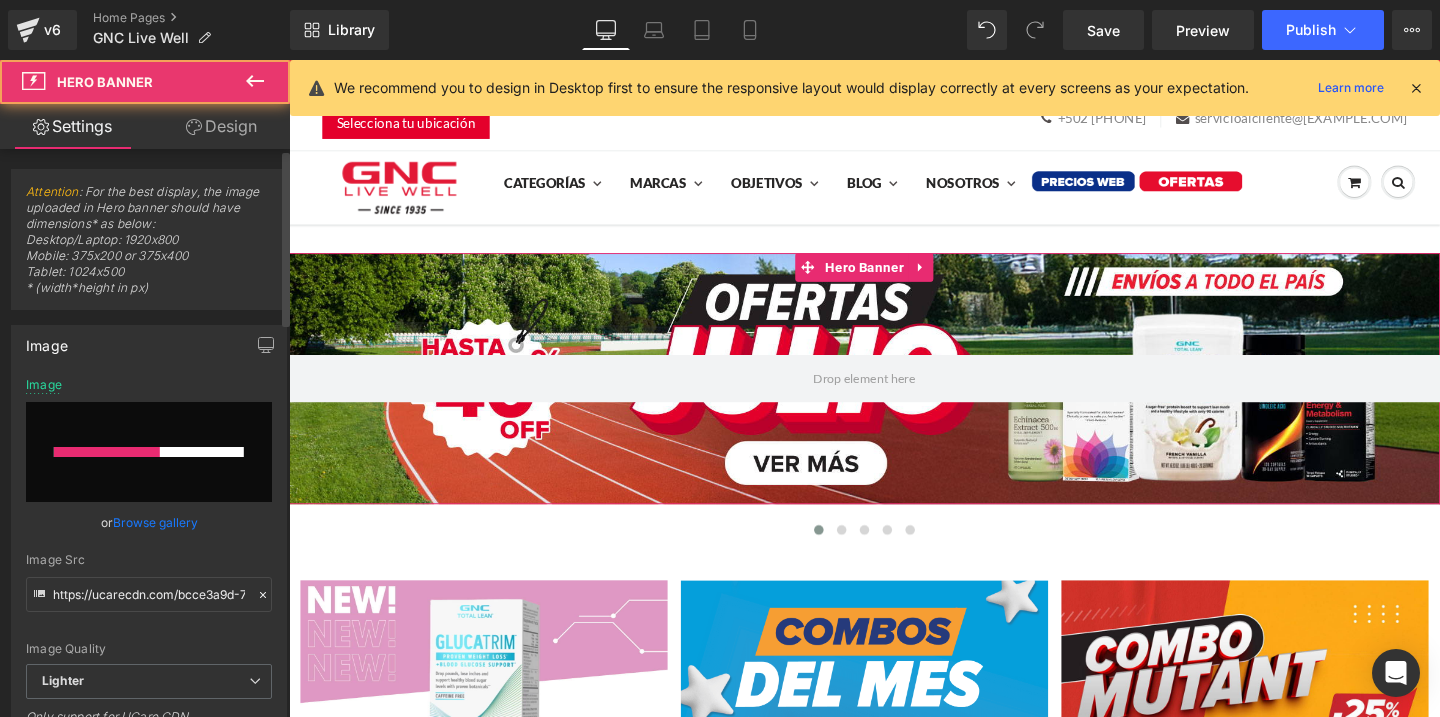 click at bounding box center [107, 452] 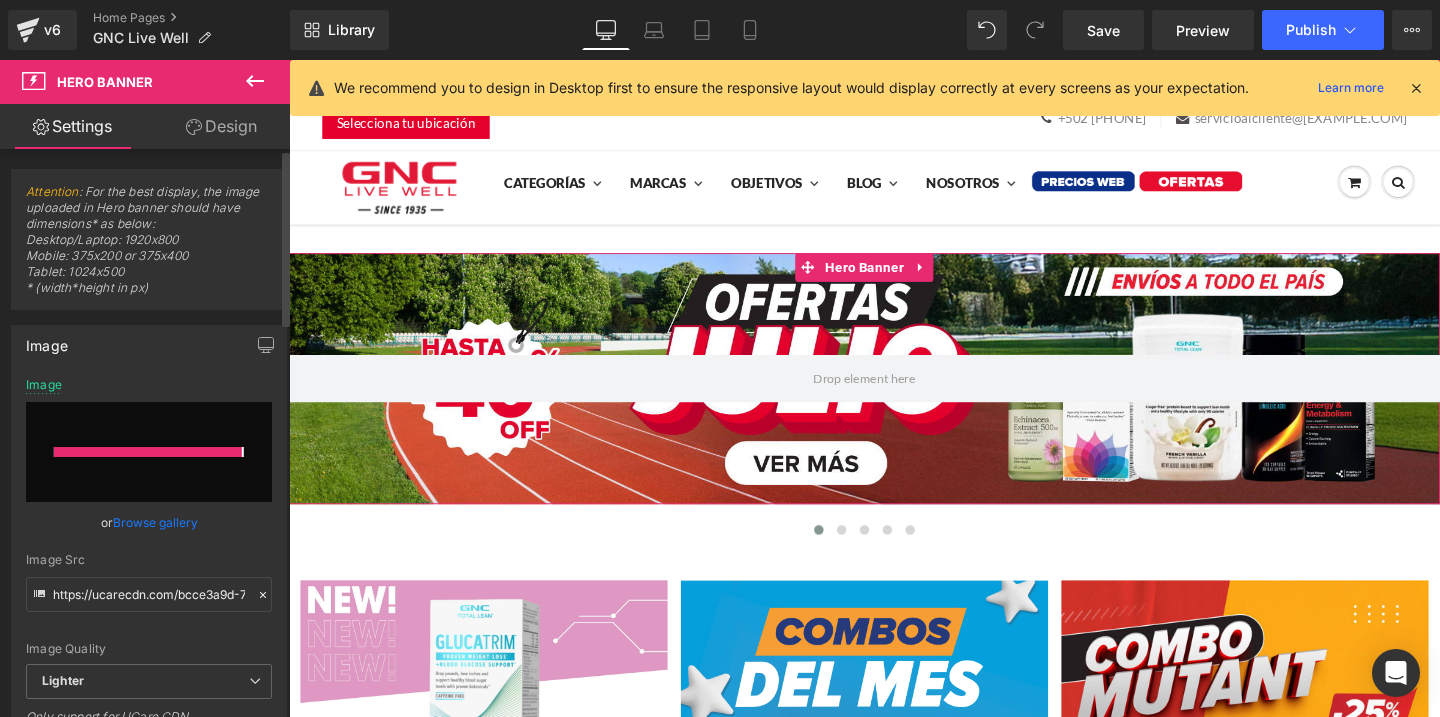 type on "https://ucarecdn.com/4d54ff87-e96b-4287-903a-deb4ac405da2/-/format/auto/-/preview/3000x3000/-/quality/lighter/banner%20mobile.jpg" 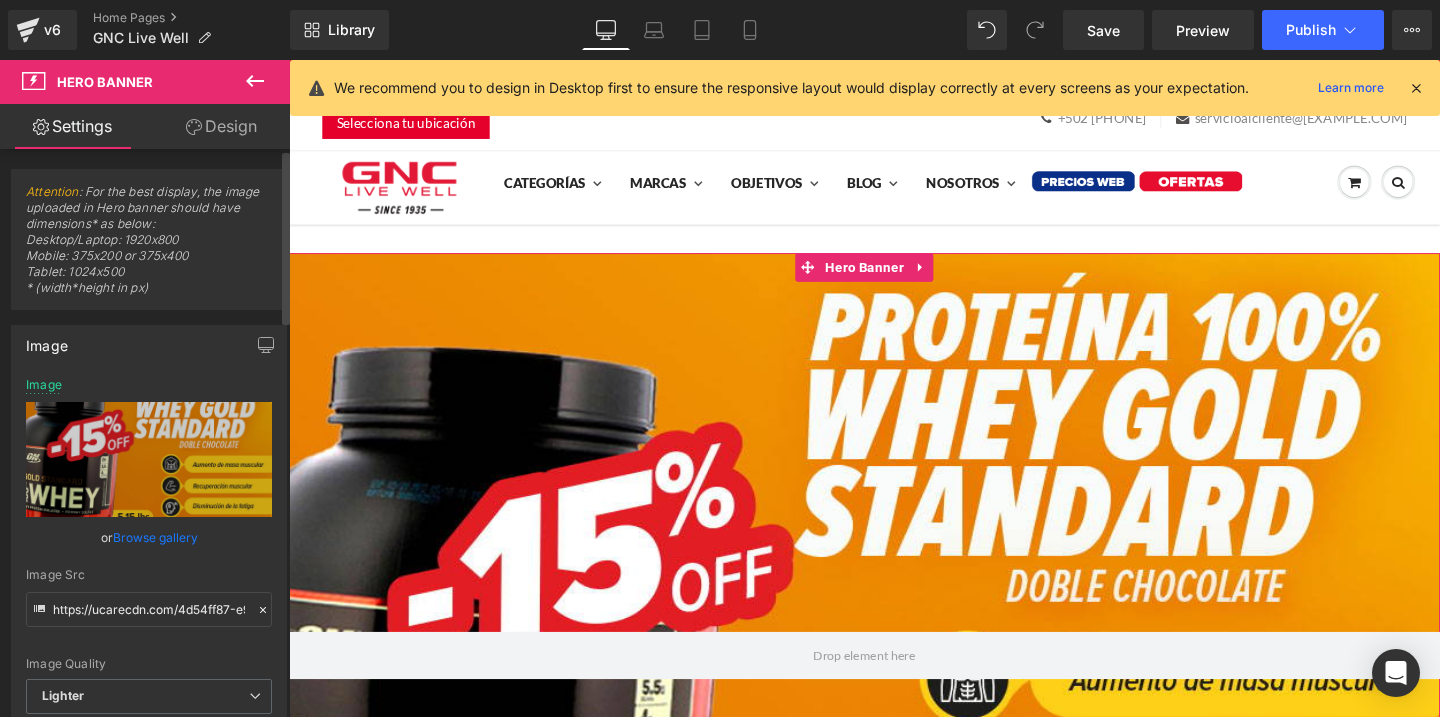 click on "Replace Image" at bounding box center [0, 0] 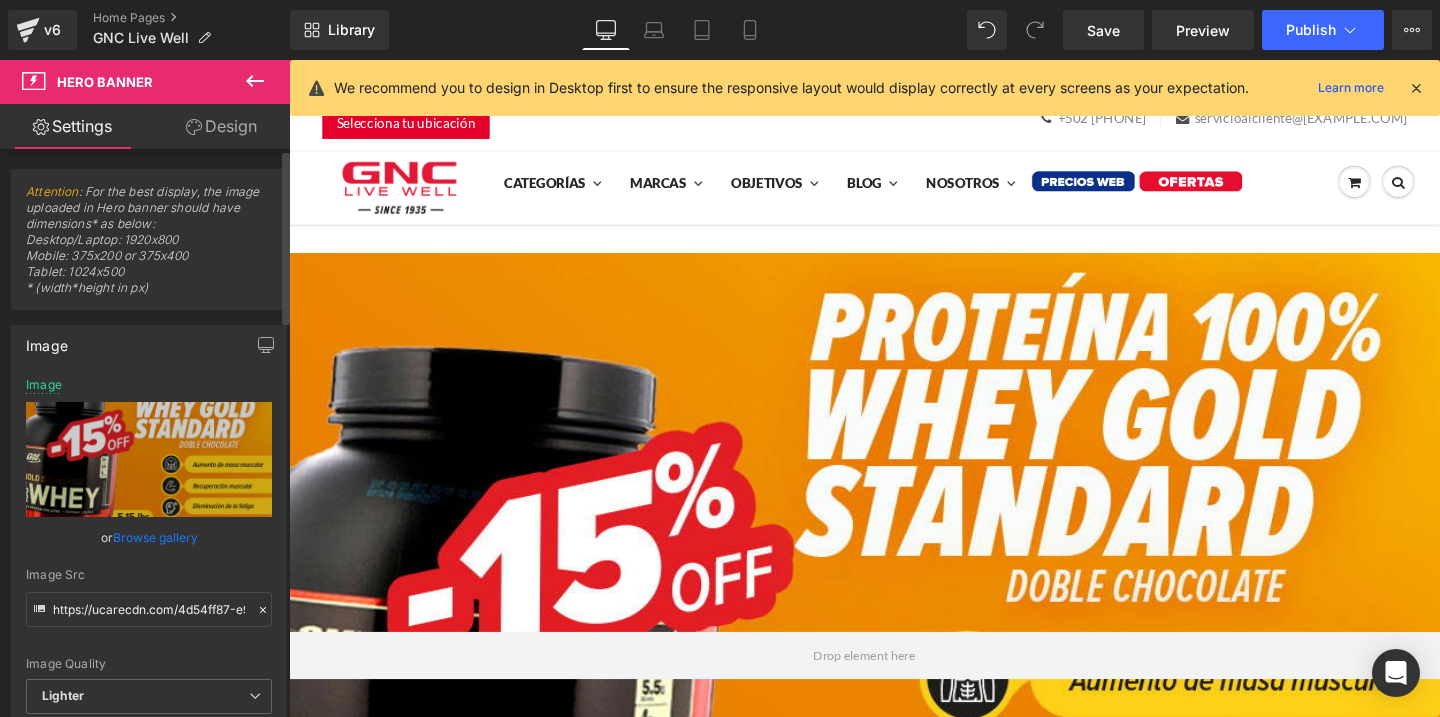 type on "C:\fakepath\banner desktop home-.jpg" 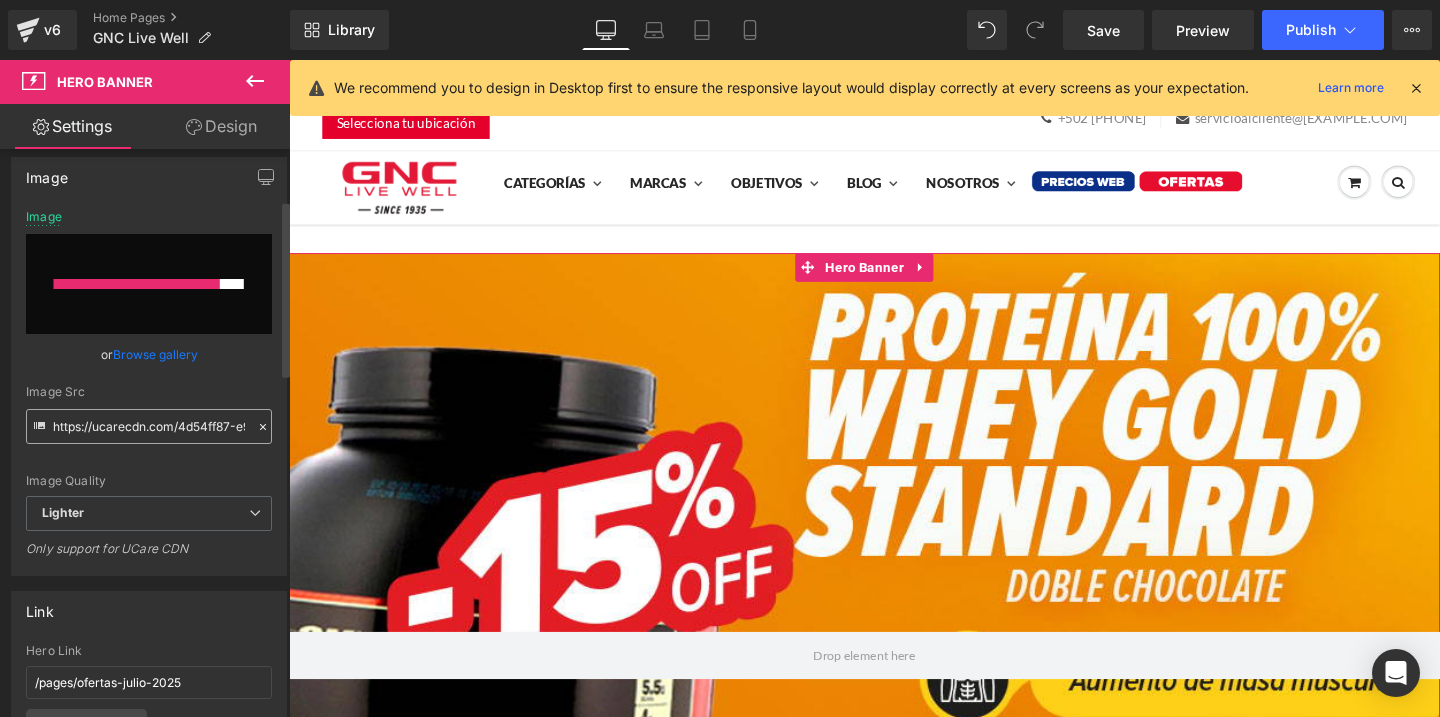 scroll, scrollTop: 164, scrollLeft: 0, axis: vertical 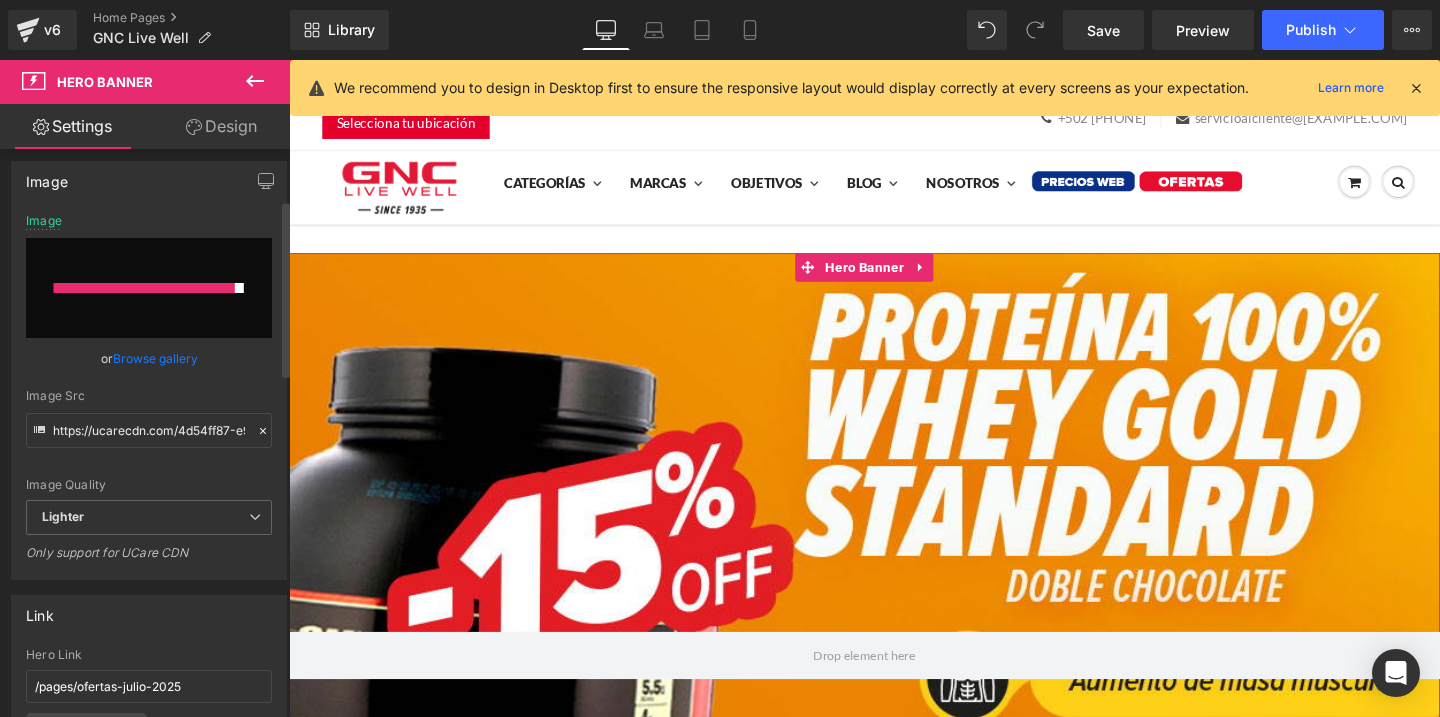 click at bounding box center (149, 288) 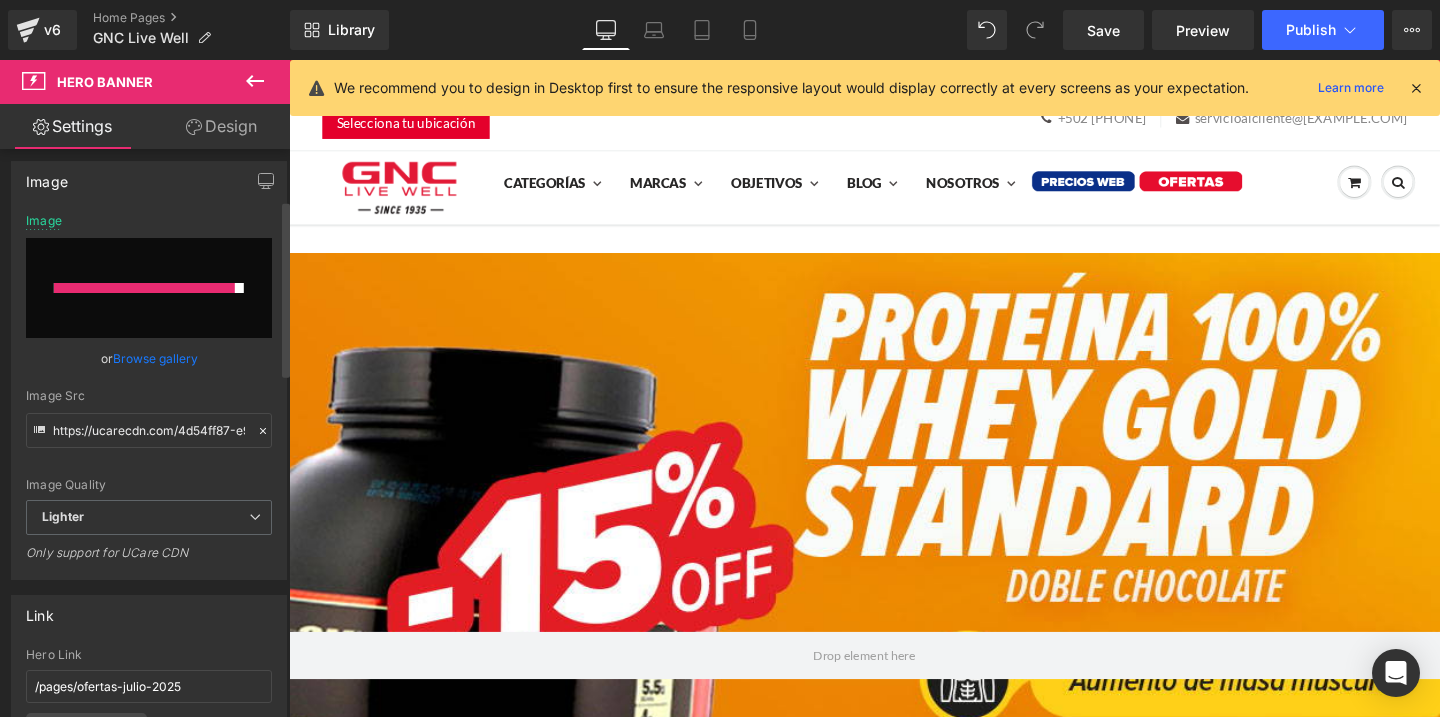 type on "C:\fakepath\banner desktop home-.jpg" 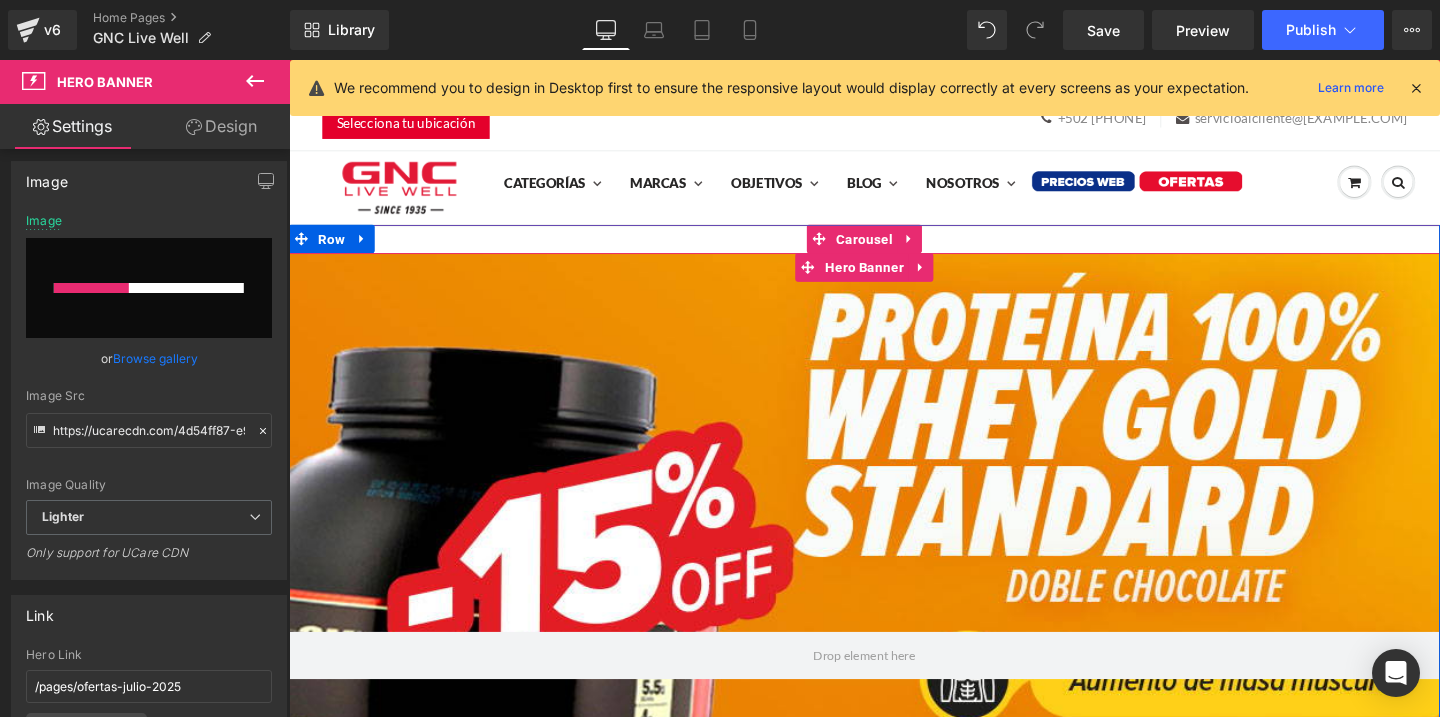 type 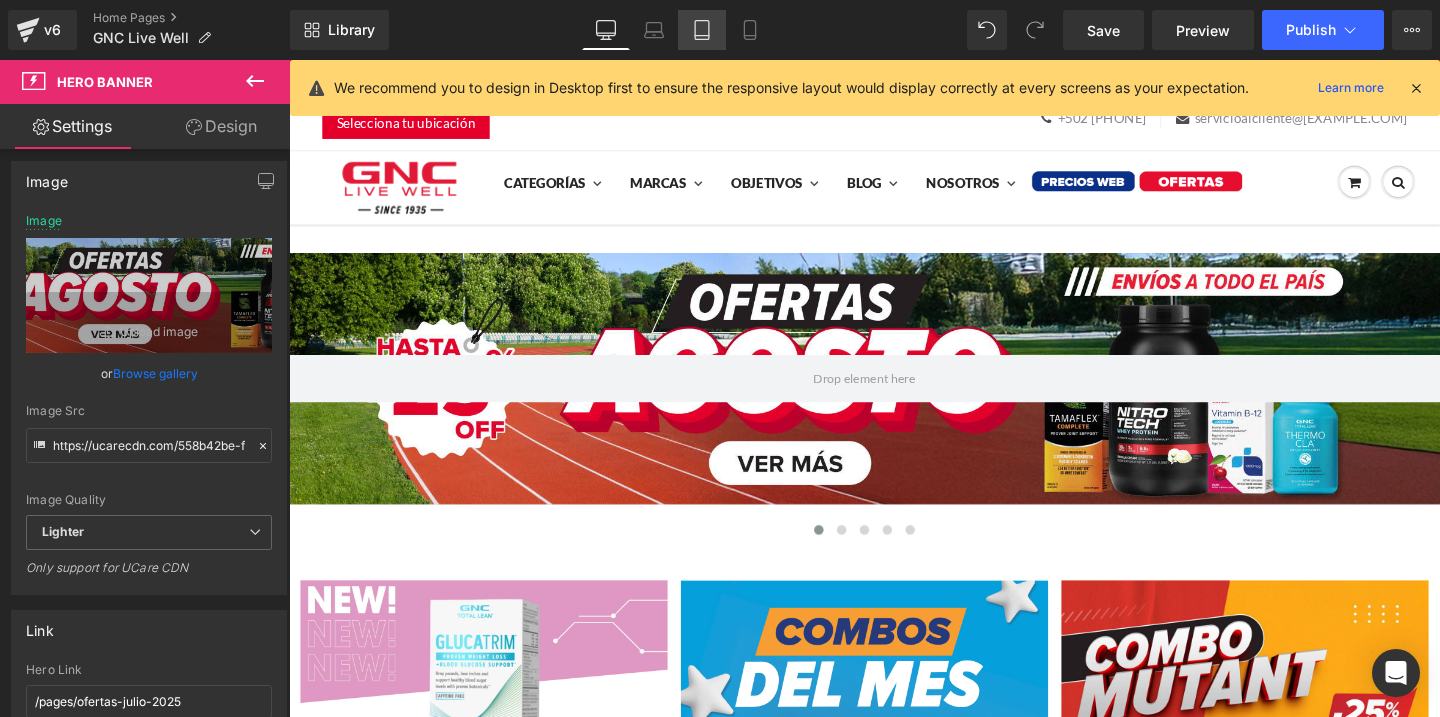 click 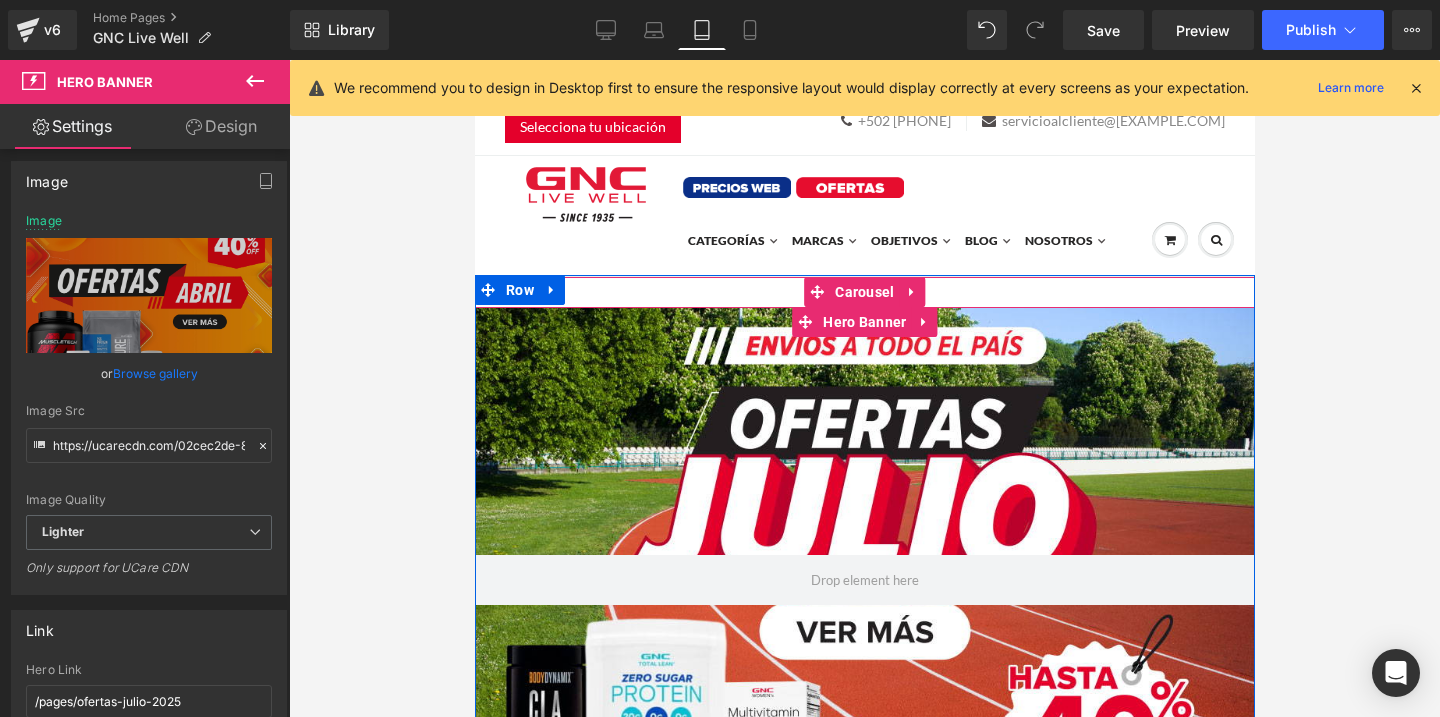 click at bounding box center (864, 580) 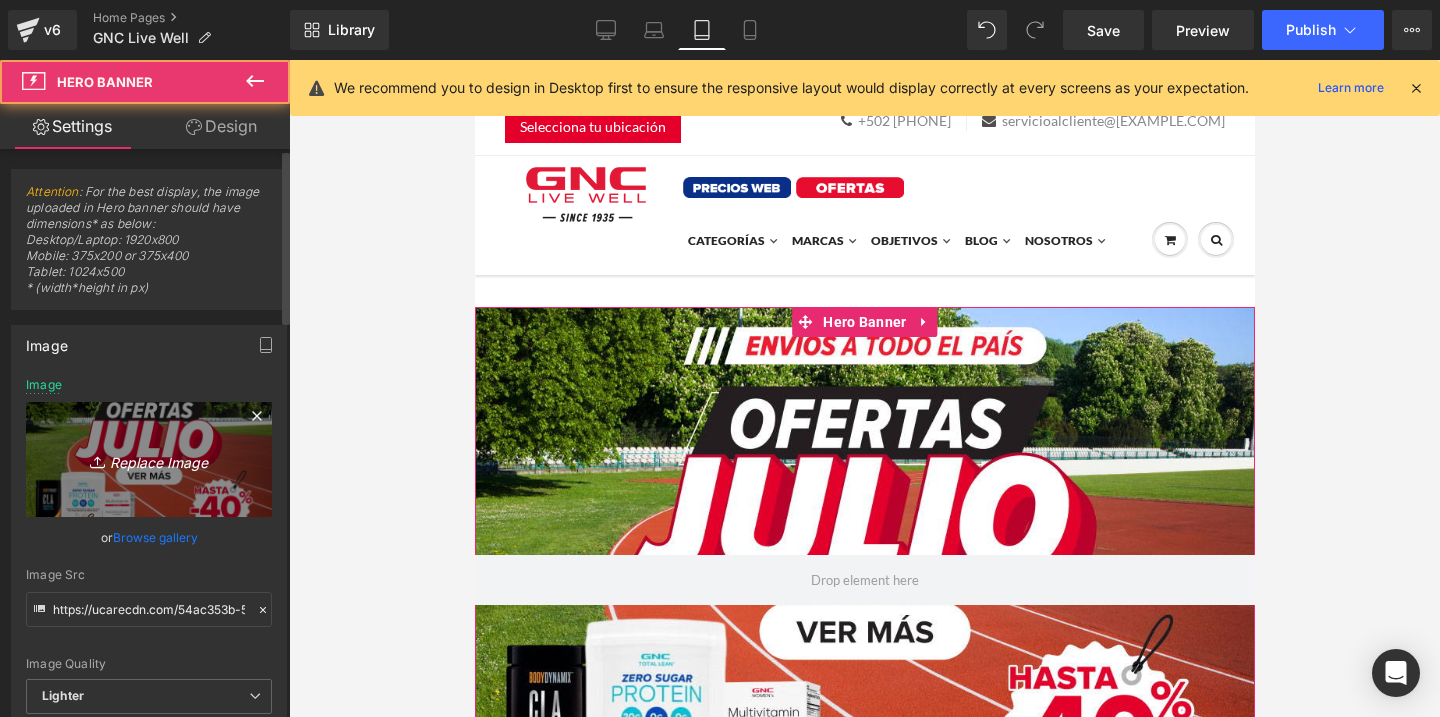 click on "Replace Image" at bounding box center (149, 459) 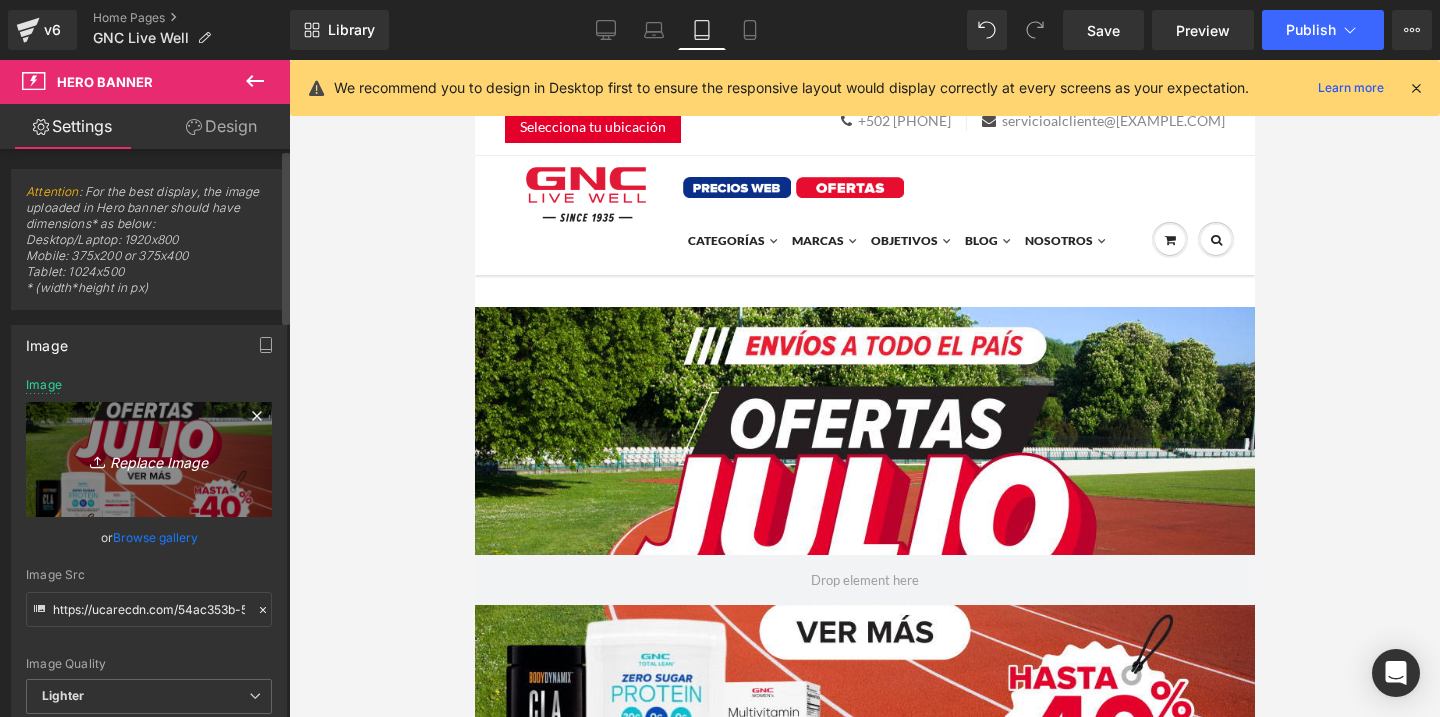 type on "C:\fakepath\banner mobile home-.jpg" 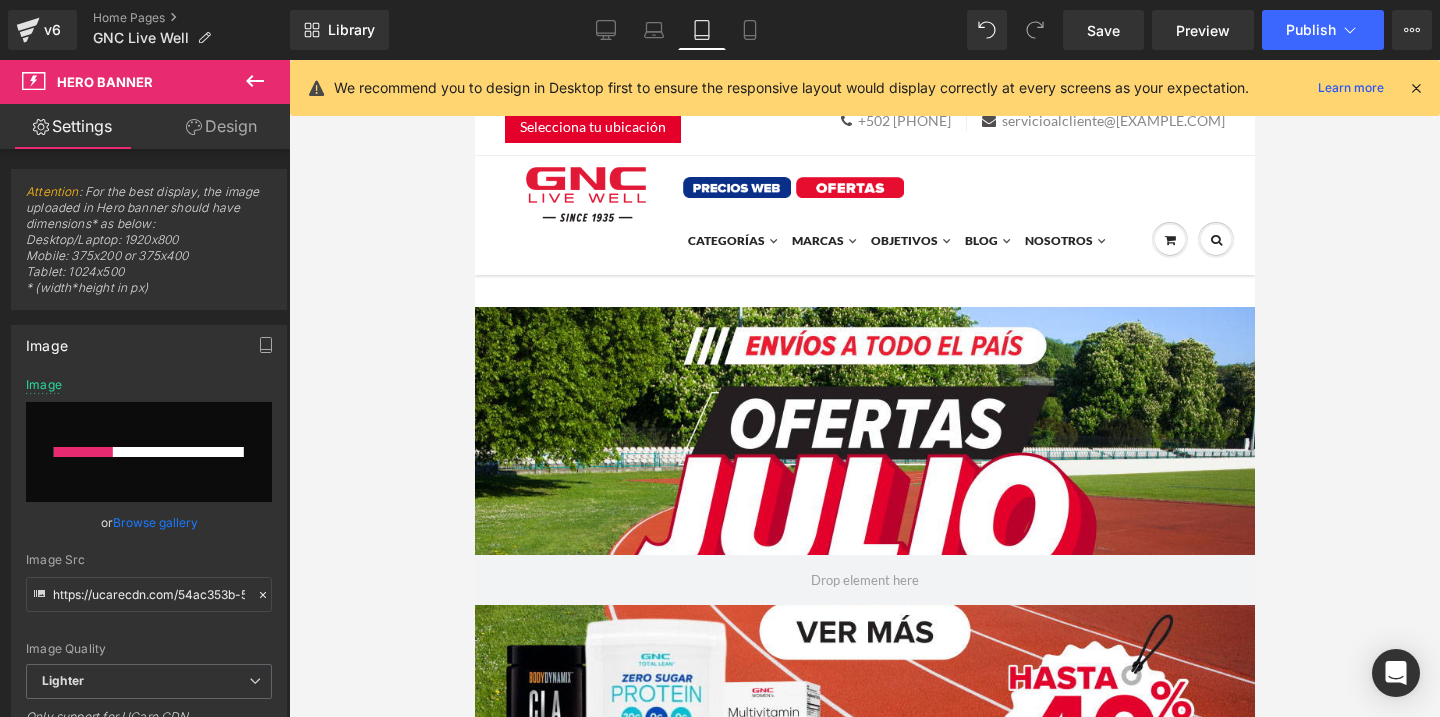 type 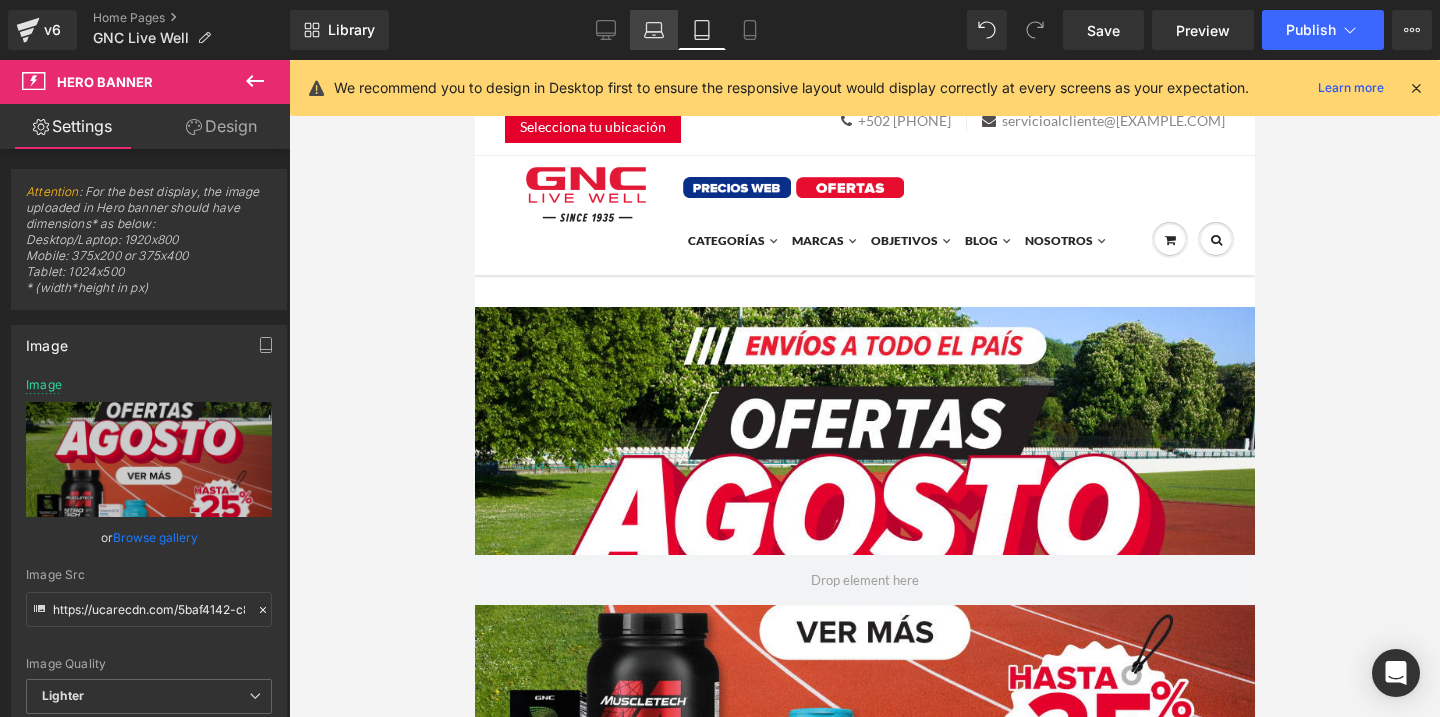 click on "Laptop" at bounding box center (654, 30) 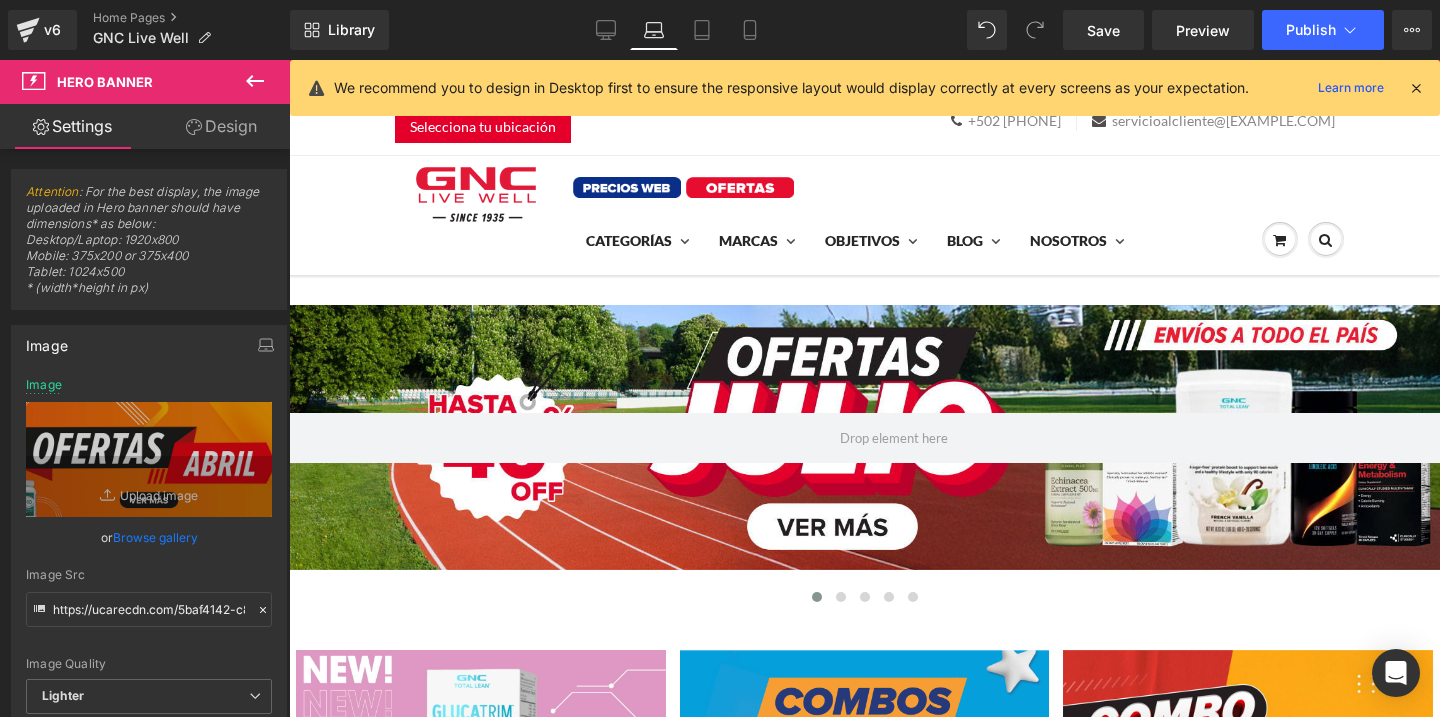 type on "https://ucarecdn.com/3c3b038d-c7d7-4d2a-82d1-80cc2fea352b/-/format/auto/-/preview/3000x3000/-/quality/lighter/Hero%20desktop%20Ofertas%20Abril-CTA.jpg" 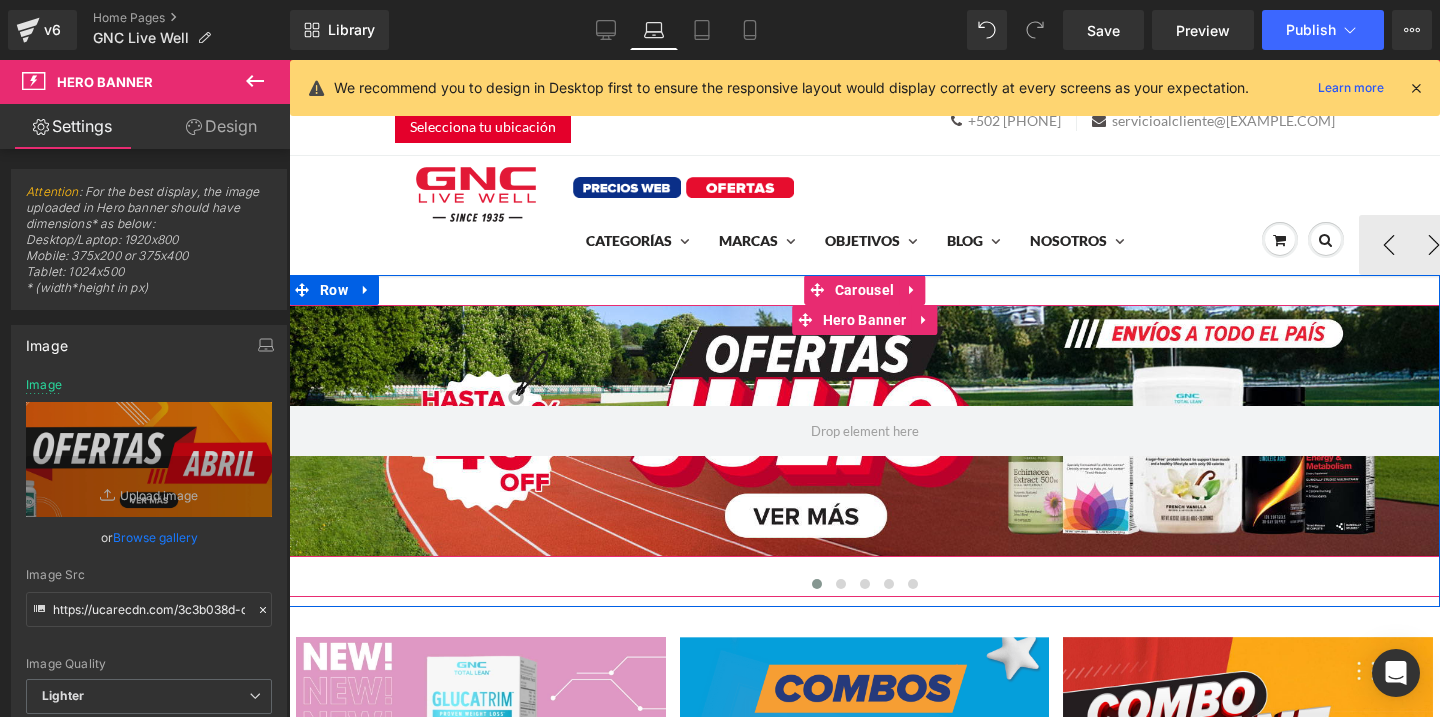 click at bounding box center [864, 431] 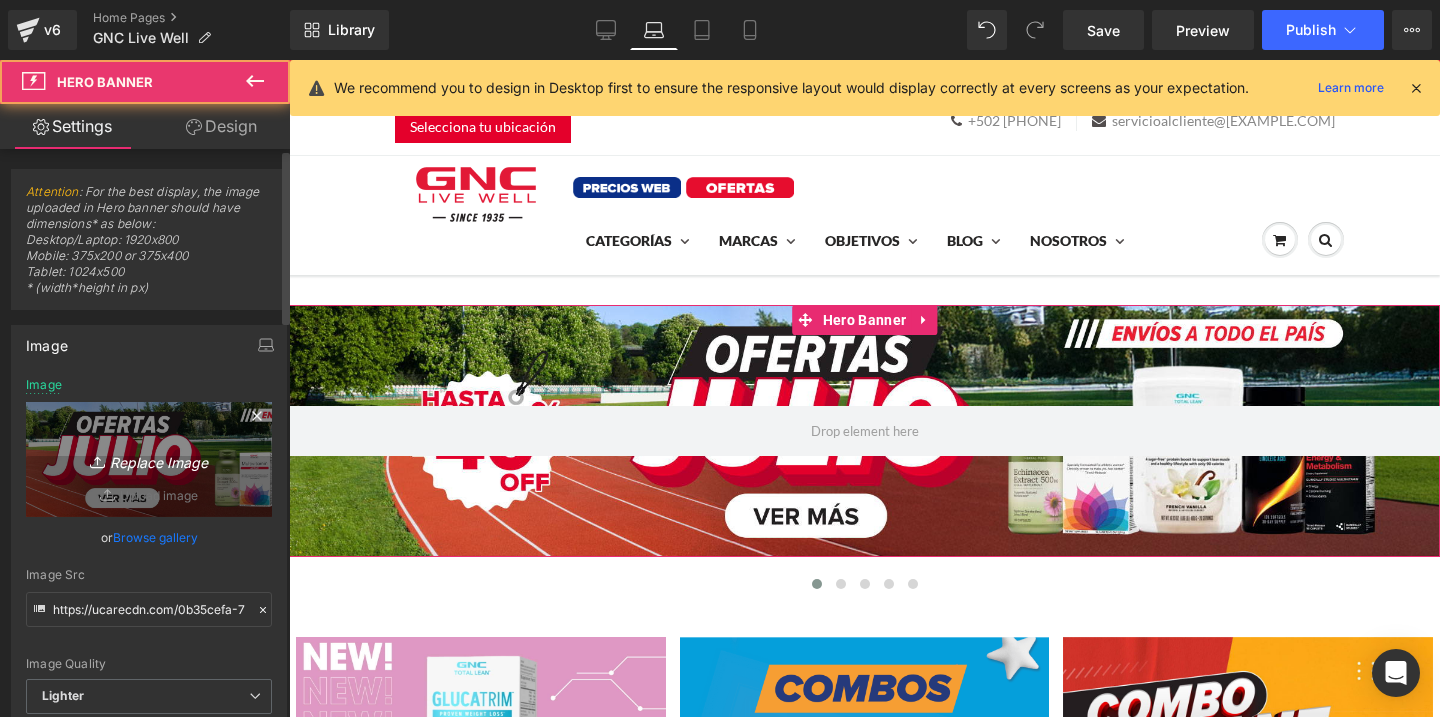 click on "Replace Image" at bounding box center (149, 459) 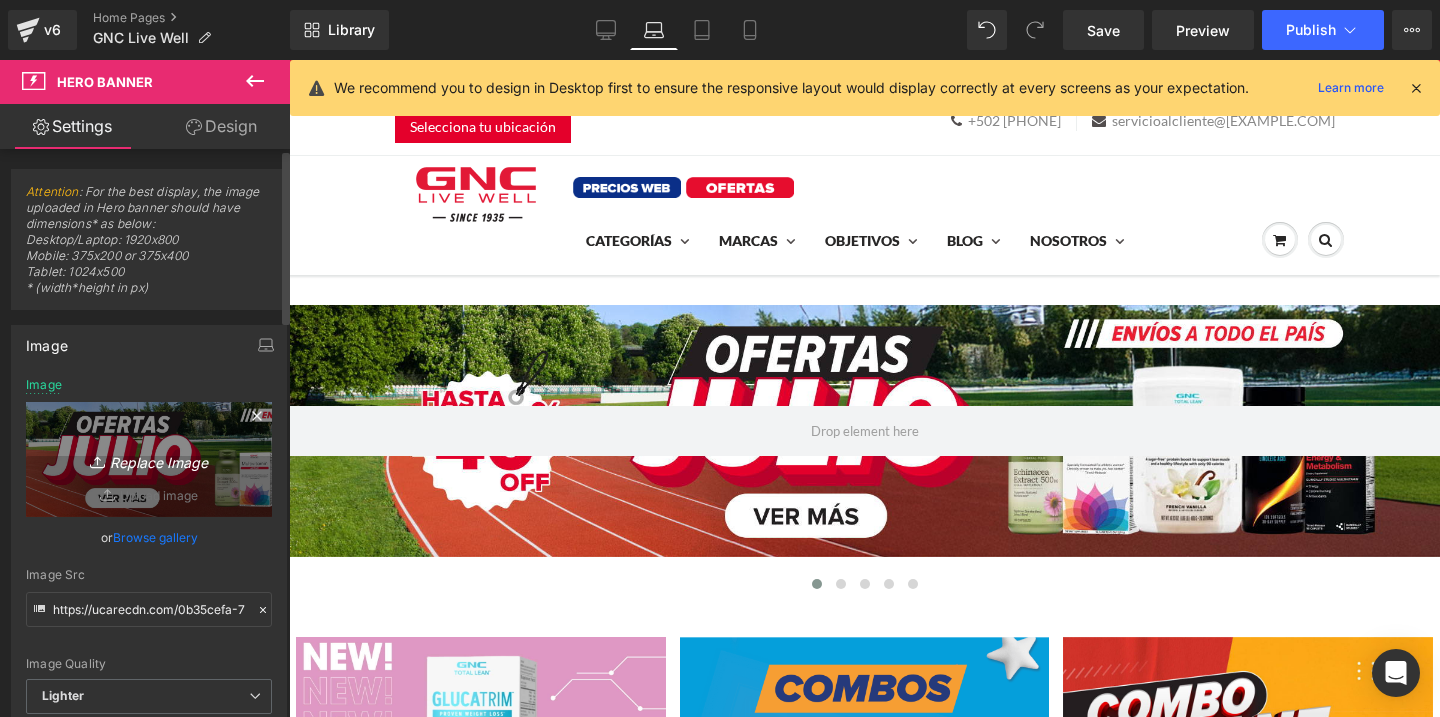 type on "C:\fakepath\banner desktop home-.jpg" 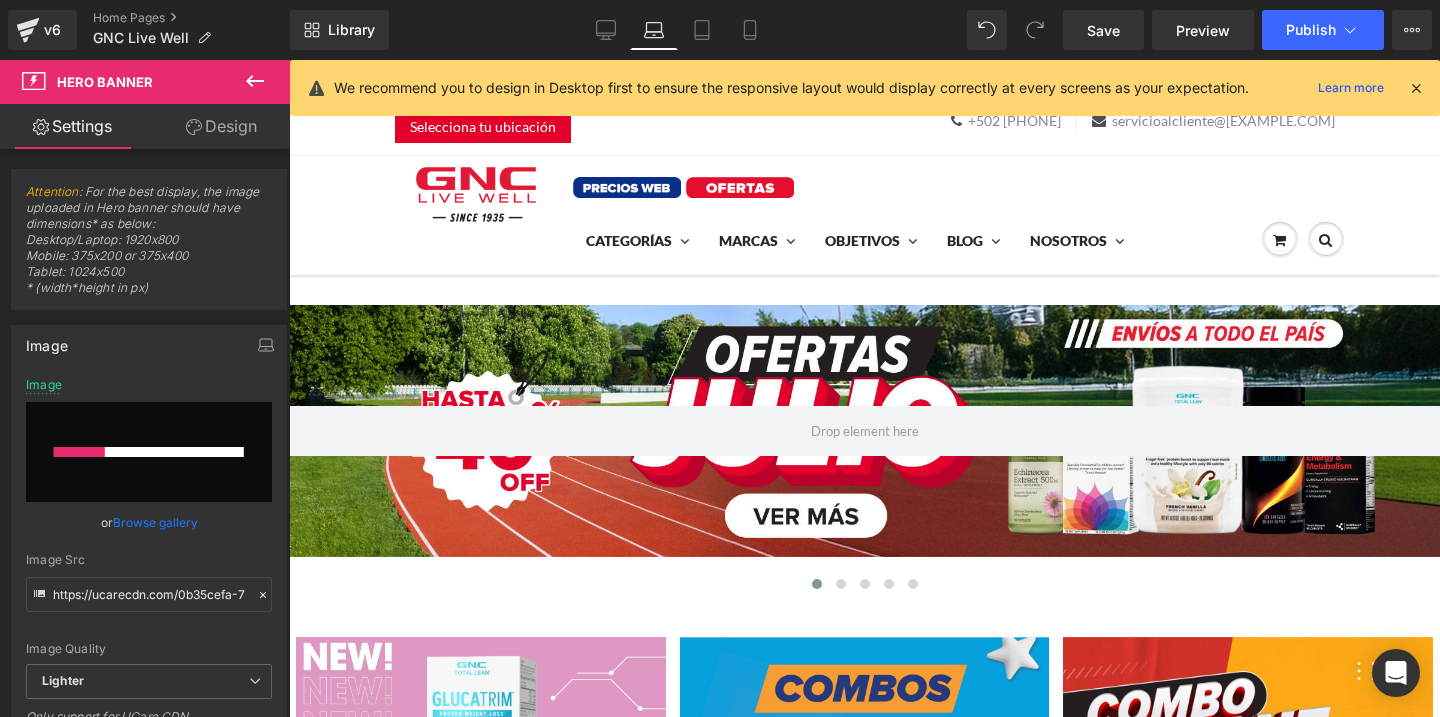type 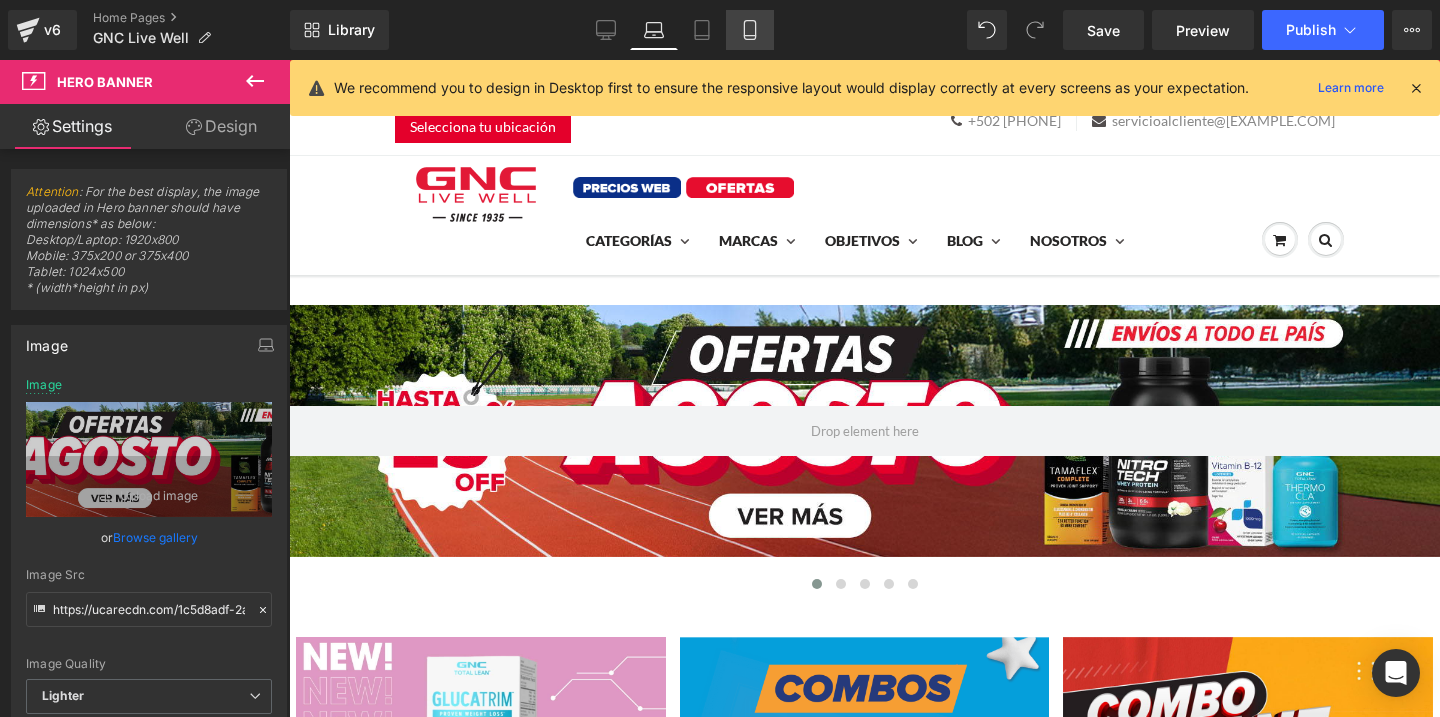 click 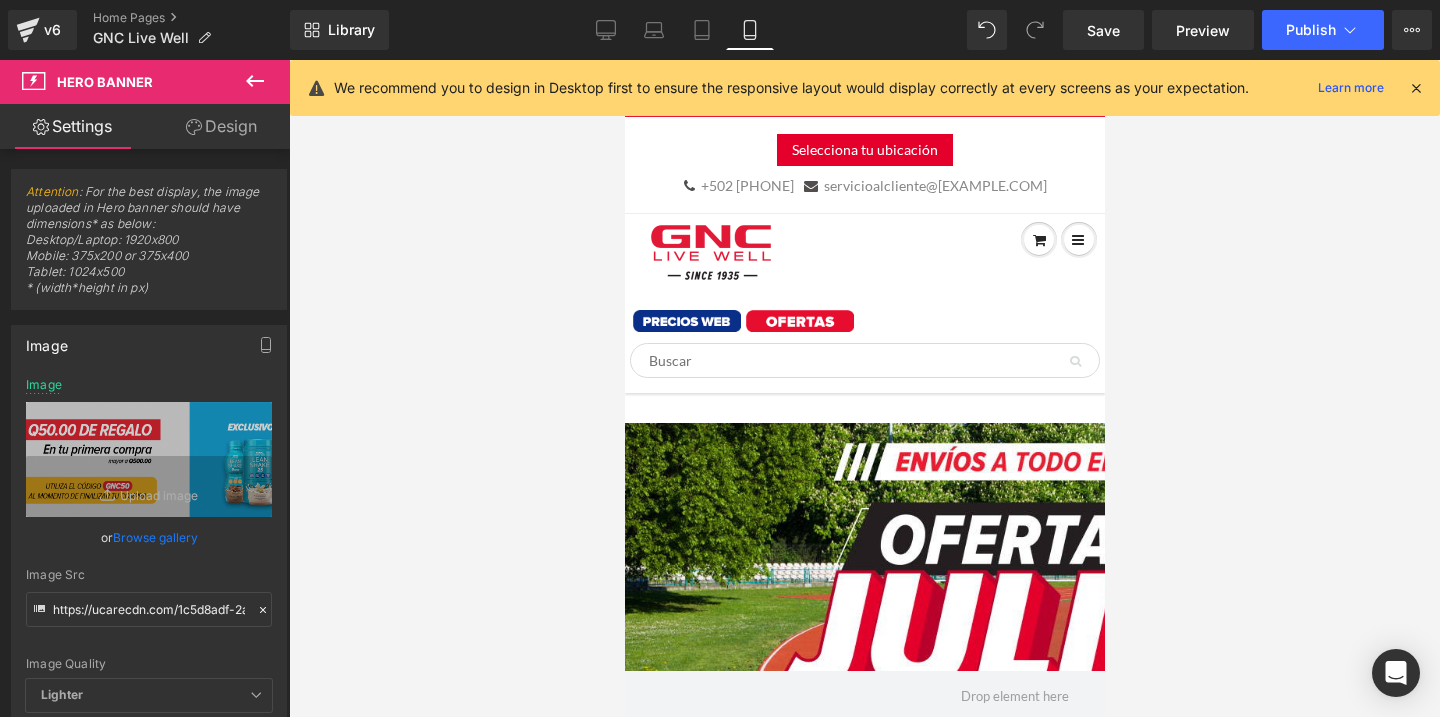 type on "https://ucarecdn.com/eb298b97-71eb-40b2-8794-bdc8b1c17922/GNC-1920x420.gif" 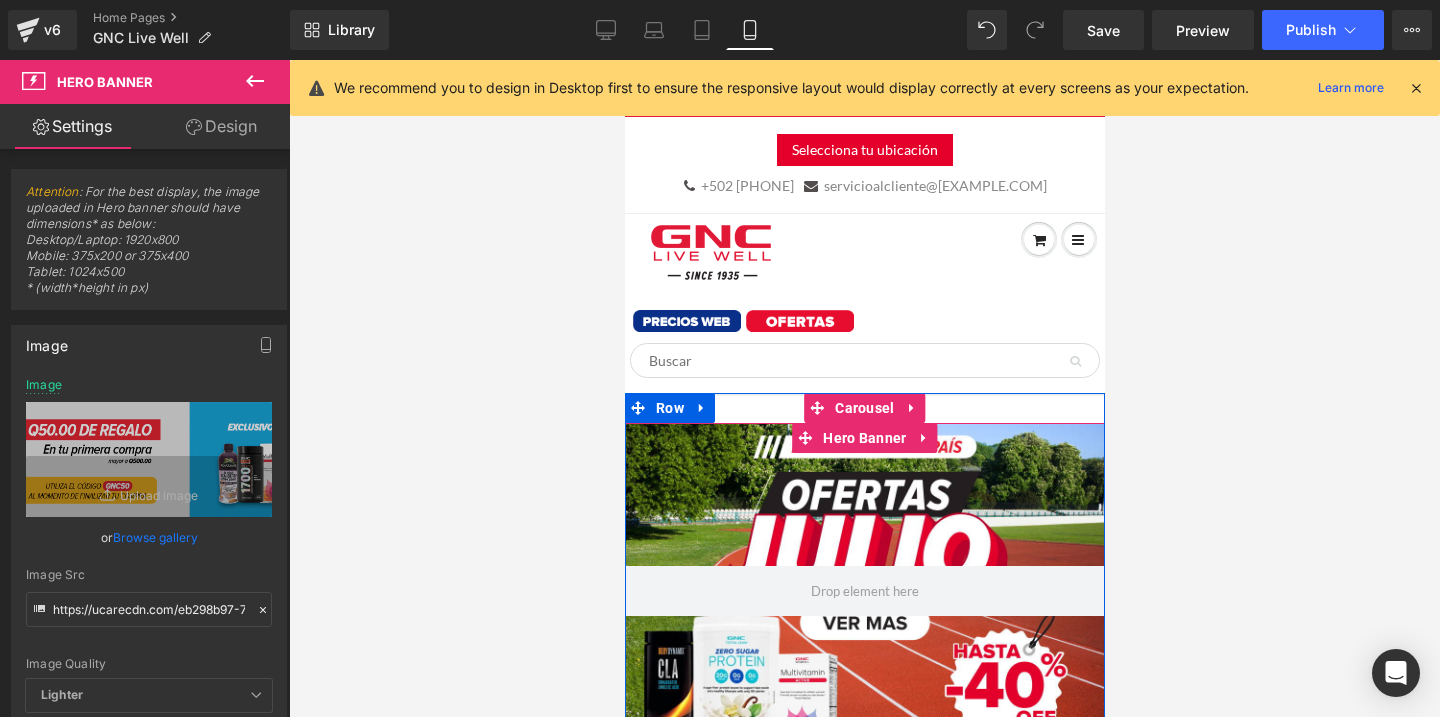 click at bounding box center (864, 591) 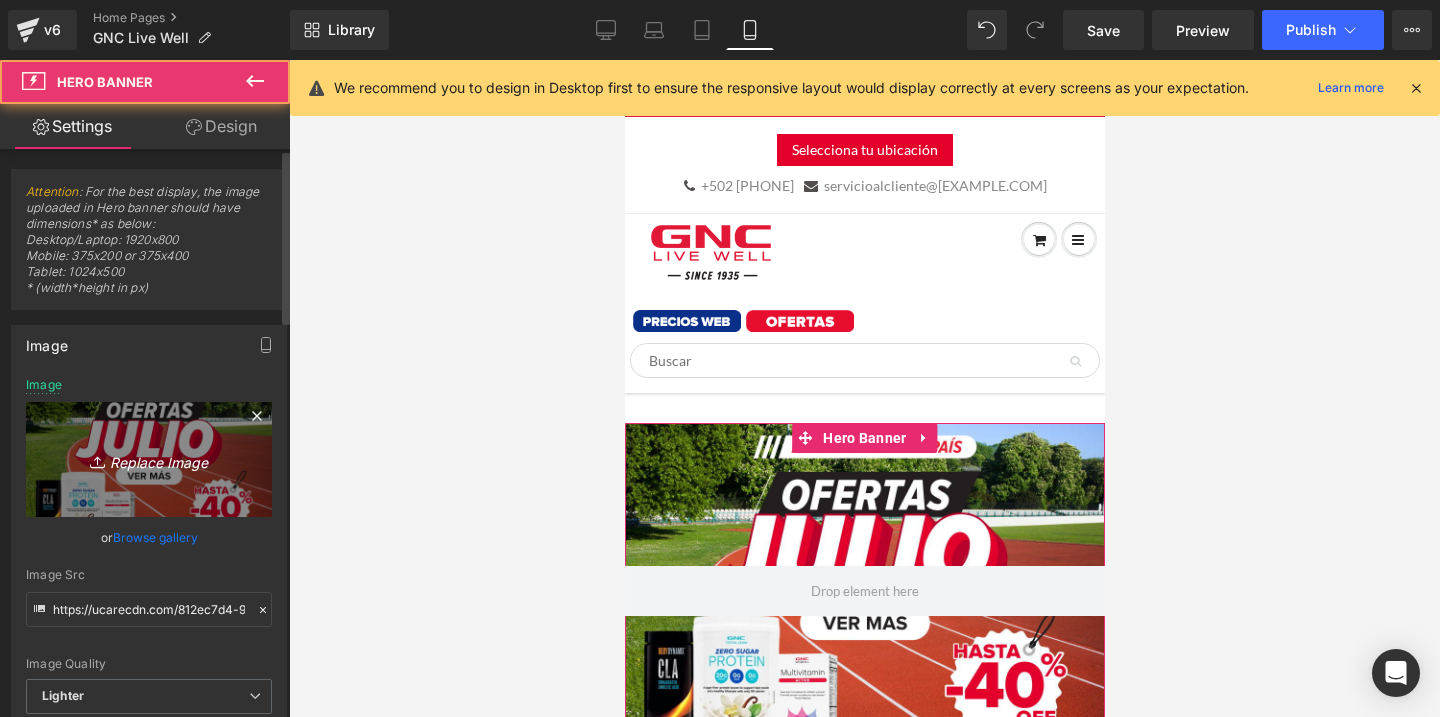 click on "Replace Image" at bounding box center (149, 459) 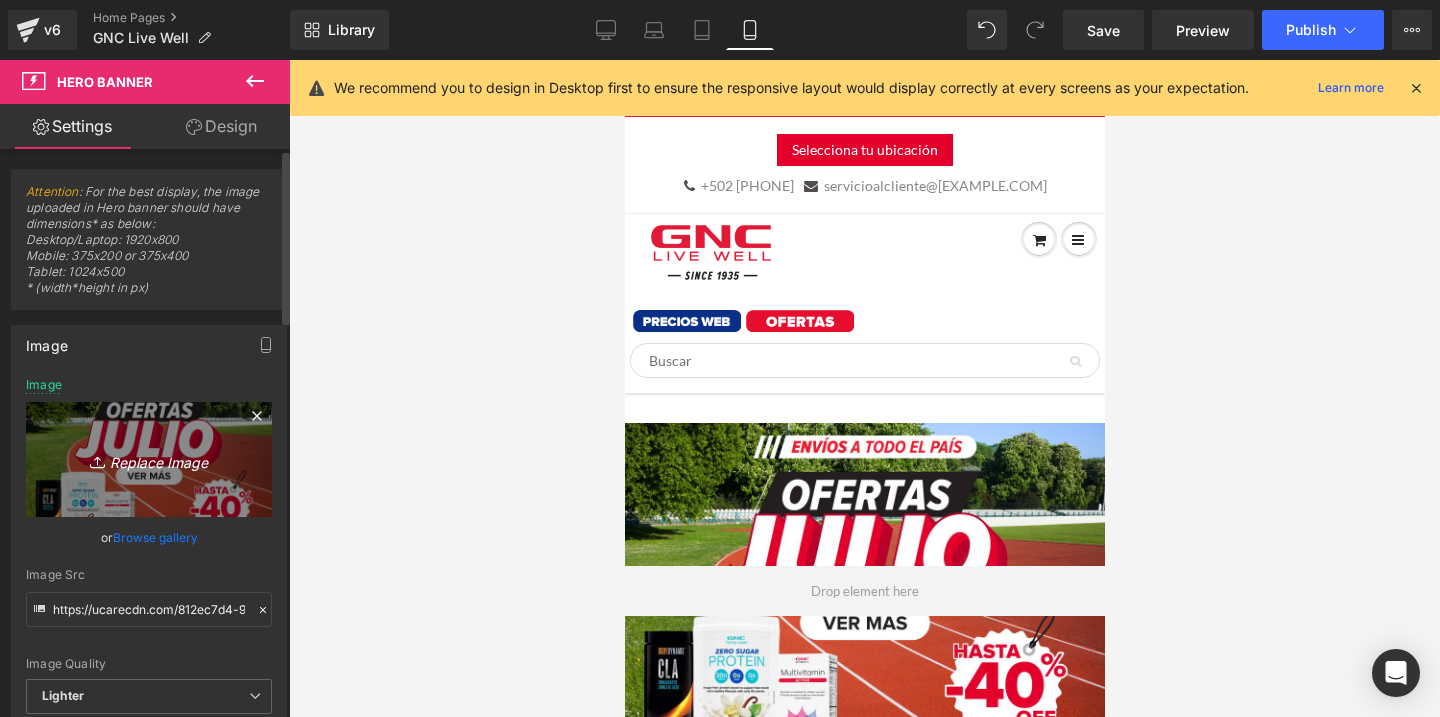 type on "C:\fakepath\banner mobile home-.jpg" 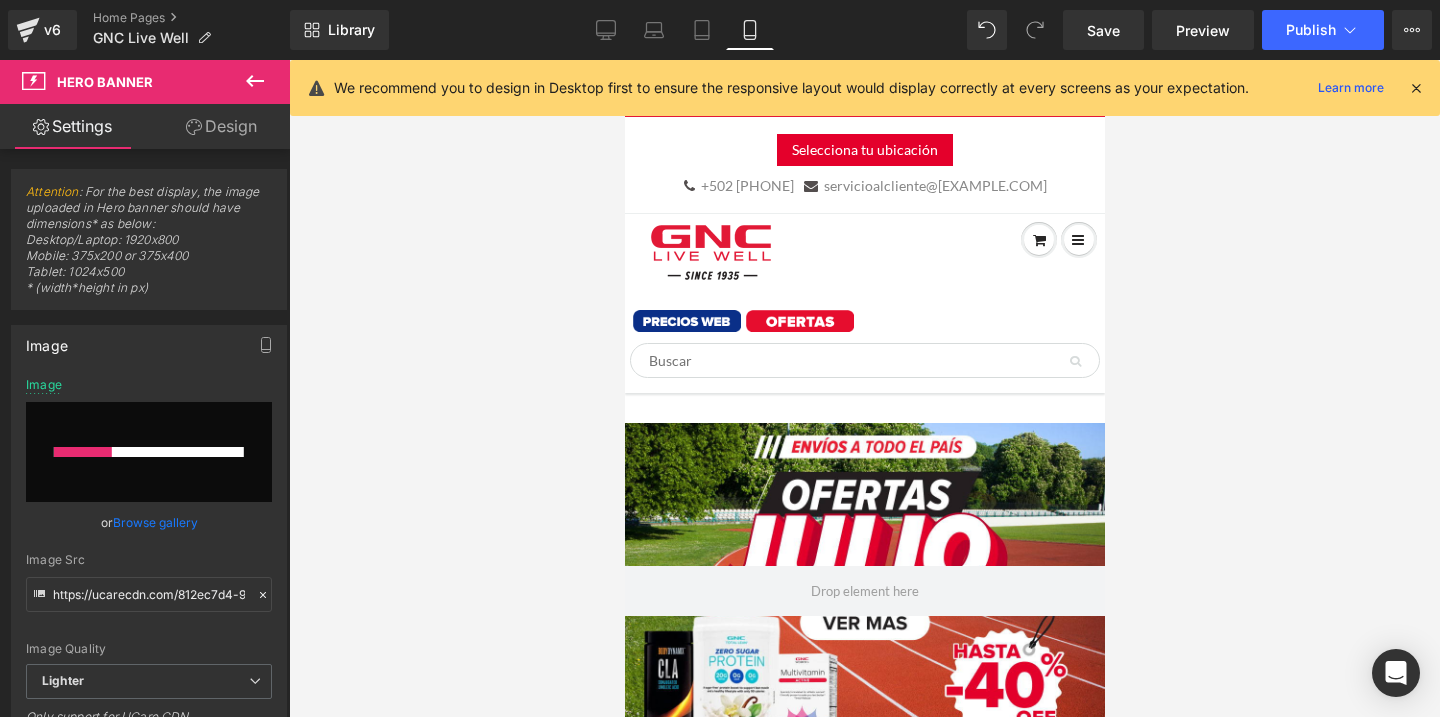 type 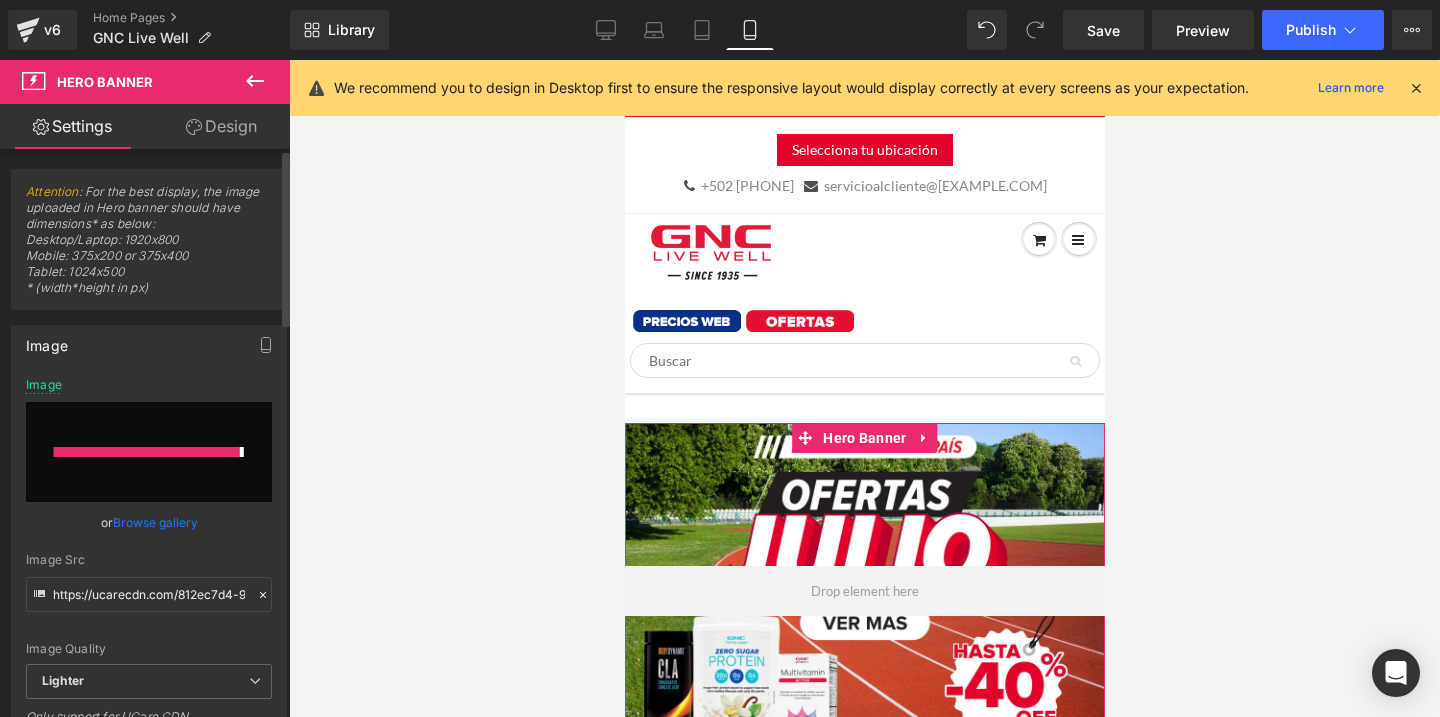 type on "https://ucarecdn.com/5fabe1fd-8cdb-499a-9f9a-df99459dd4cc/-/format/auto/-/preview/3000x3000/-/quality/lighter/banner%20mobile%20home-.jpg" 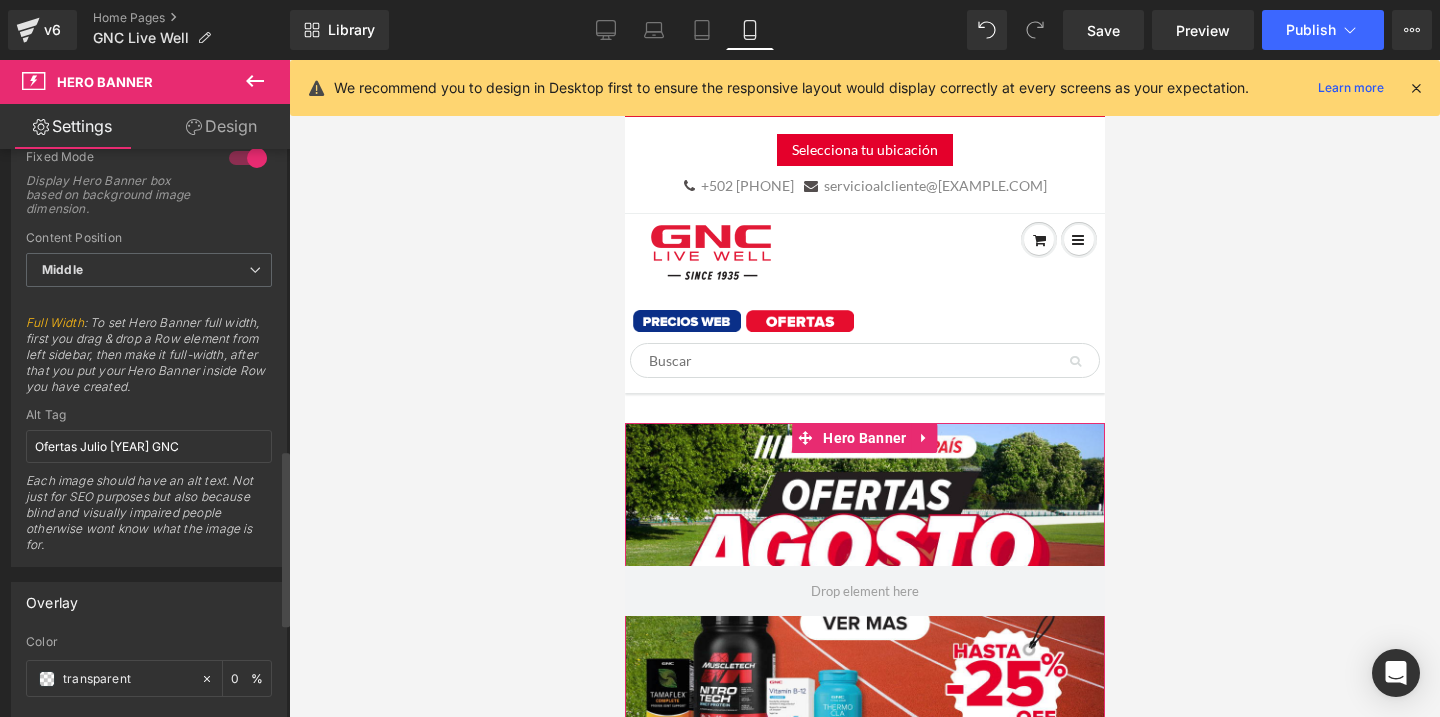 scroll, scrollTop: 969, scrollLeft: 0, axis: vertical 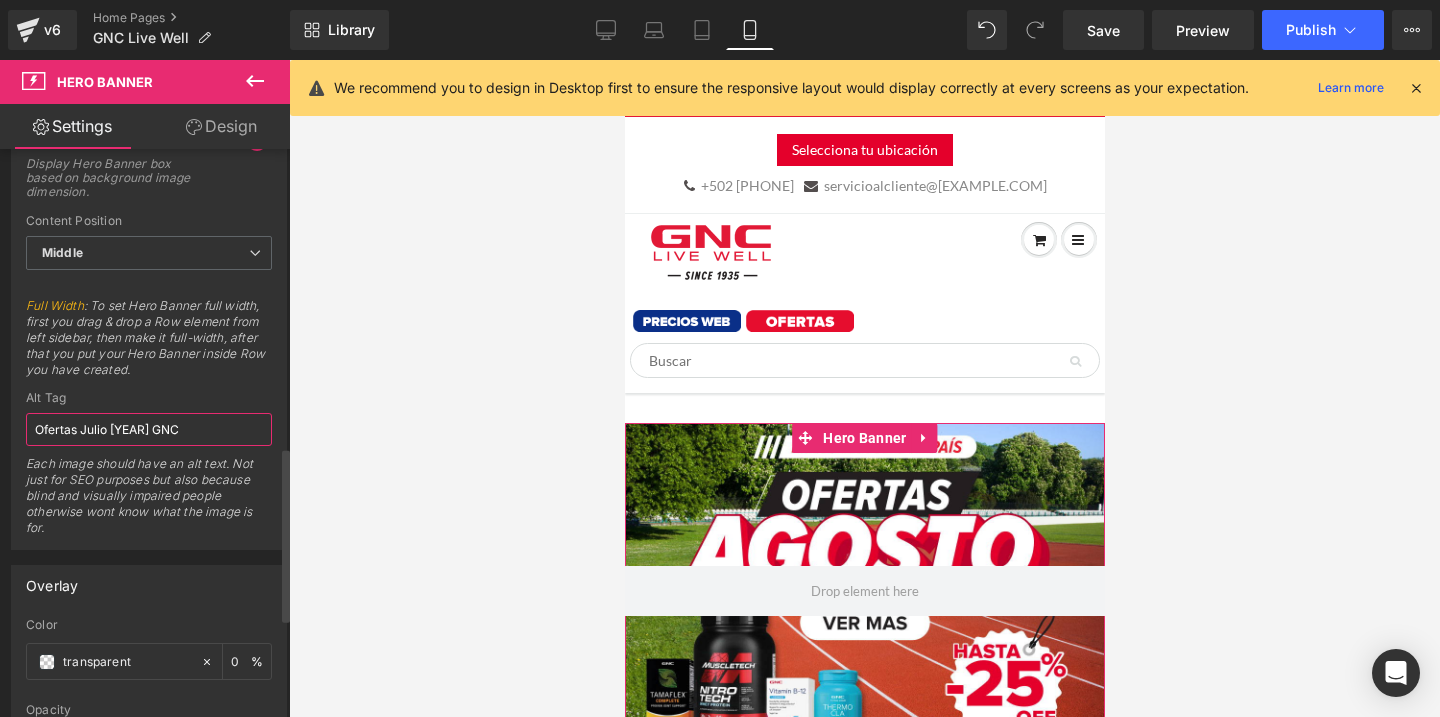 click on "Ofertas Julio 2025 GNC" at bounding box center (149, 429) 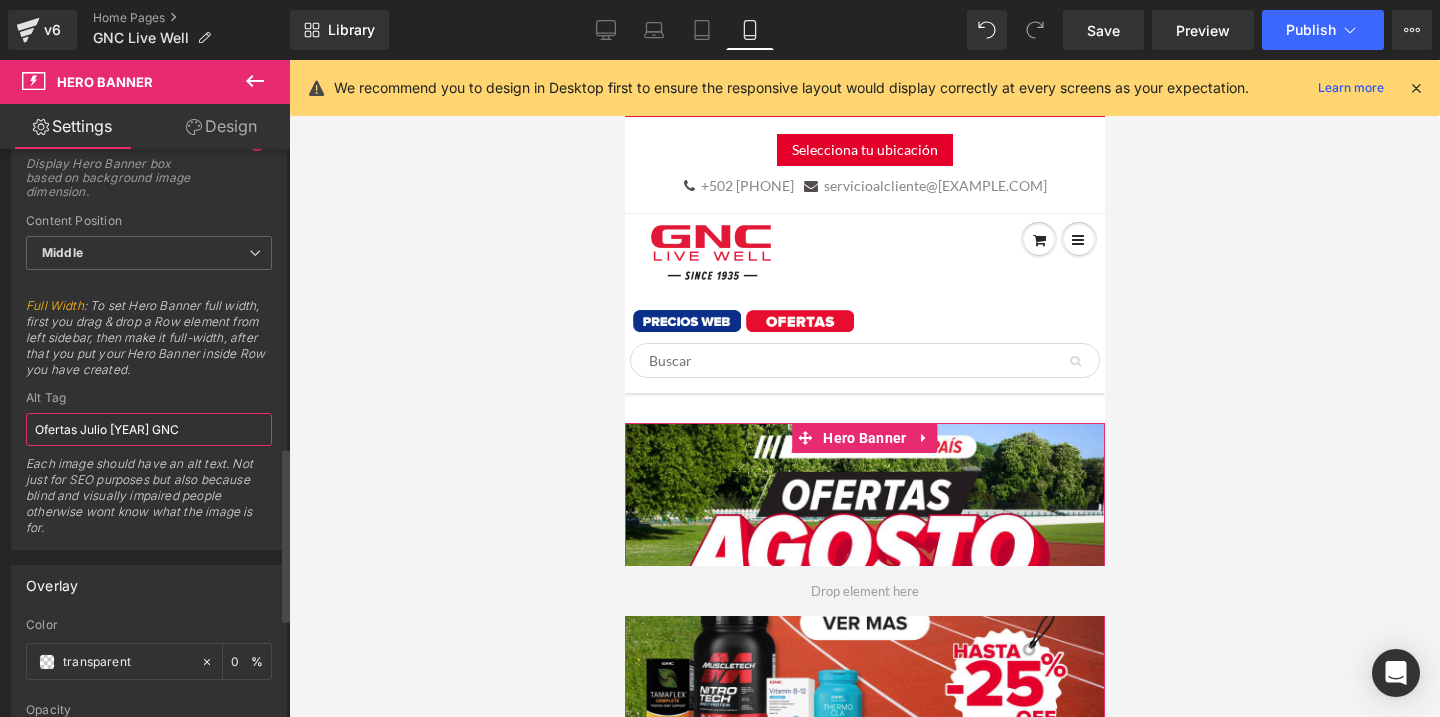 click on "Ofertas Julio 2025 GNC" at bounding box center (149, 429) 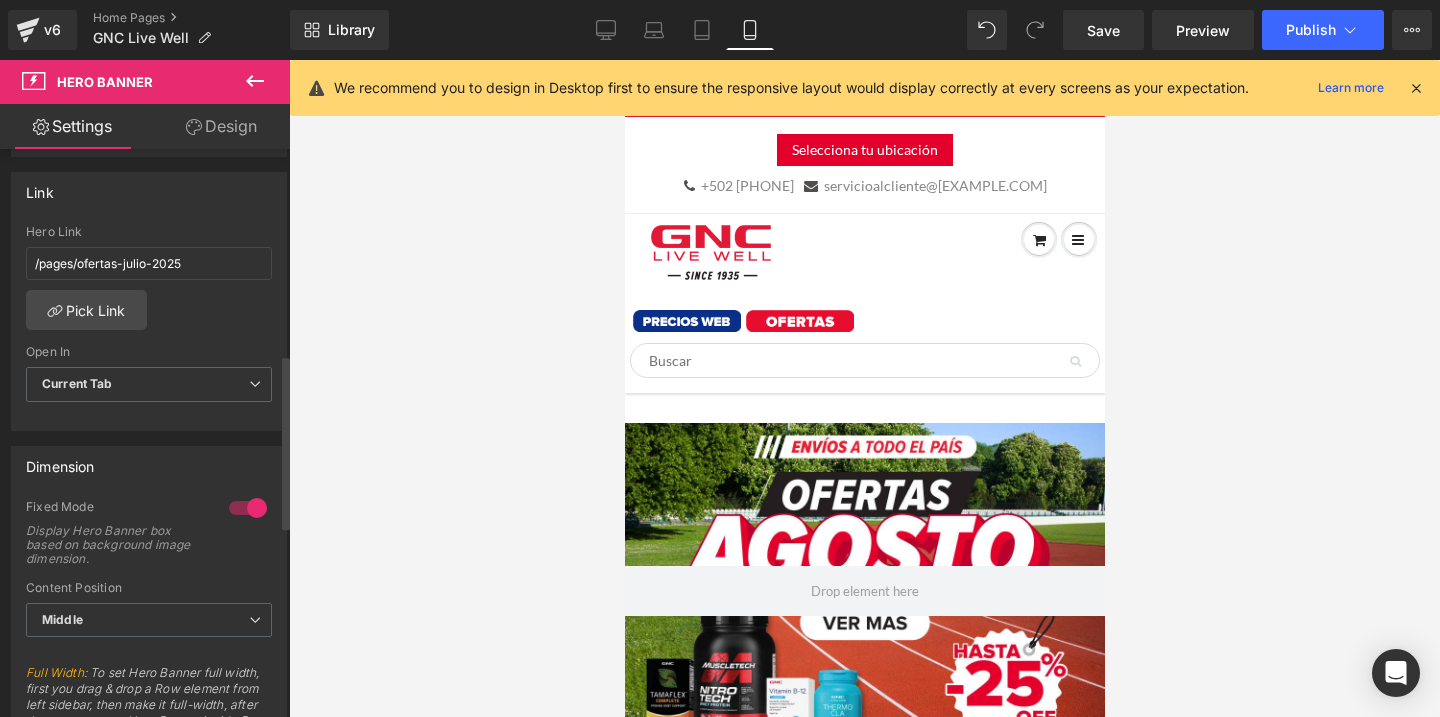 scroll, scrollTop: 521, scrollLeft: 0, axis: vertical 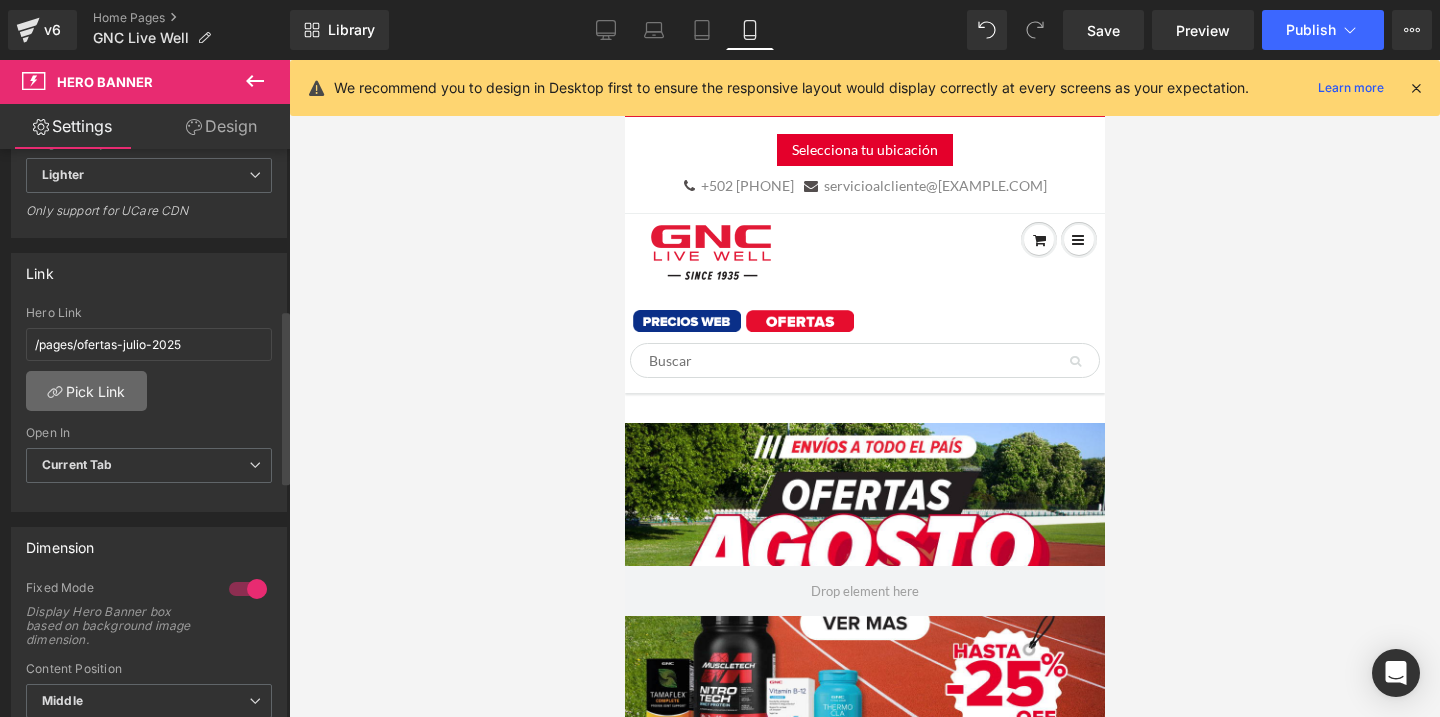 type on "Ofertas Agosto 2025 GNC" 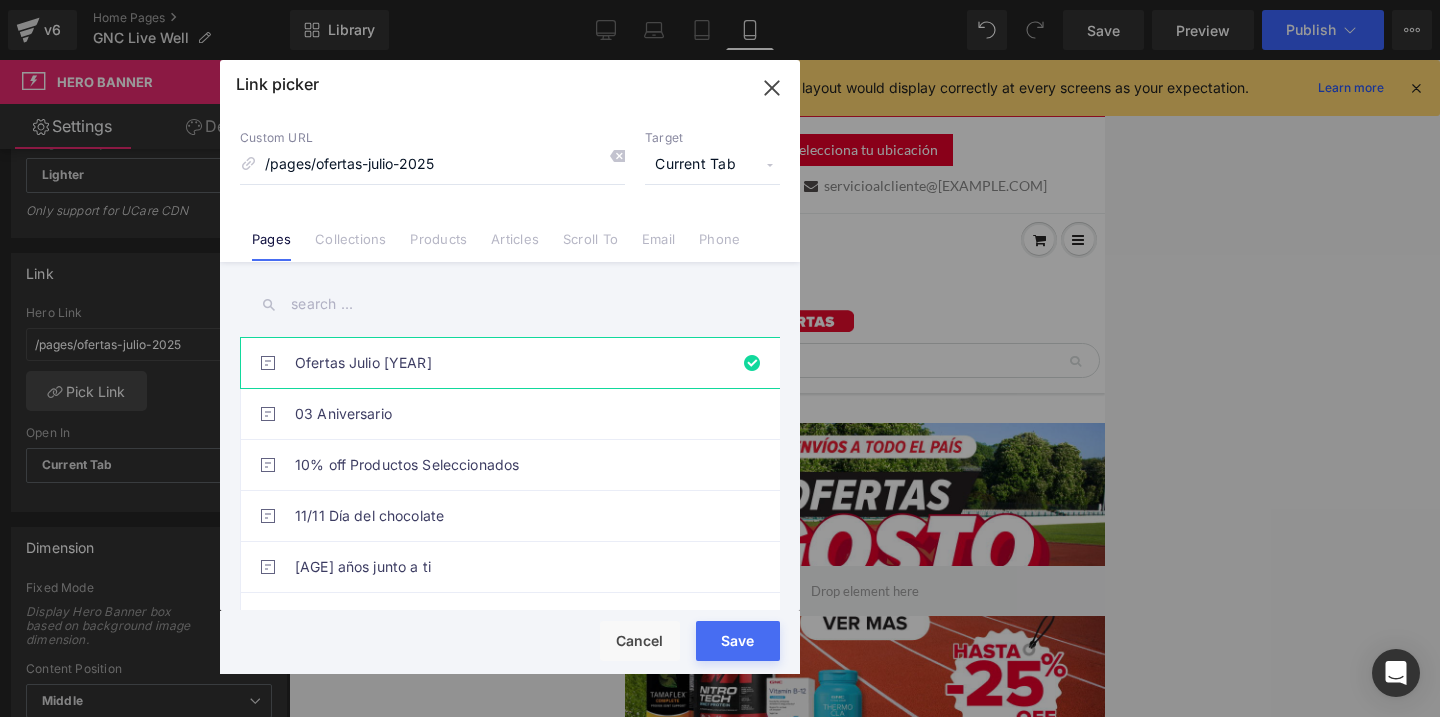 click at bounding box center (510, 304) 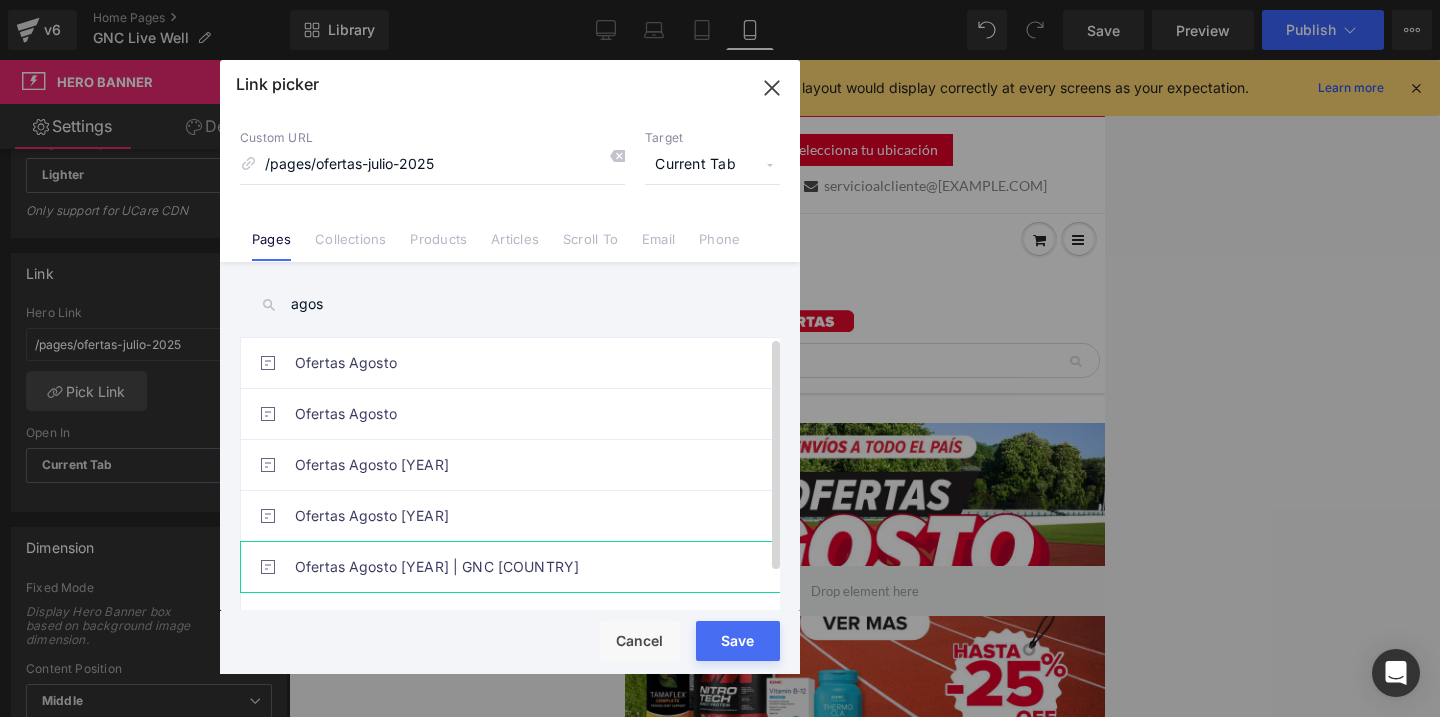 type on "agos" 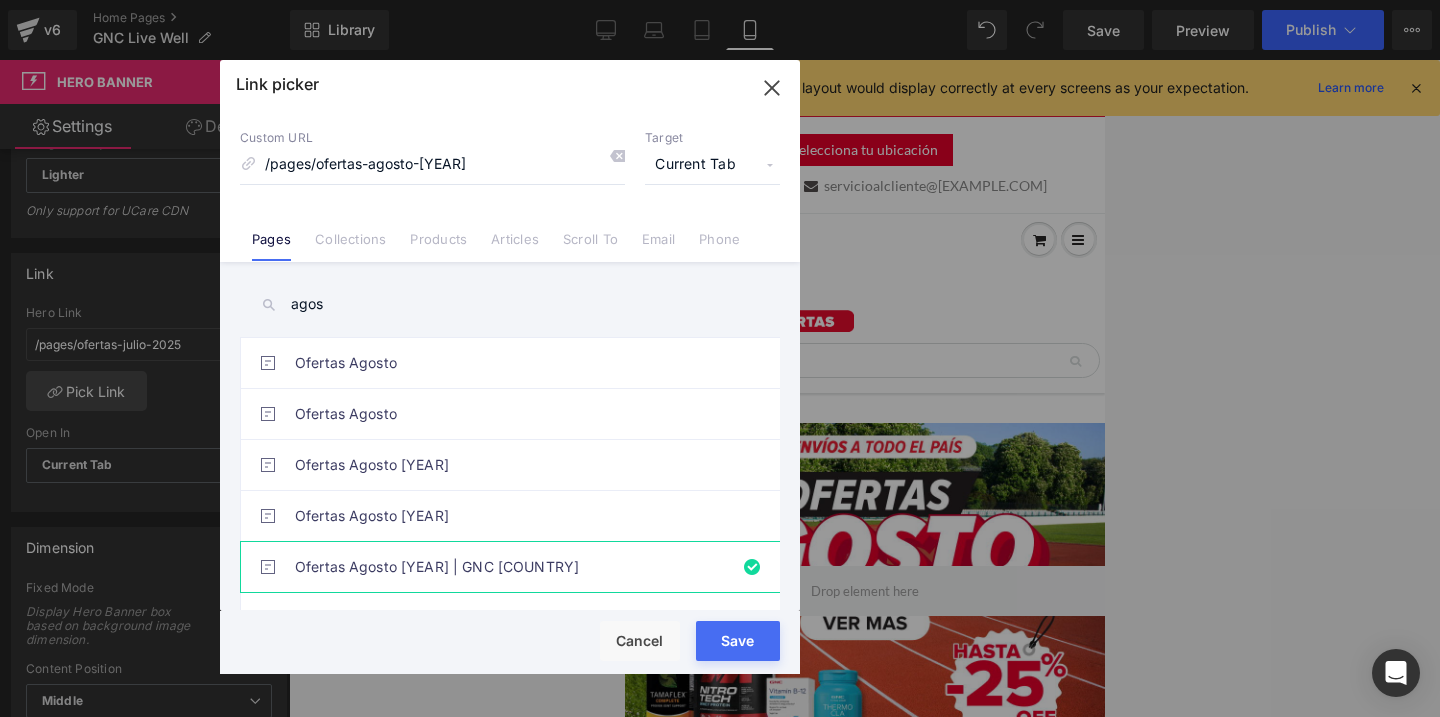 click on "Save Cancel" at bounding box center [510, 642] 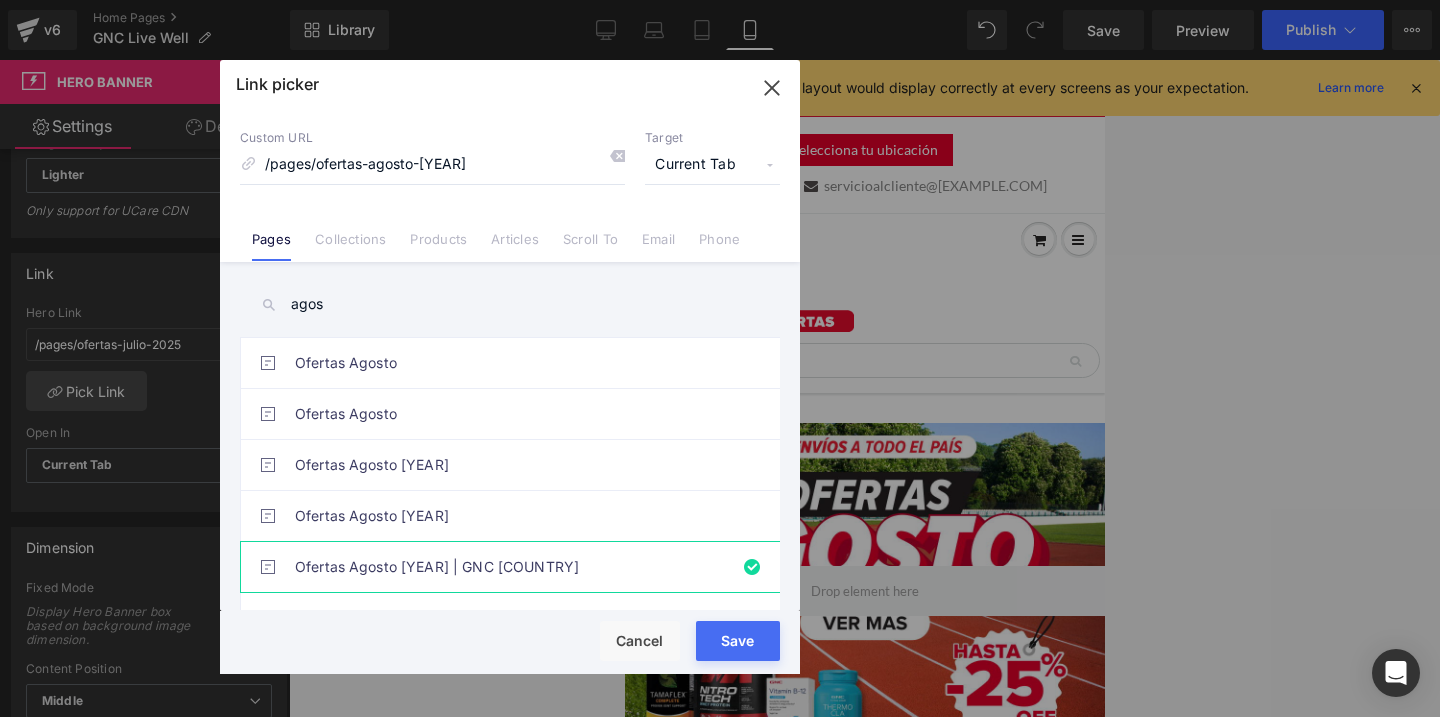 click on "Rendering Content" at bounding box center [720, 638] 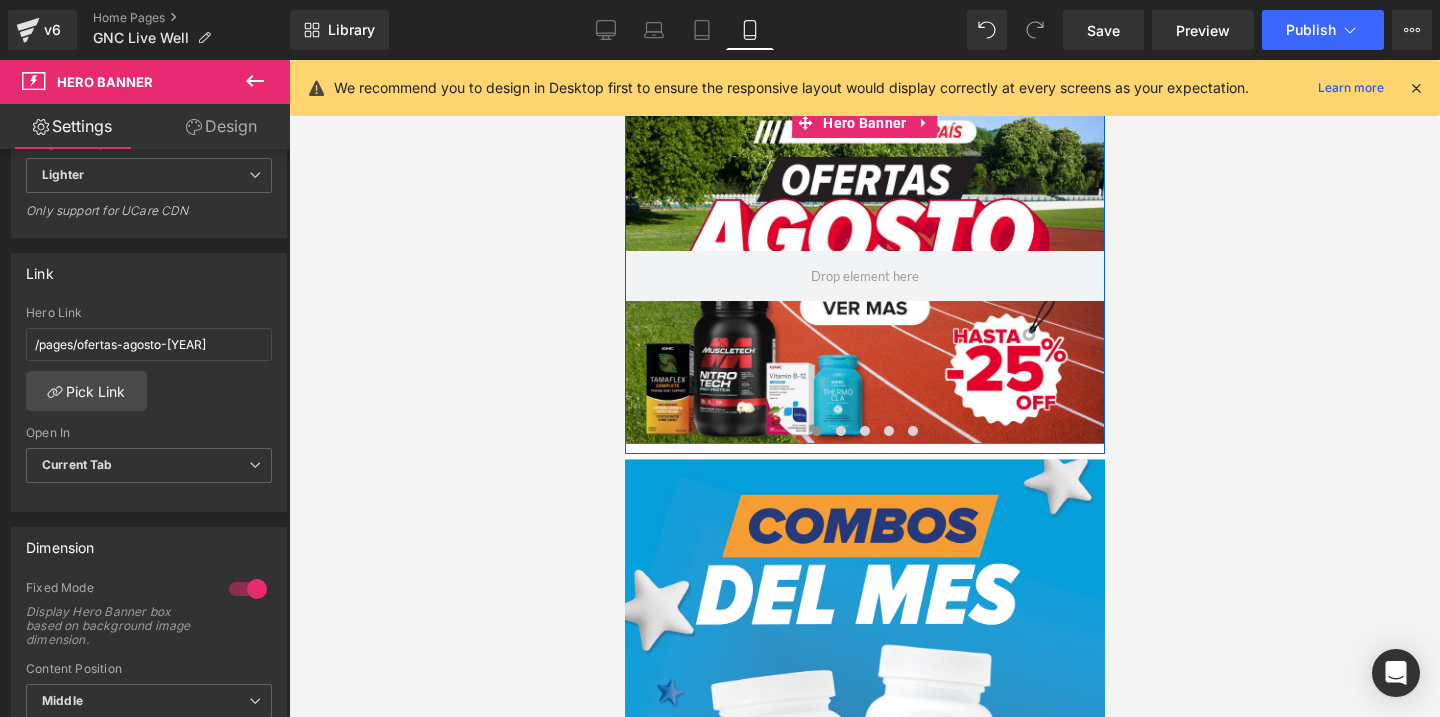 scroll, scrollTop: 370, scrollLeft: 0, axis: vertical 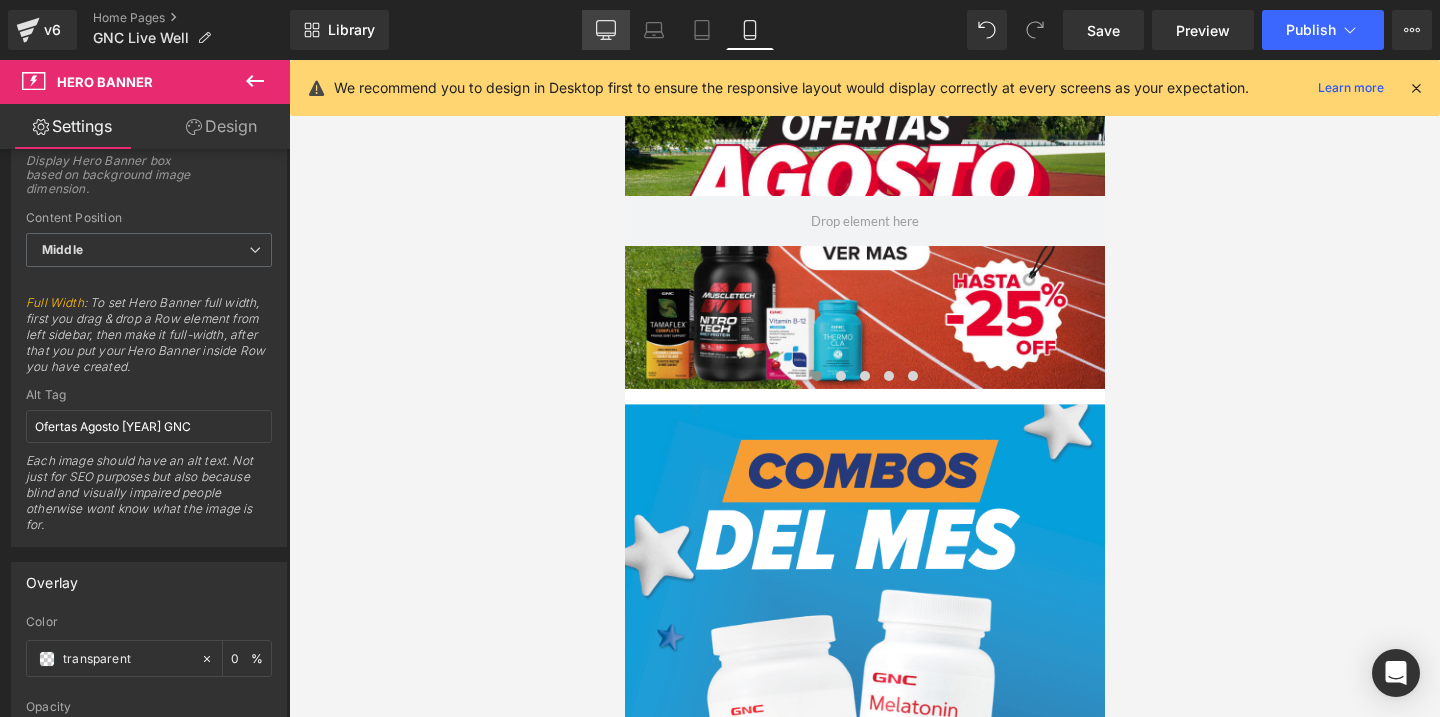 click 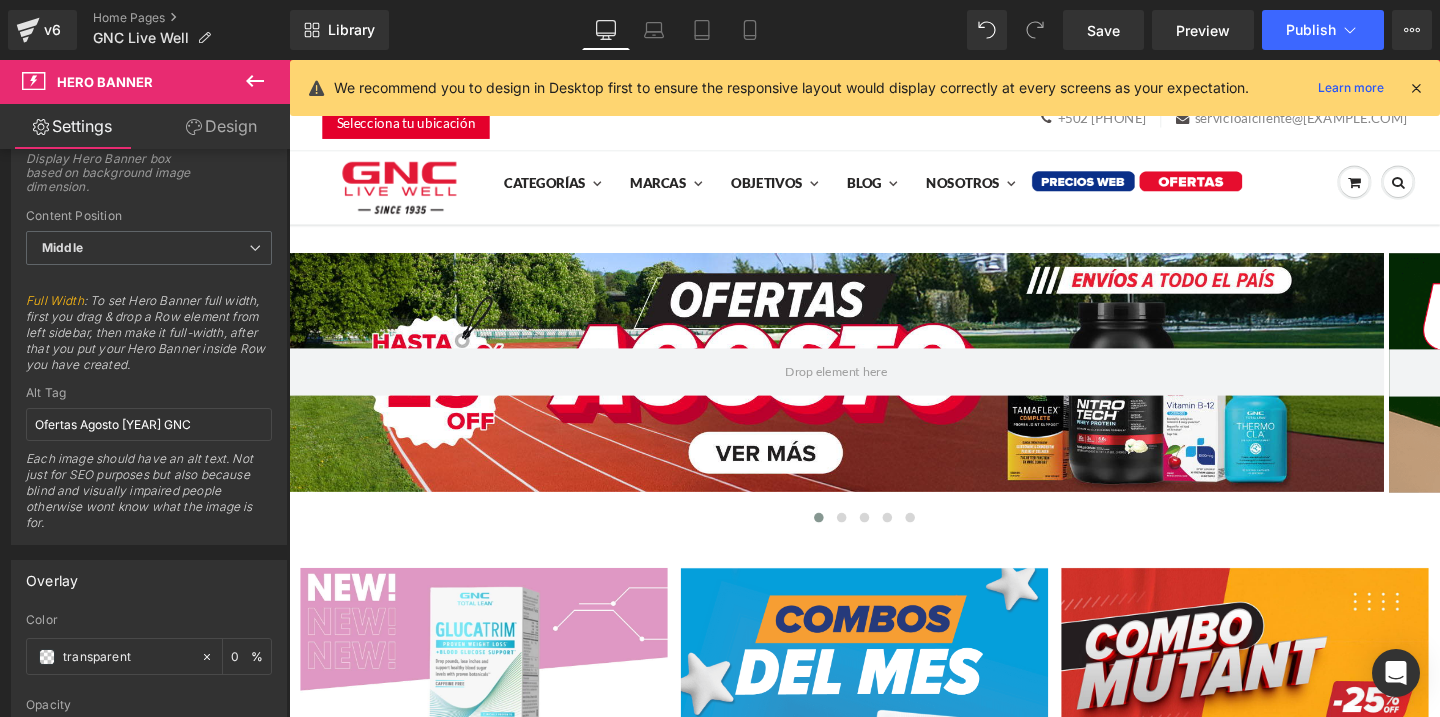 scroll, scrollTop: 970, scrollLeft: 0, axis: vertical 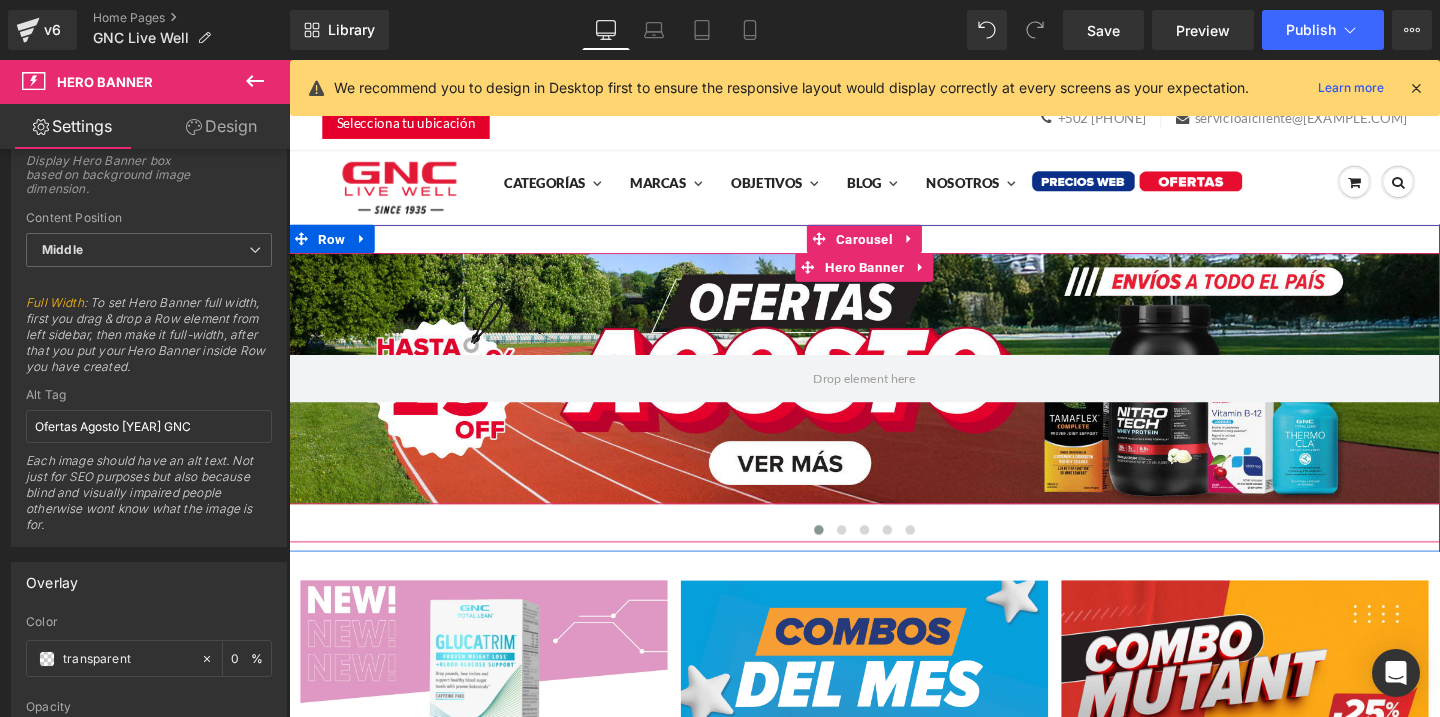 click at bounding box center (894, 395) 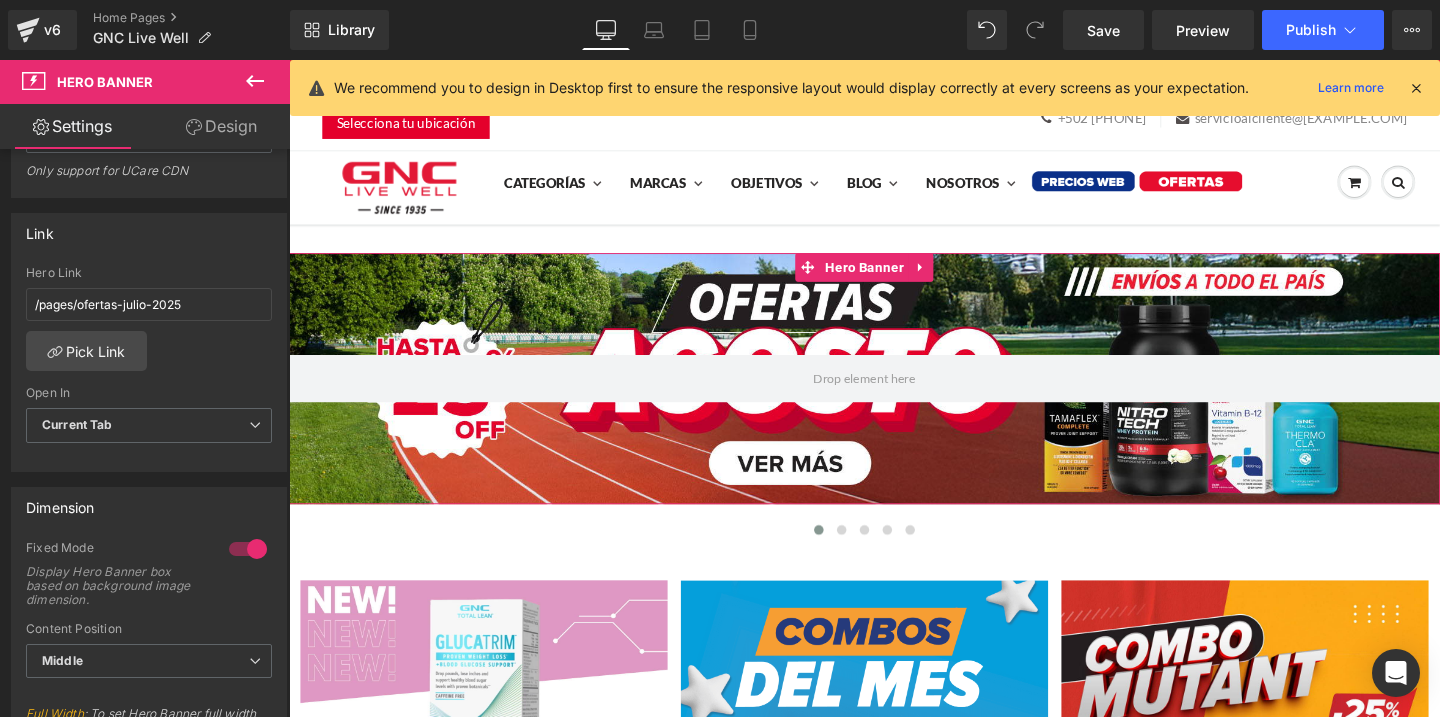 scroll, scrollTop: 564, scrollLeft: 0, axis: vertical 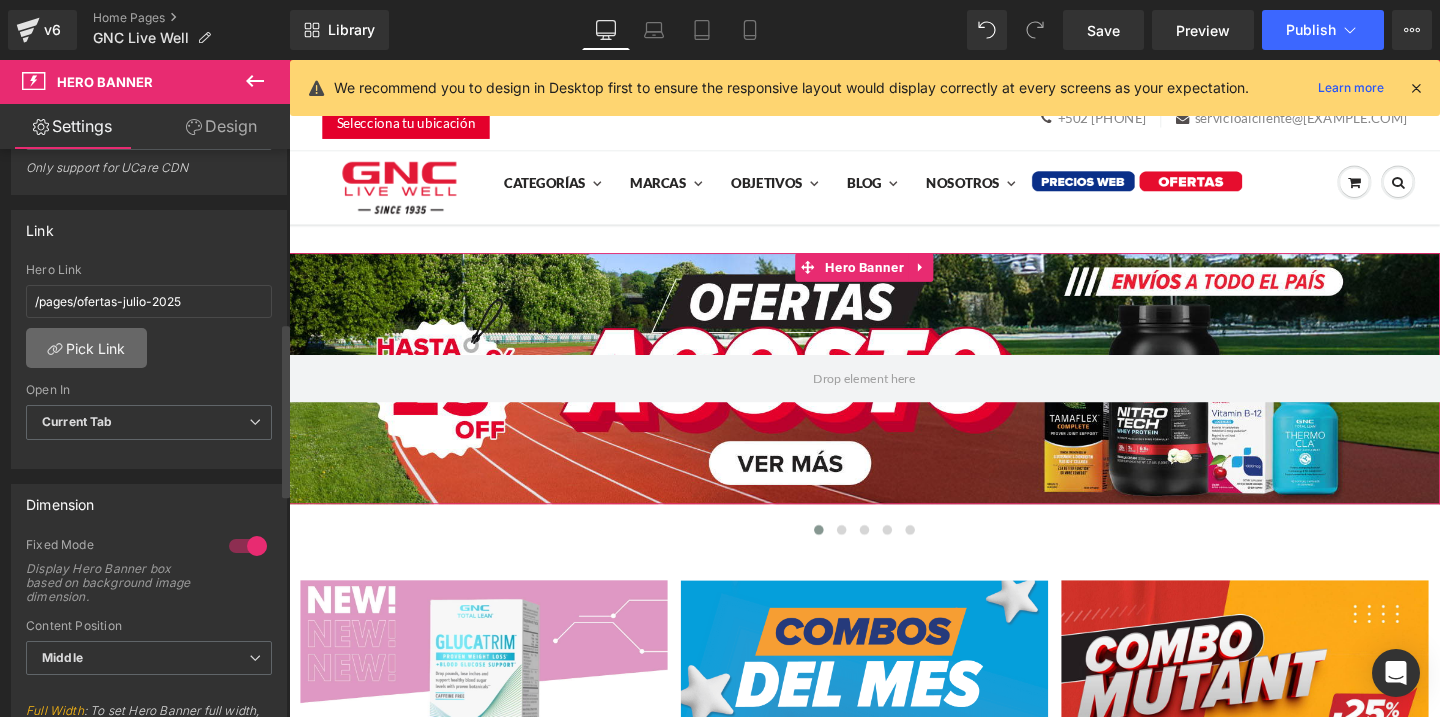 click on "Pick Link" at bounding box center [86, 348] 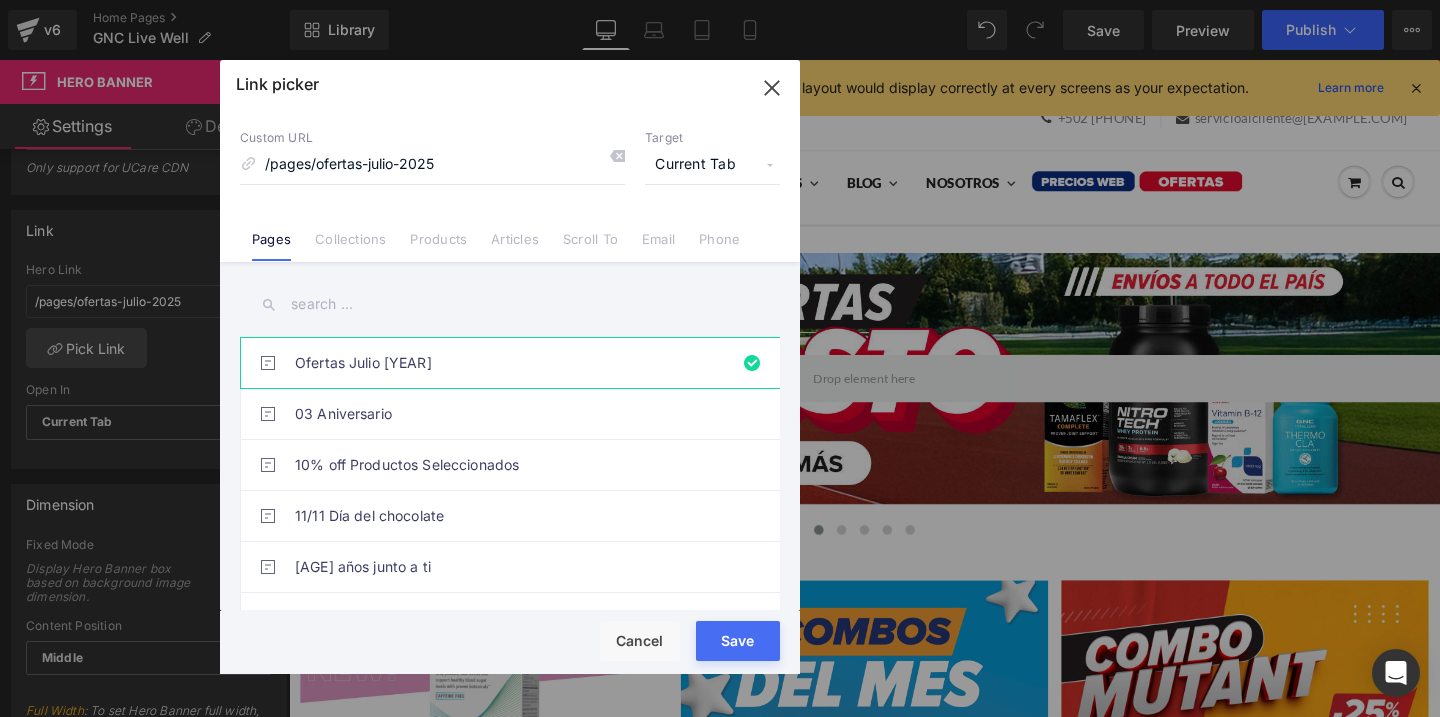 click at bounding box center [510, 304] 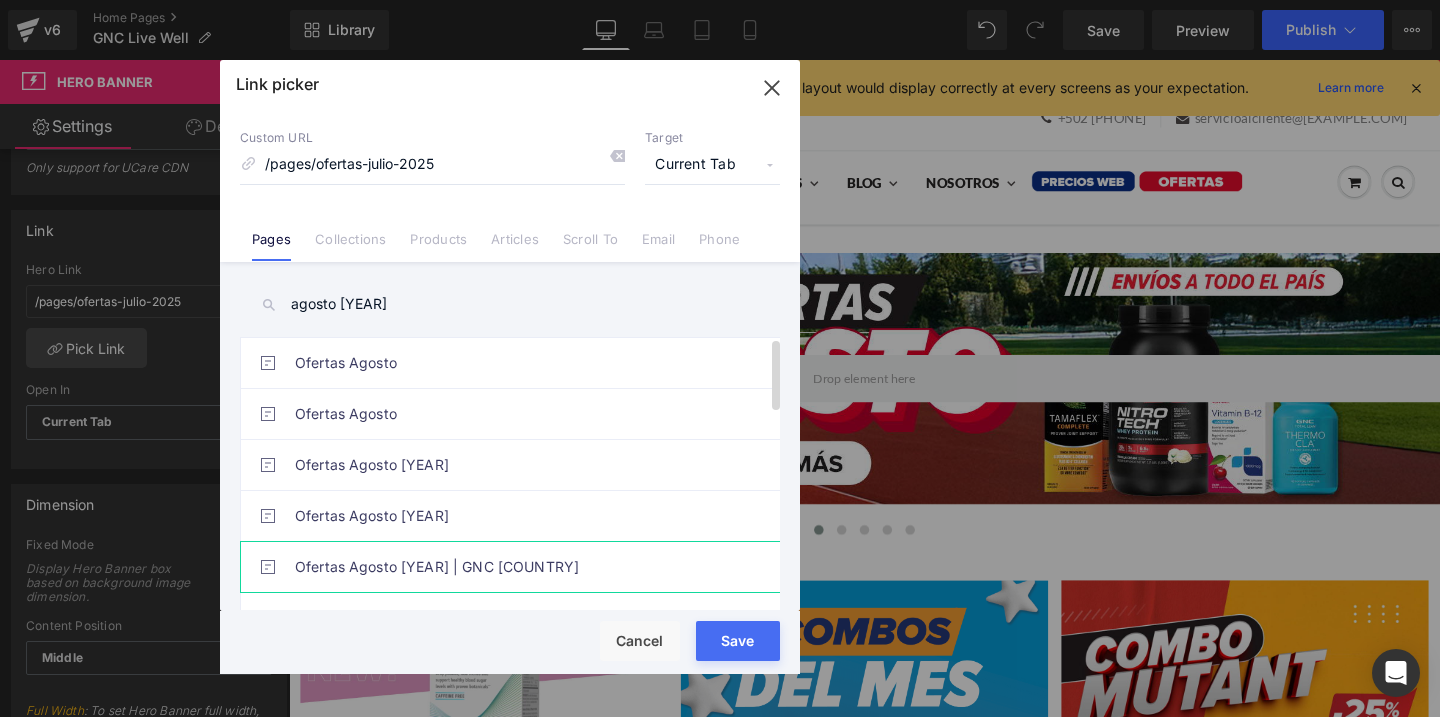 type on "agosto 2025" 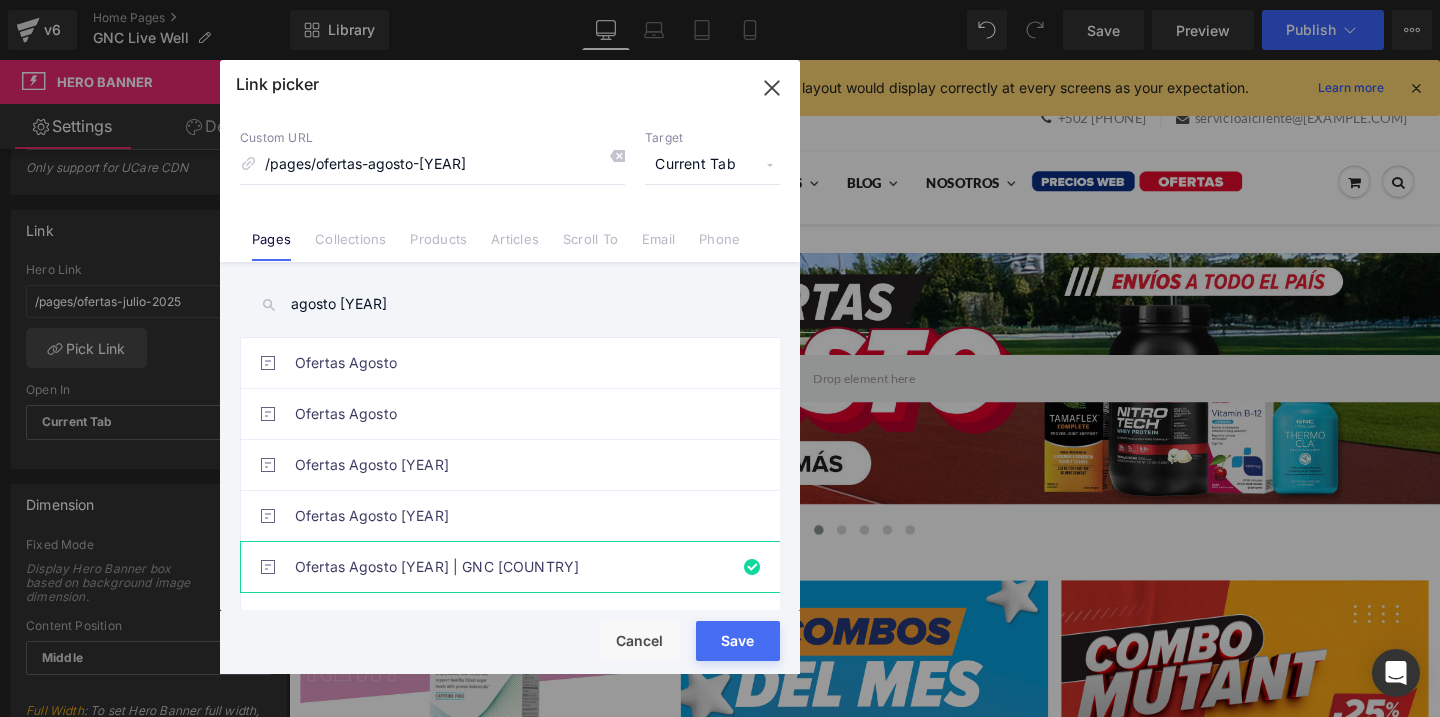 click on "Rendering Content" at bounding box center [720, 638] 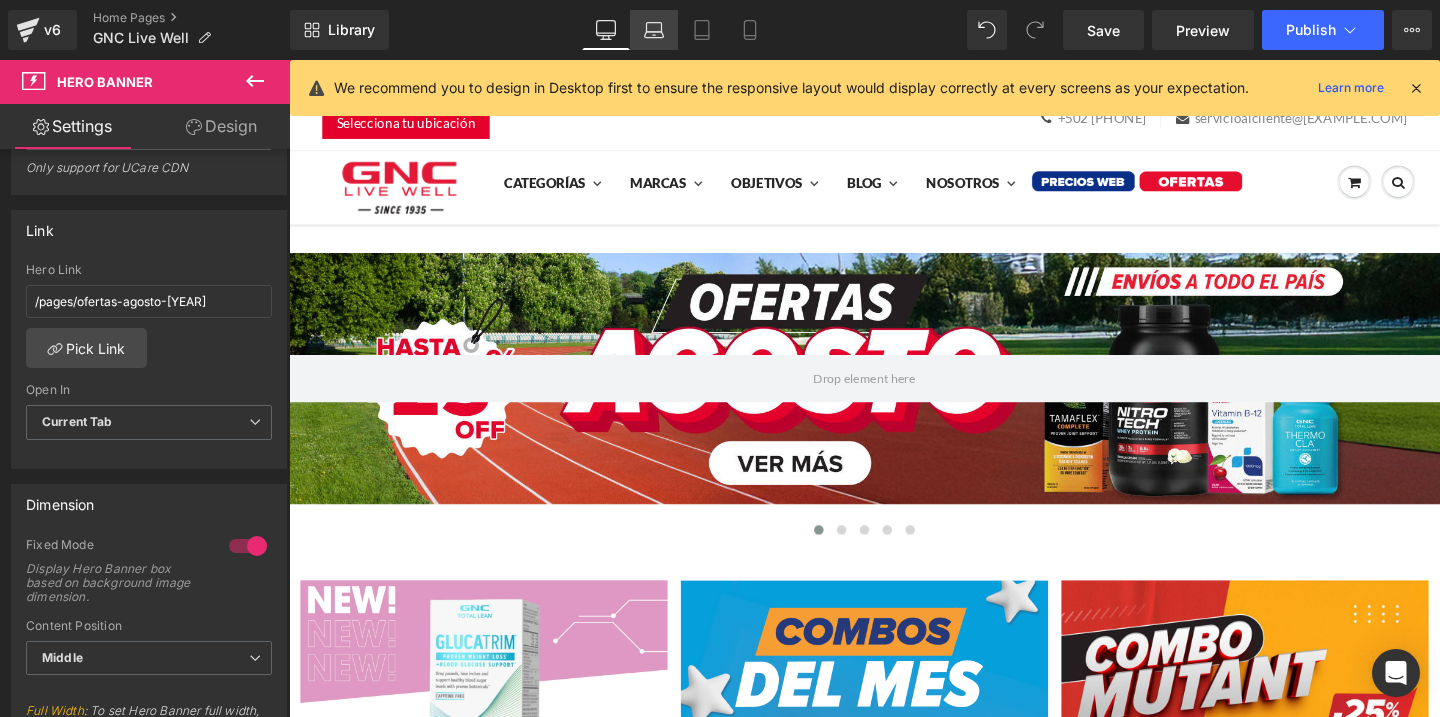 click 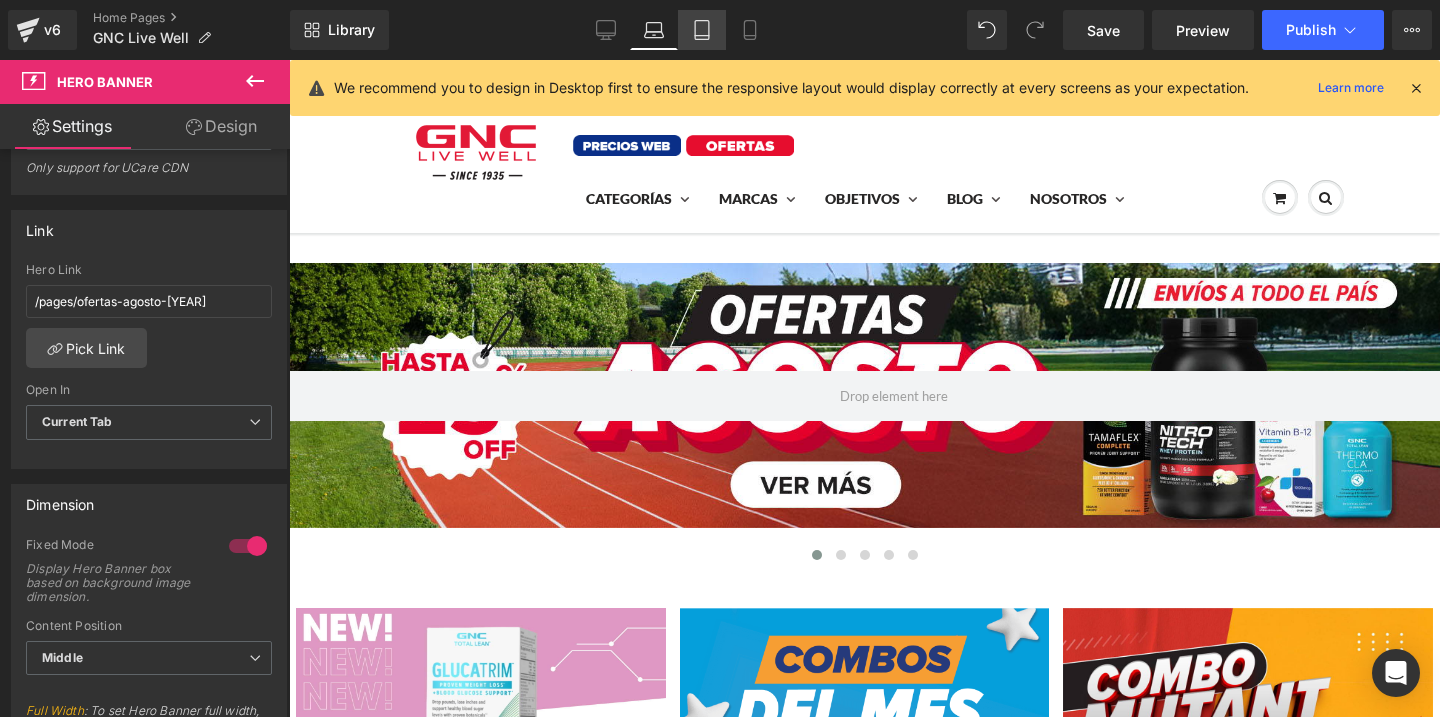 click 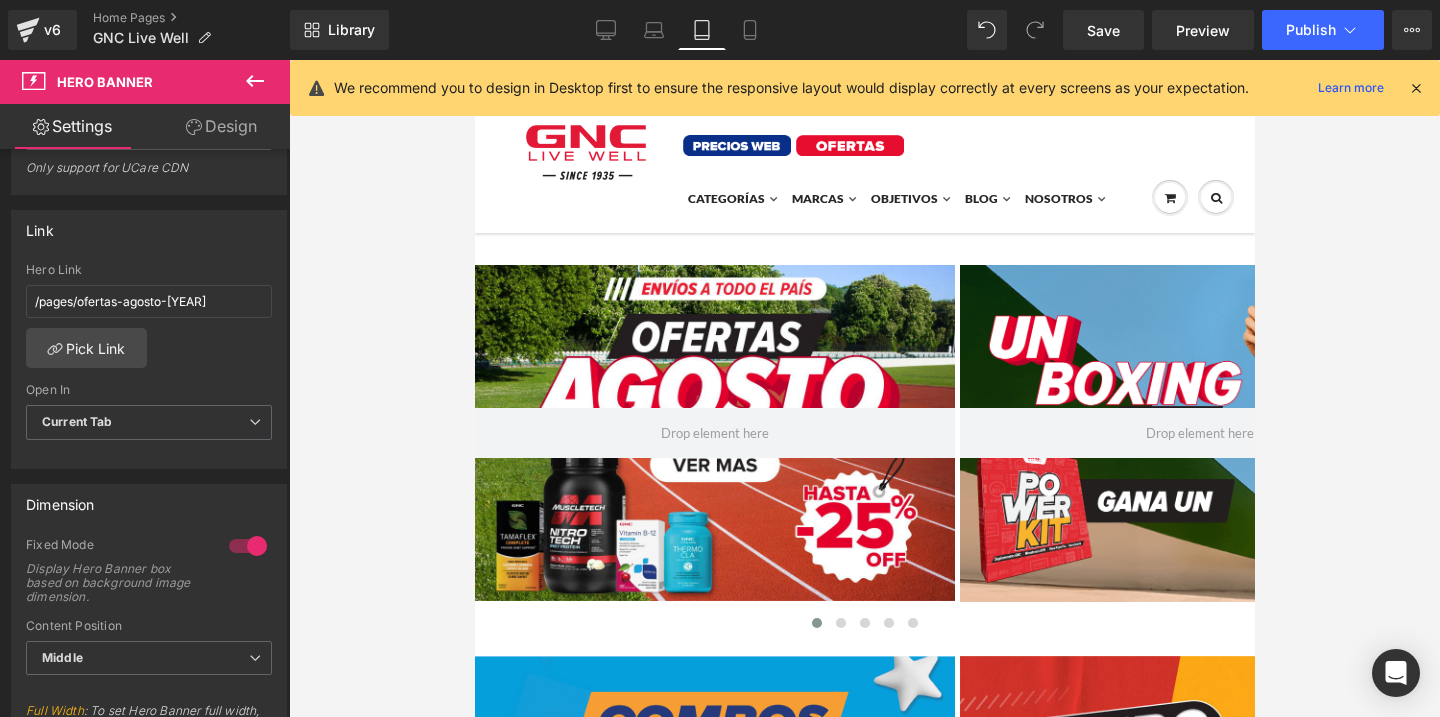 type on "https://ucarecdn.com/02cec2de-843d-44c0-93c0-35819d552dc8/-/format/auto/-/preview/3000x3000/-/quality/lighter/Hero%20mobile%20Desktop-Ofertas%20Abril%20CTA.jpg" 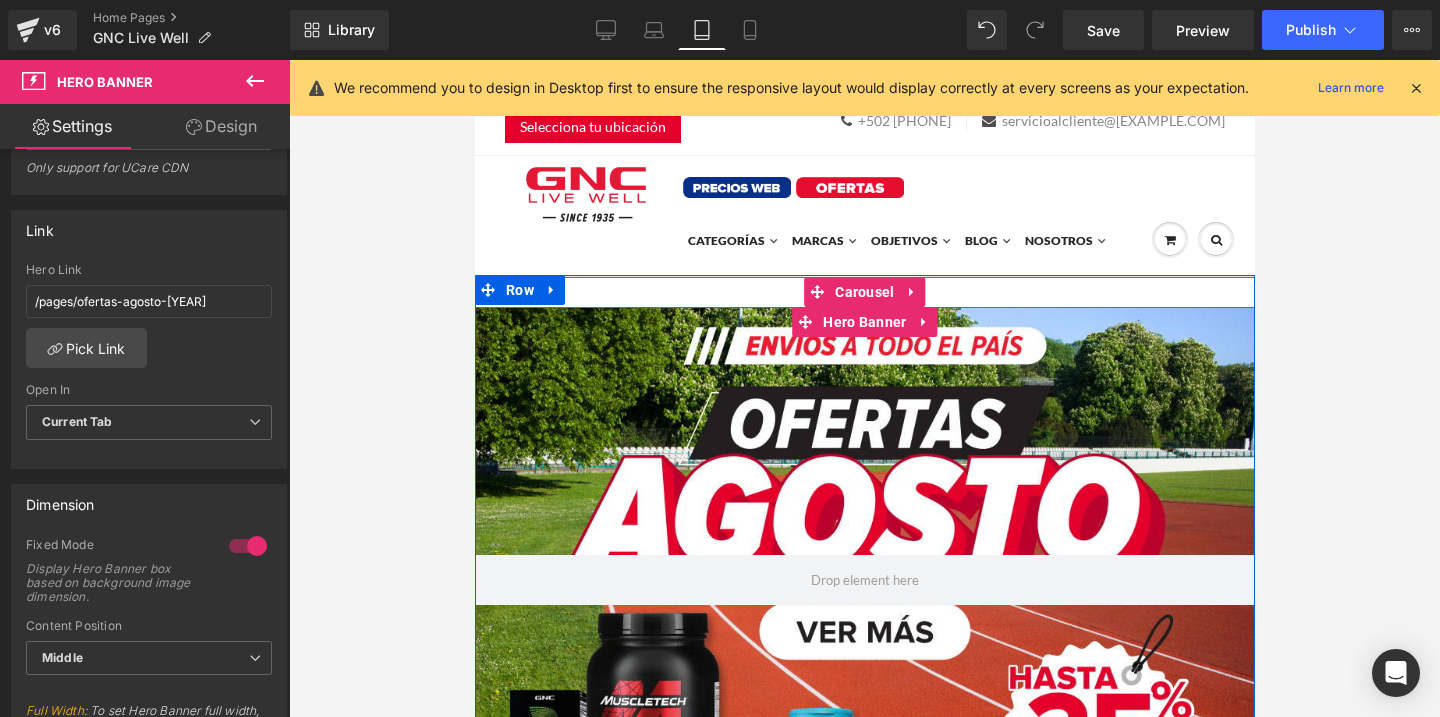 click at bounding box center (864, 580) 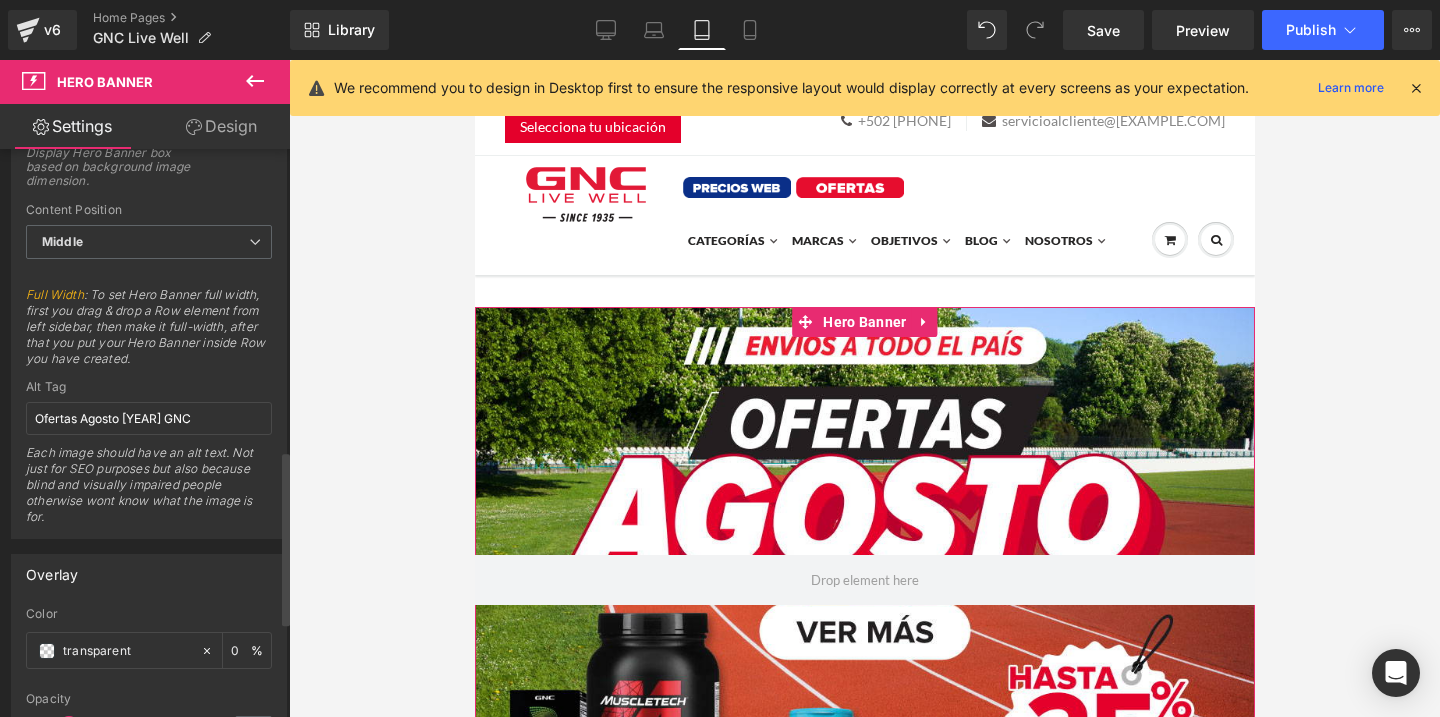 scroll, scrollTop: 989, scrollLeft: 0, axis: vertical 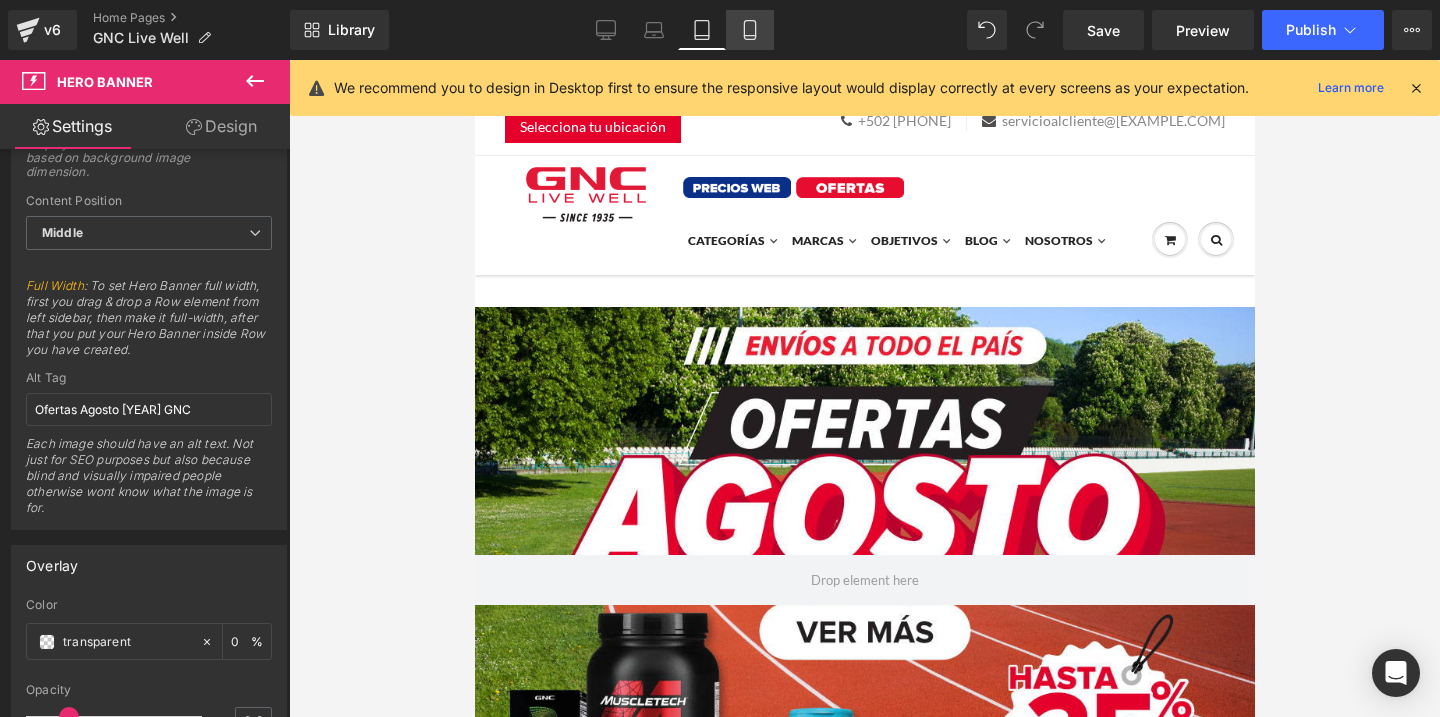 click 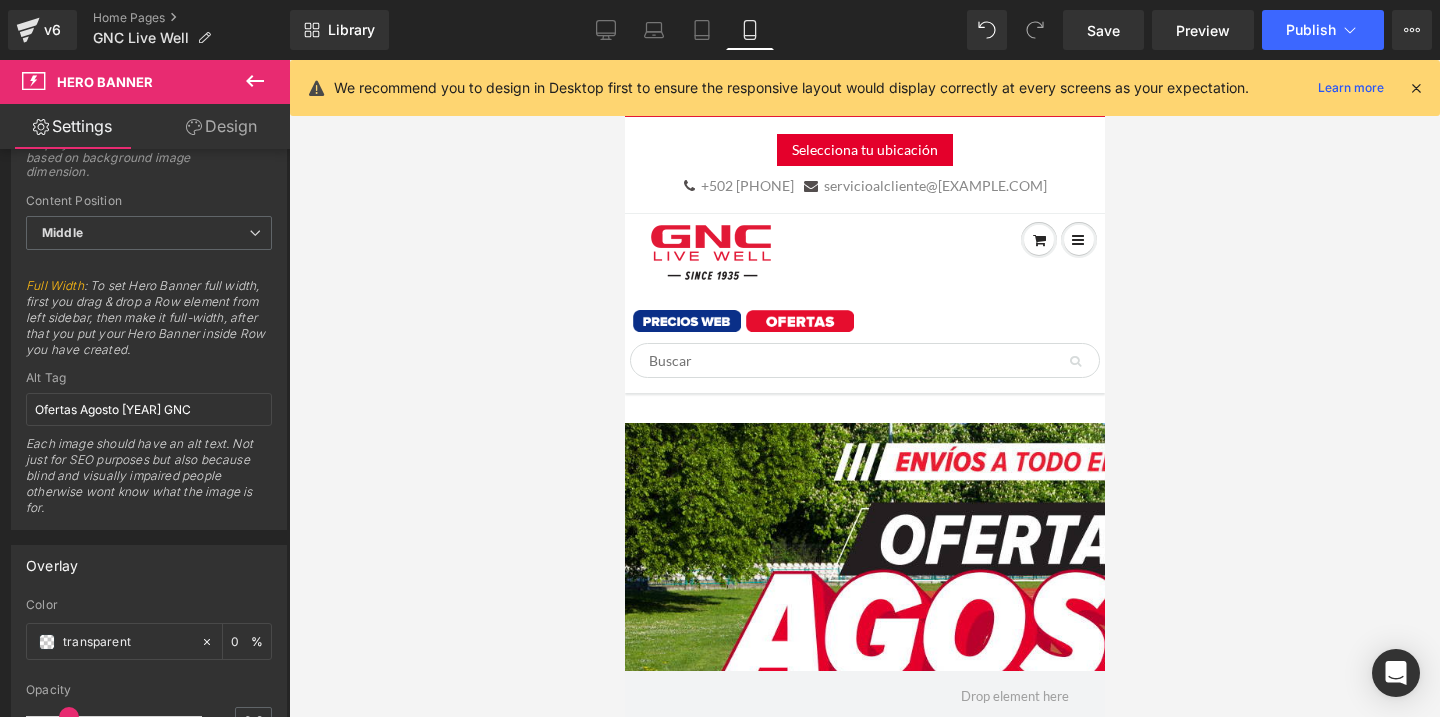 scroll, scrollTop: 114, scrollLeft: 0, axis: vertical 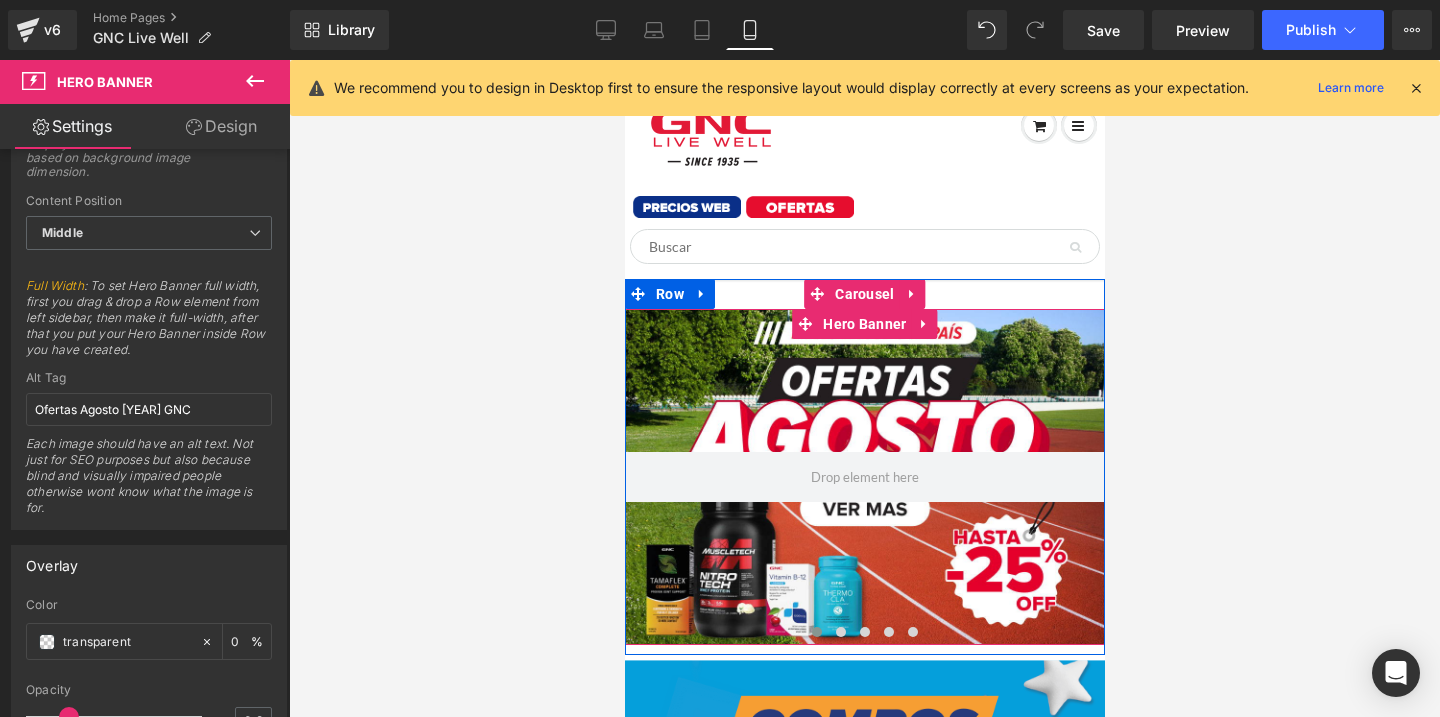 click at bounding box center (864, 477) 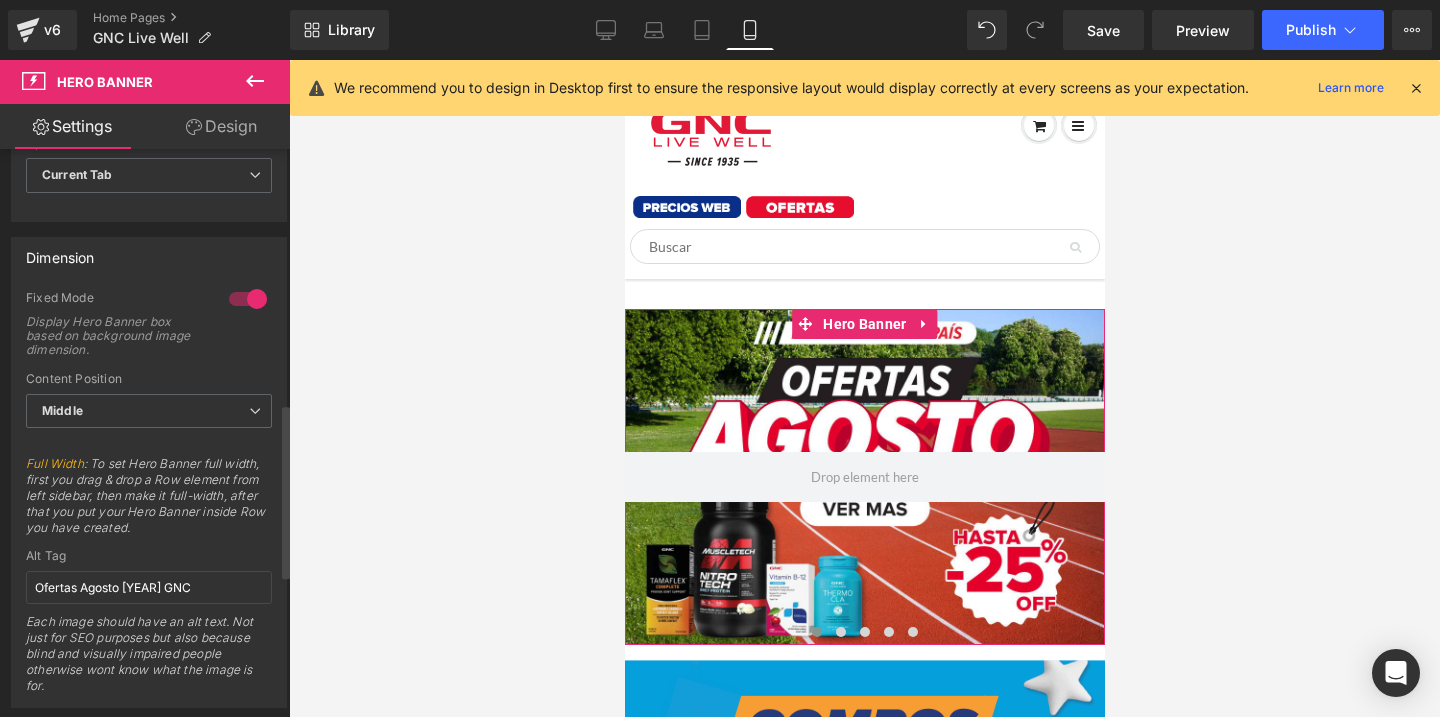 scroll, scrollTop: 810, scrollLeft: 0, axis: vertical 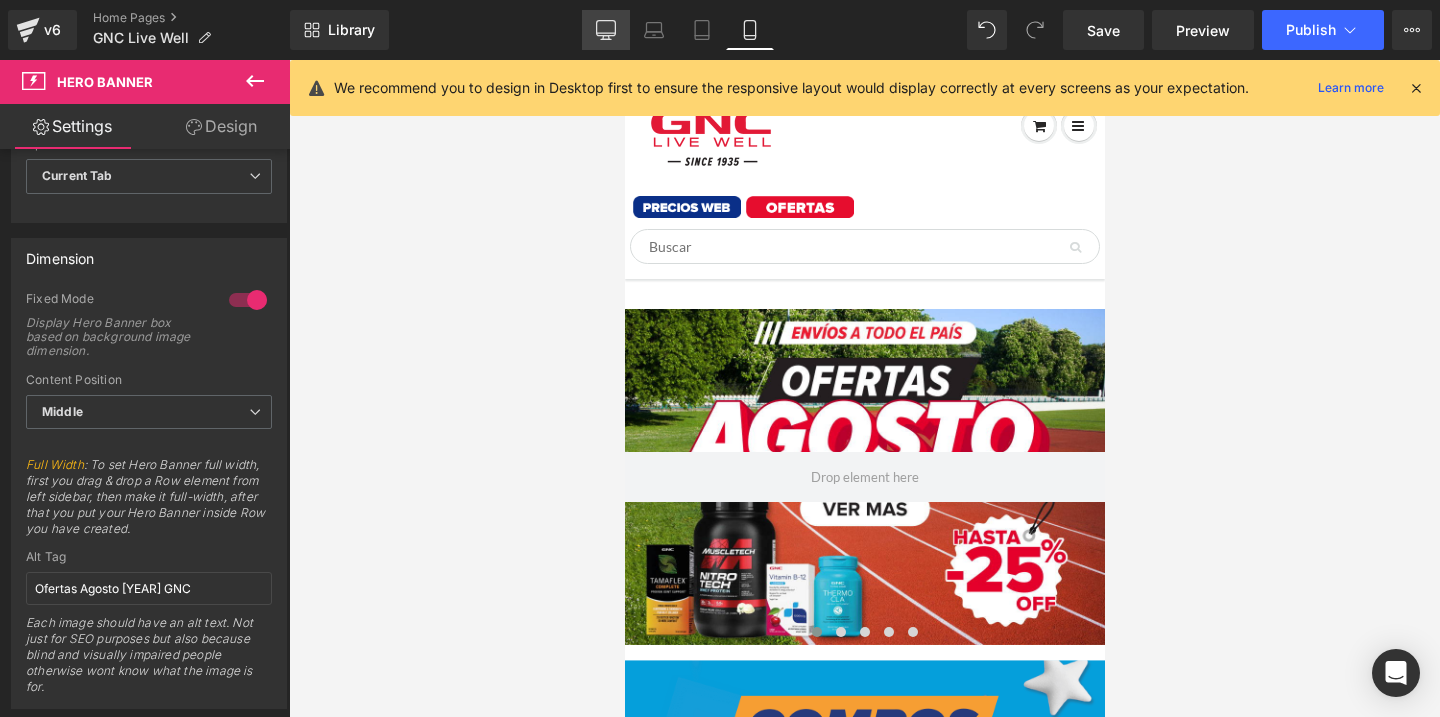 click on "Desktop" at bounding box center [606, 30] 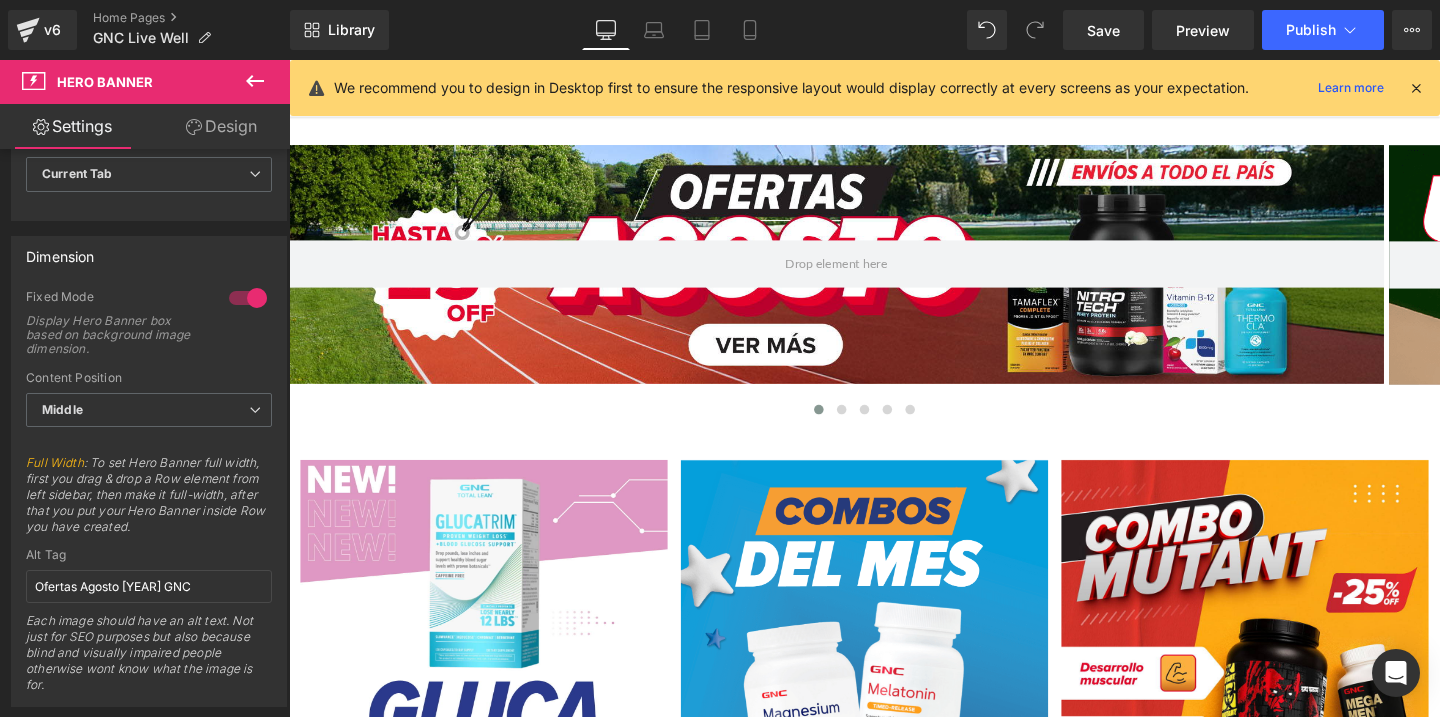 scroll, scrollTop: 808, scrollLeft: 0, axis: vertical 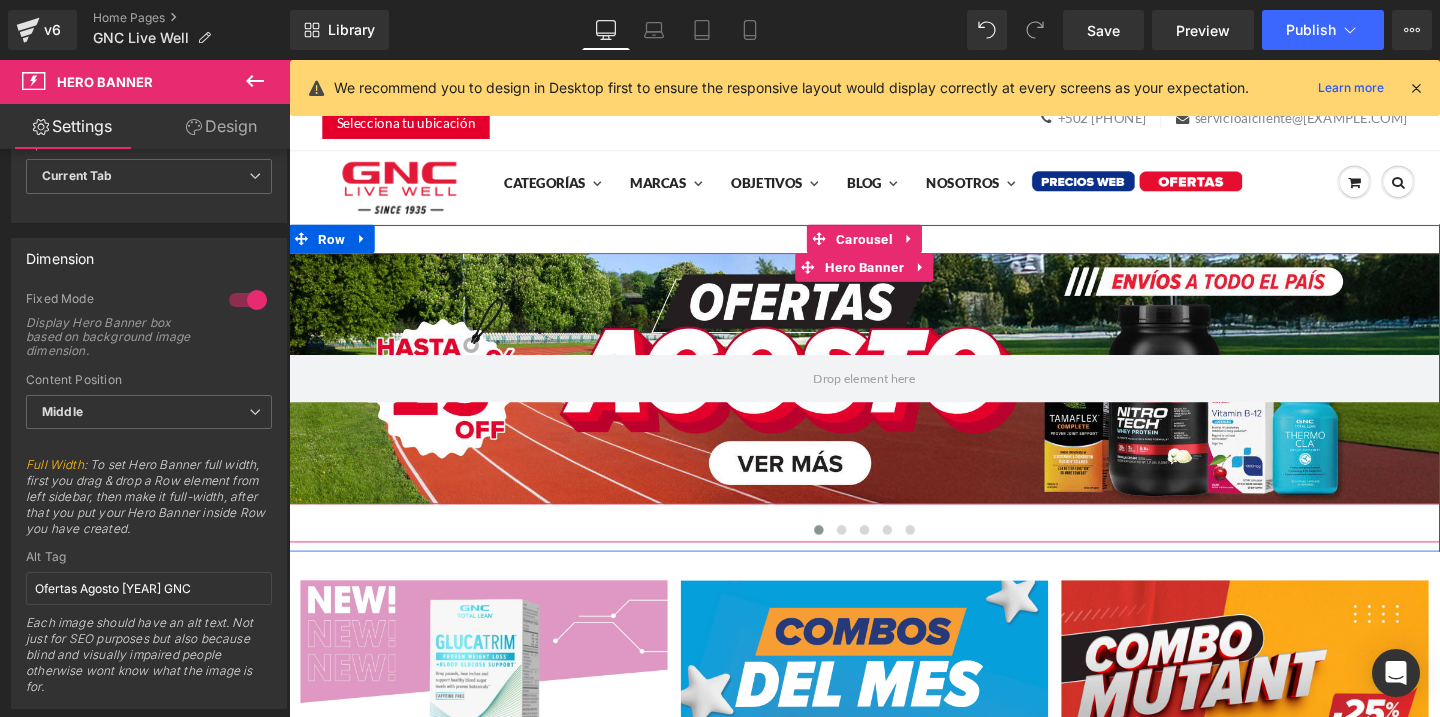 click at bounding box center (894, 395) 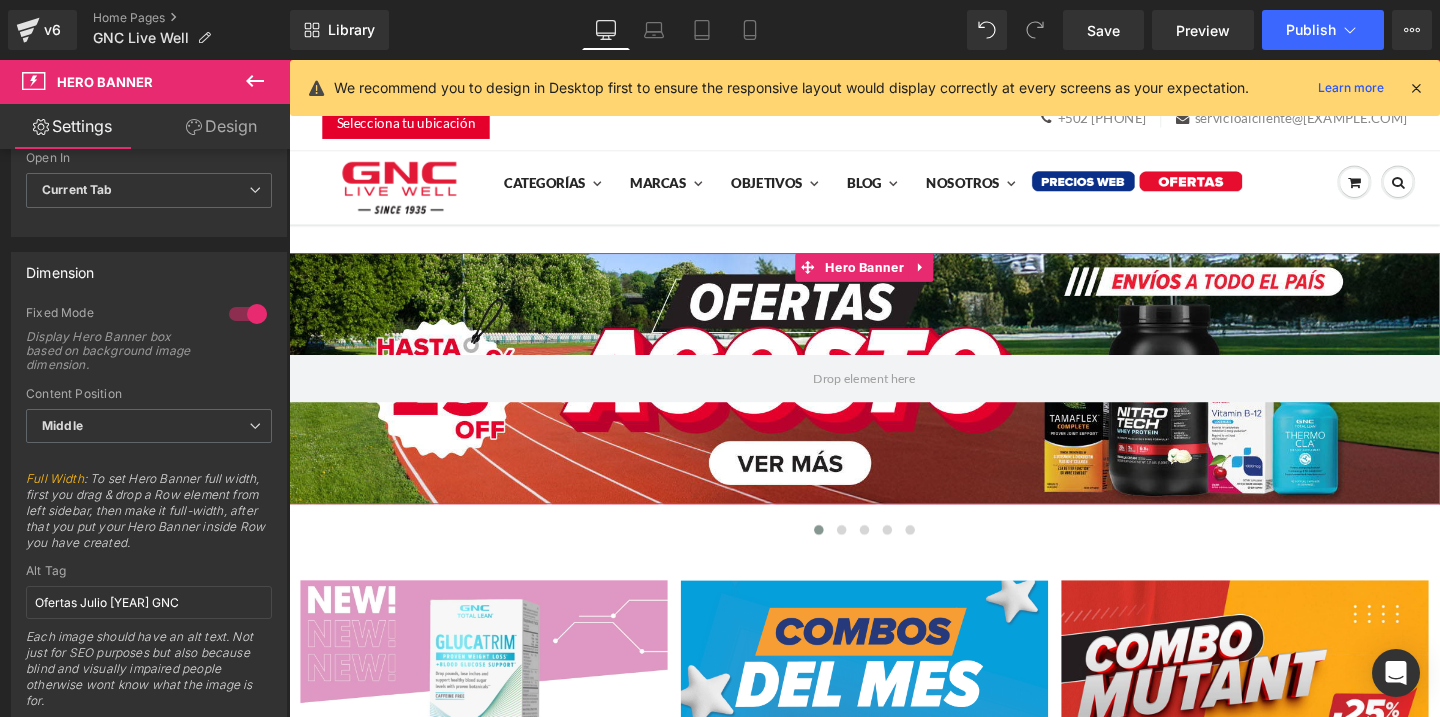 scroll, scrollTop: 832, scrollLeft: 0, axis: vertical 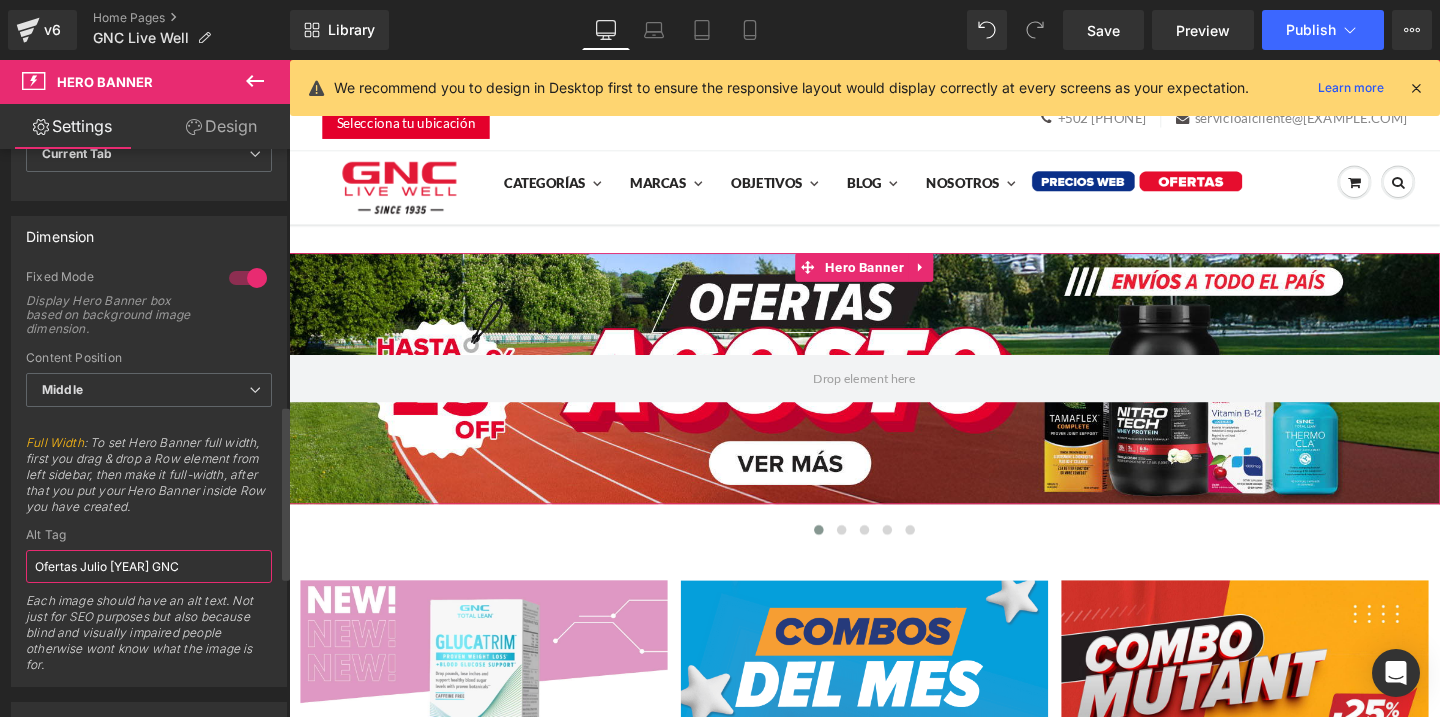 click on "Ofertas Julio 2025 GNC" at bounding box center [149, 566] 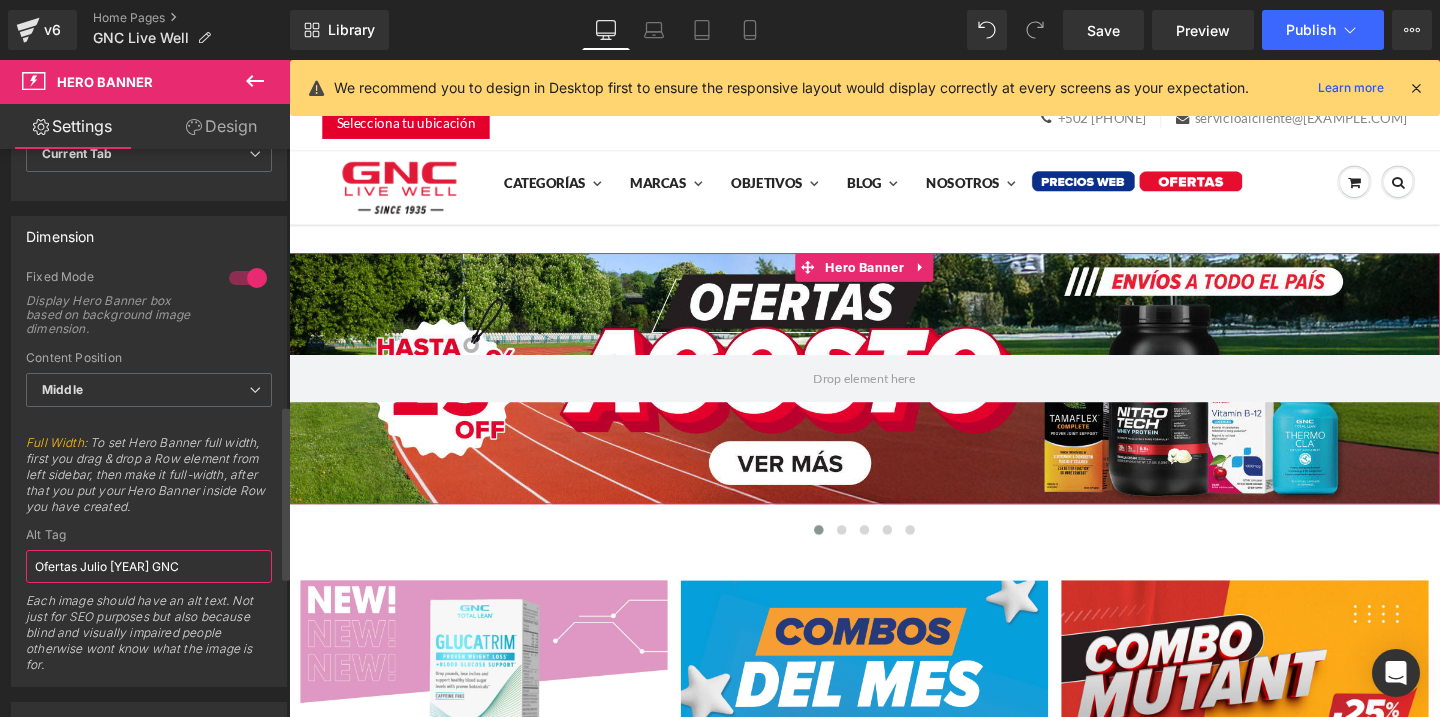 click on "Ofertas Julio 2025 GNC" at bounding box center [149, 566] 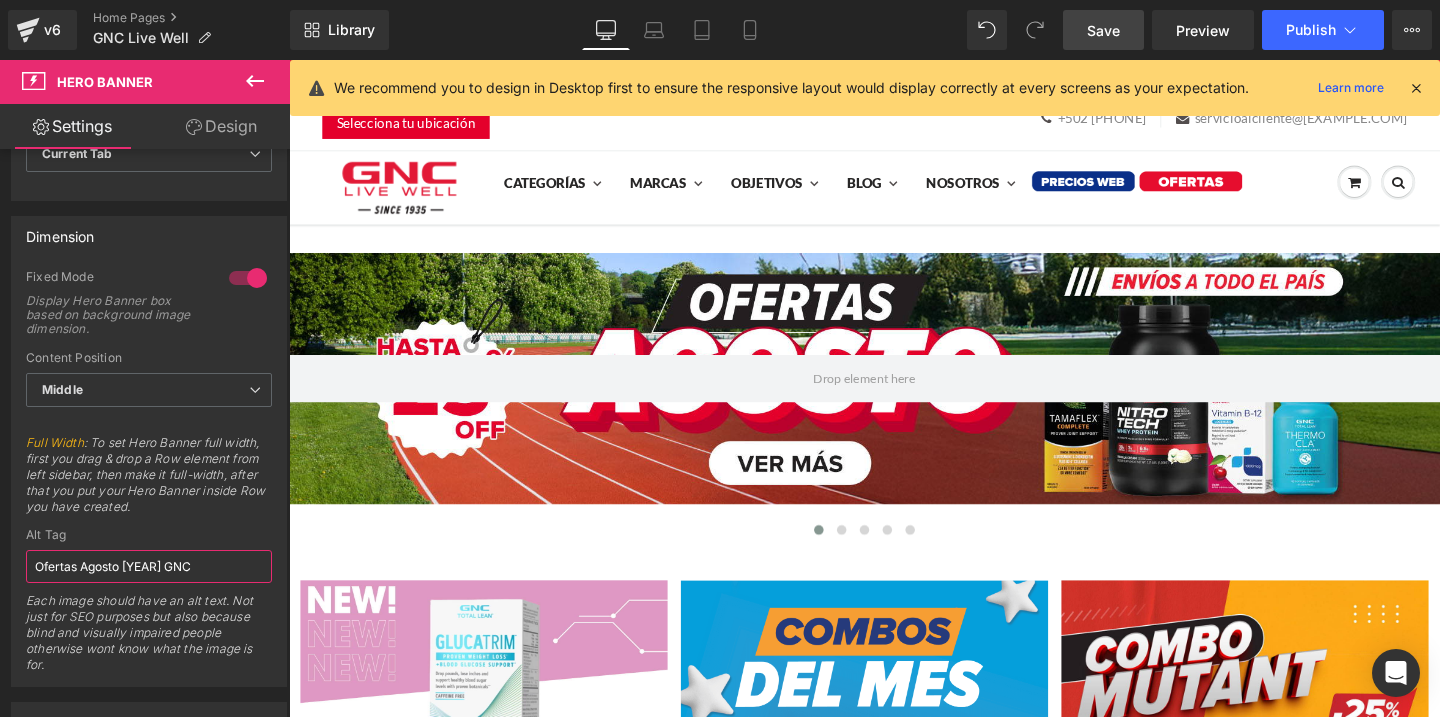 type on "Ofertas Agosto 2025 GNC" 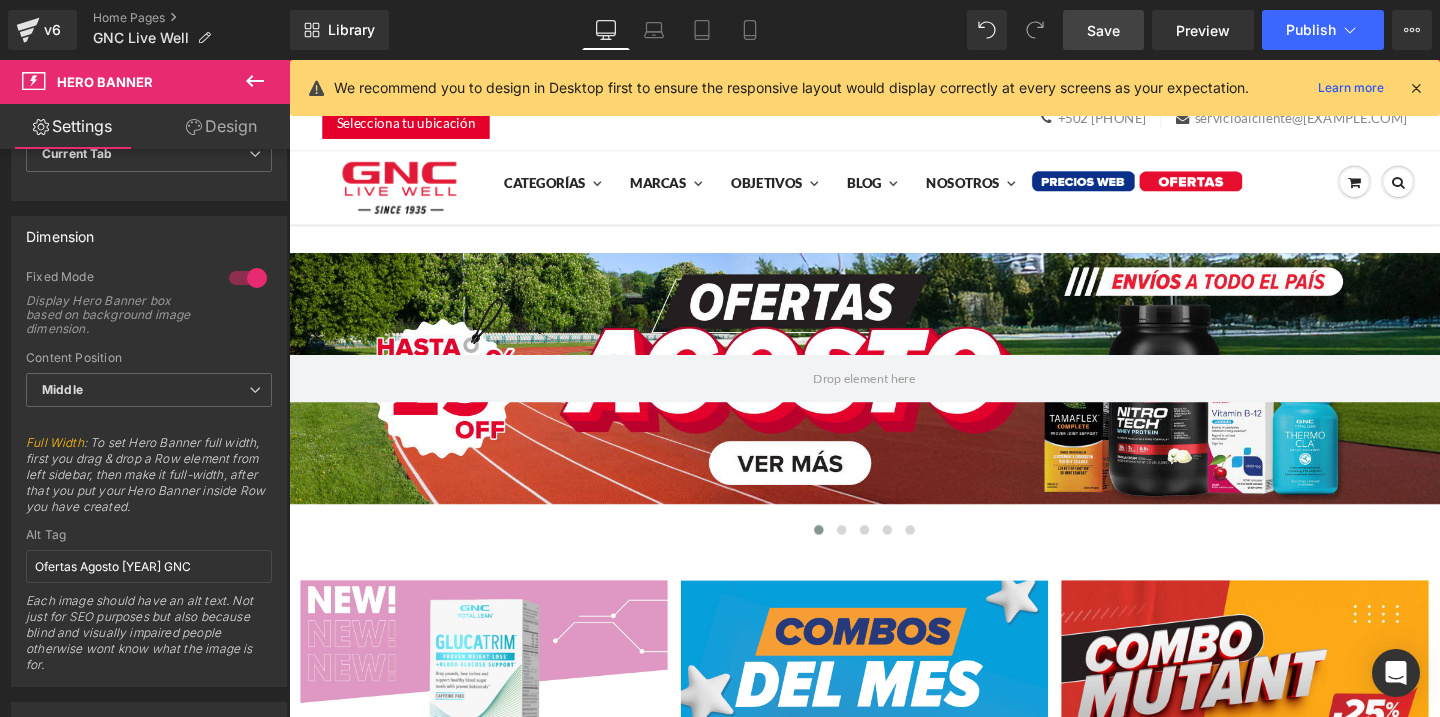 click on "Save" at bounding box center [1103, 30] 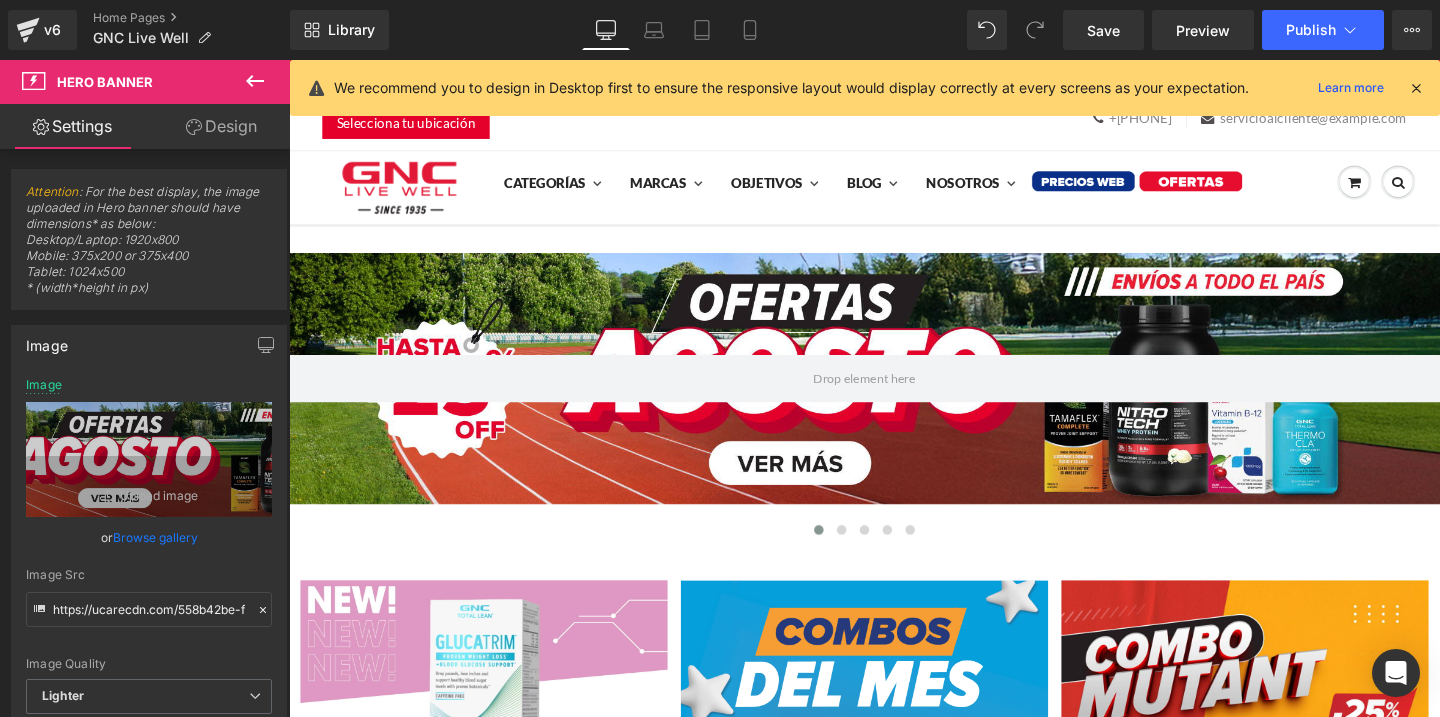 scroll, scrollTop: 0, scrollLeft: 0, axis: both 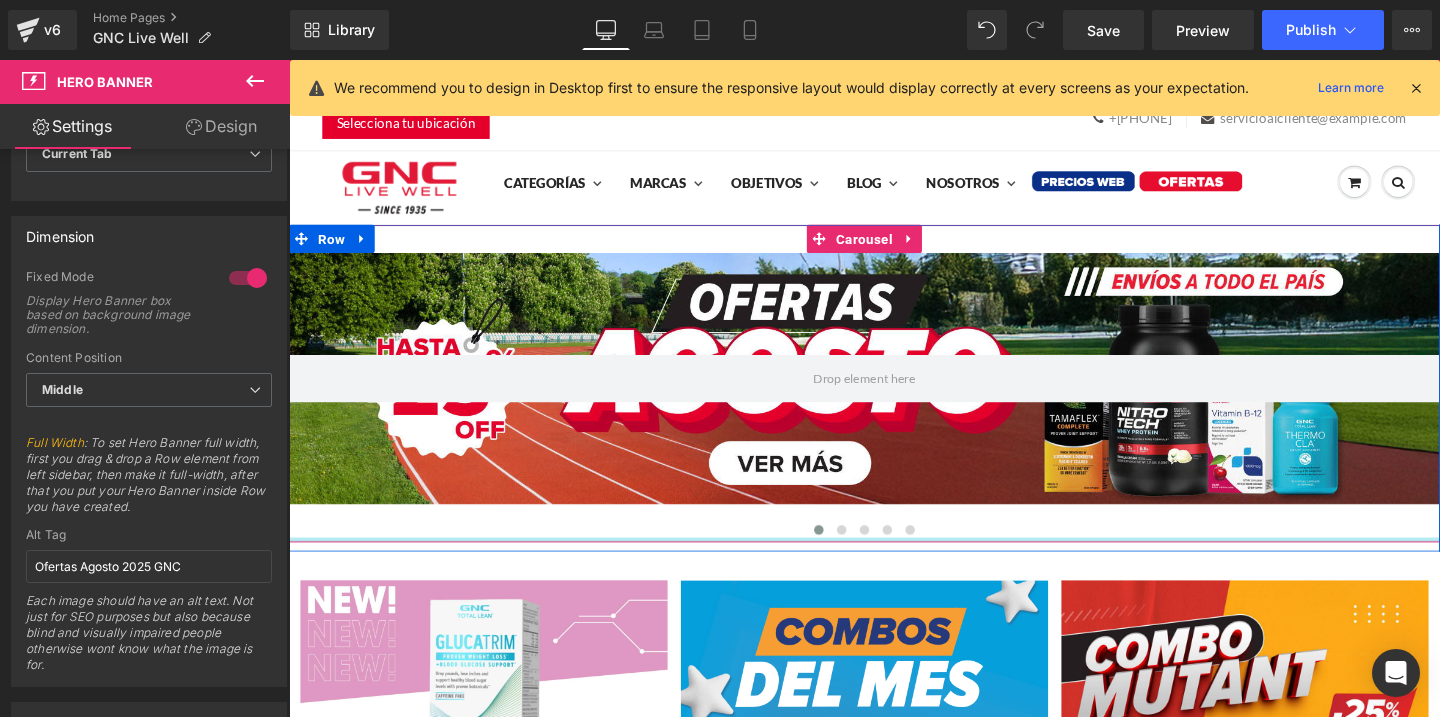 click at bounding box center [894, 564] 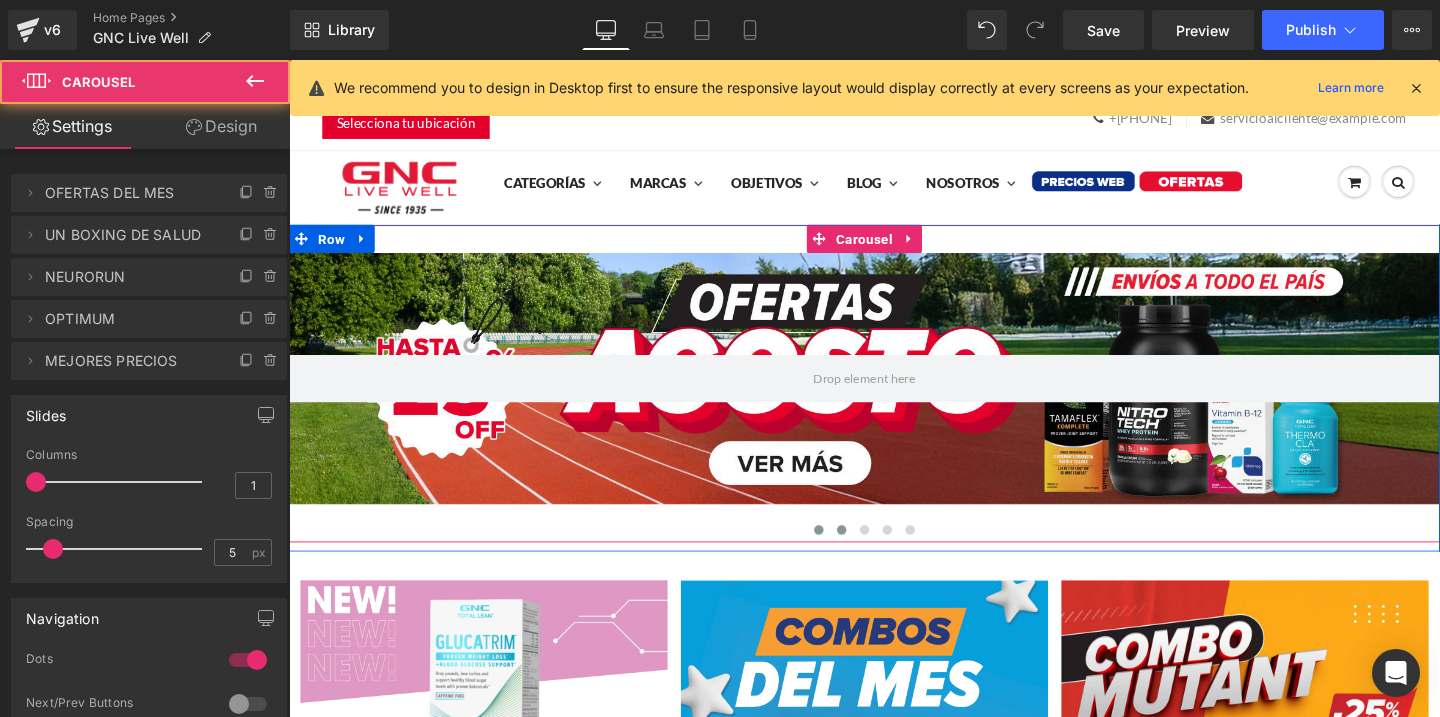 click at bounding box center [870, 554] 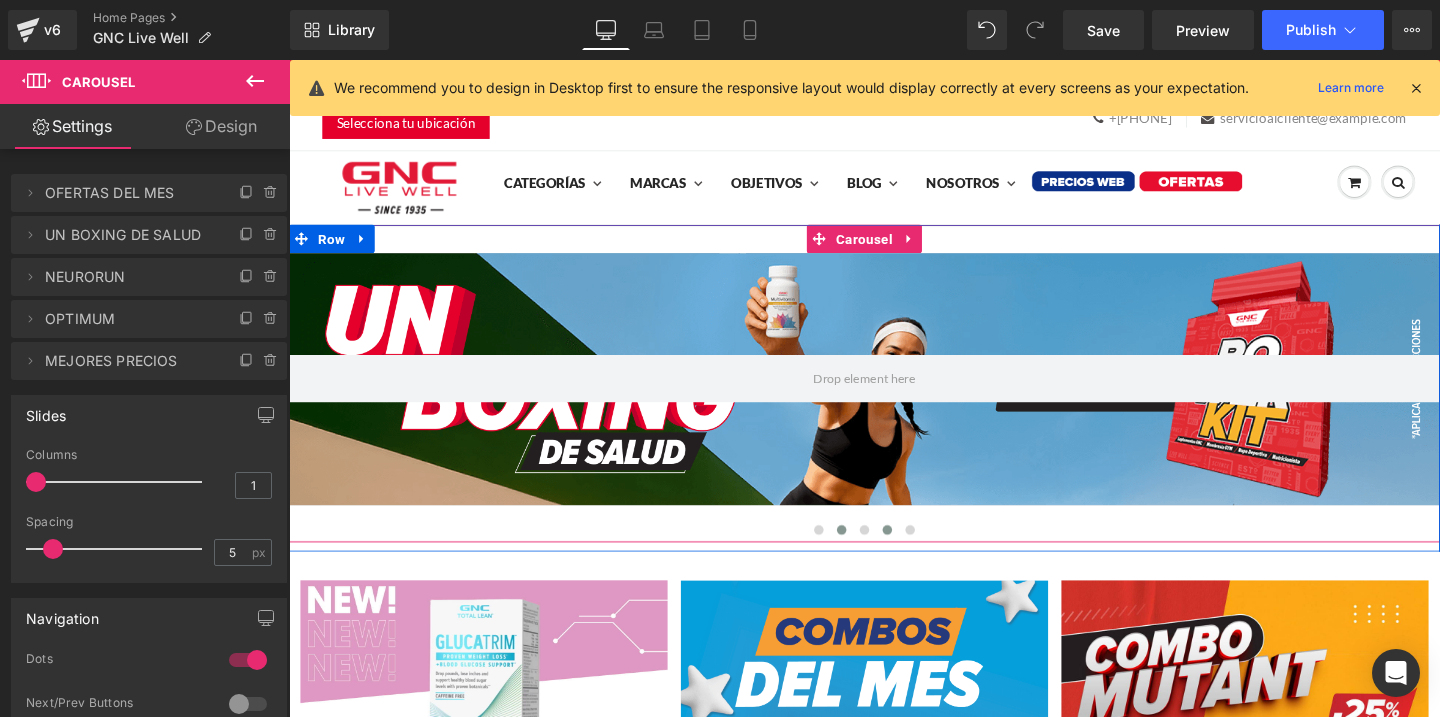 click at bounding box center (918, 554) 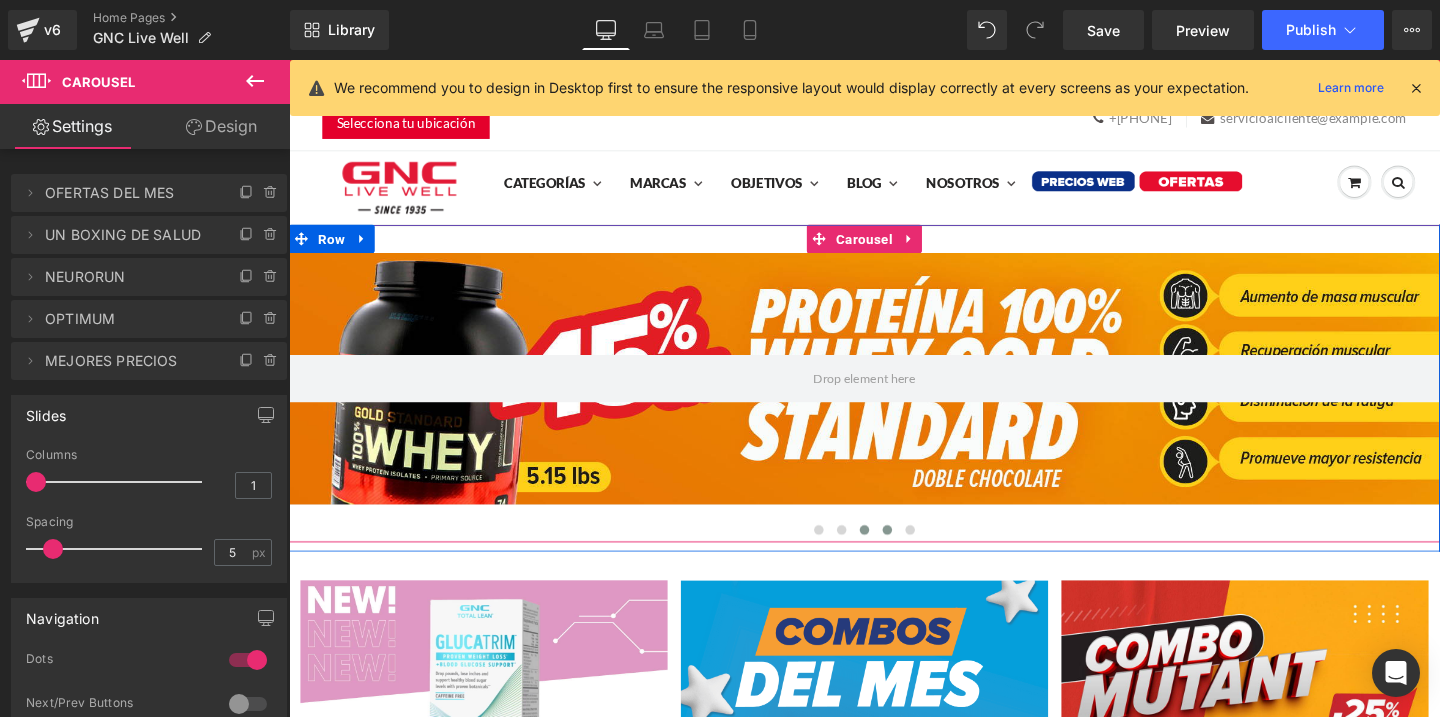 click at bounding box center (894, 554) 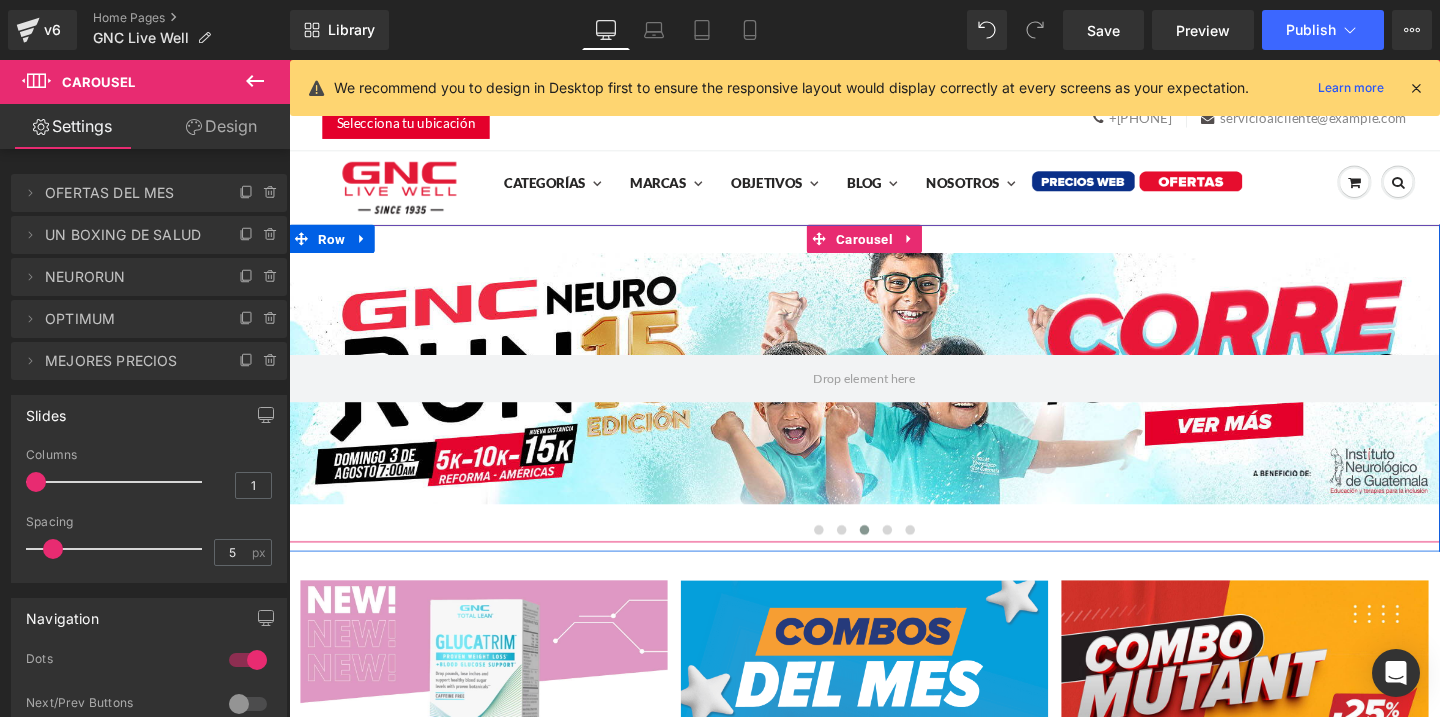 click at bounding box center [894, 554] 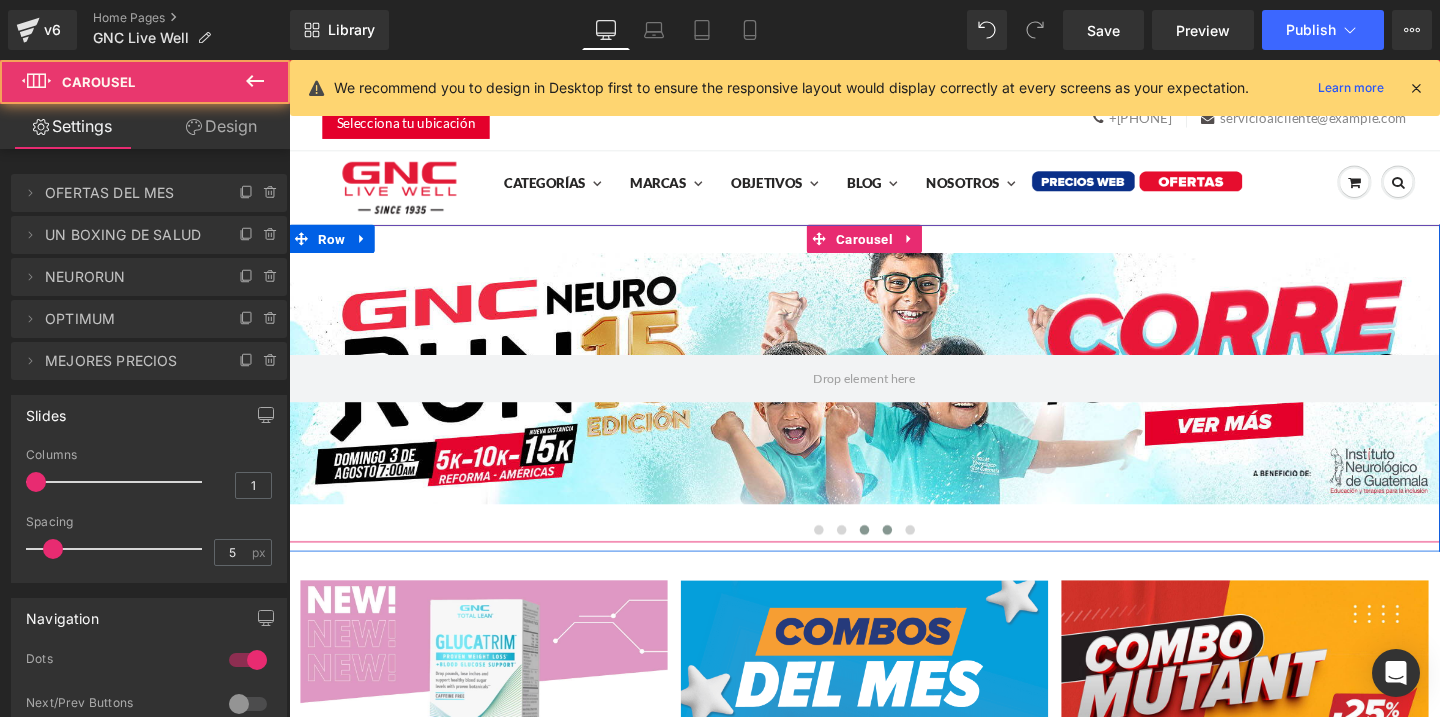 click at bounding box center (918, 554) 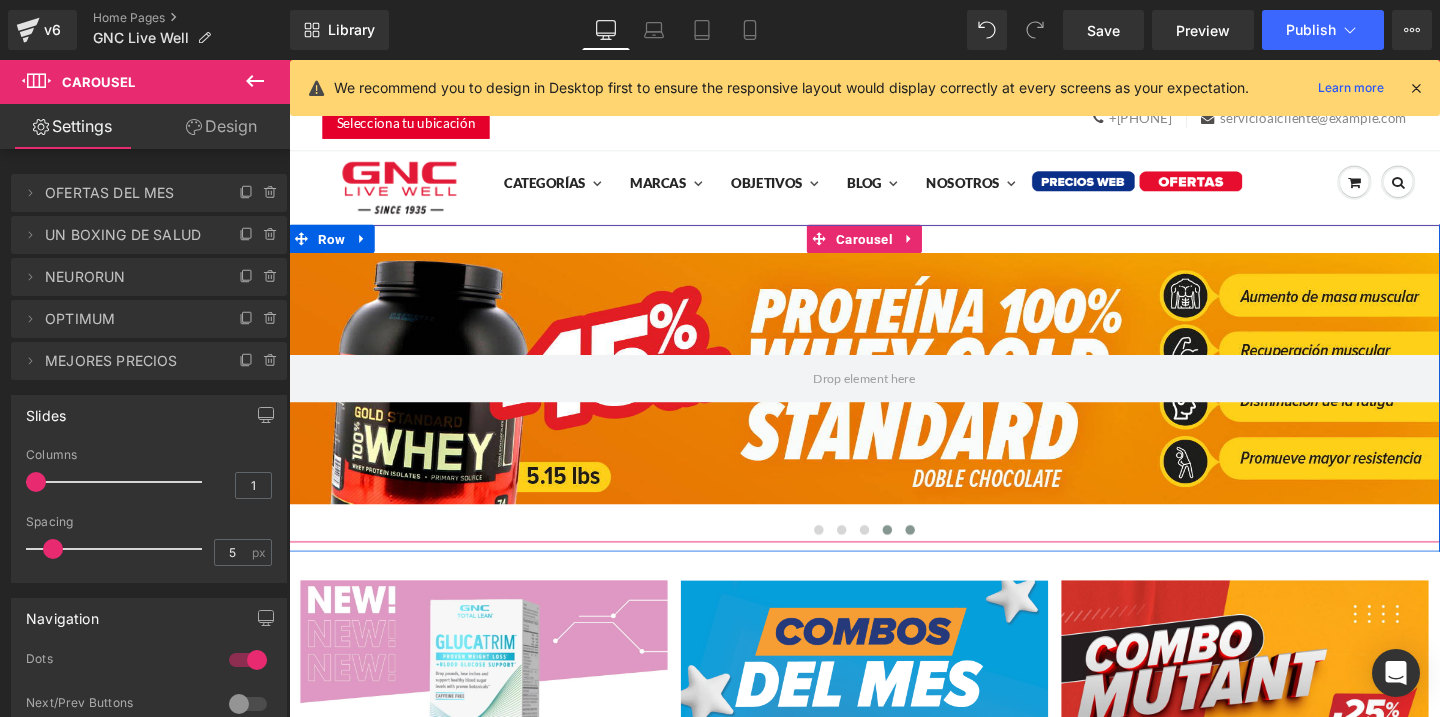 click at bounding box center (942, 554) 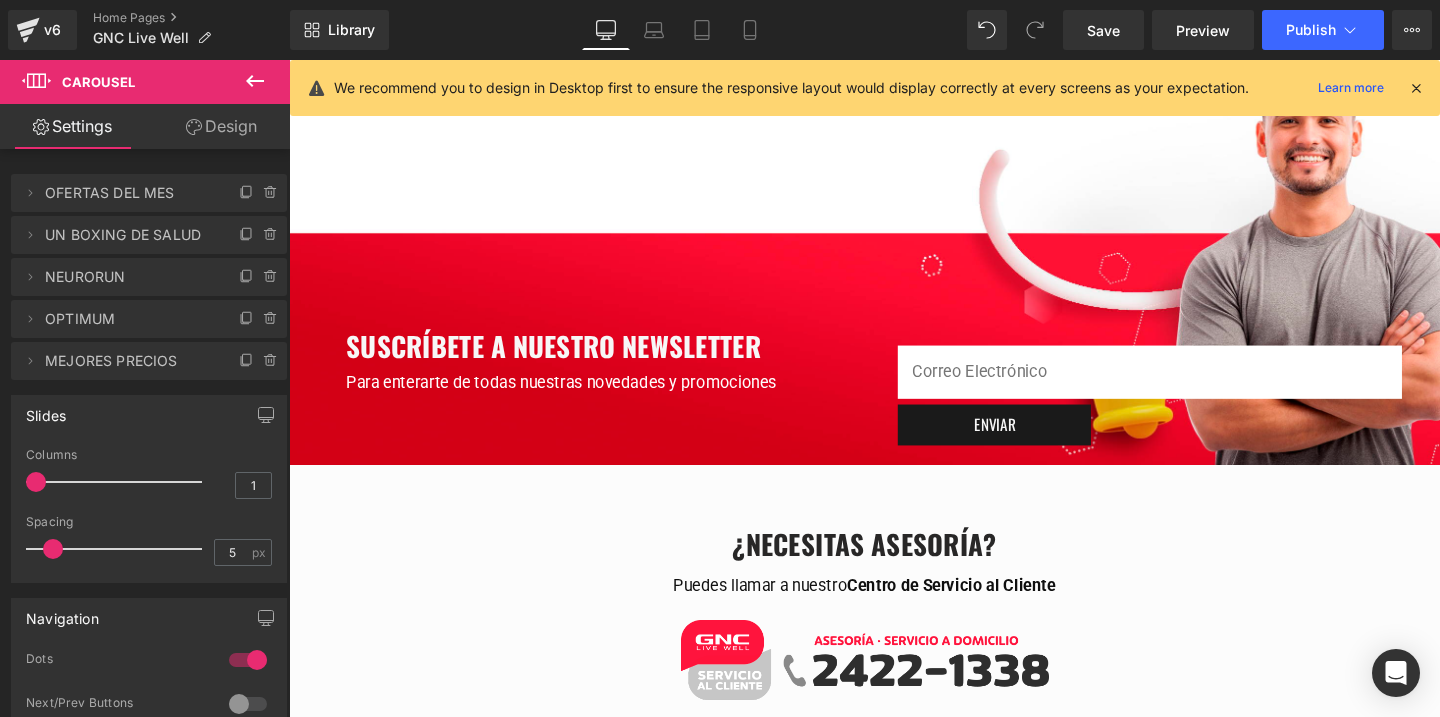 scroll, scrollTop: 5498, scrollLeft: 0, axis: vertical 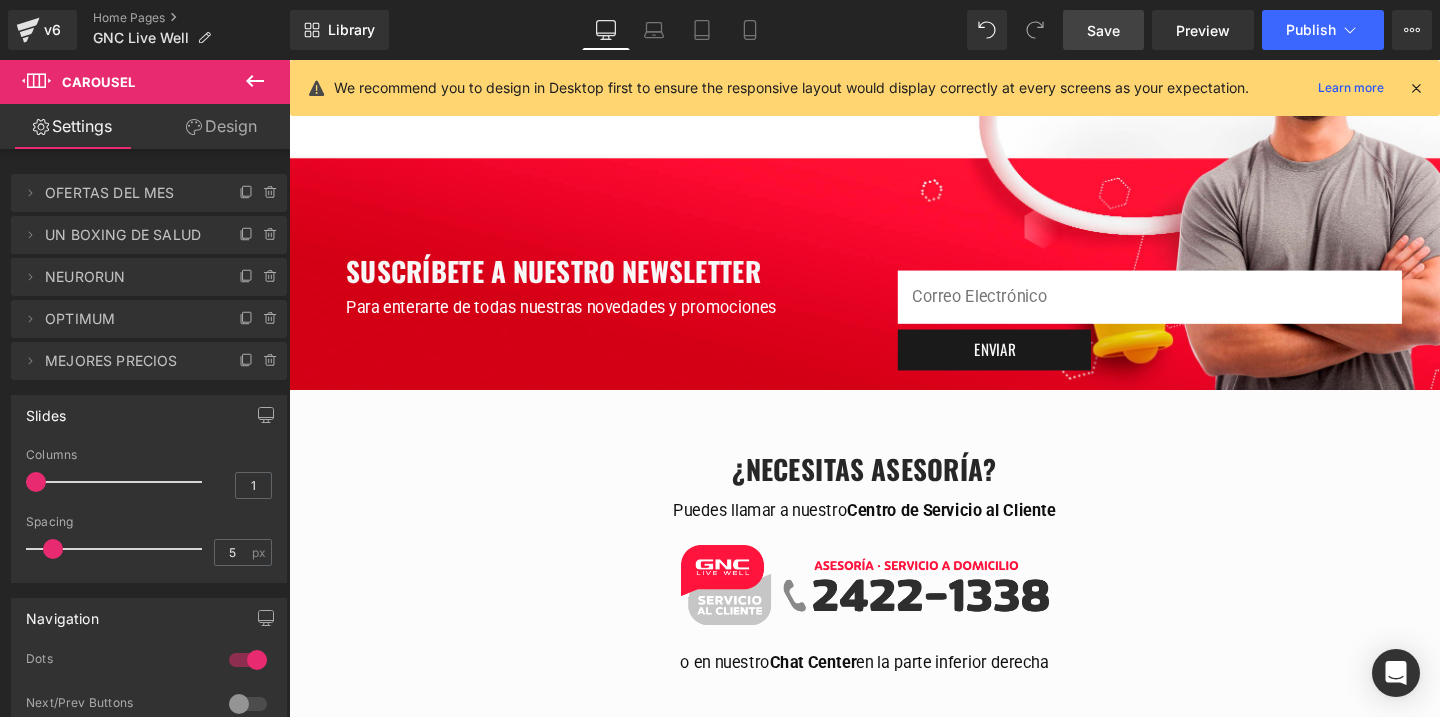click on "Save" at bounding box center [1103, 30] 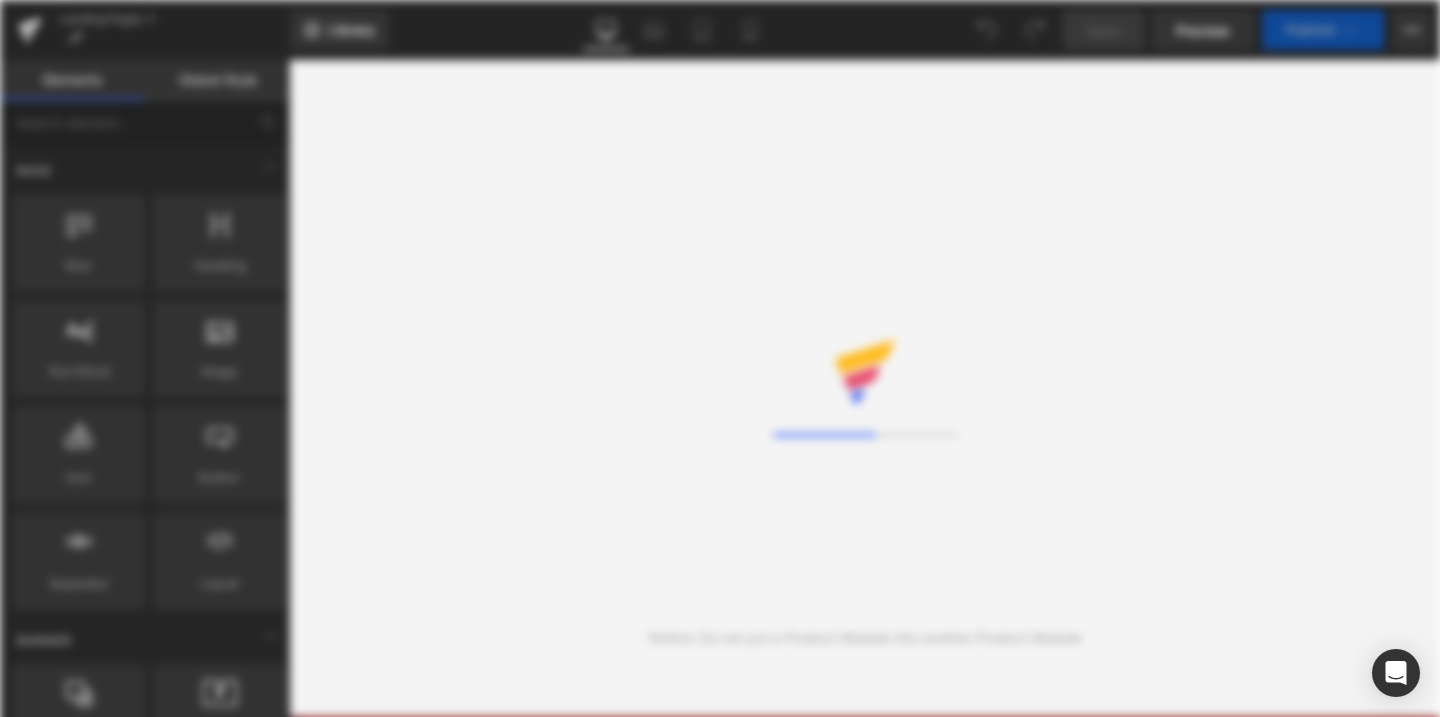 scroll, scrollTop: 0, scrollLeft: 0, axis: both 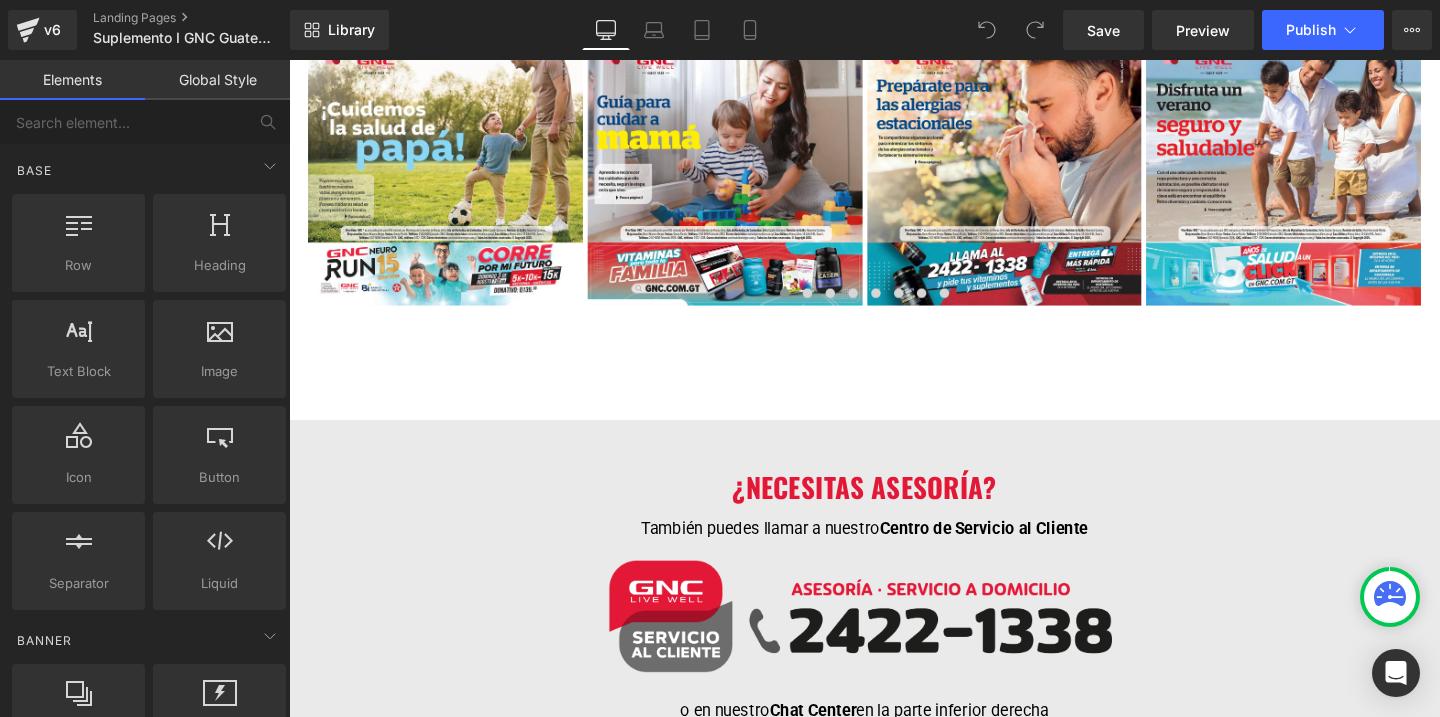 click on "Junio Heading Image Mayo Heading Image Abril Heading Image Marzo Heading Image Febrero Heading Image Enero" at bounding box center [894, 47] 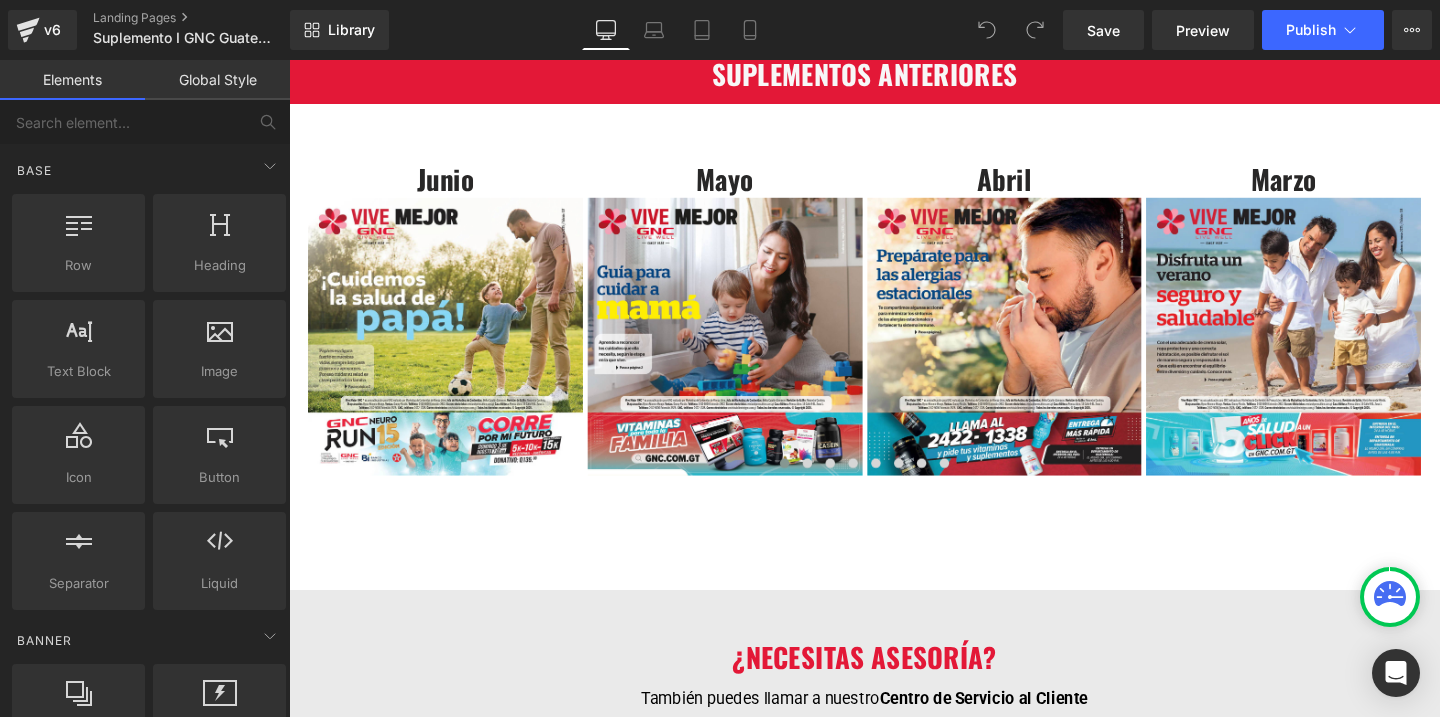 scroll, scrollTop: 964, scrollLeft: 0, axis: vertical 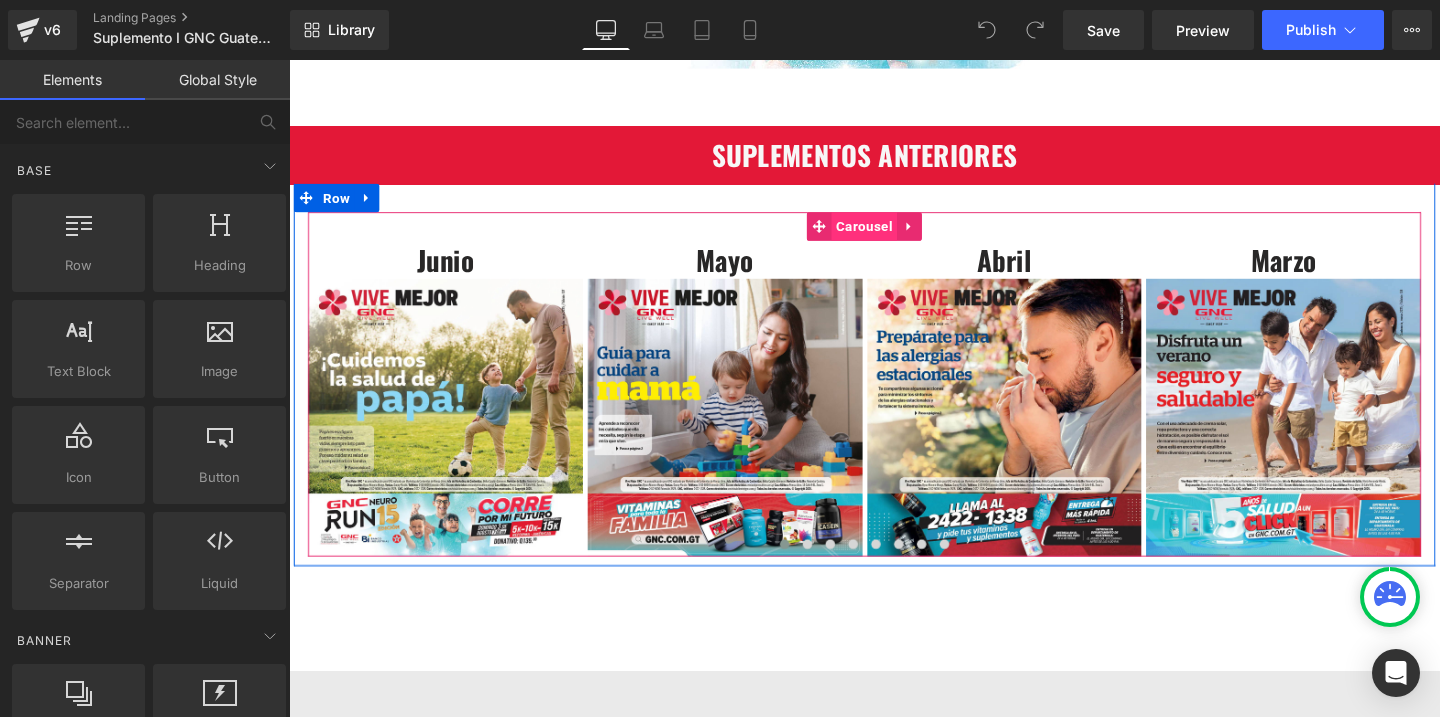 click on "Carousel" at bounding box center (893, 235) 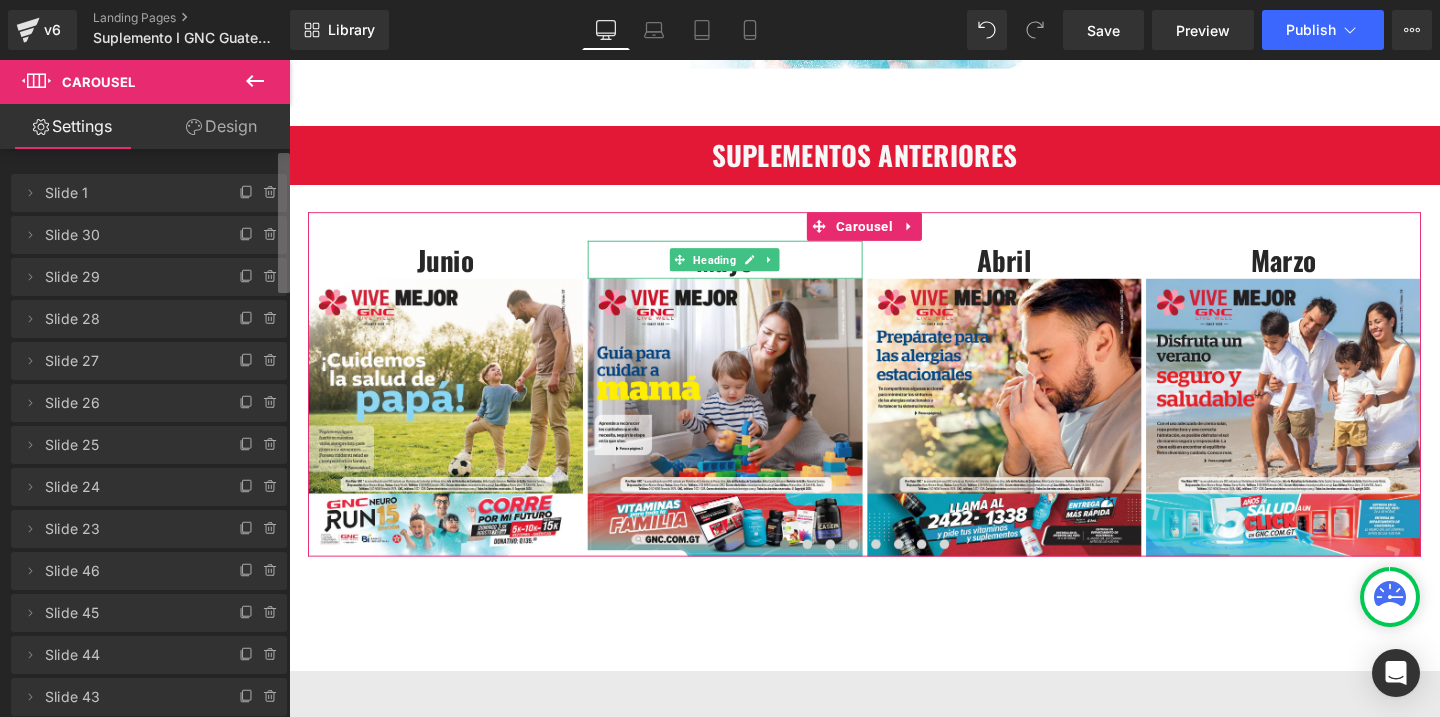 drag, startPoint x: 261, startPoint y: 195, endPoint x: 280, endPoint y: 229, distance: 38.948685 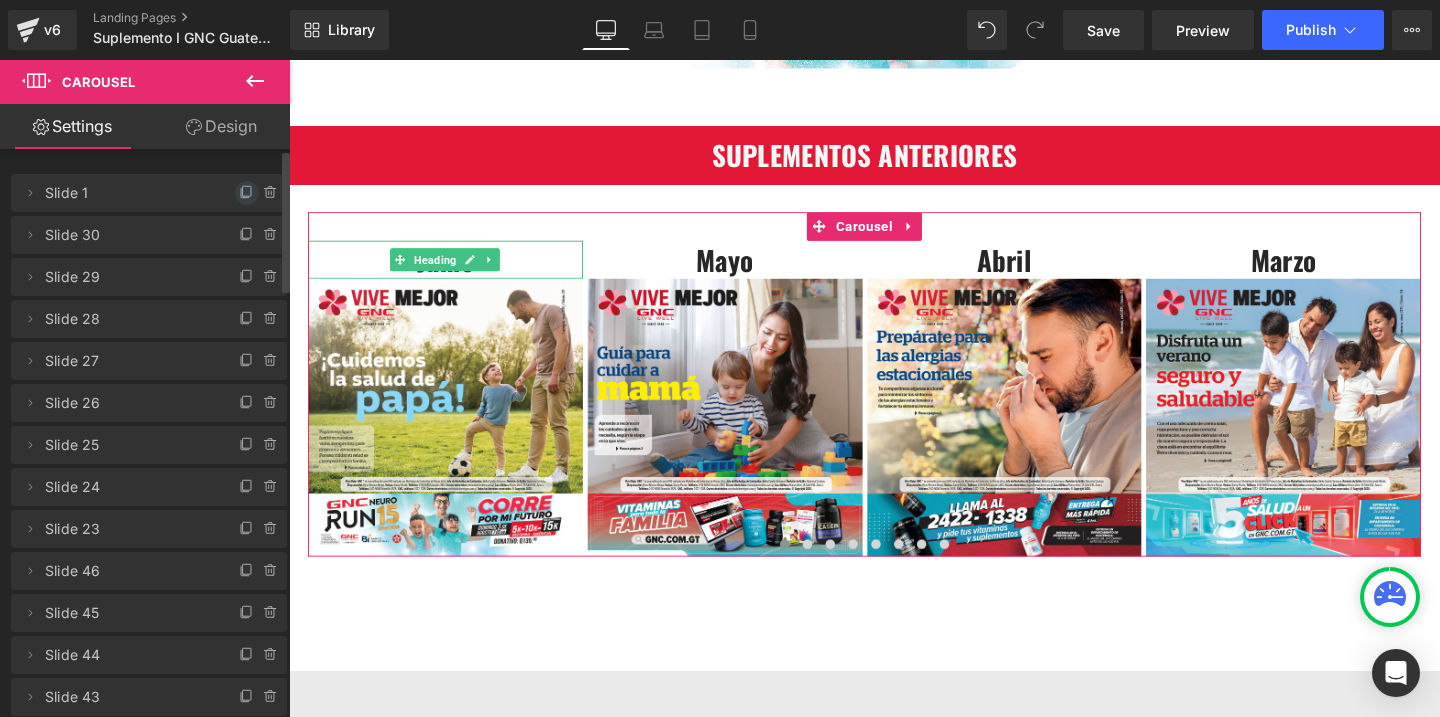 click 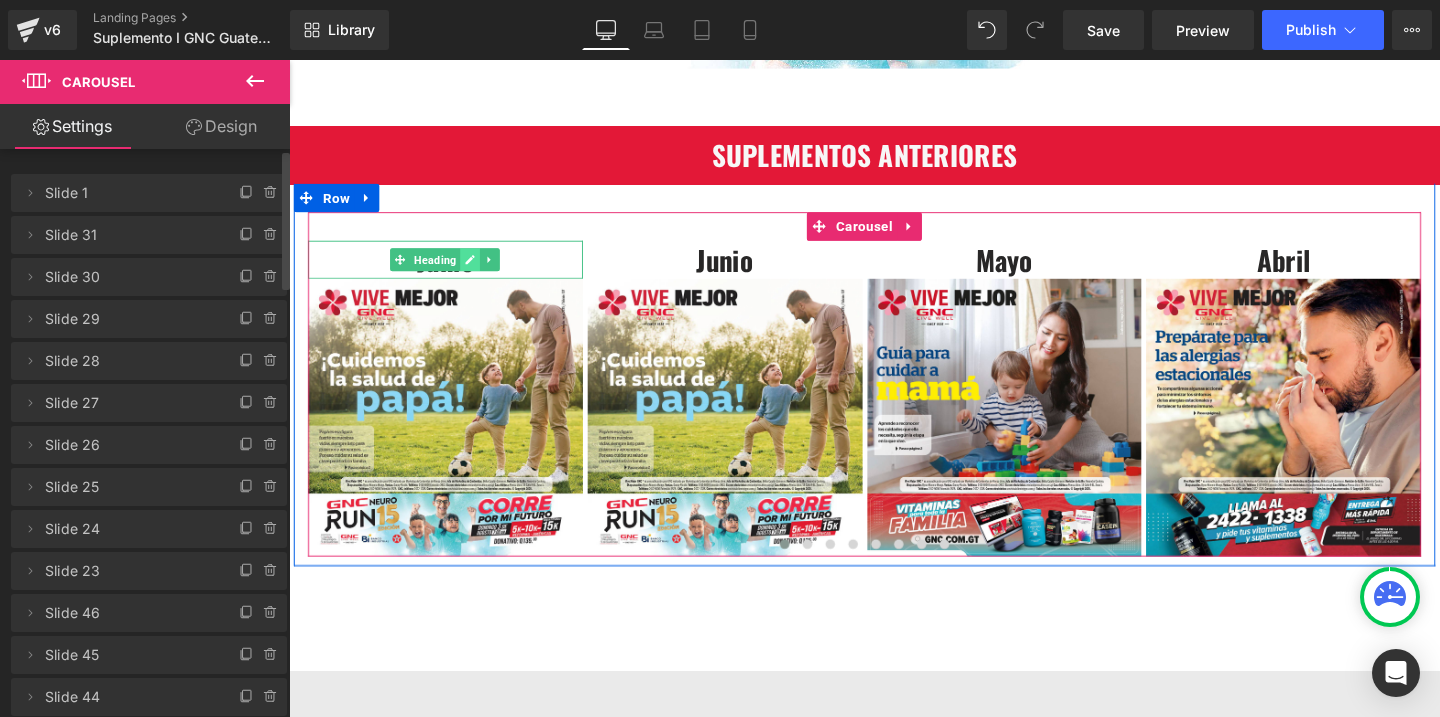 click 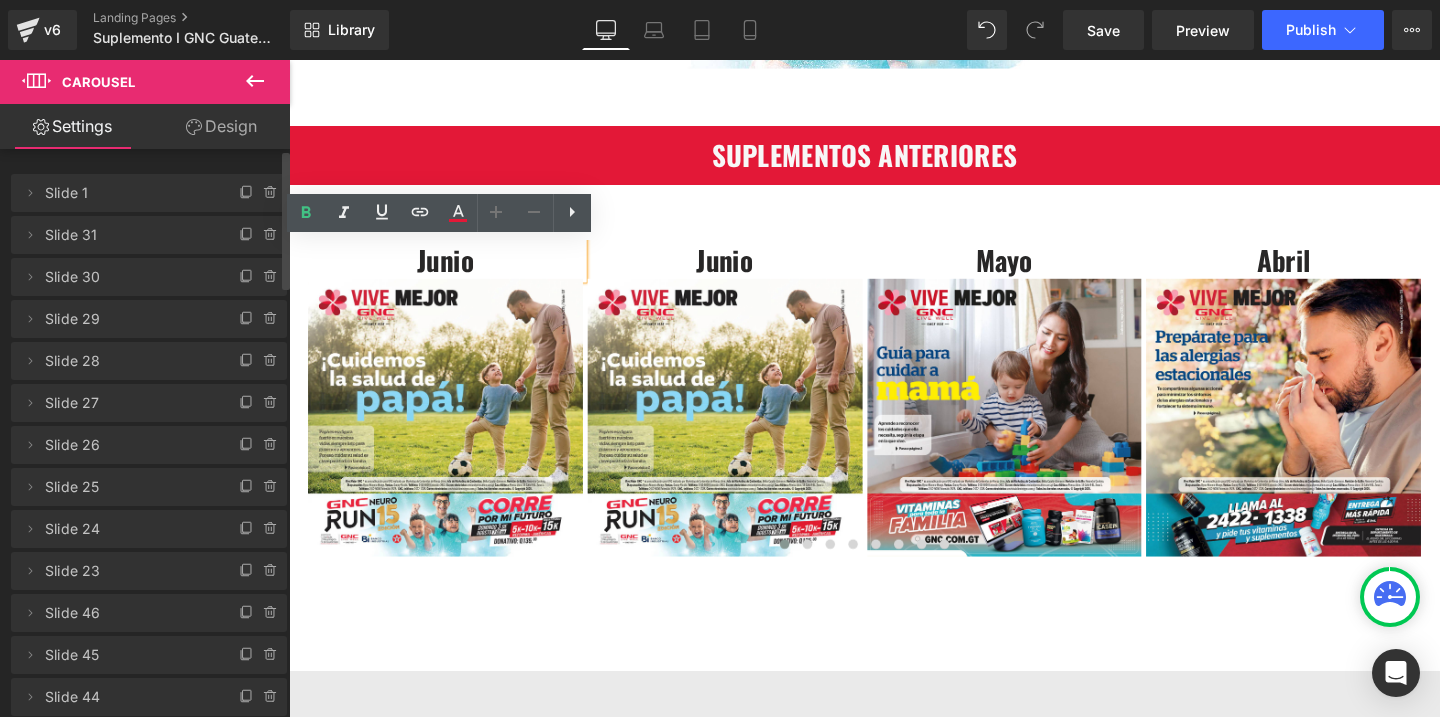 click on "Junio" at bounding box center [453, 270] 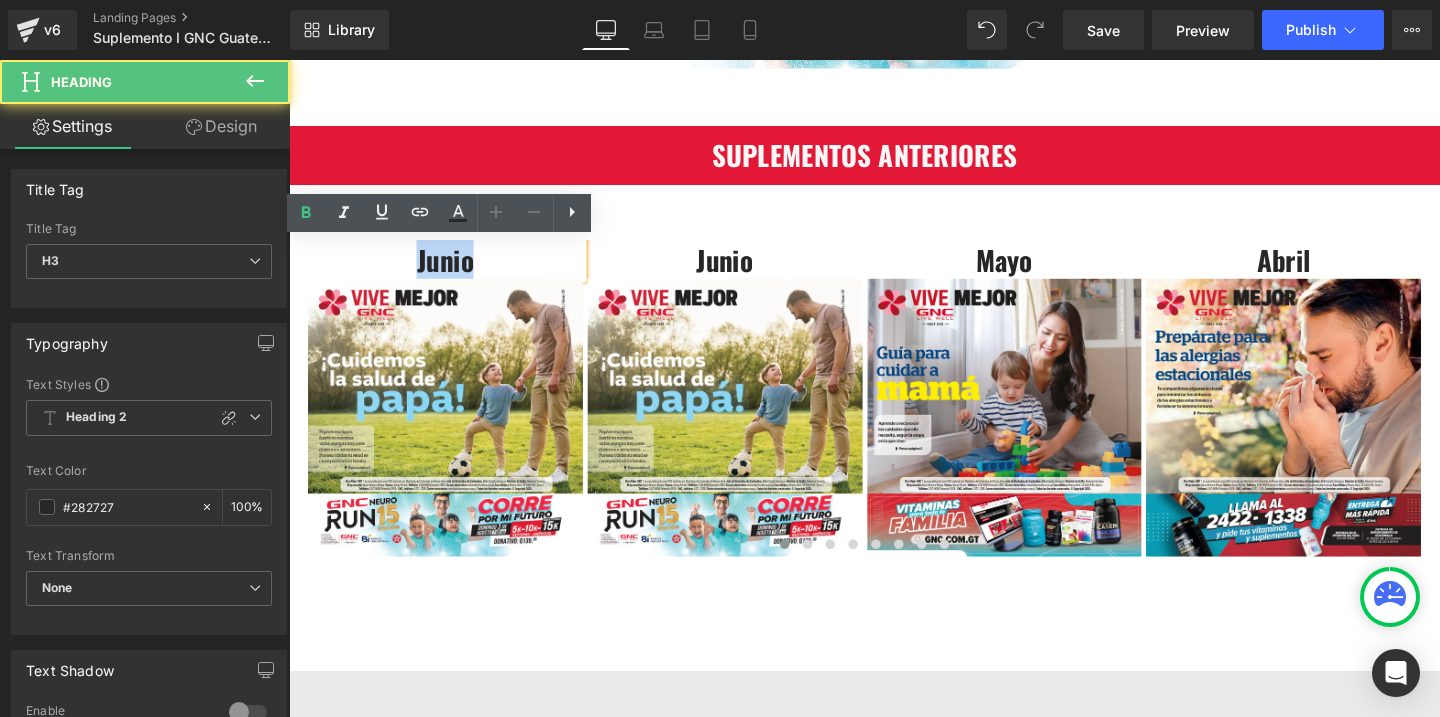 click on "Junio" at bounding box center (453, 270) 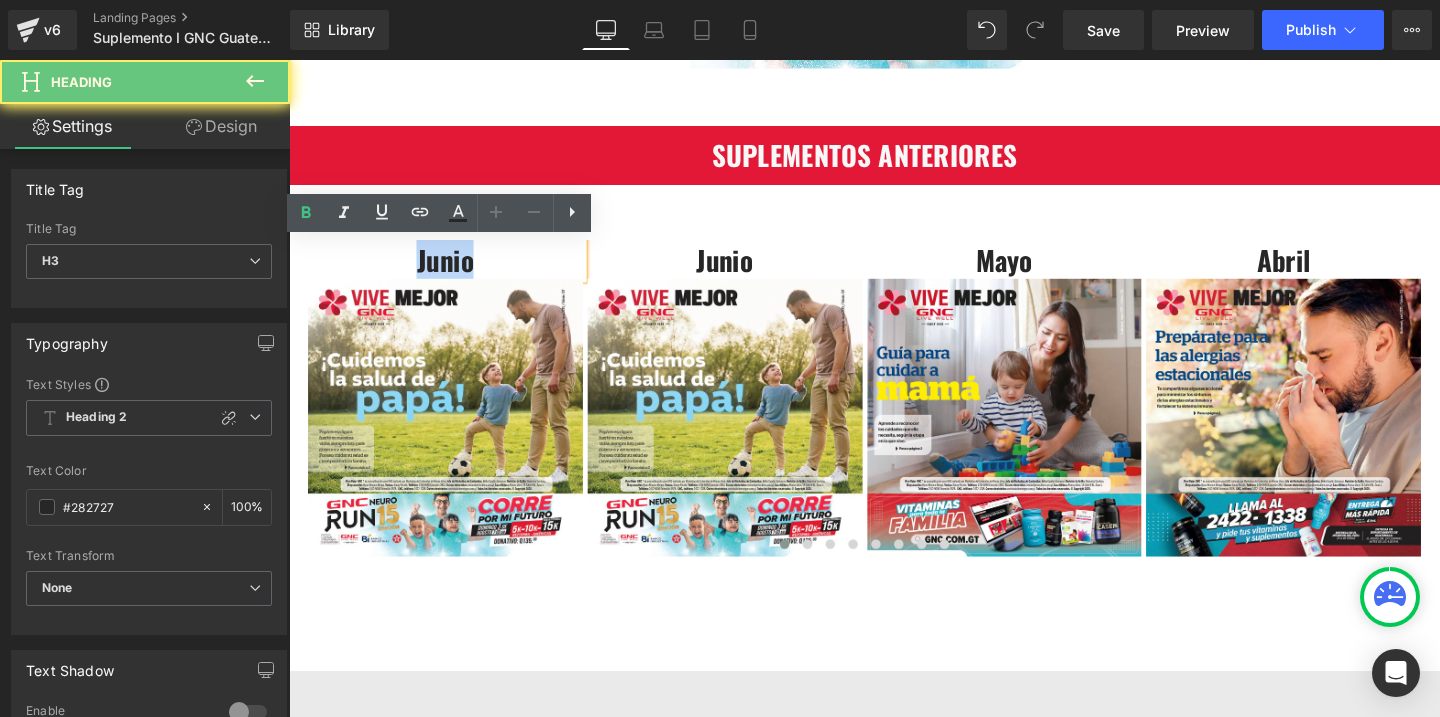 type 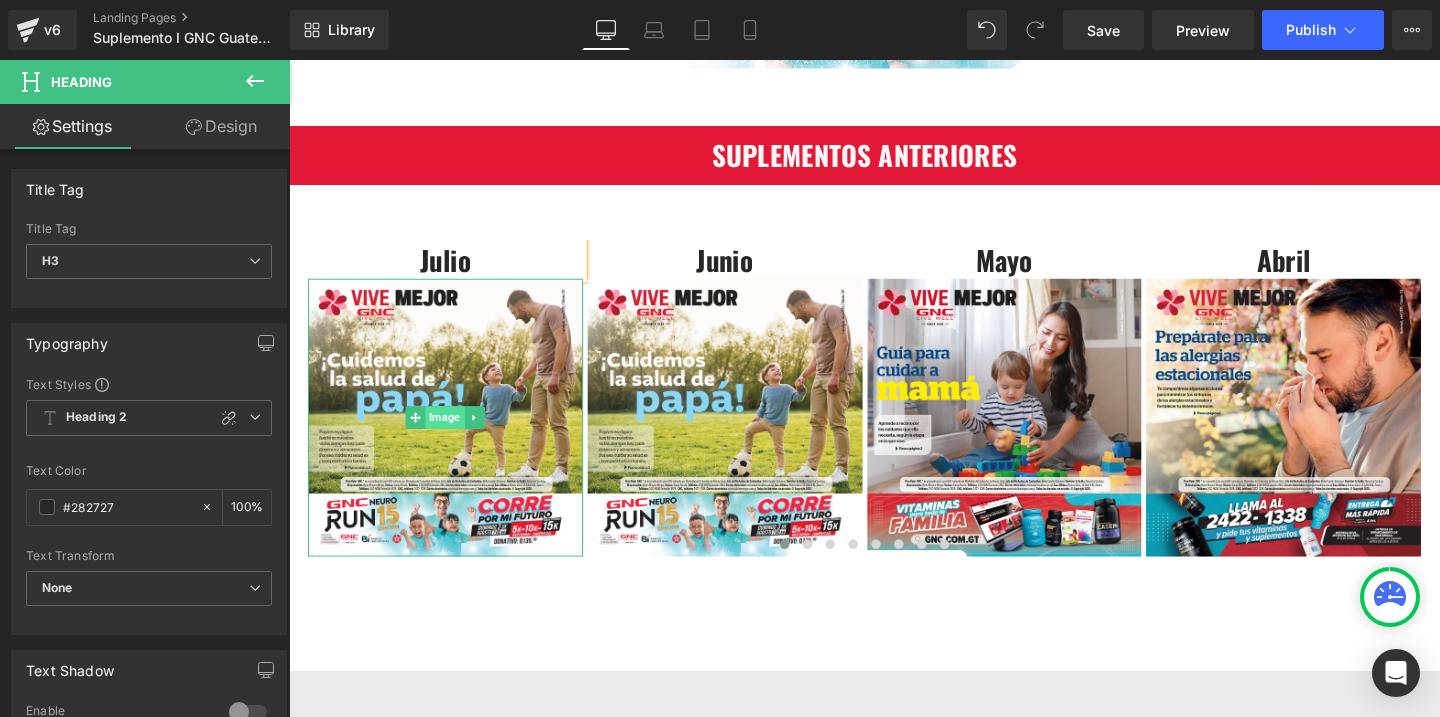 click on "Image" at bounding box center (453, 436) 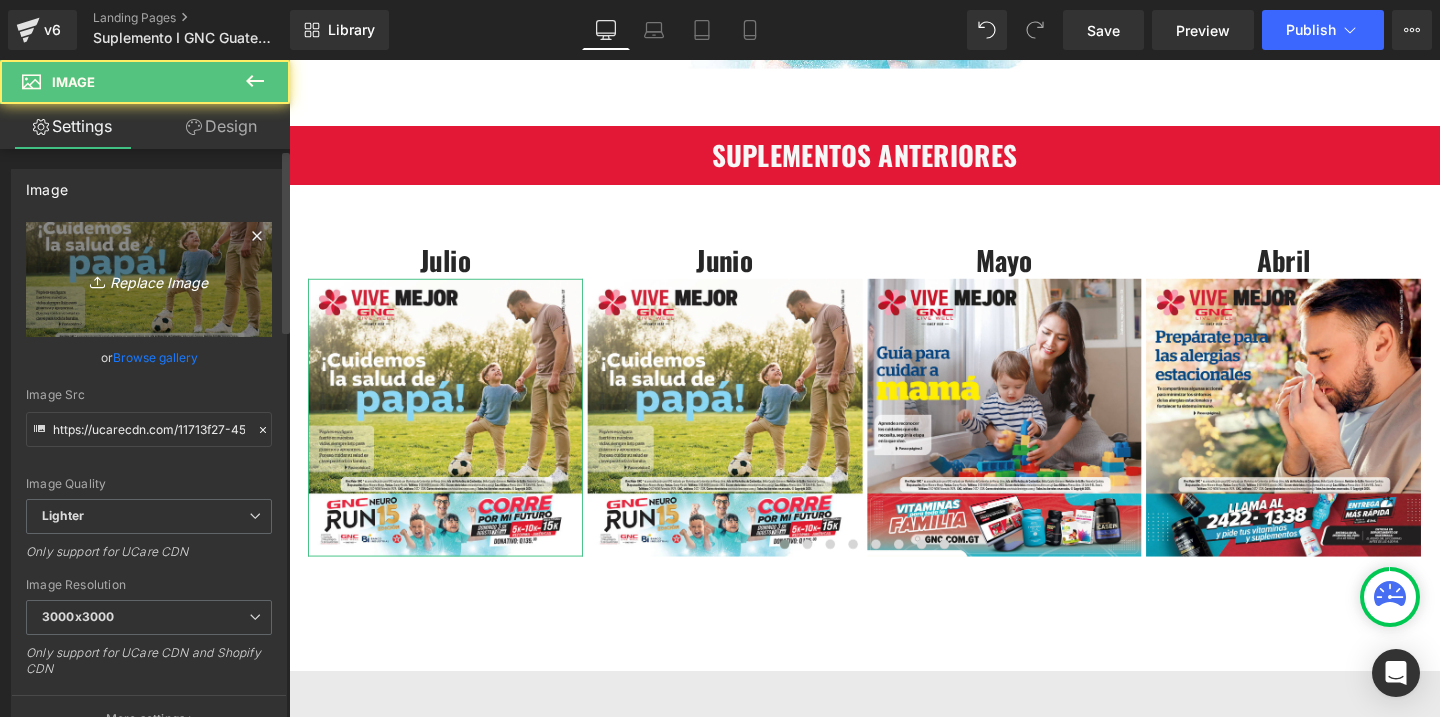 click on "Replace Image" at bounding box center (149, 279) 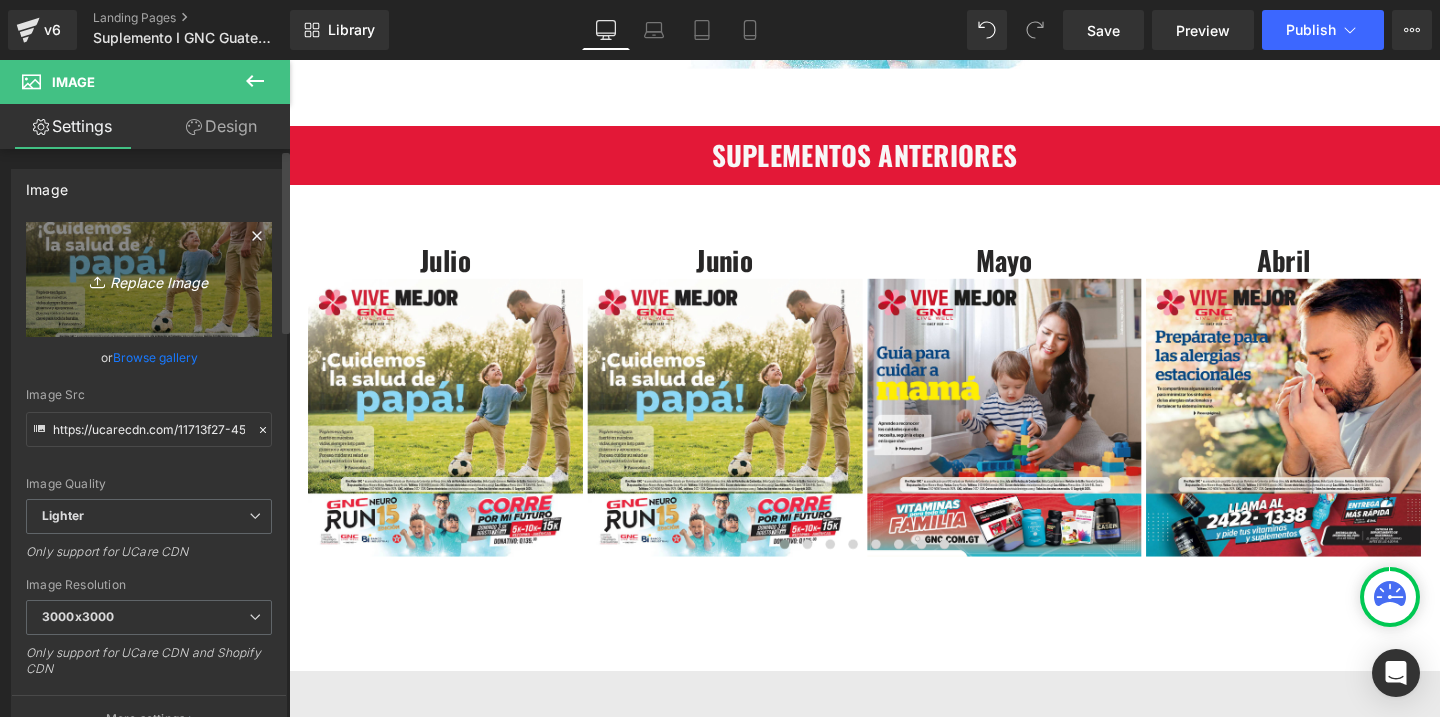 type on "C:\fakepath\PORTADA GNC JULIO 2025.jpg" 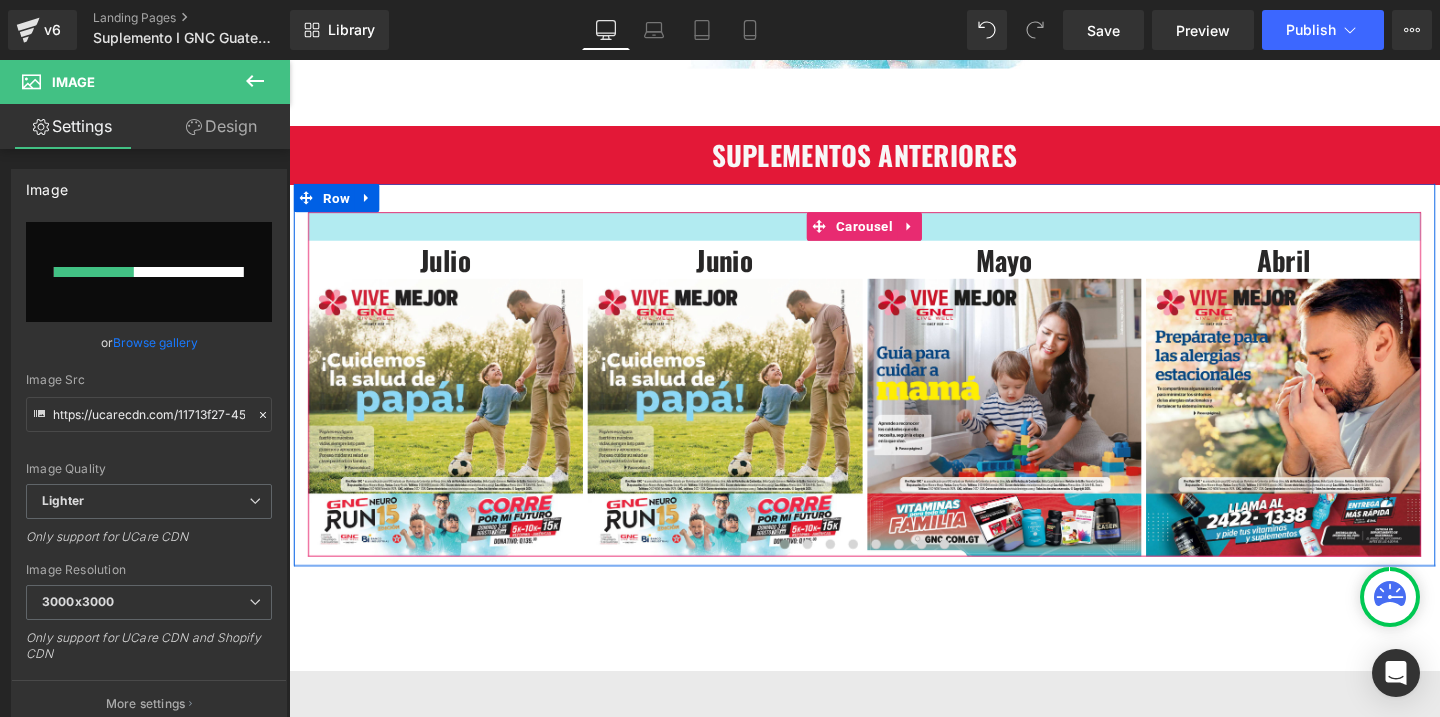 type 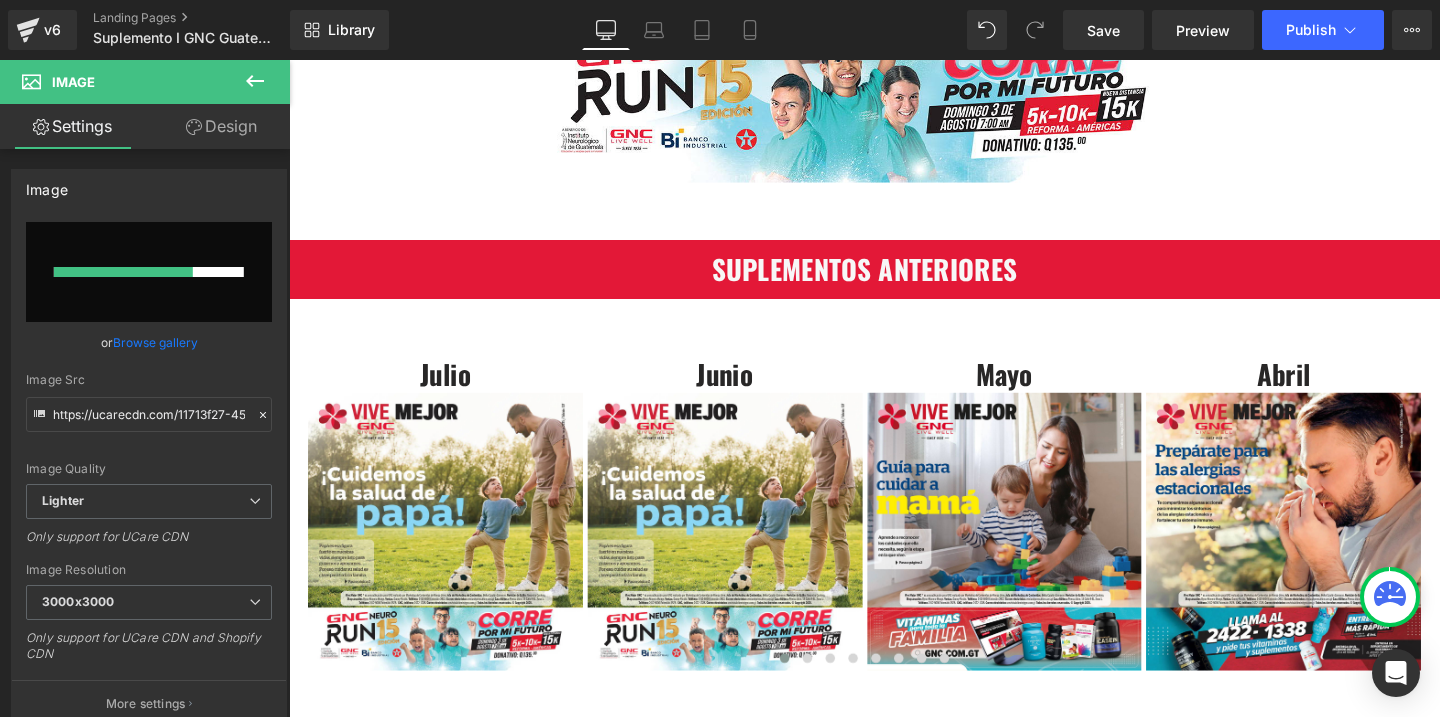 scroll, scrollTop: 831, scrollLeft: 0, axis: vertical 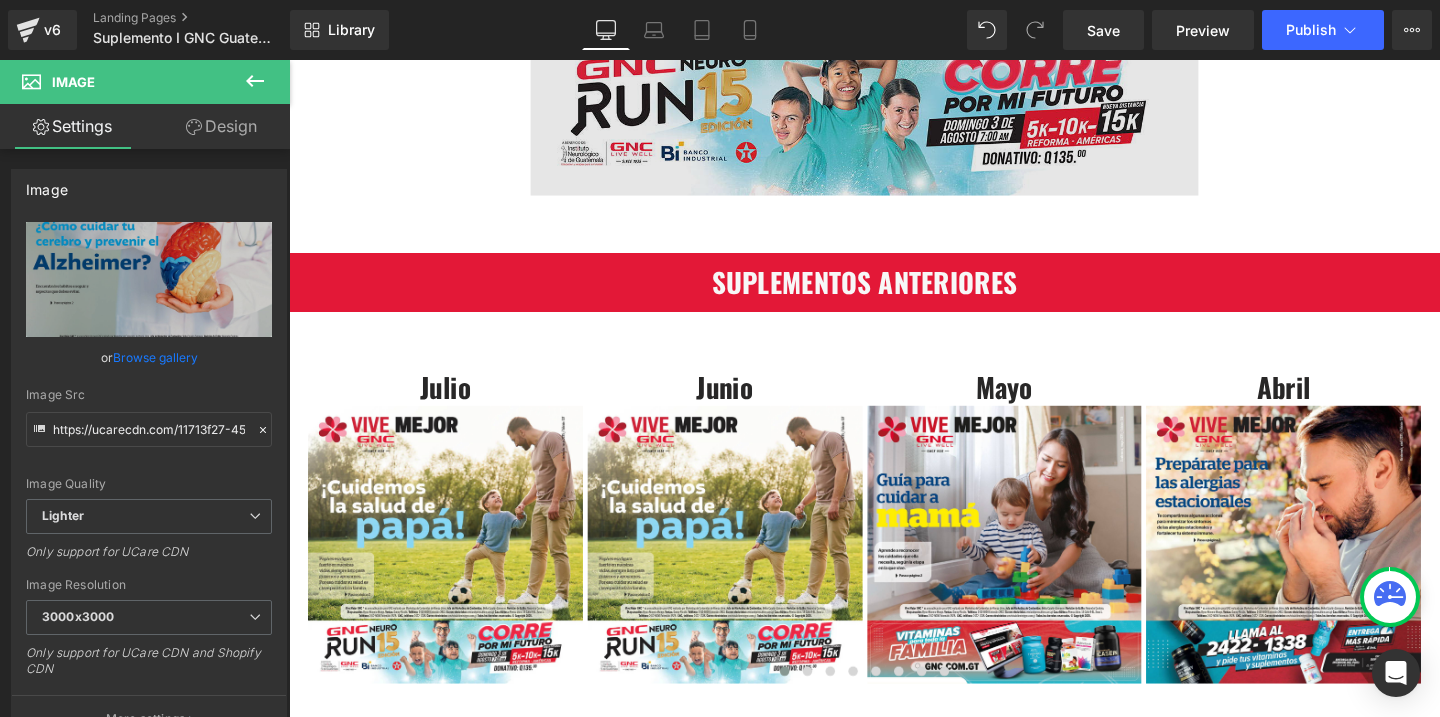 type on "https://ucarecdn.com/829bafcc-3d19-4ac9-bb98-94c27a37b2a0/-/format/auto/-/preview/3000x3000/-/quality/lighter/PORTADA%20GNC%20JULIO%202025.jpg" 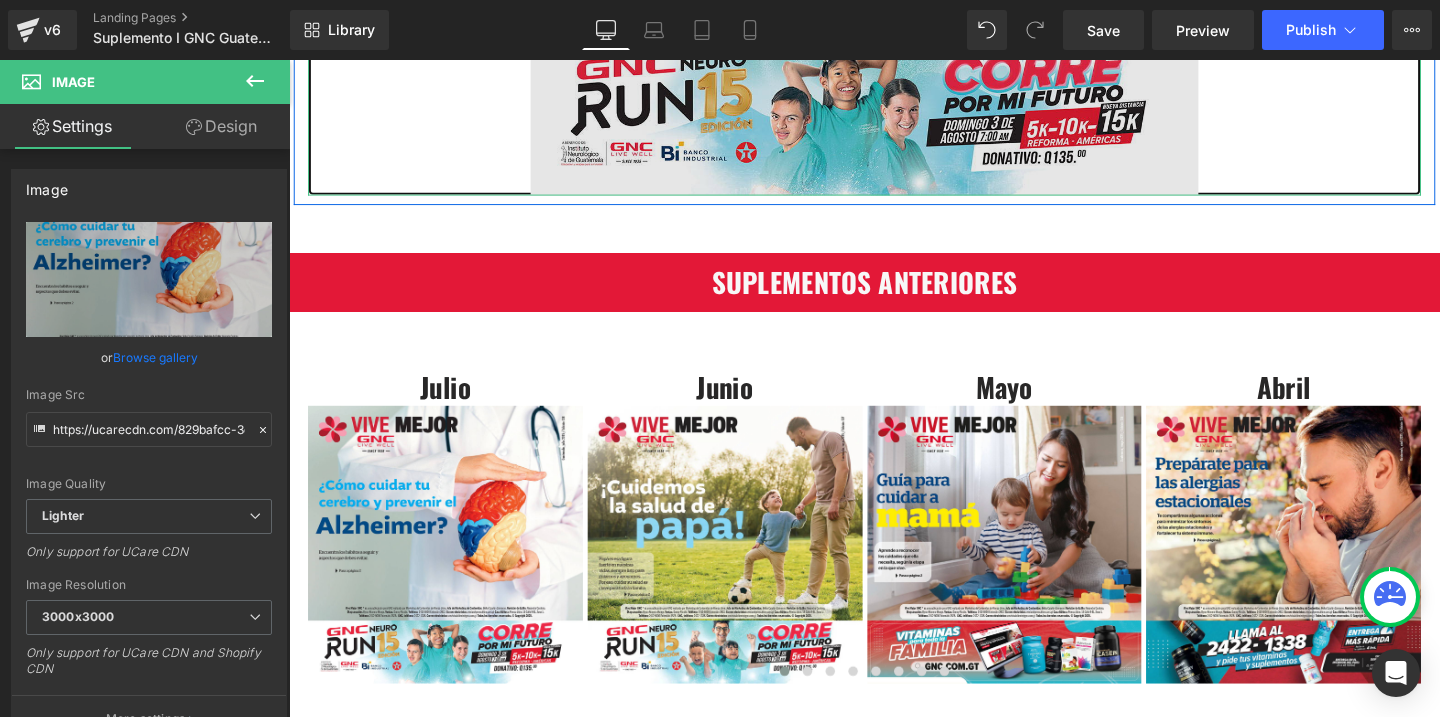 click at bounding box center [894, -153] 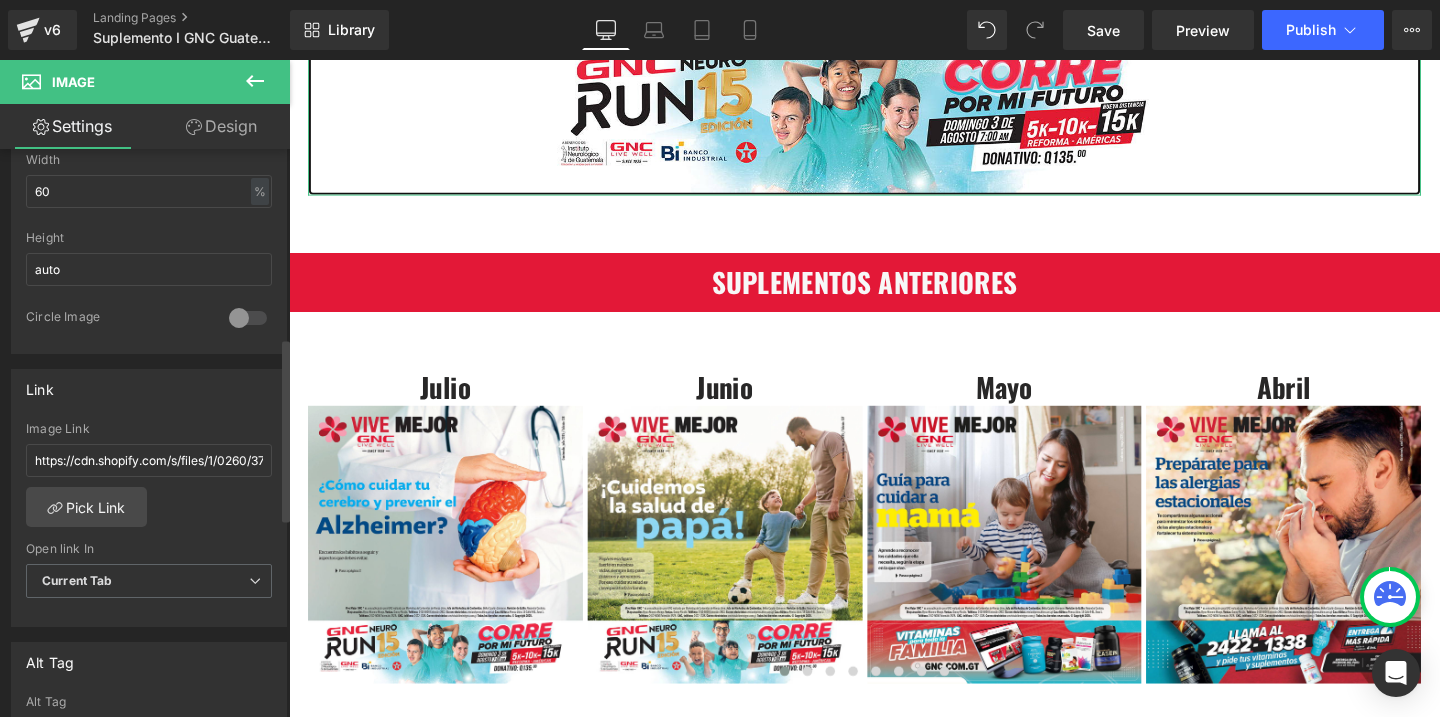 scroll, scrollTop: 850, scrollLeft: 0, axis: vertical 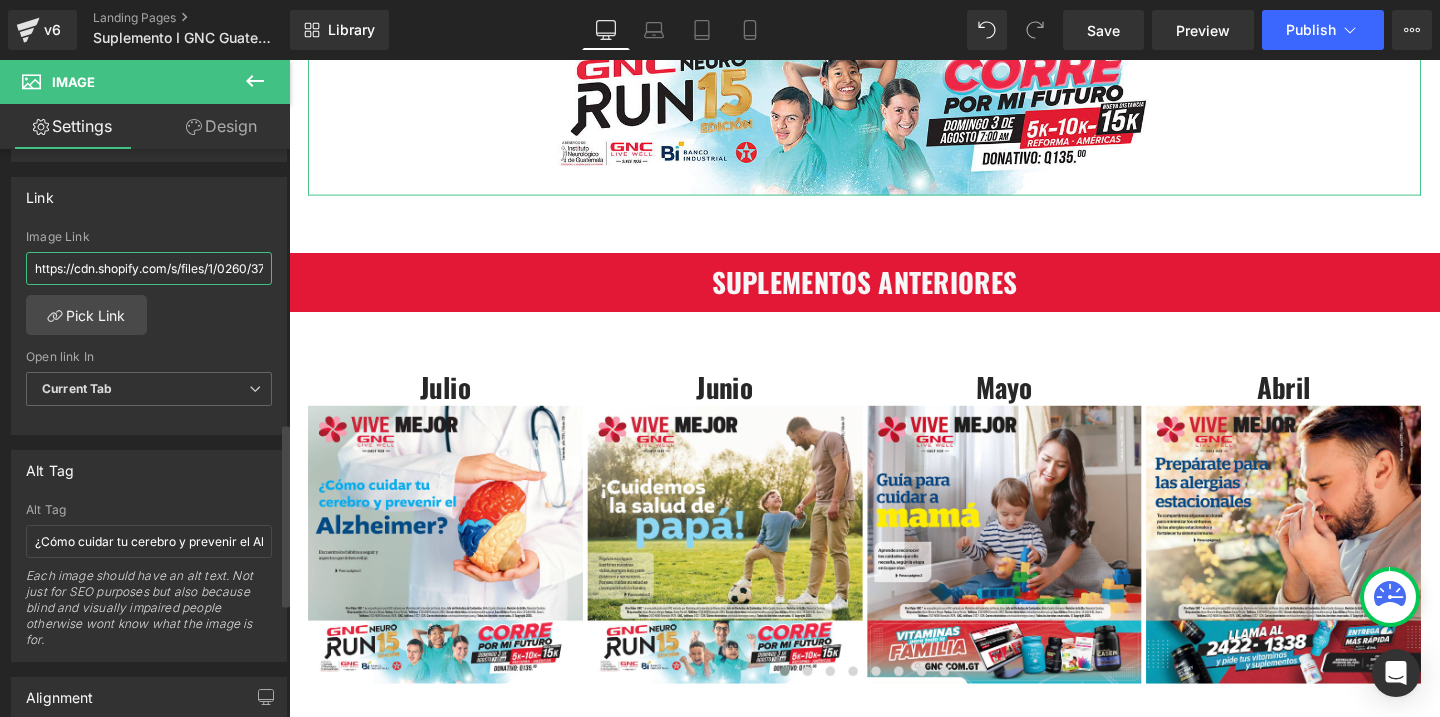 click on "https://cdn.shopify.com/s/files/1/0260/3751/8411/files/SUPLEMENTO_JULIO_2025.pdf?v=1751376932" at bounding box center [149, 268] 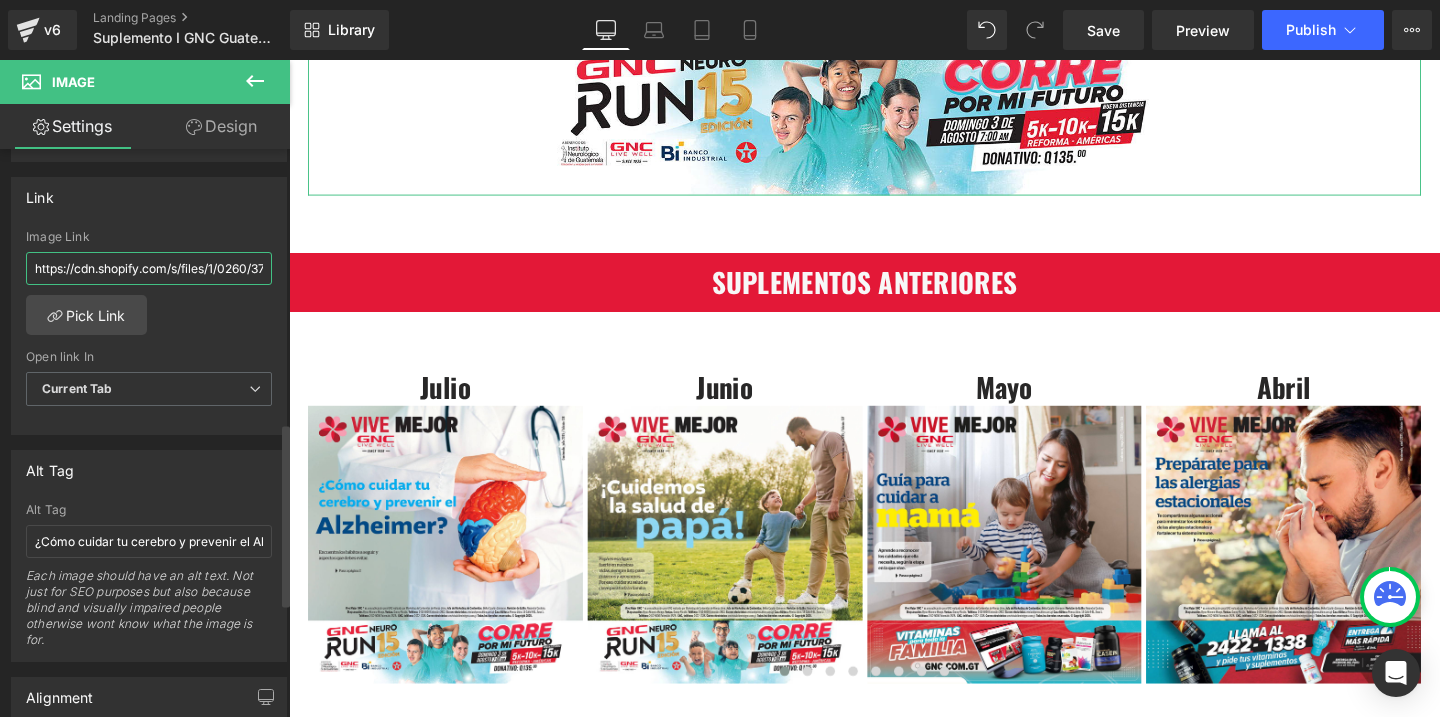 click on "https://cdn.shopify.com/s/files/1/0260/3751/8411/files/SUPLEMENTO_JULIO_2025.pdf?v=1751376932" at bounding box center (149, 268) 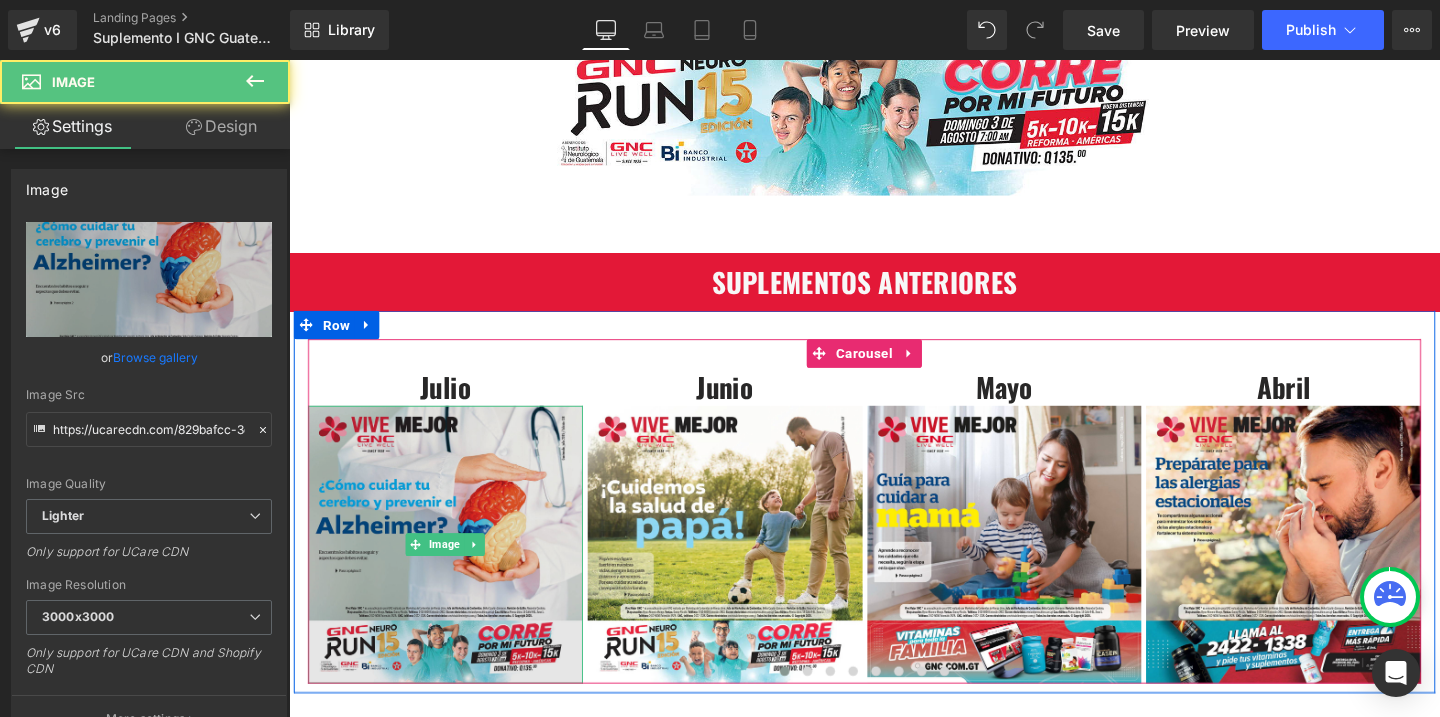 click at bounding box center (453, 569) 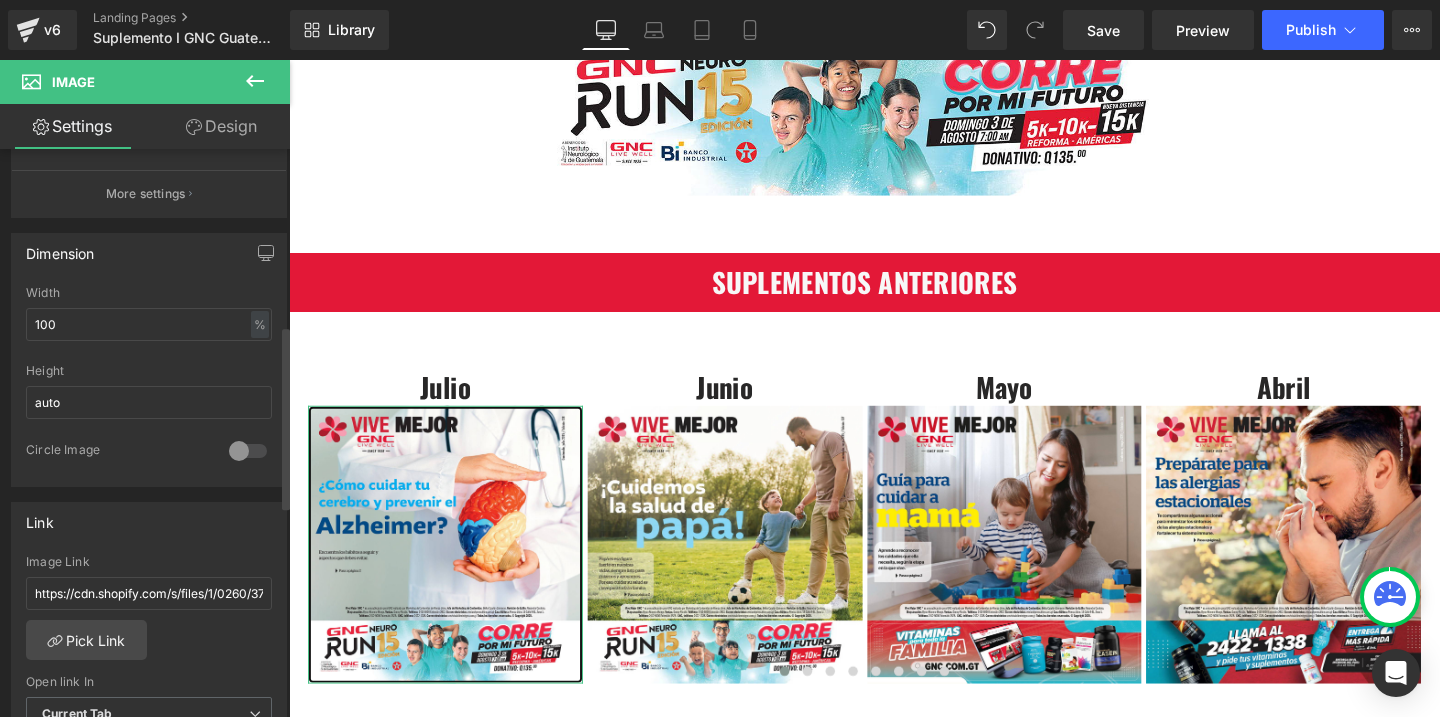 scroll, scrollTop: 571, scrollLeft: 0, axis: vertical 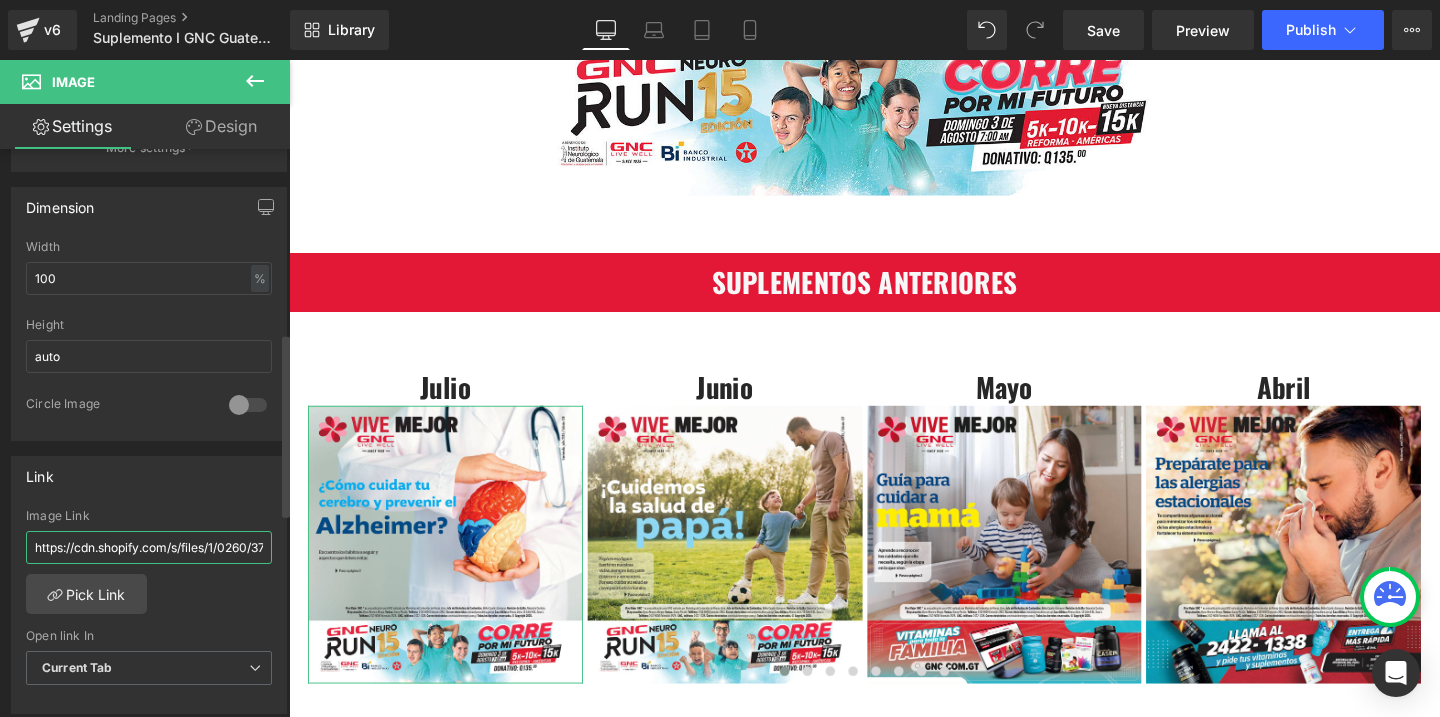 click on "https://cdn.shopify.com/s/files/1/0260/3751/8411/files/SUPLEMENTO_JUNIO.pdf?v=1748788637" at bounding box center (149, 547) 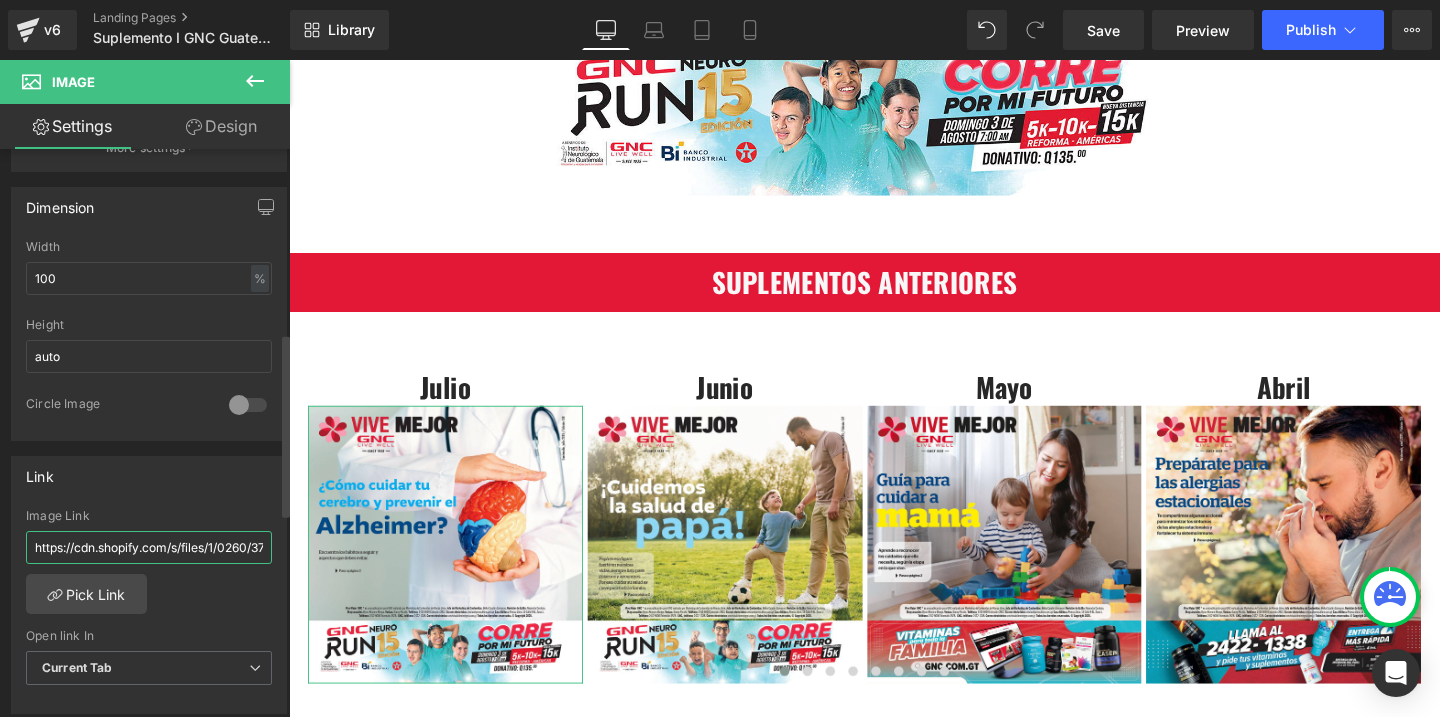 click on "https://cdn.shopify.com/s/files/1/0260/3751/8411/files/SUPLEMENTO_JUNIO.pdf?v=1748788637" at bounding box center [149, 547] 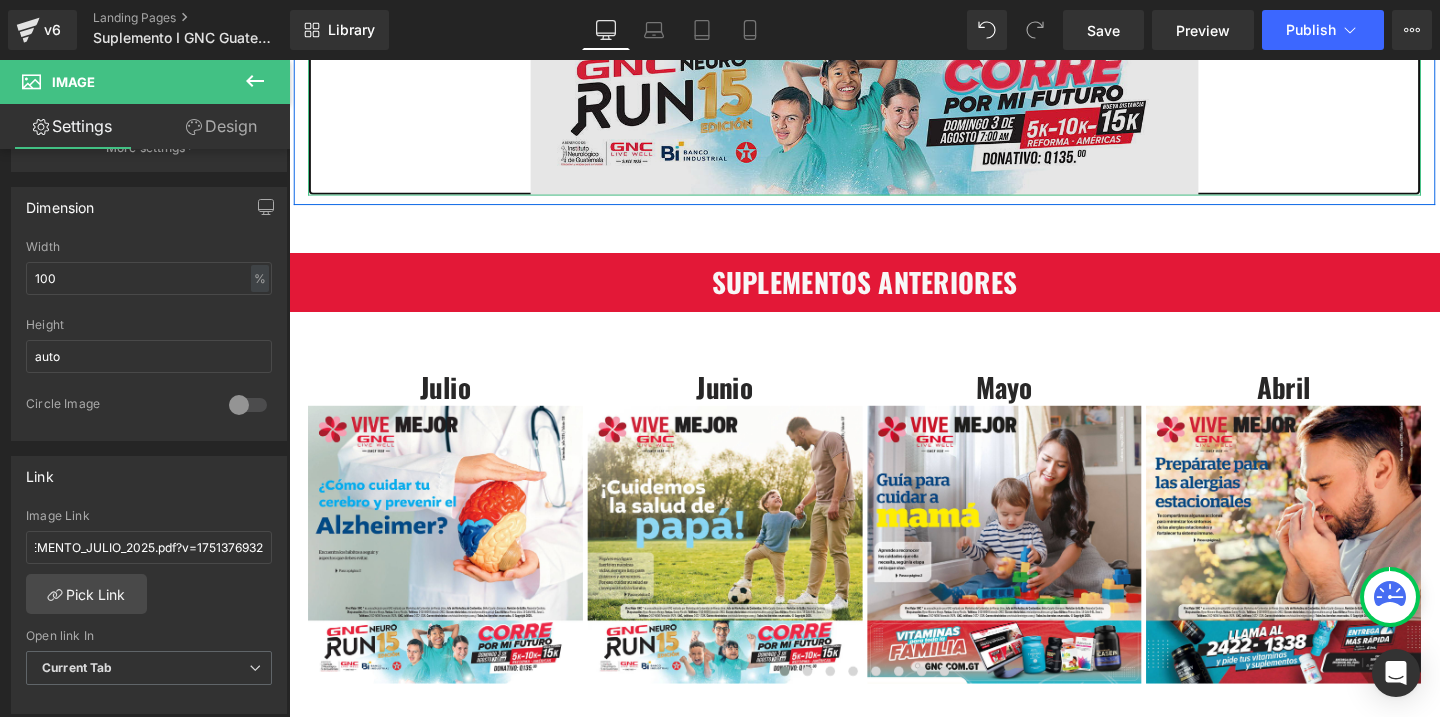 click at bounding box center (894, -153) 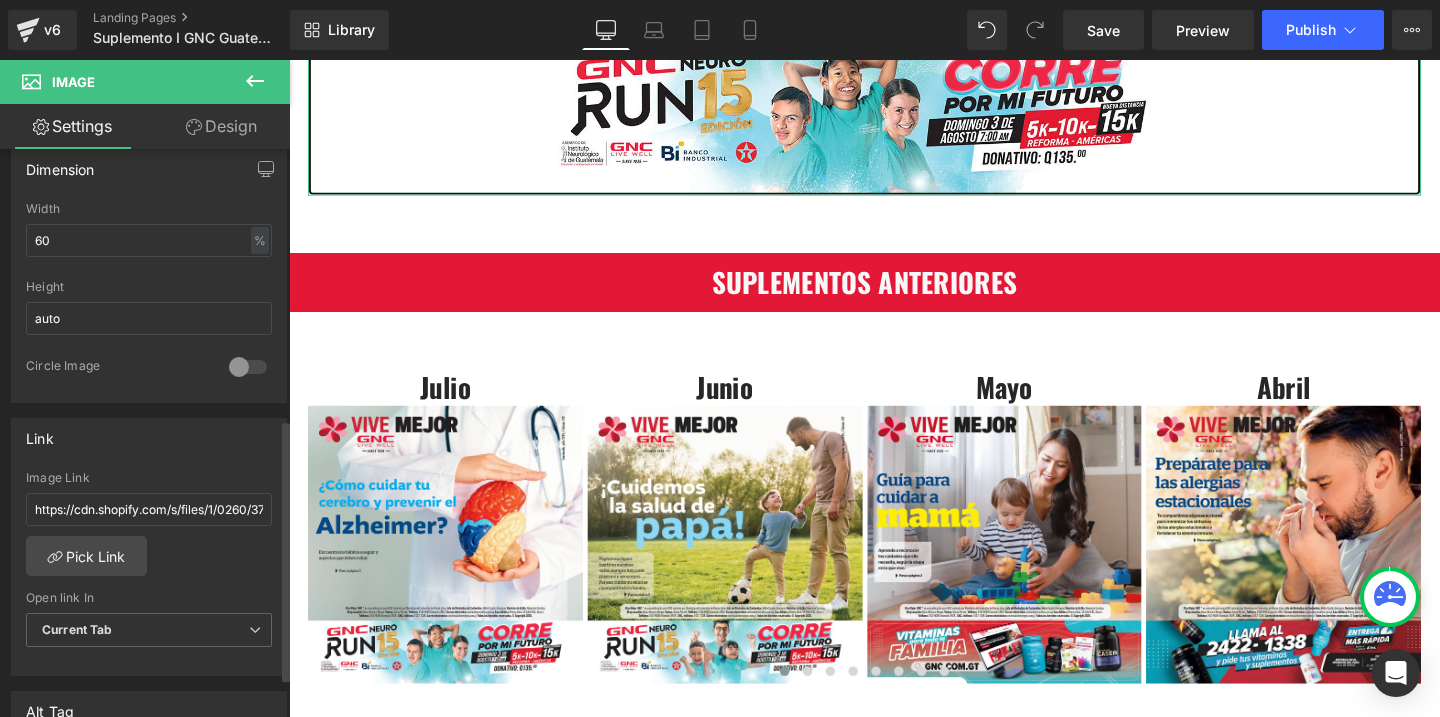 scroll, scrollTop: 775, scrollLeft: 0, axis: vertical 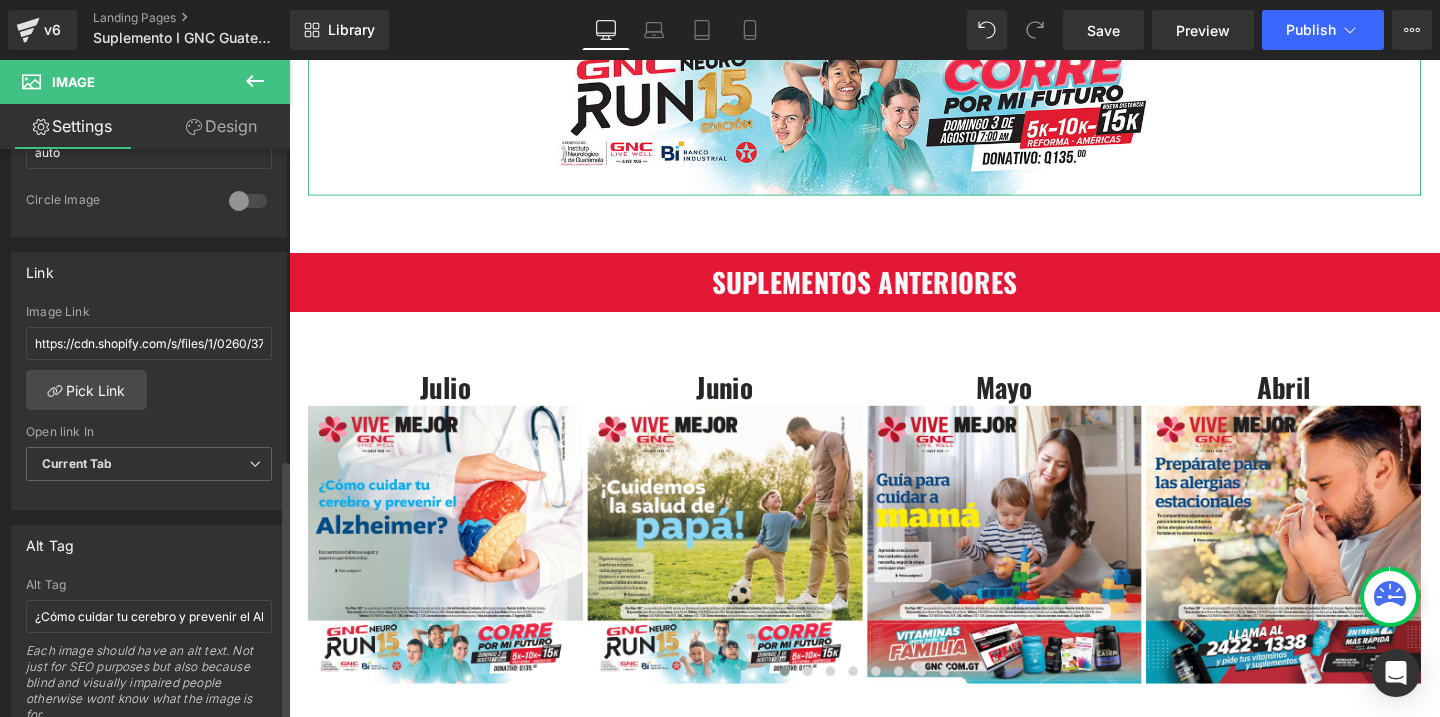 click on "Alt Tag ¿Cómo cuidar tu cerebro y prevenir el Alzheimer? Each image should have an alt text. Not just for SEO purposes but also because blind and visually impaired people otherwise wont know what the image is for." at bounding box center [149, 657] 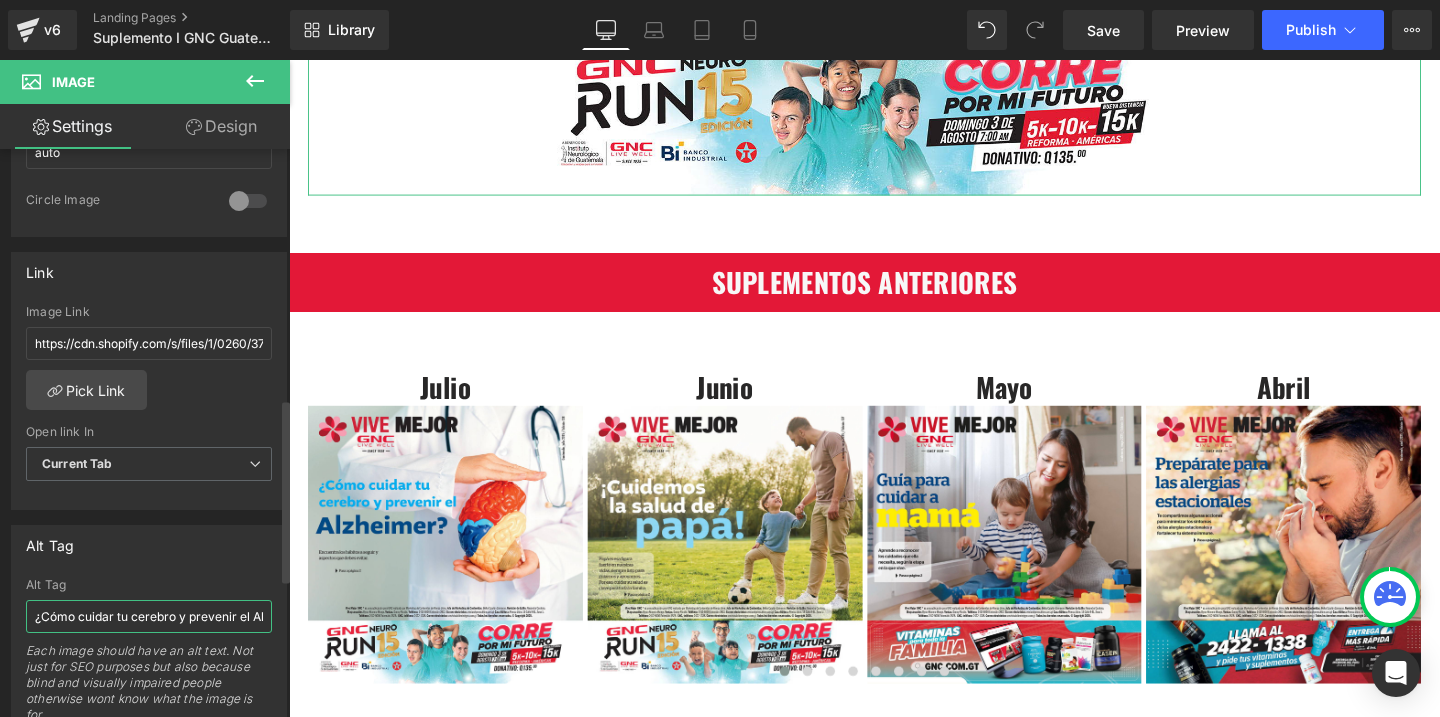 click on "¿Cómo cuidar tu cerebro y prevenir el Alzheimer?" at bounding box center [149, 616] 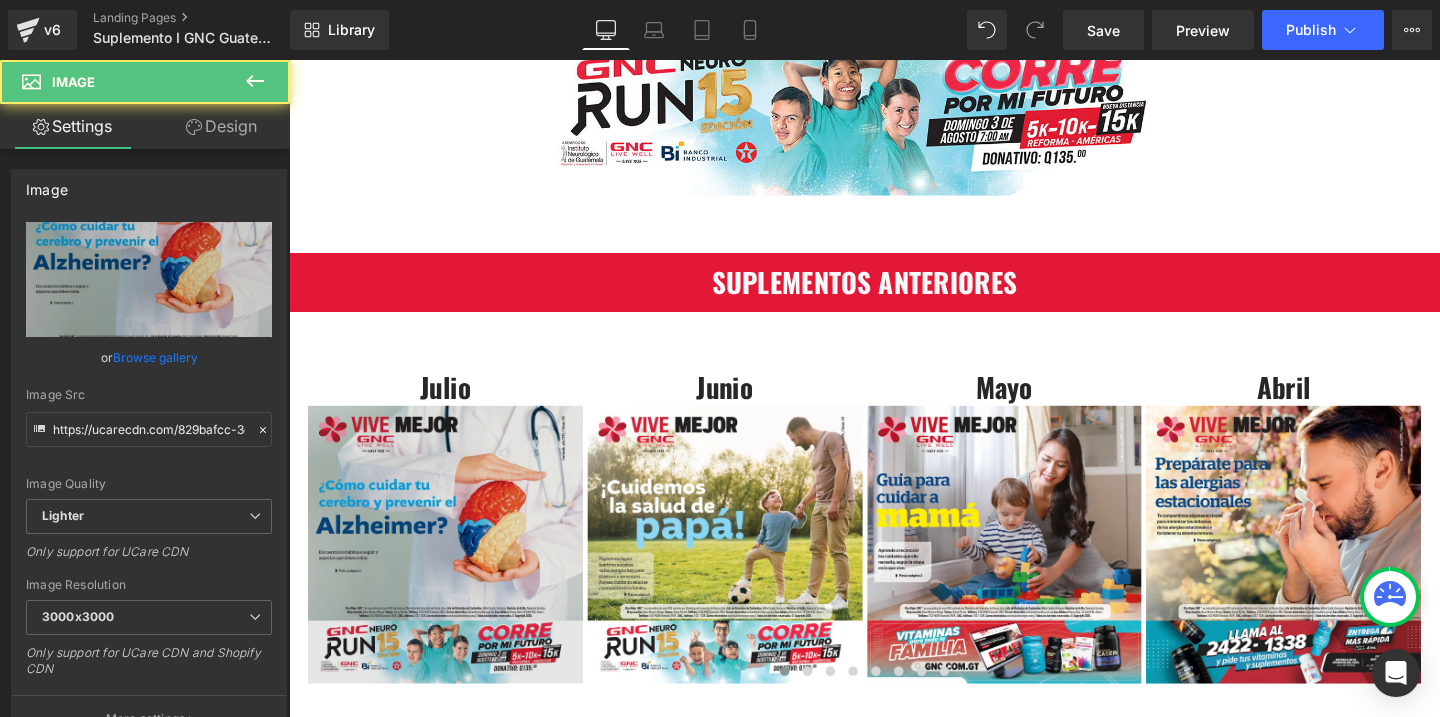 click at bounding box center [453, 569] 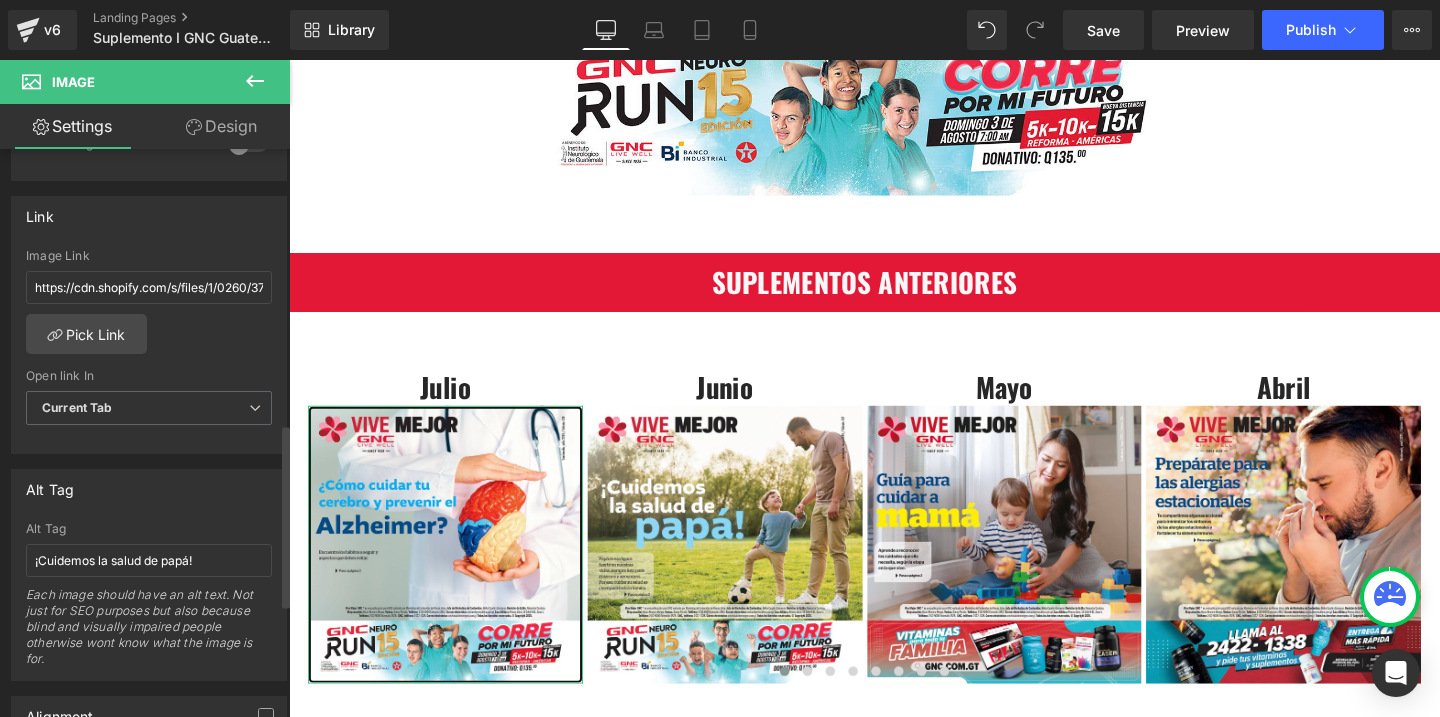 scroll, scrollTop: 866, scrollLeft: 0, axis: vertical 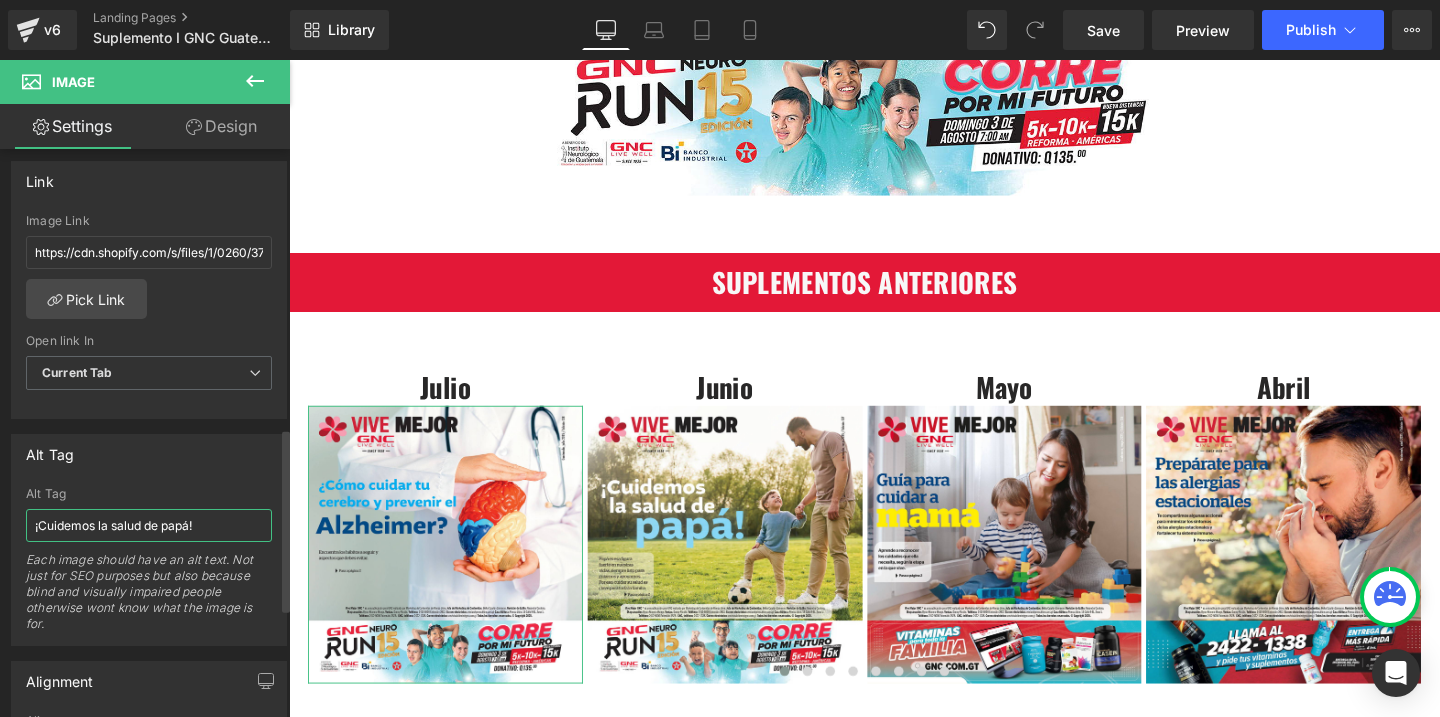 click on "¡Cuidemos la salud de papá!" at bounding box center (149, 525) 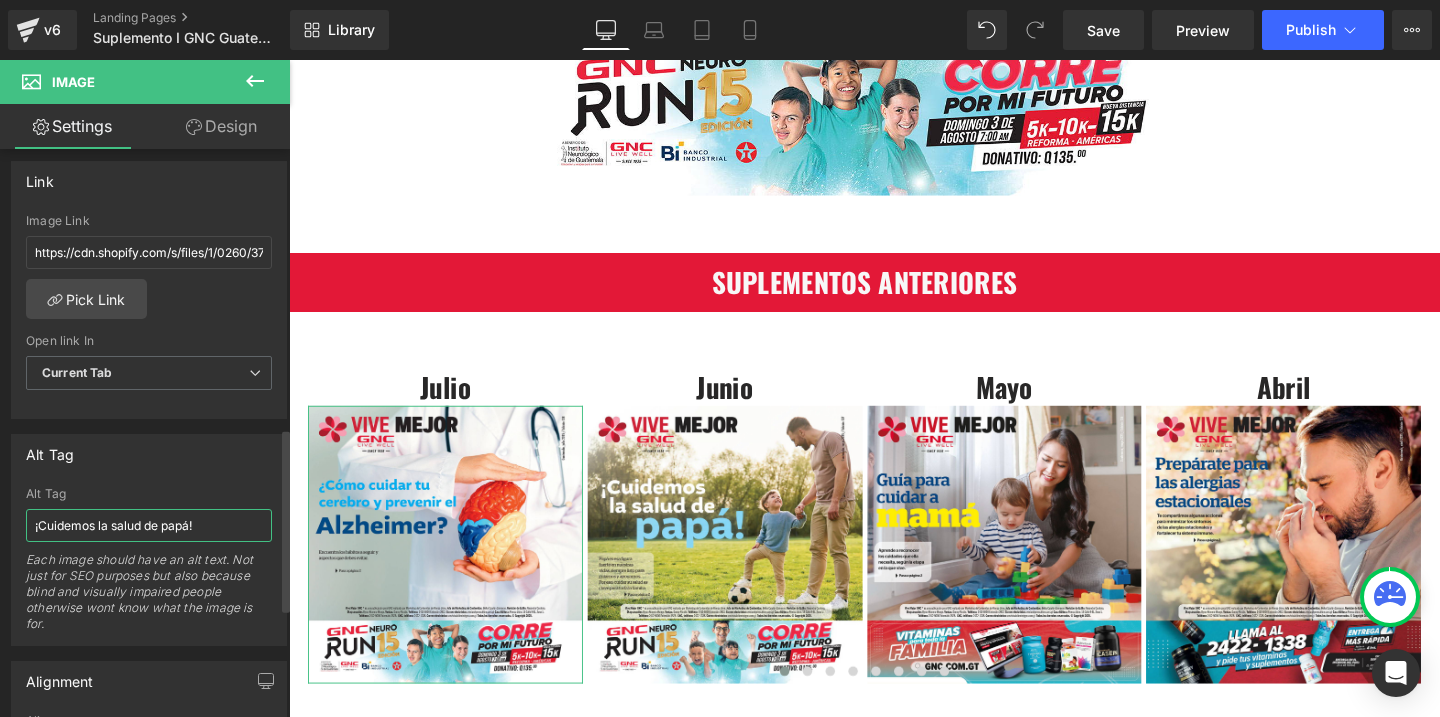 click on "¡Cuidemos la salud de papá!" at bounding box center [149, 525] 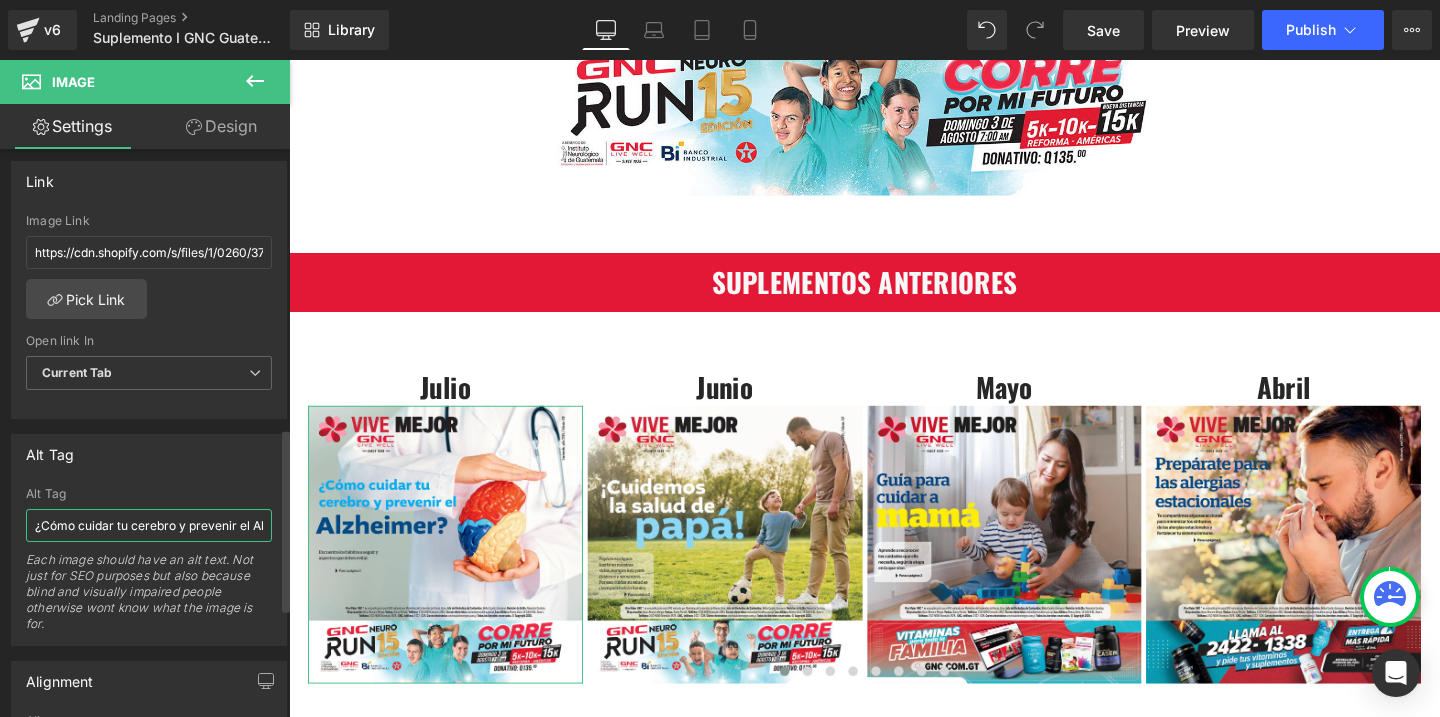 scroll, scrollTop: 0, scrollLeft: 60, axis: horizontal 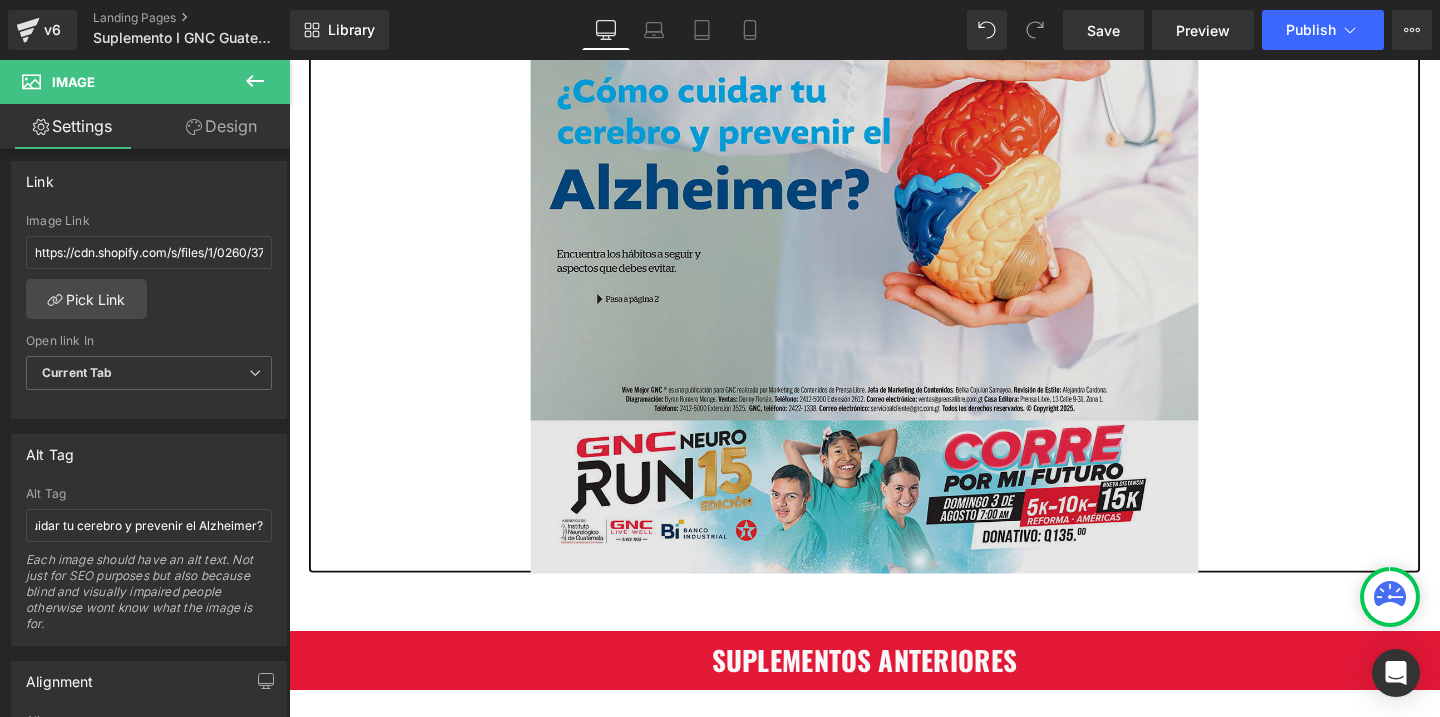 click at bounding box center [894, 245] 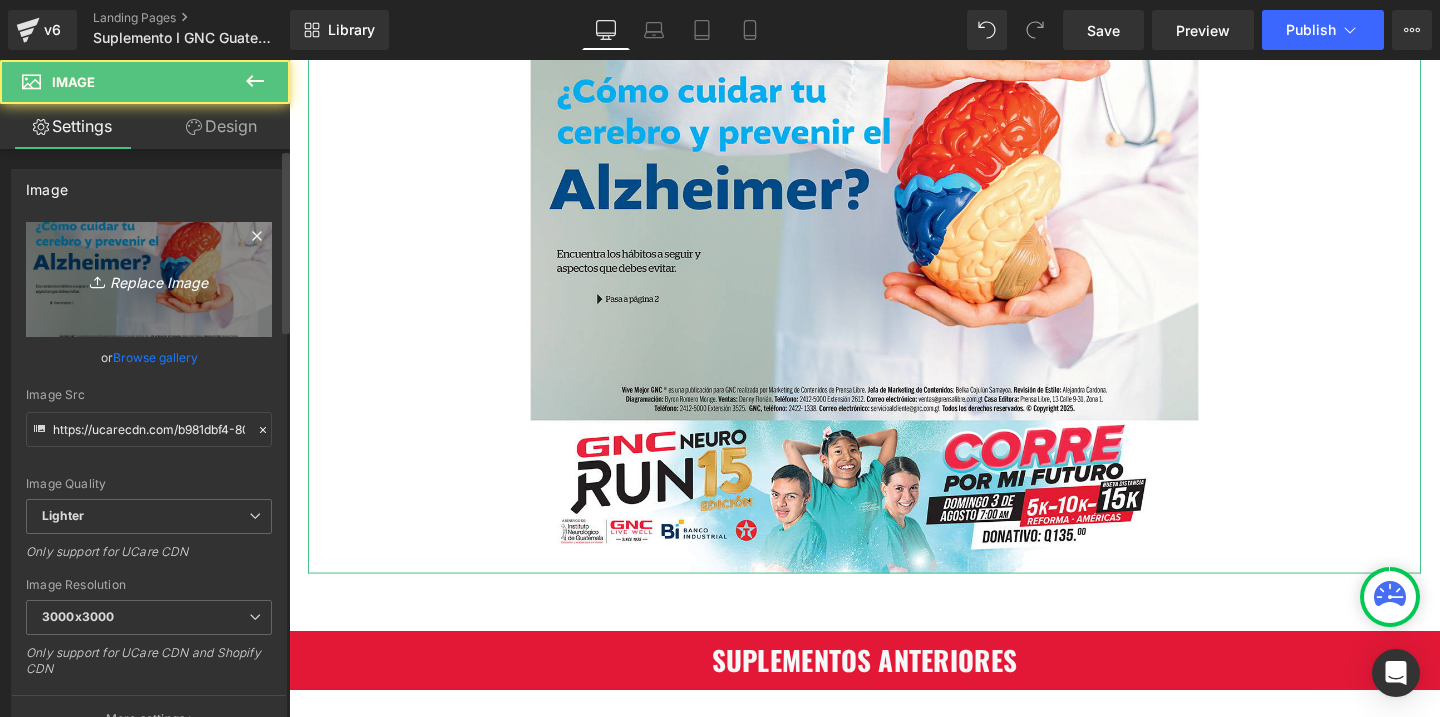 click on "Replace Image" at bounding box center (149, 279) 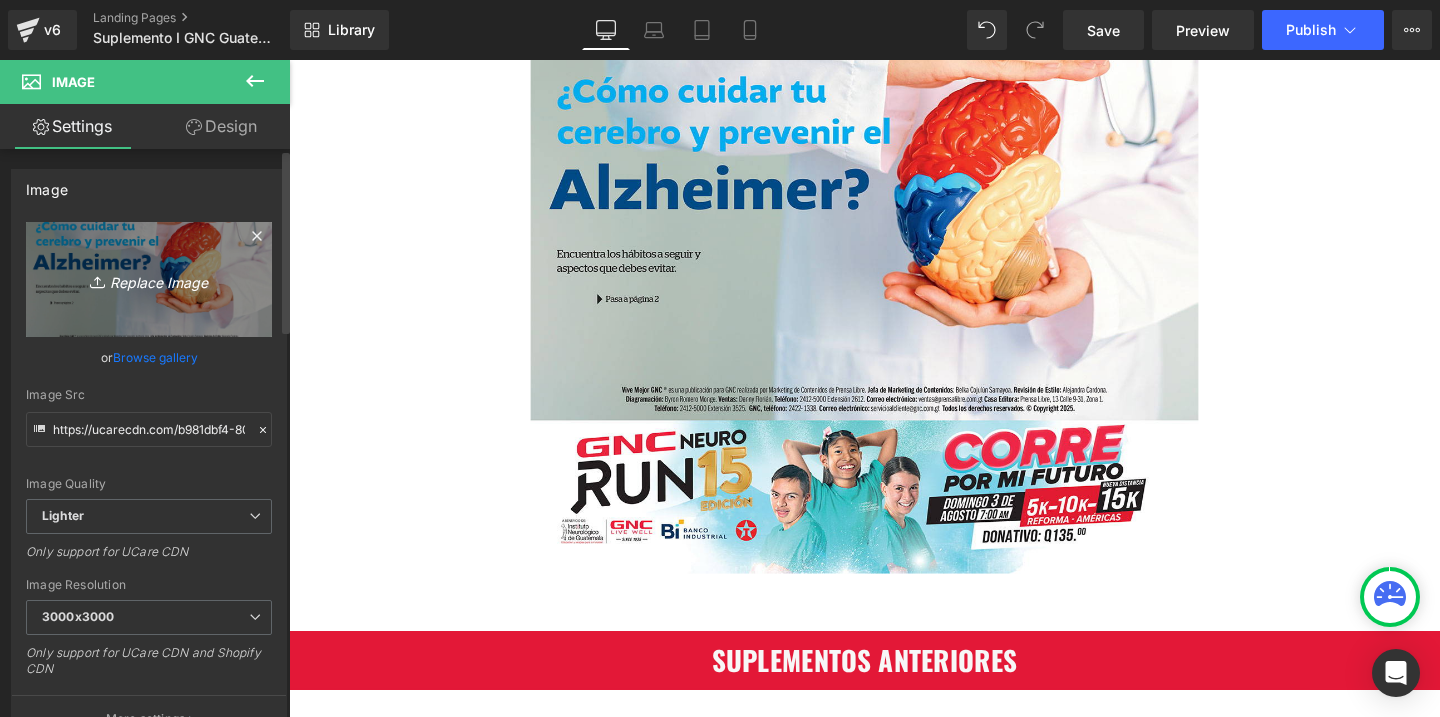 type on "C:\fakepath\SUPLEMENTO AGOSTO-1.jpg" 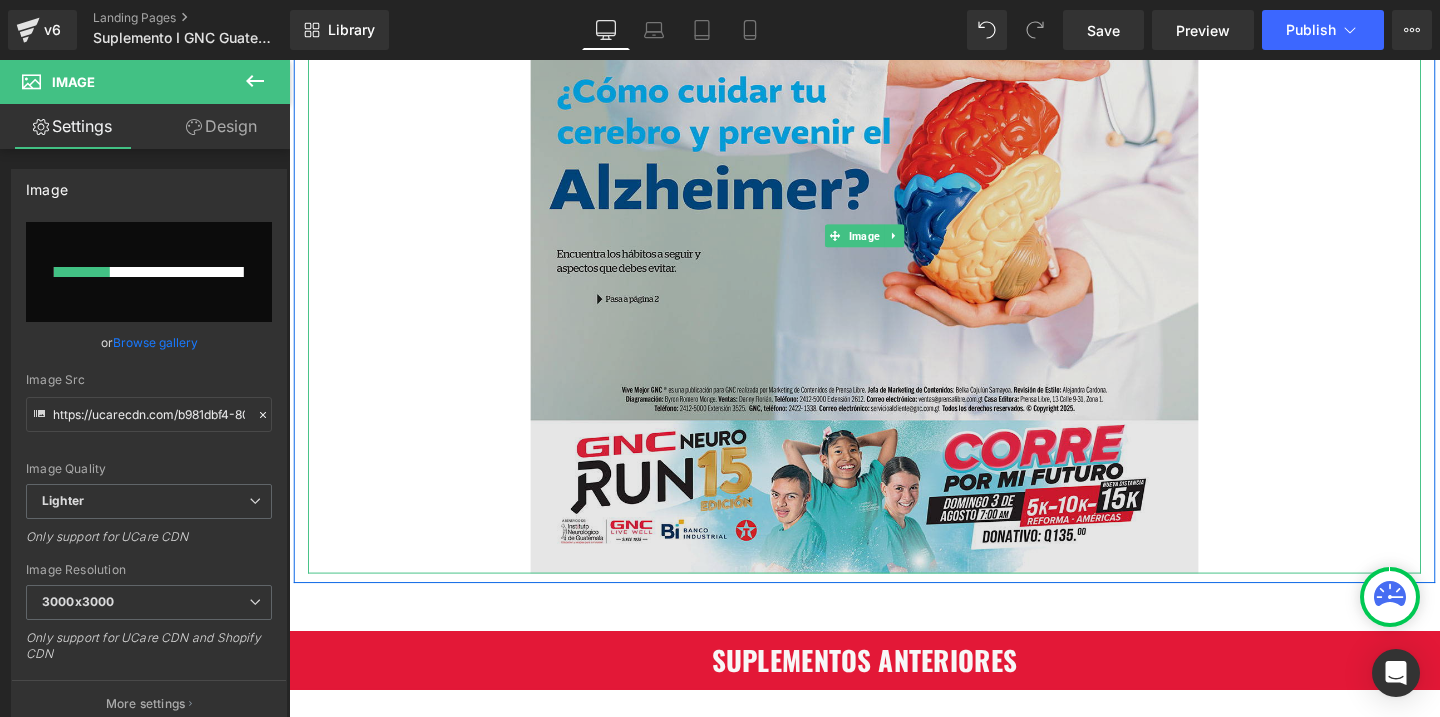 type 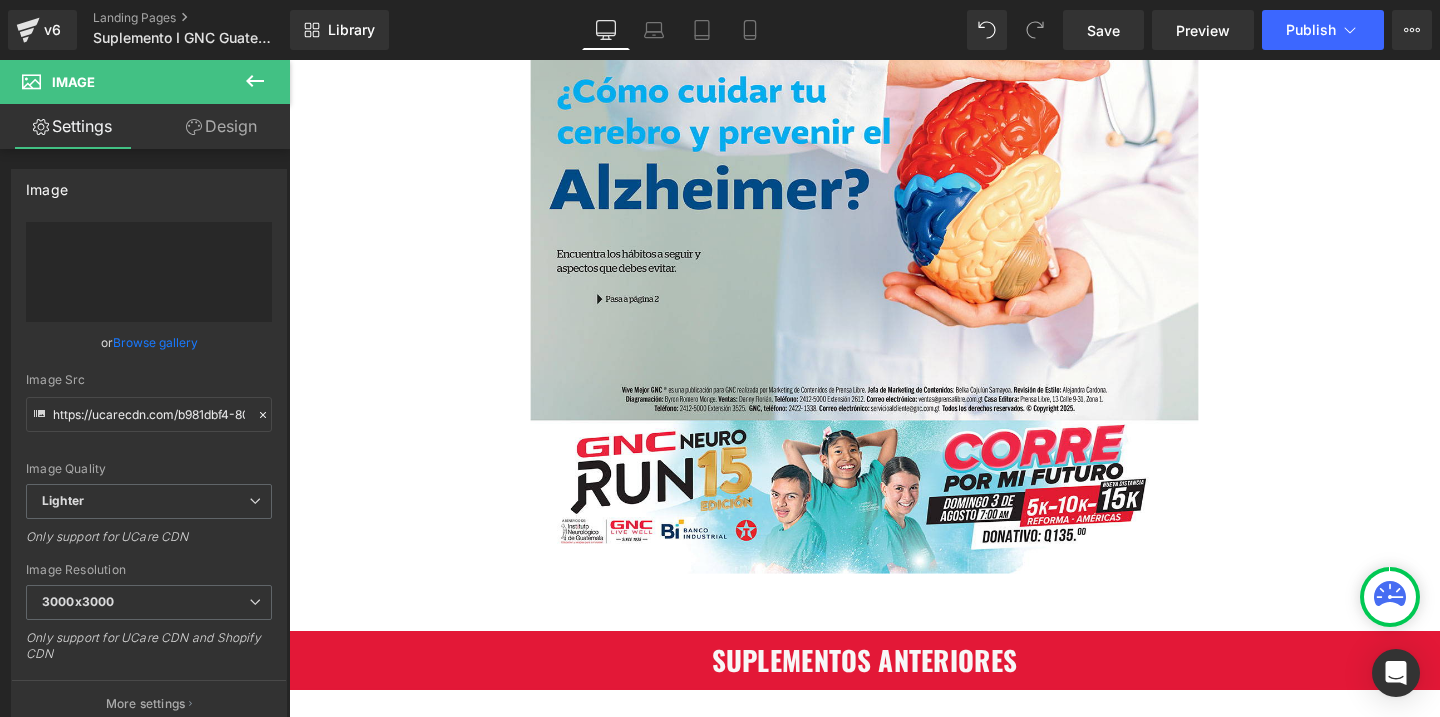 type on "https://ucarecdn.com/c89621c7-0ecc-4c86-9367-62f160cff534/-/format/auto/-/preview/3000x3000/-/quality/lighter/SUPLEMENTO%20AGOSTO-1.jpg" 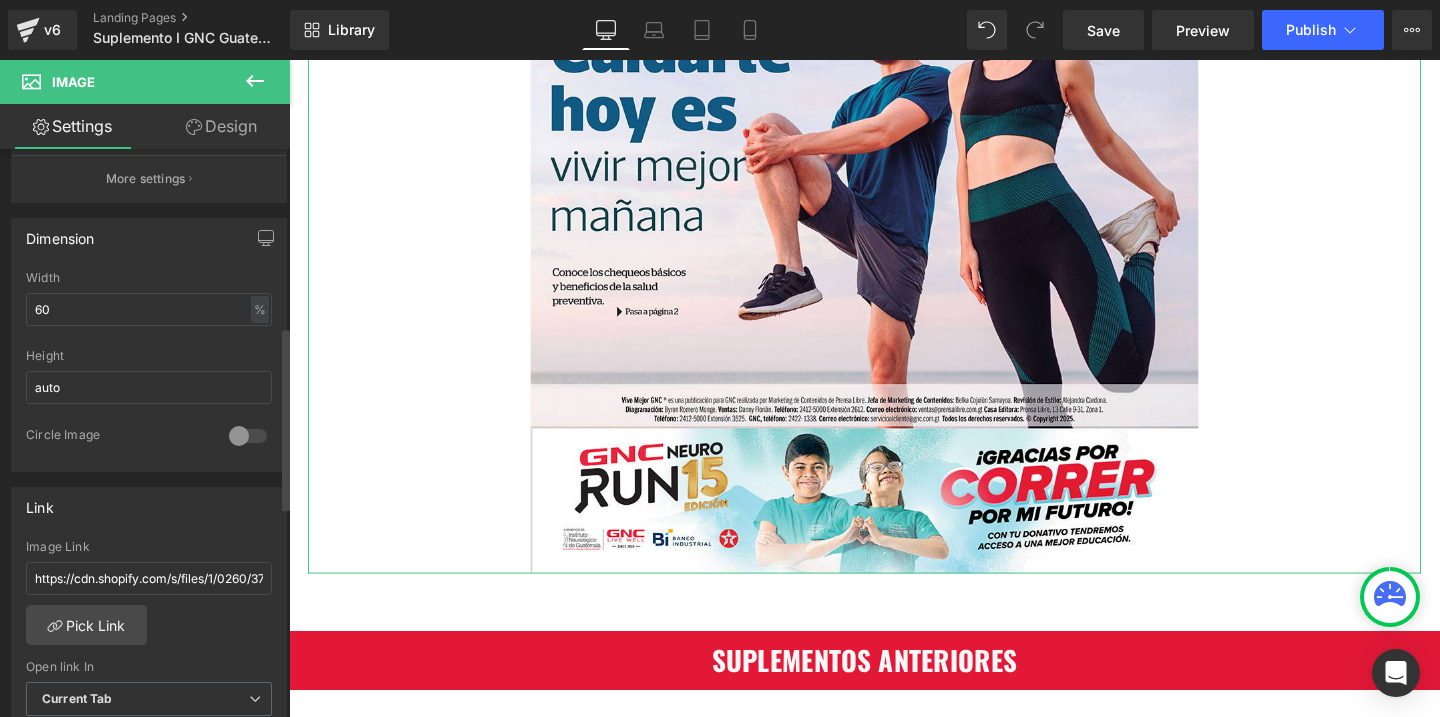 scroll, scrollTop: 551, scrollLeft: 0, axis: vertical 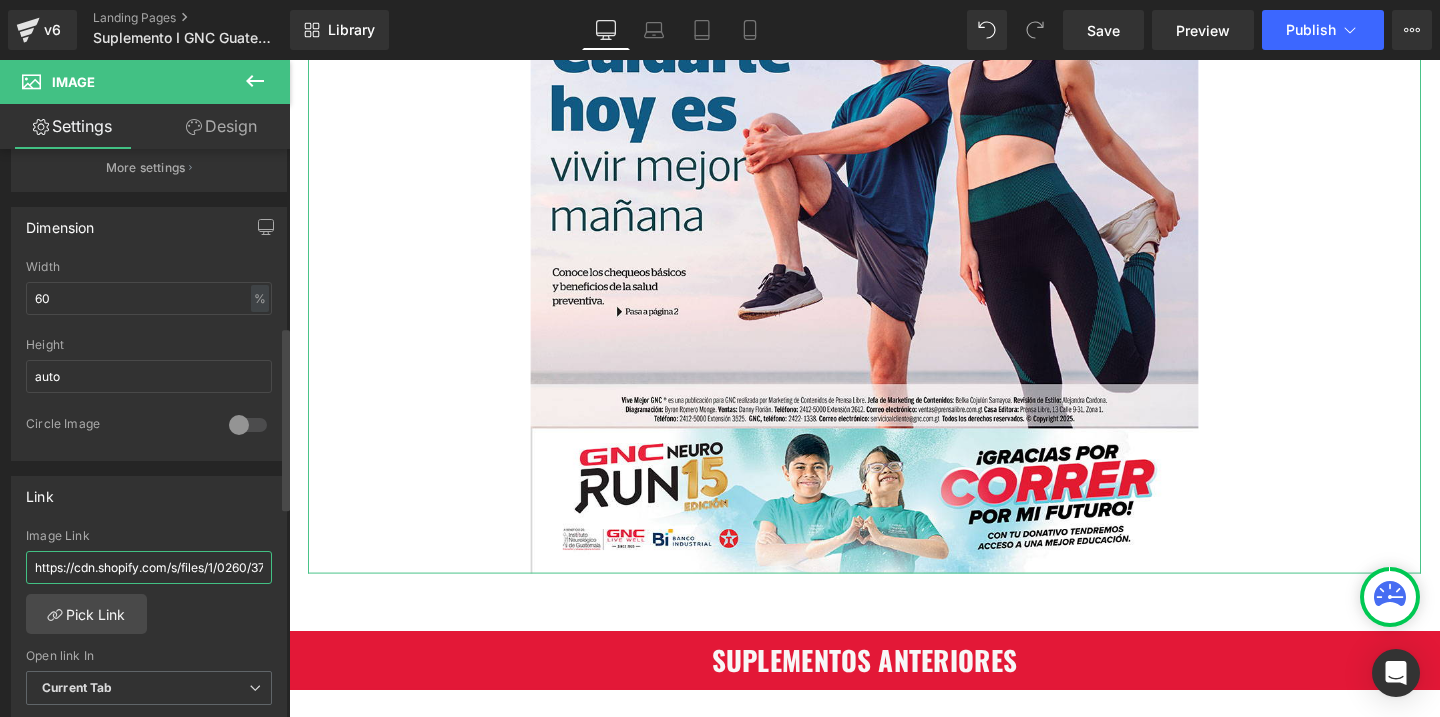 click on "https://cdn.shopify.com/s/files/1/0260/3751/8411/files/SUPLEMENTO_JULIO_2025.pdf?v=1751376932" at bounding box center [149, 567] 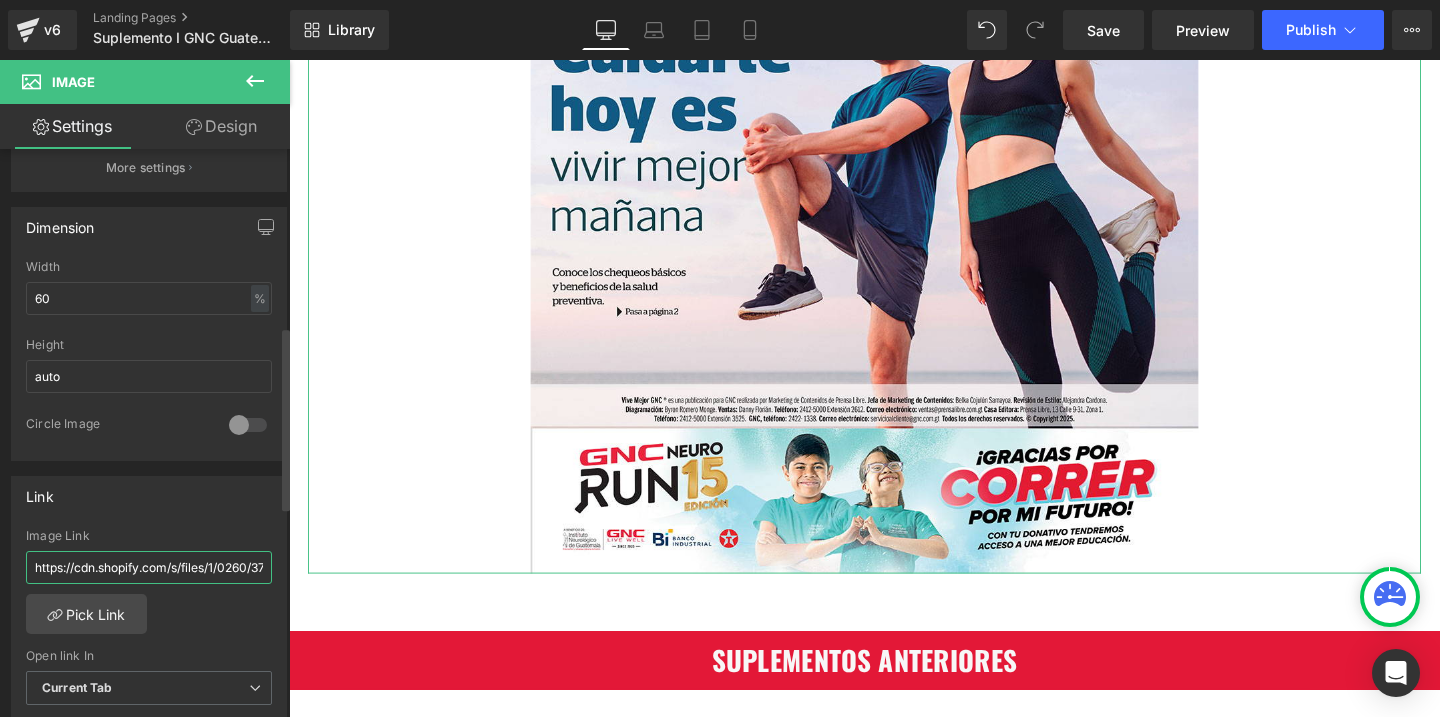 click on "https://cdn.shopify.com/s/files/1/0260/3751/8411/files/SUPLEMENTO_JULIO_2025.pdf?v=1751376932" at bounding box center (149, 567) 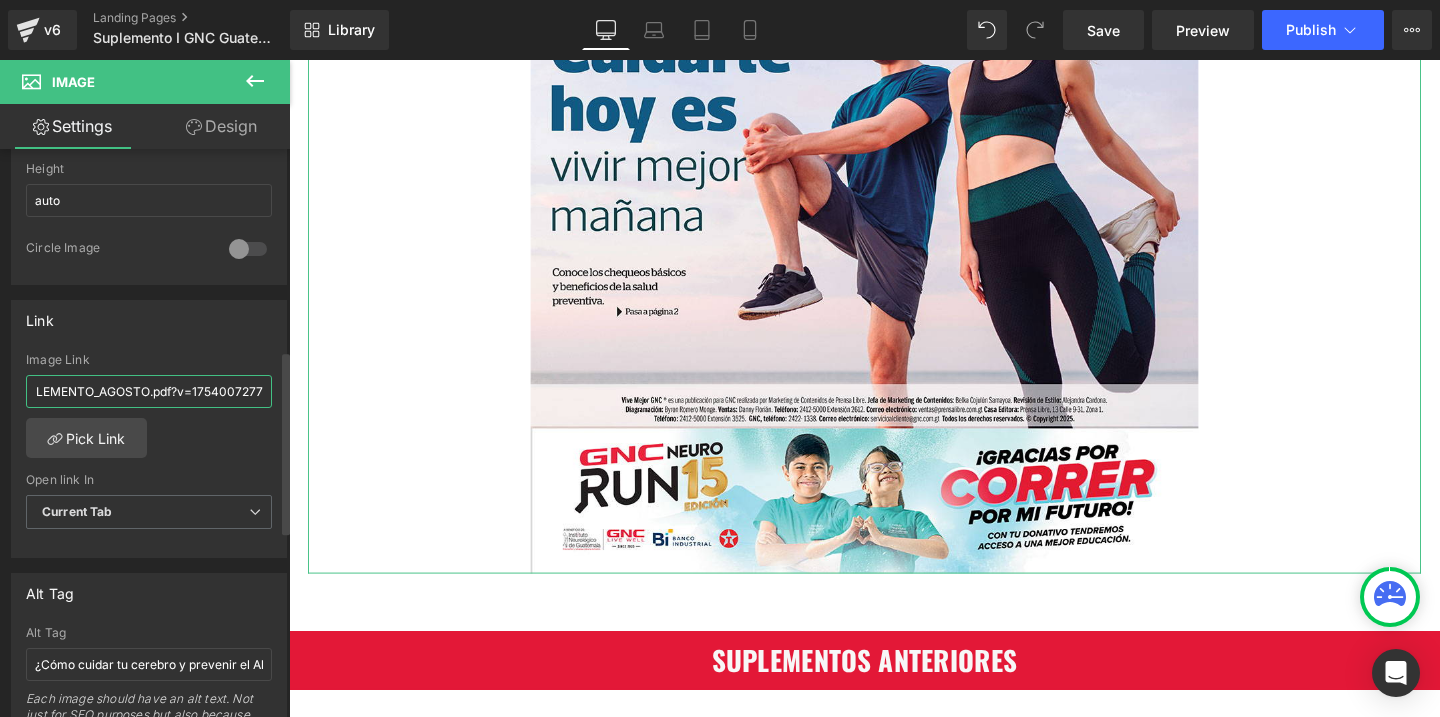 scroll, scrollTop: 821, scrollLeft: 0, axis: vertical 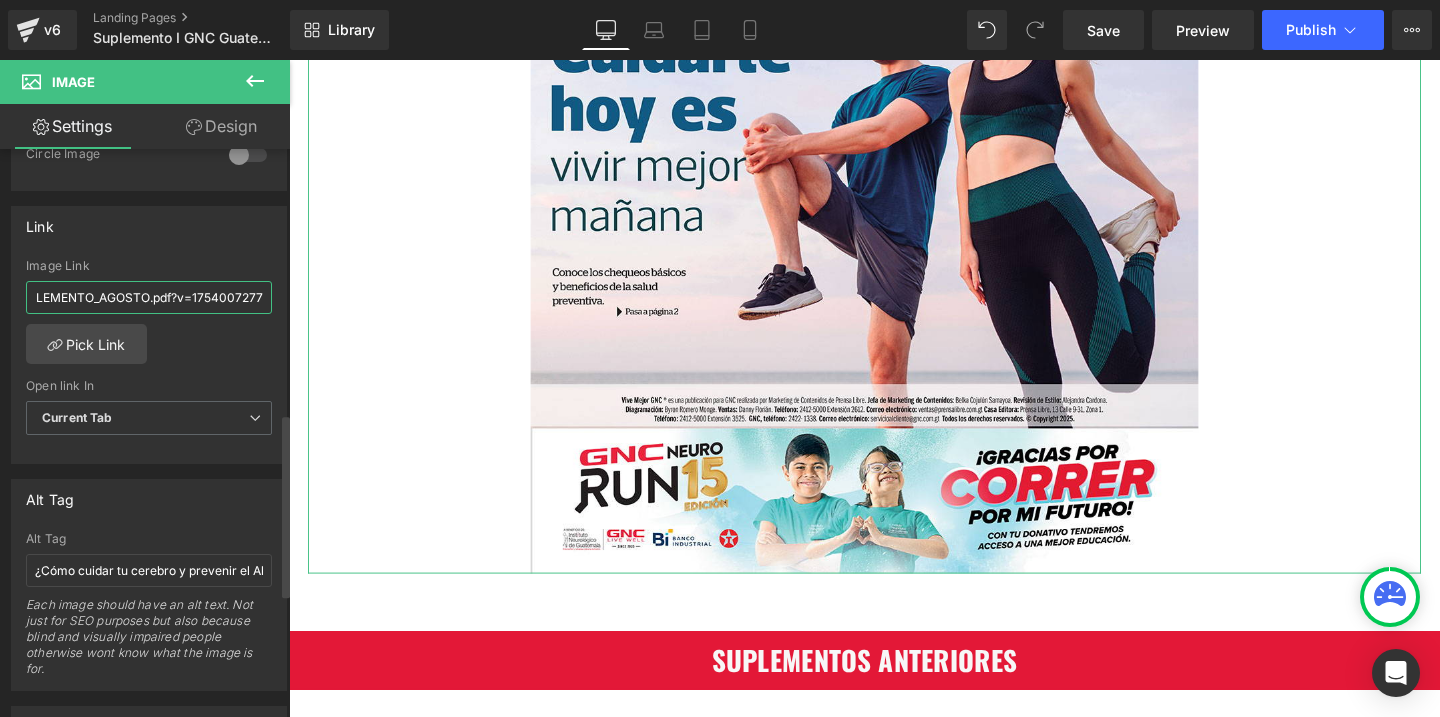 type on "https://cdn.shopify.com/s/files/1/0260/3751/8411/files/SUPLEMENTO_AGOSTO.pdf?v=1754007277" 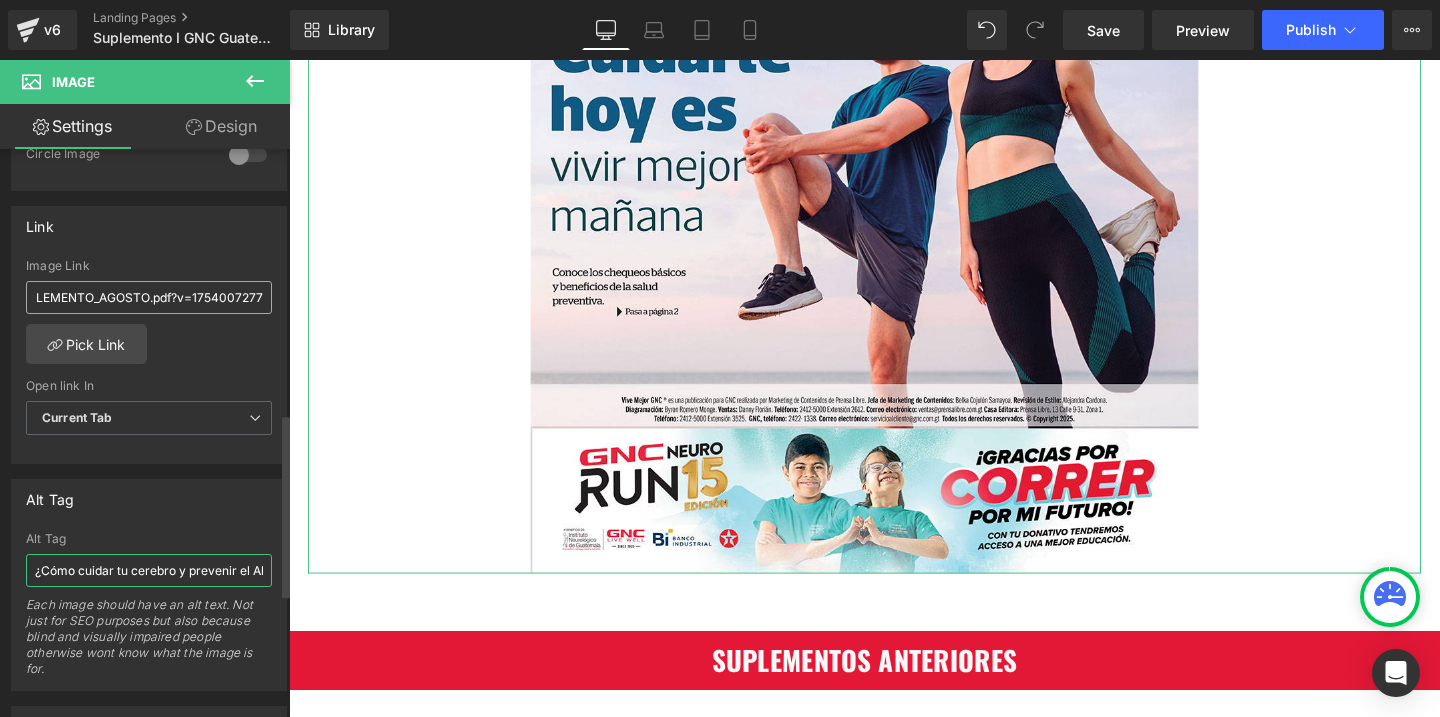 scroll, scrollTop: 0, scrollLeft: 0, axis: both 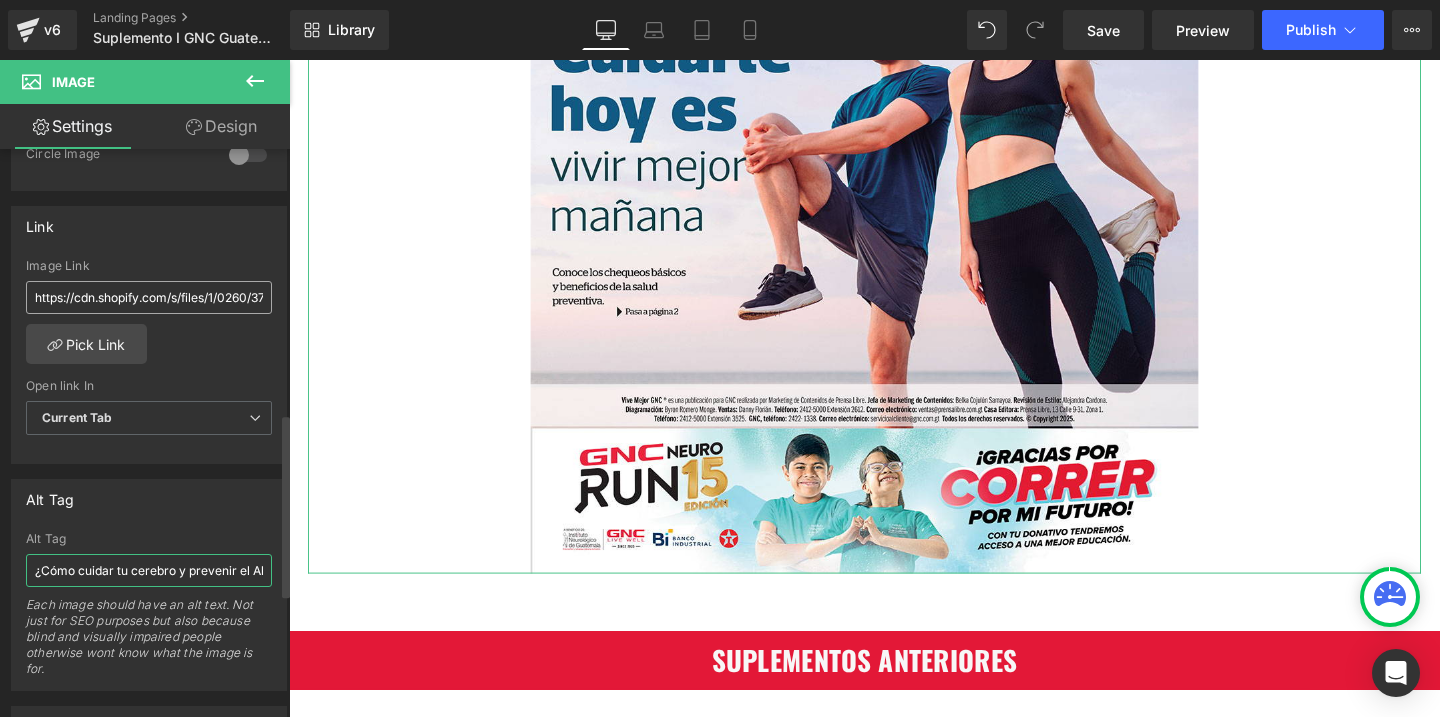 click on "¿Cómo cuidar tu cerebro y prevenir el Alzheimer?" at bounding box center (149, 570) 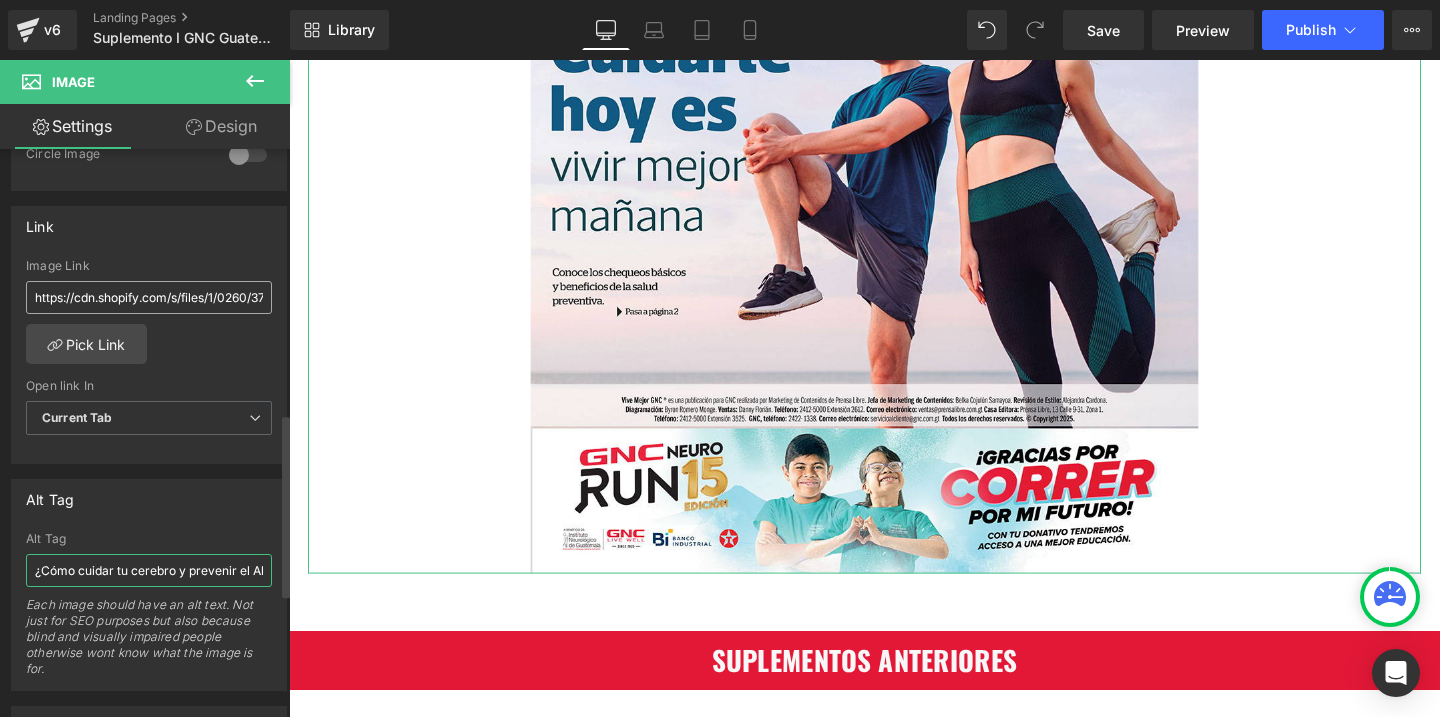 click on "¿Cómo cuidar tu cerebro y prevenir el Alzheimer?" at bounding box center [149, 570] 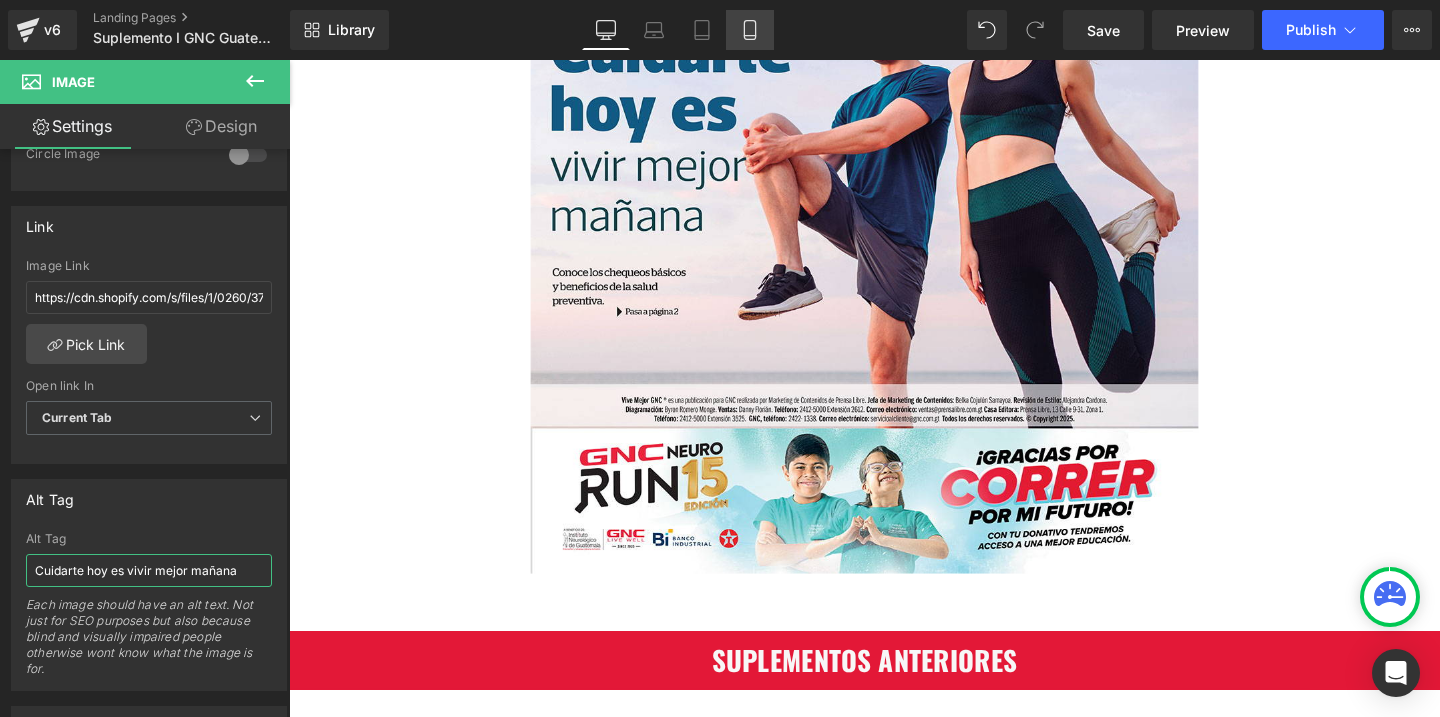type on "Cuidarte hoy es vivir mejor mañana" 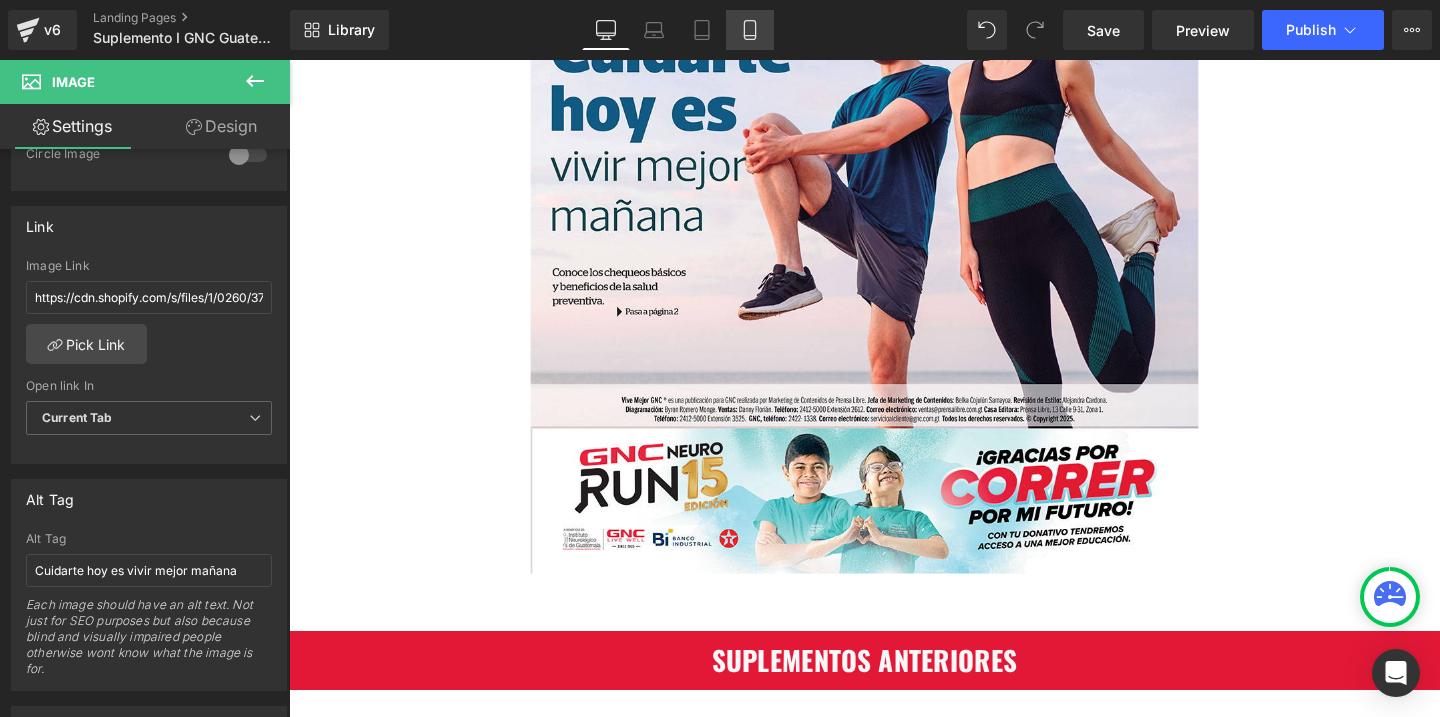 click on "Mobile" at bounding box center [750, 30] 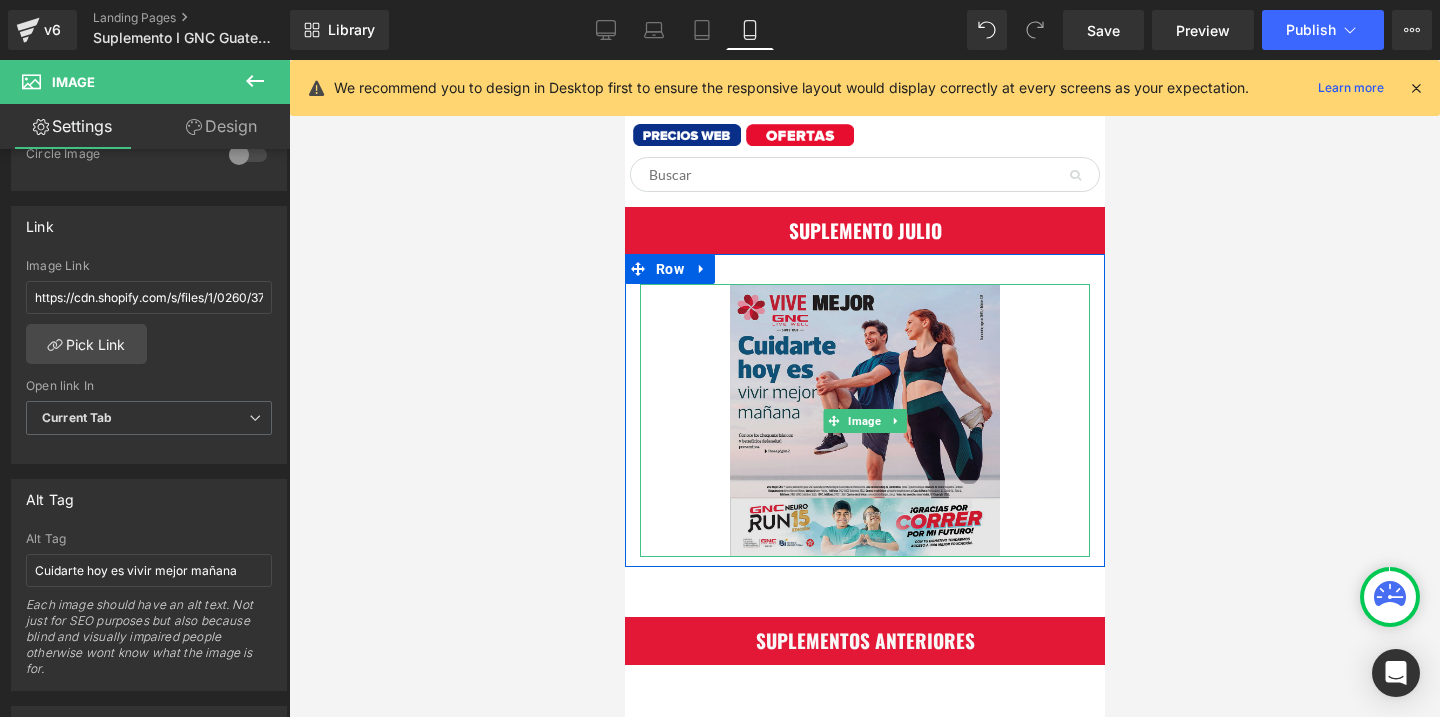scroll, scrollTop: 365, scrollLeft: 0, axis: vertical 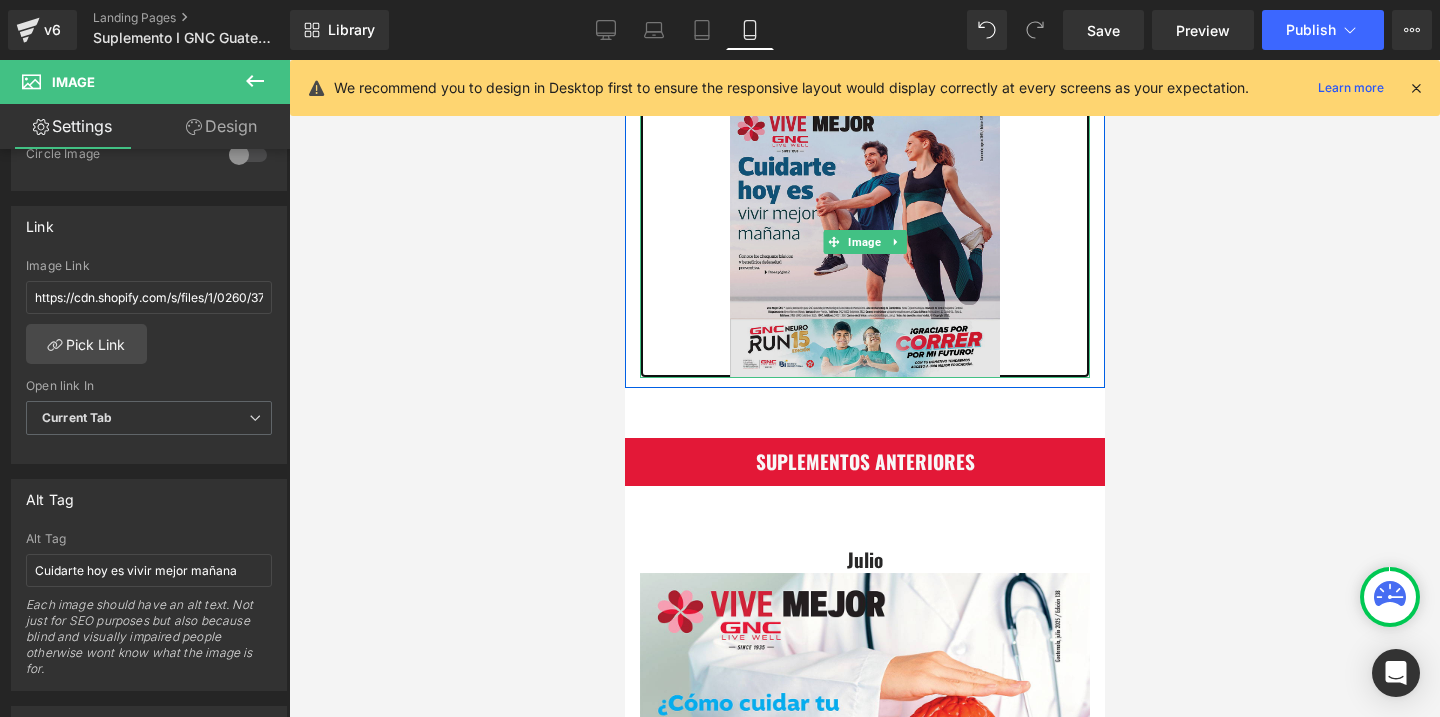 click at bounding box center [864, 241] 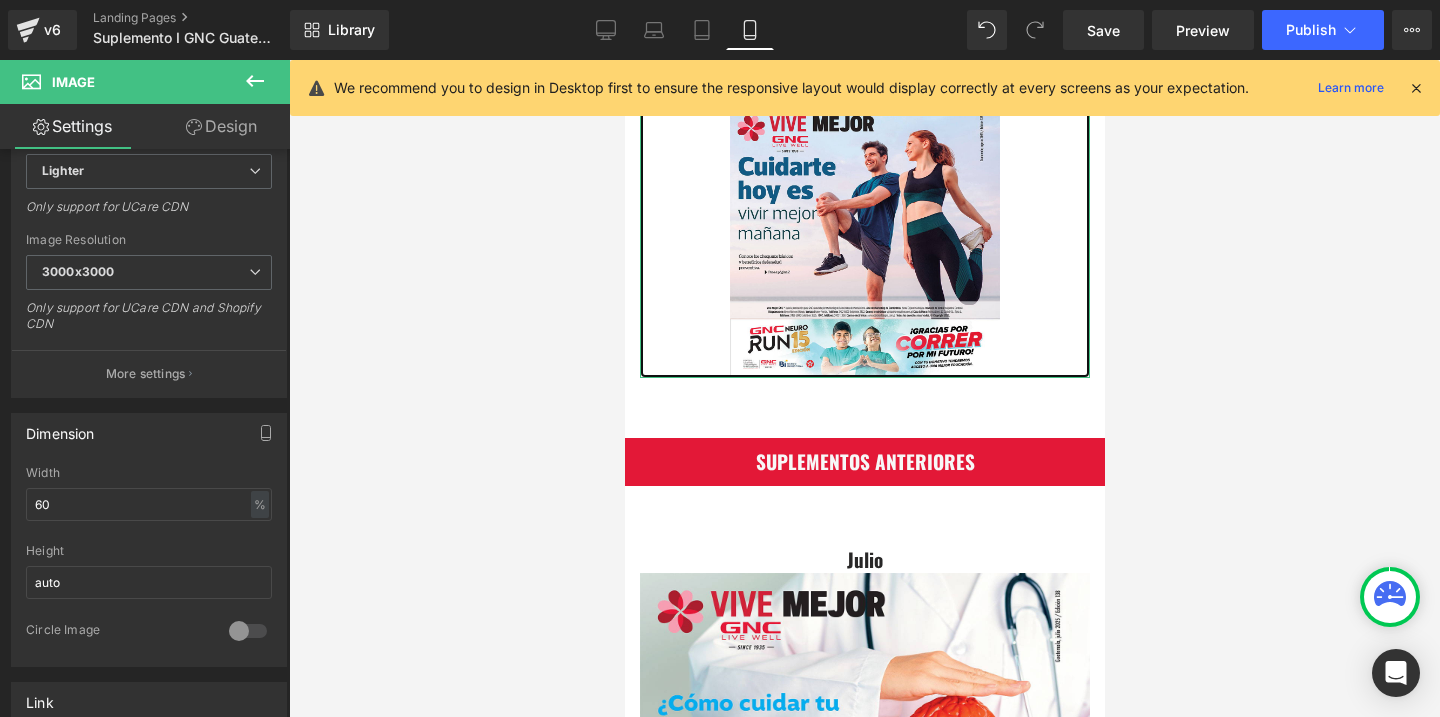 scroll, scrollTop: 248, scrollLeft: 0, axis: vertical 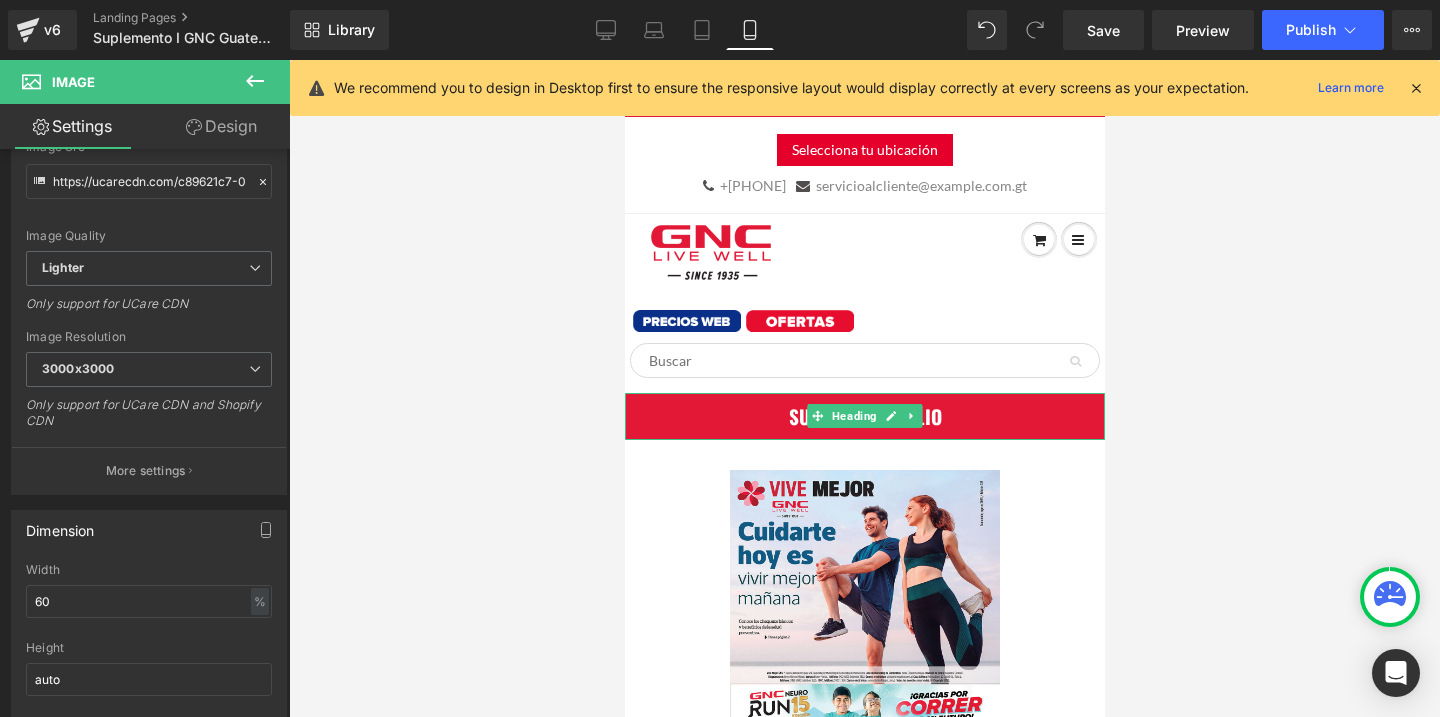 click on "SUPLEMENTO JULIO" at bounding box center [864, 416] 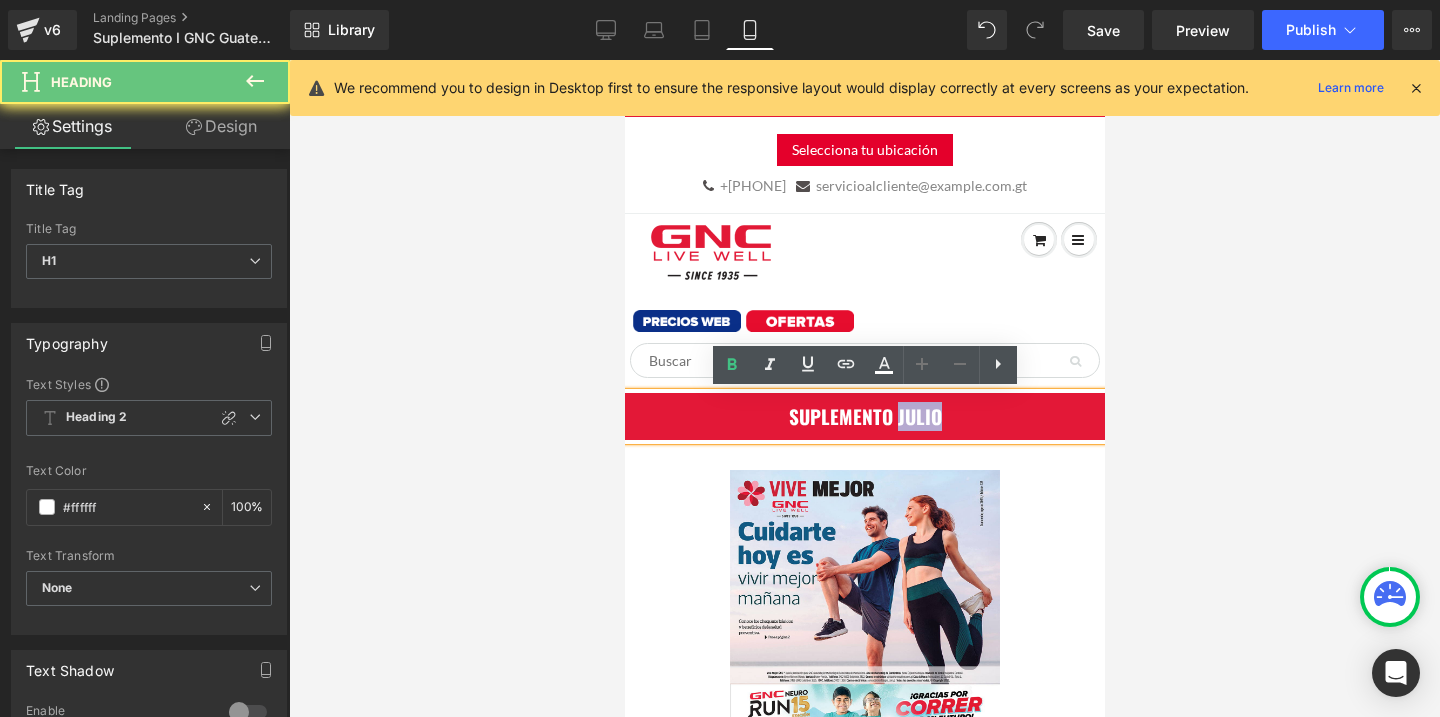 click on "SUPLEMENTO JULIO" at bounding box center [864, 416] 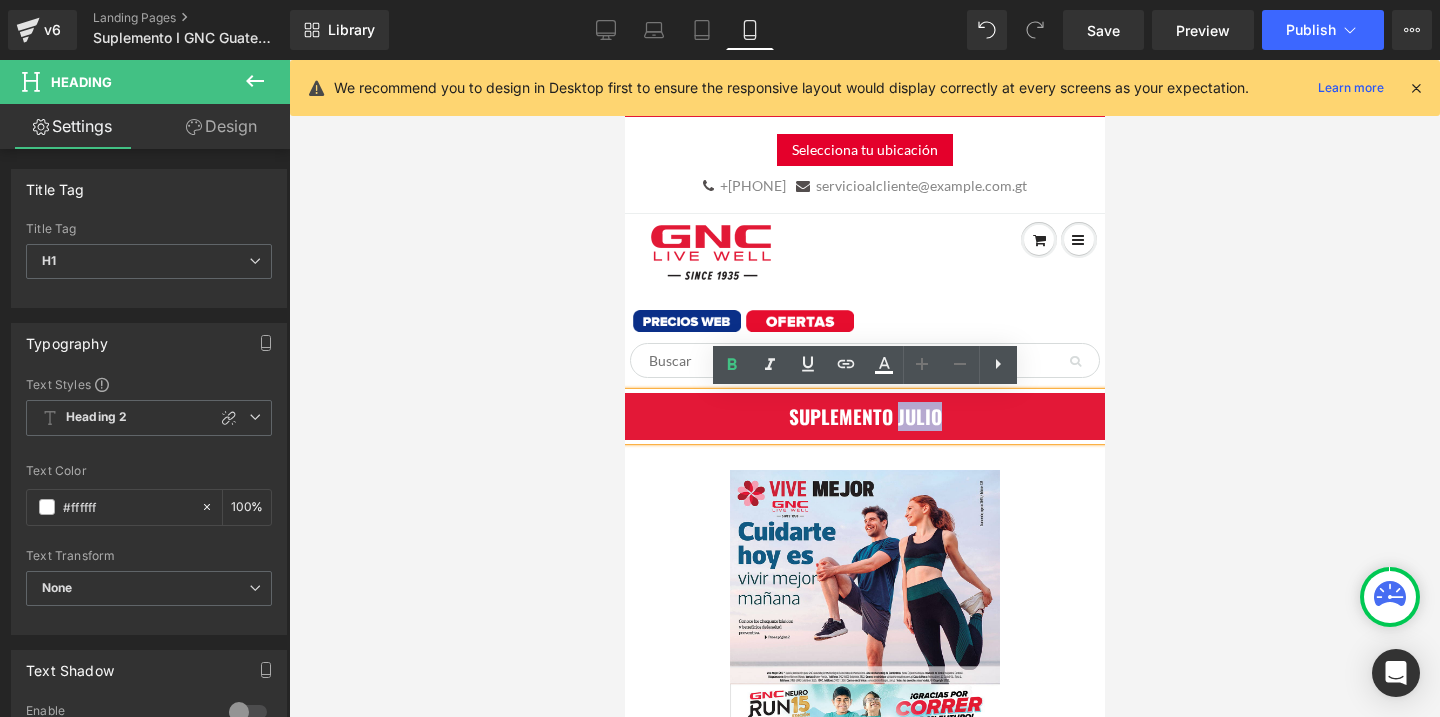 type 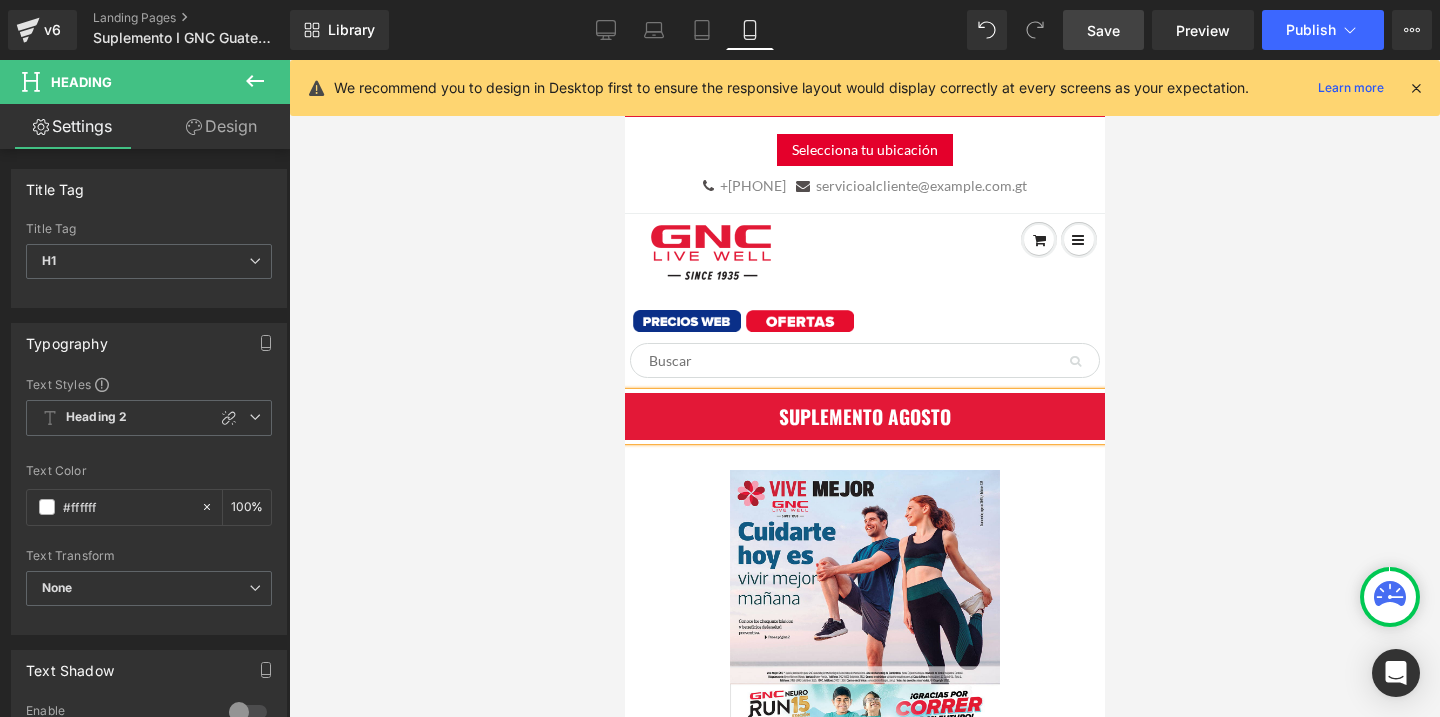 click on "Save" at bounding box center (1103, 30) 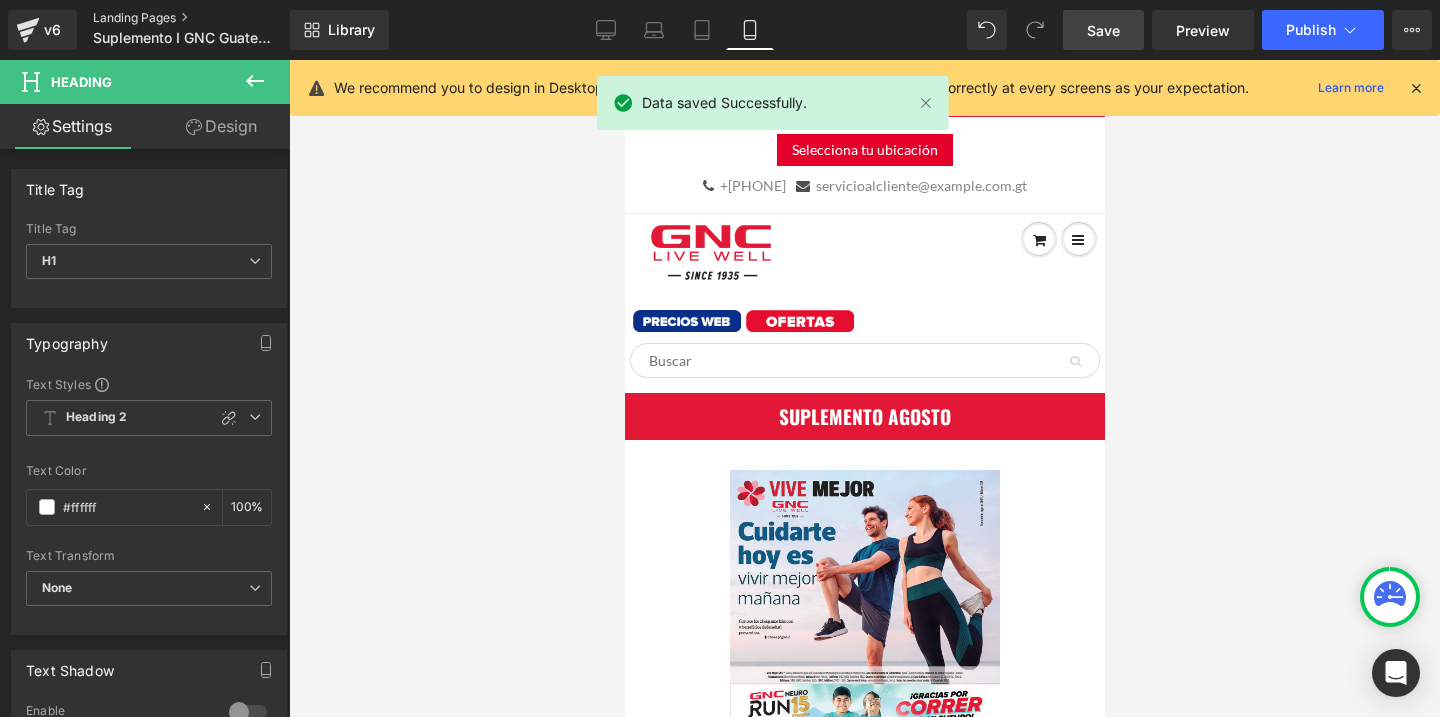 click on "Landing Pages" at bounding box center (206, 18) 